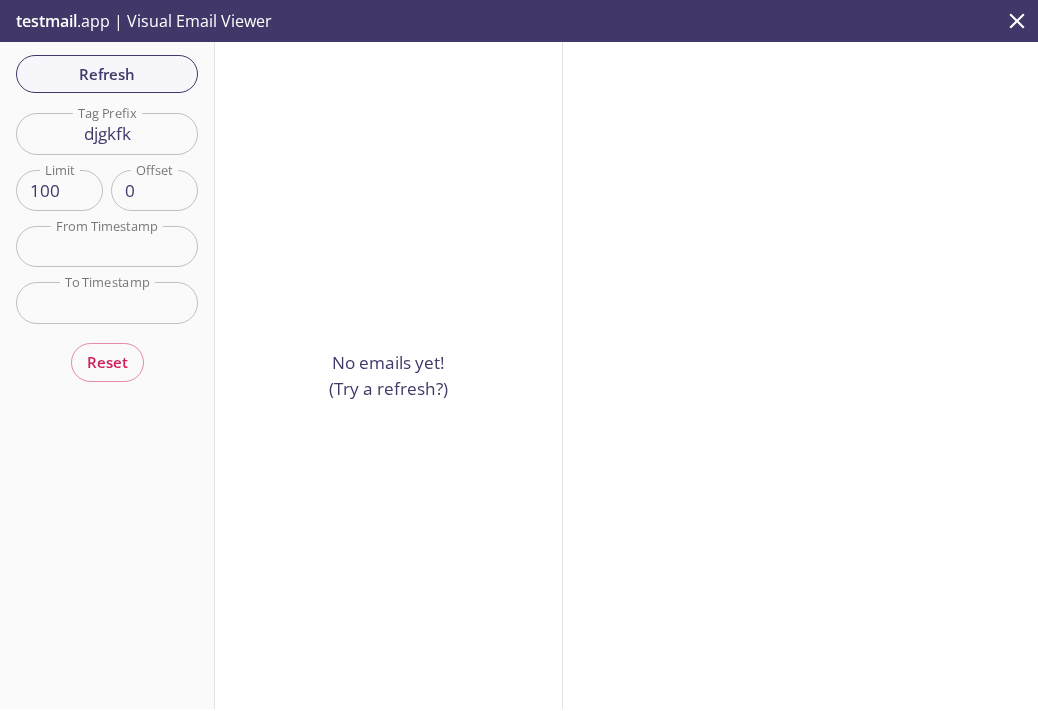 scroll, scrollTop: 0, scrollLeft: 0, axis: both 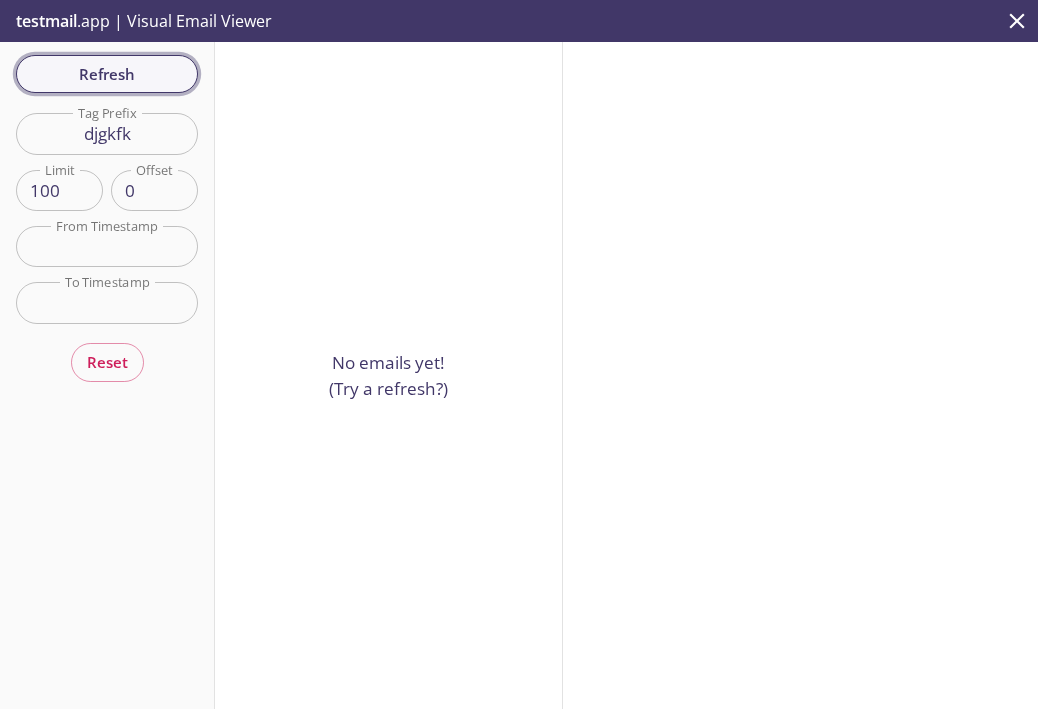 click on "Refresh" at bounding box center (107, 74) 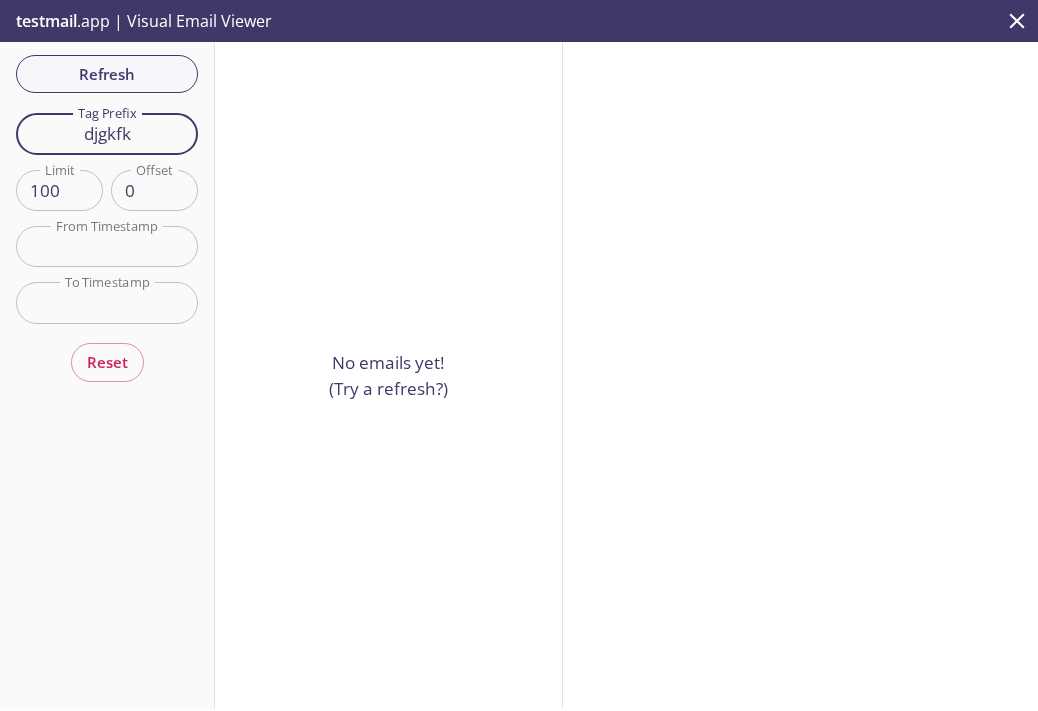 drag, startPoint x: 105, startPoint y: 123, endPoint x: 37, endPoint y: 117, distance: 68.26419 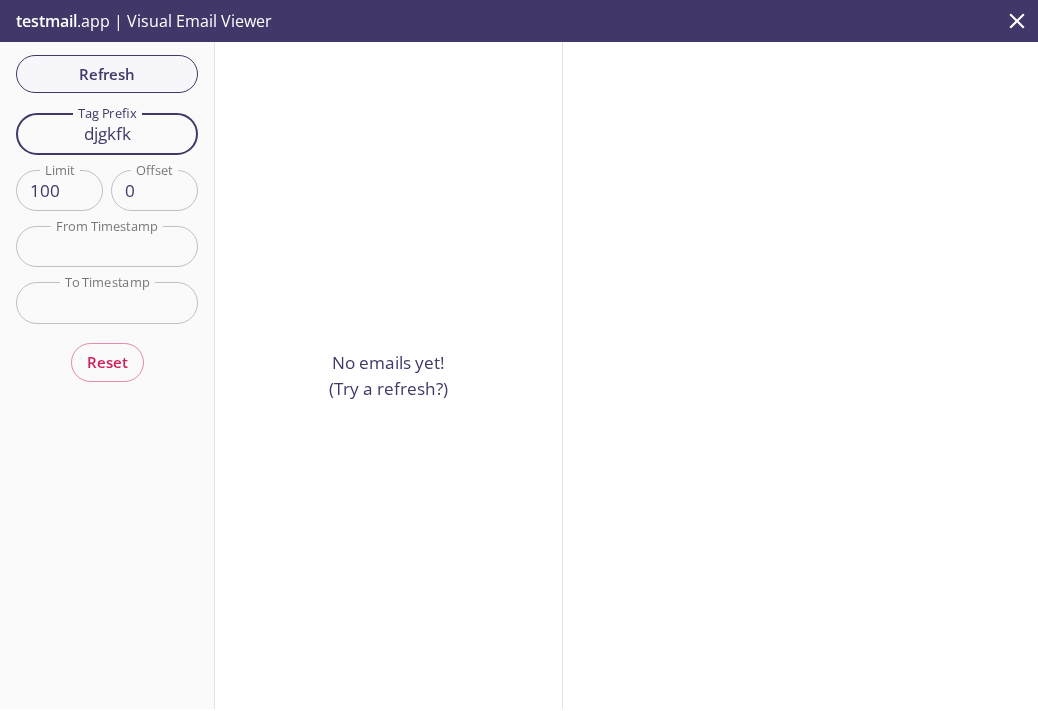 click on "djgkfk" at bounding box center [107, 133] 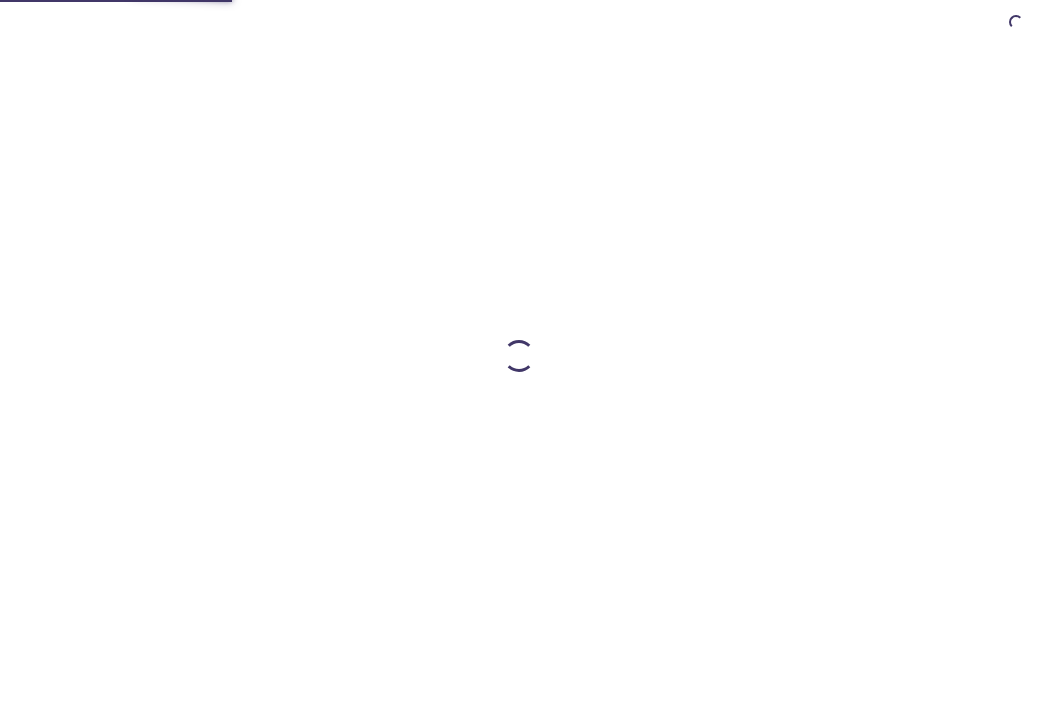 scroll, scrollTop: 0, scrollLeft: 0, axis: both 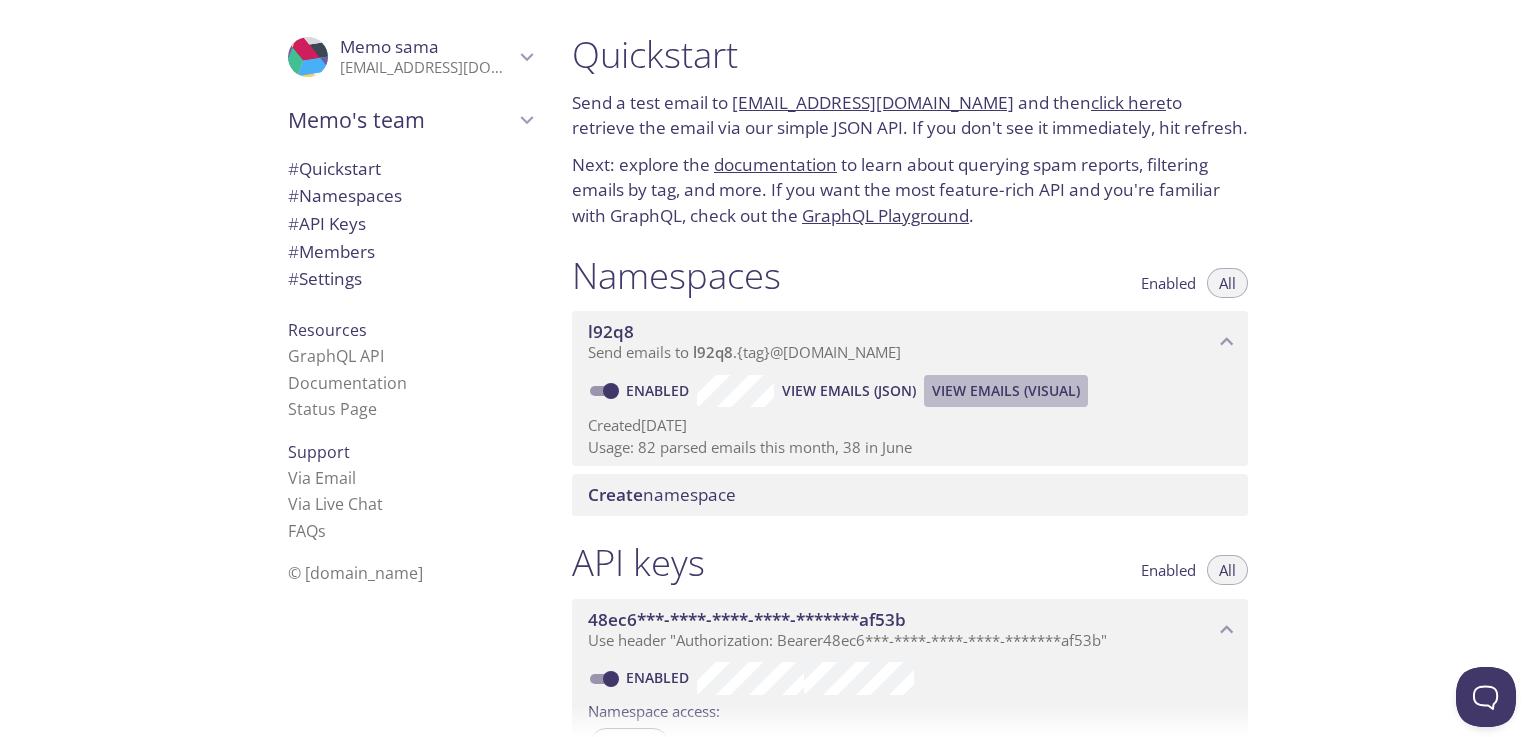 click on "View Emails (Visual)" at bounding box center (1006, 391) 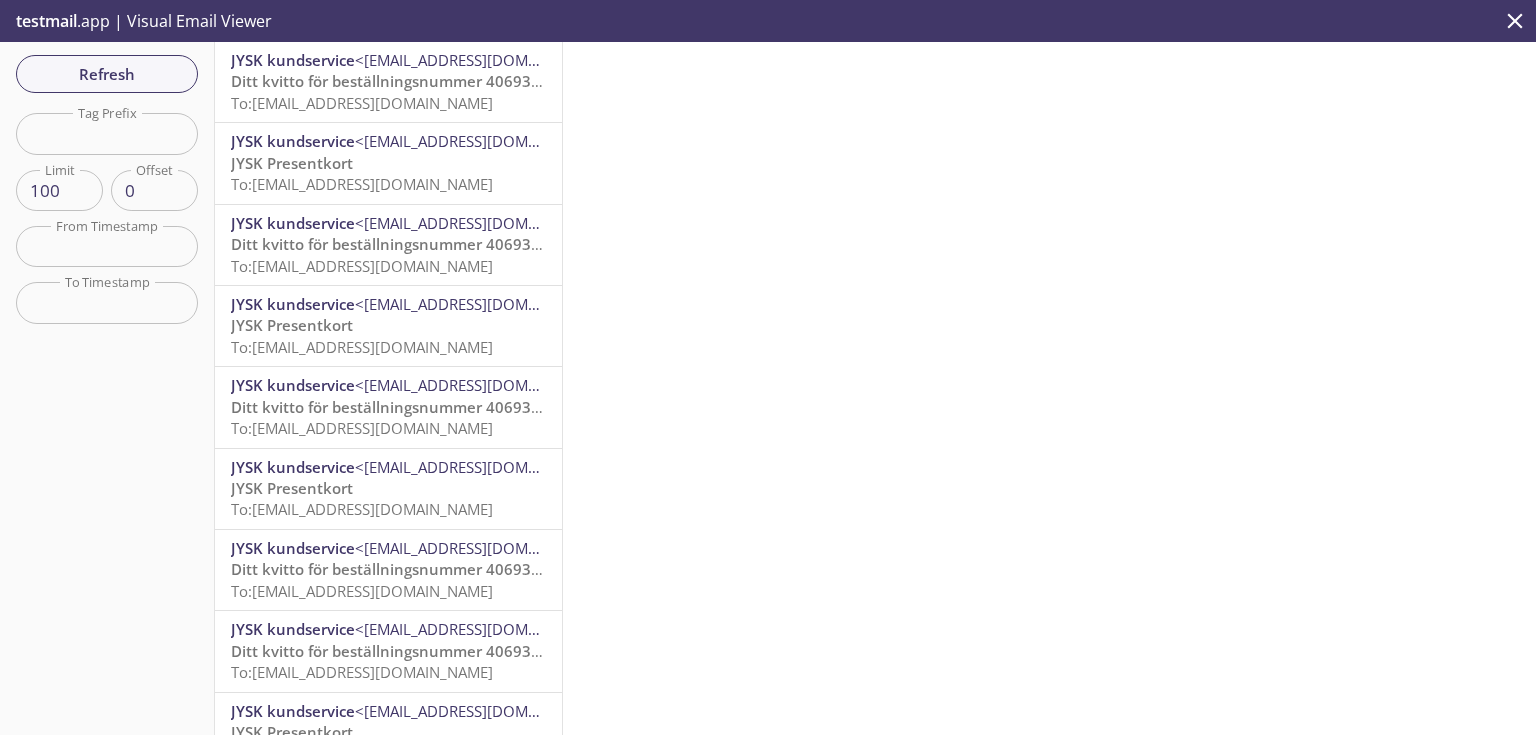 click at bounding box center [107, 133] 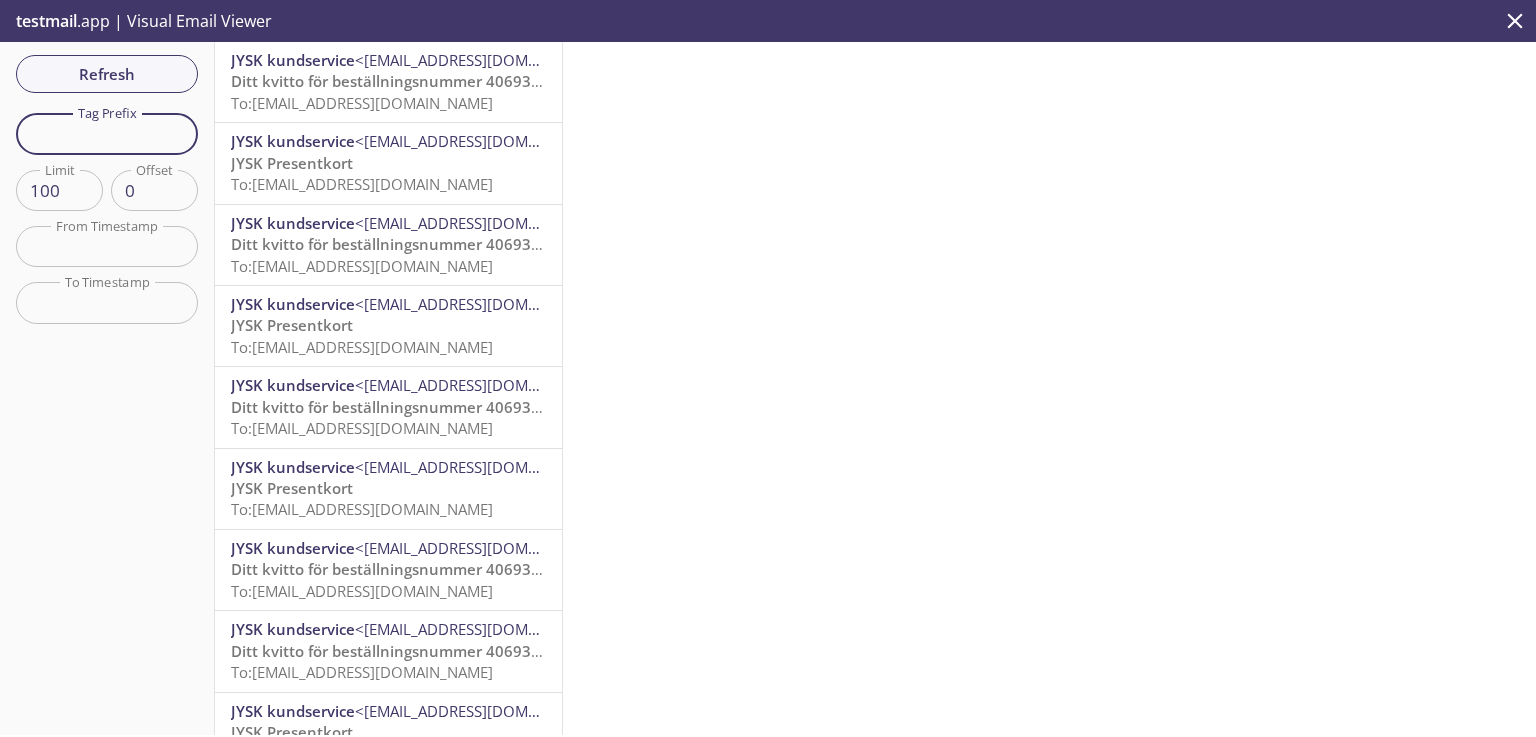 paste on "djgkfk" 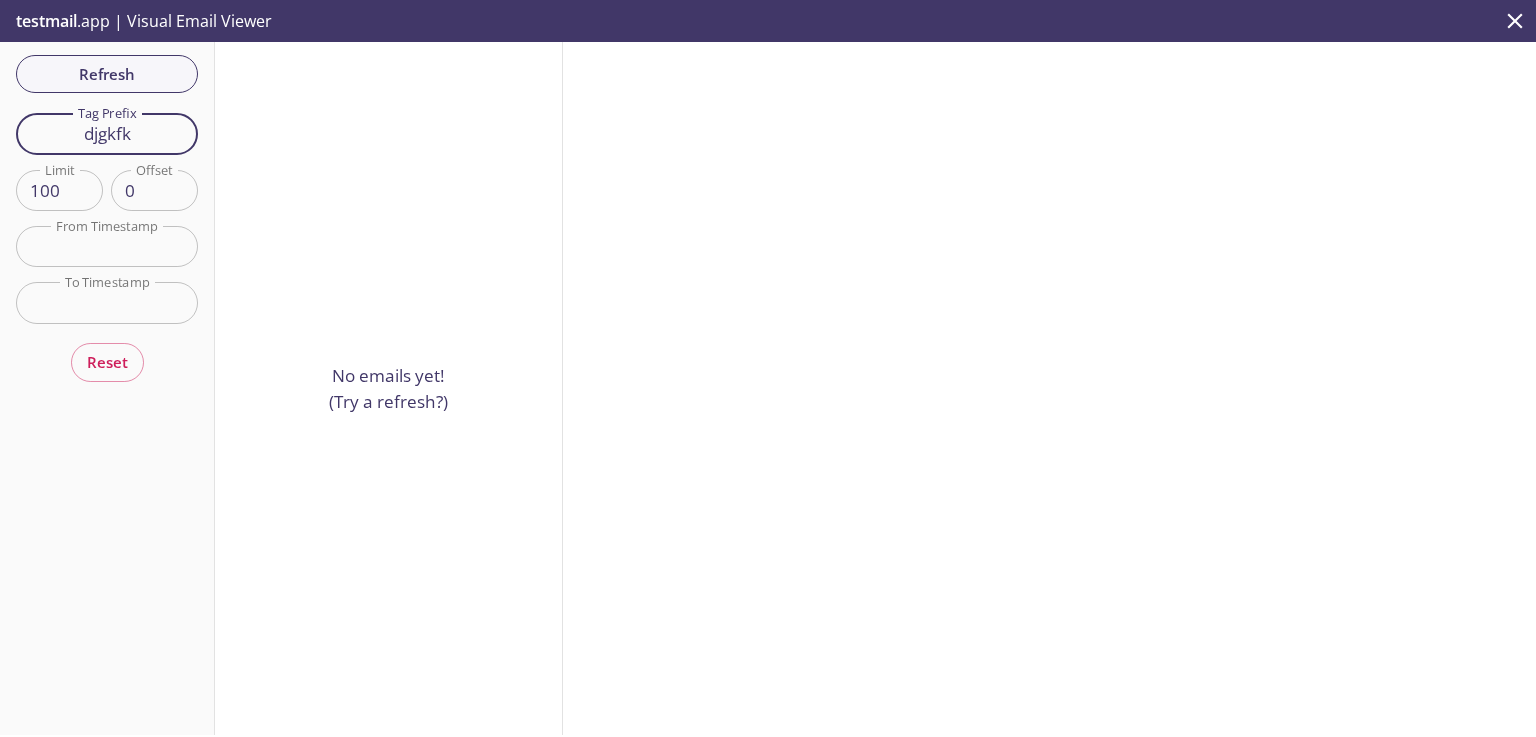 drag, startPoint x: 161, startPoint y: 135, endPoint x: 0, endPoint y: 180, distance: 167.17058 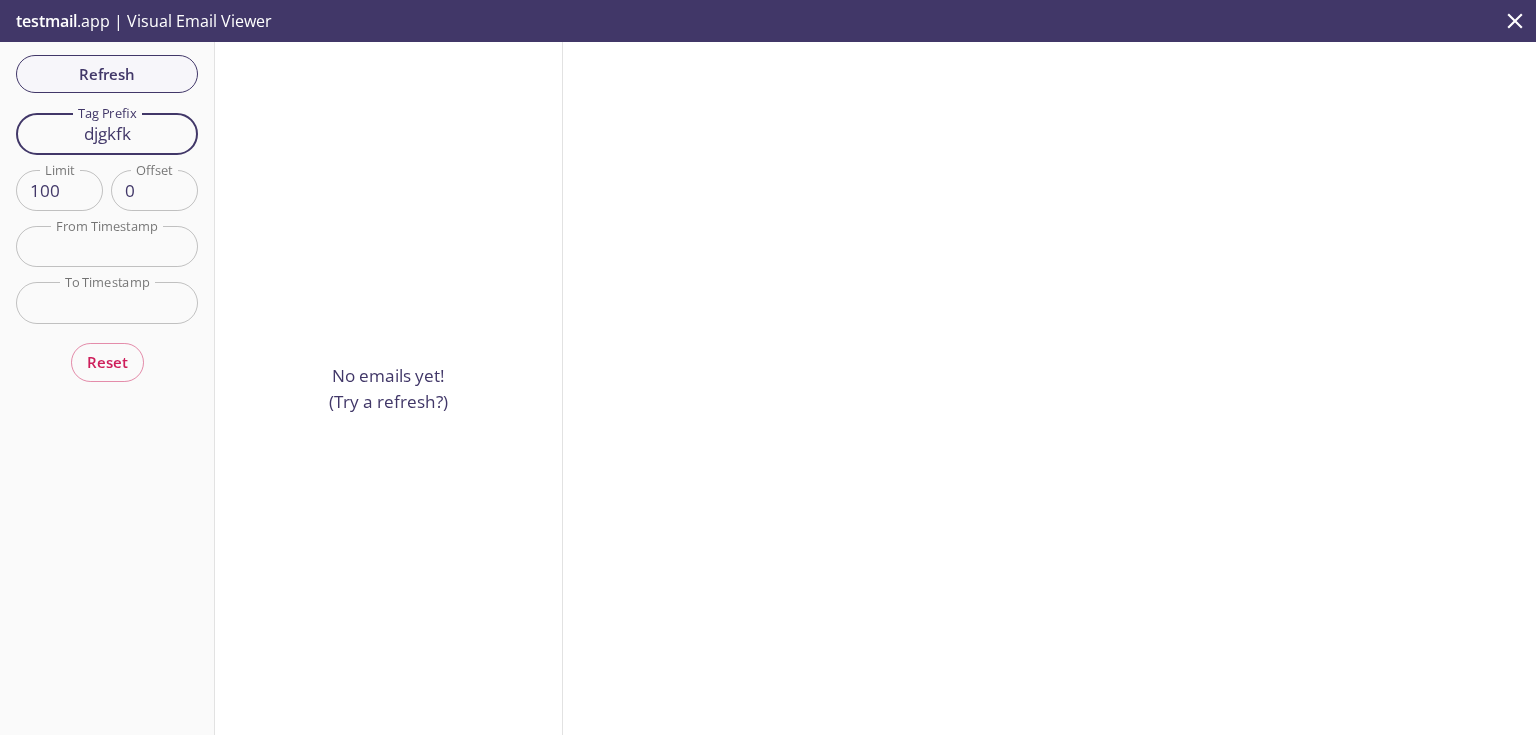 click on "Refresh Filters Tag Prefix djgkfk Tag Prefix Limit 100 Limit Offset 0 Offset From Timestamp From Timestamp To Timestamp To Timestamp Reset" at bounding box center [107, 388] 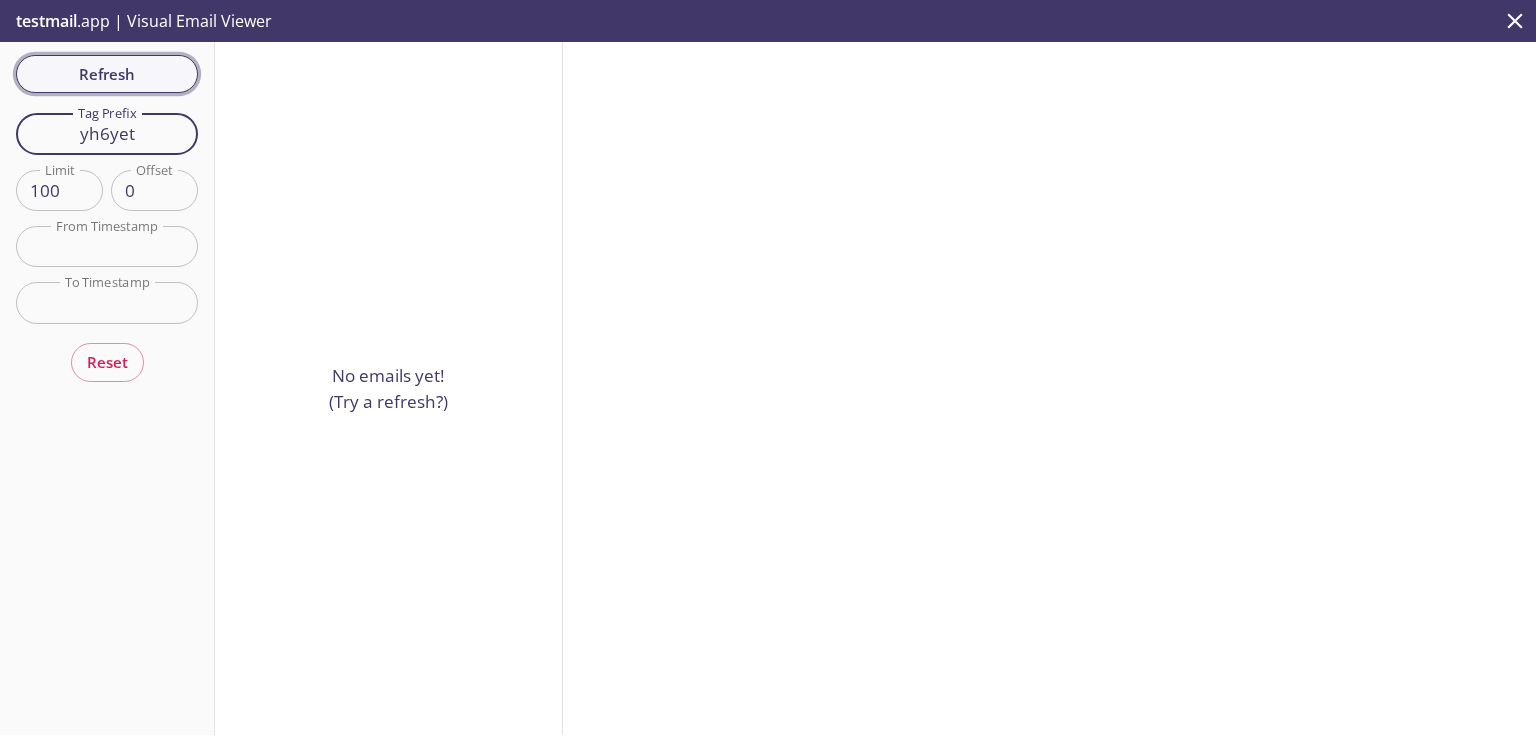 type on "yh6yet" 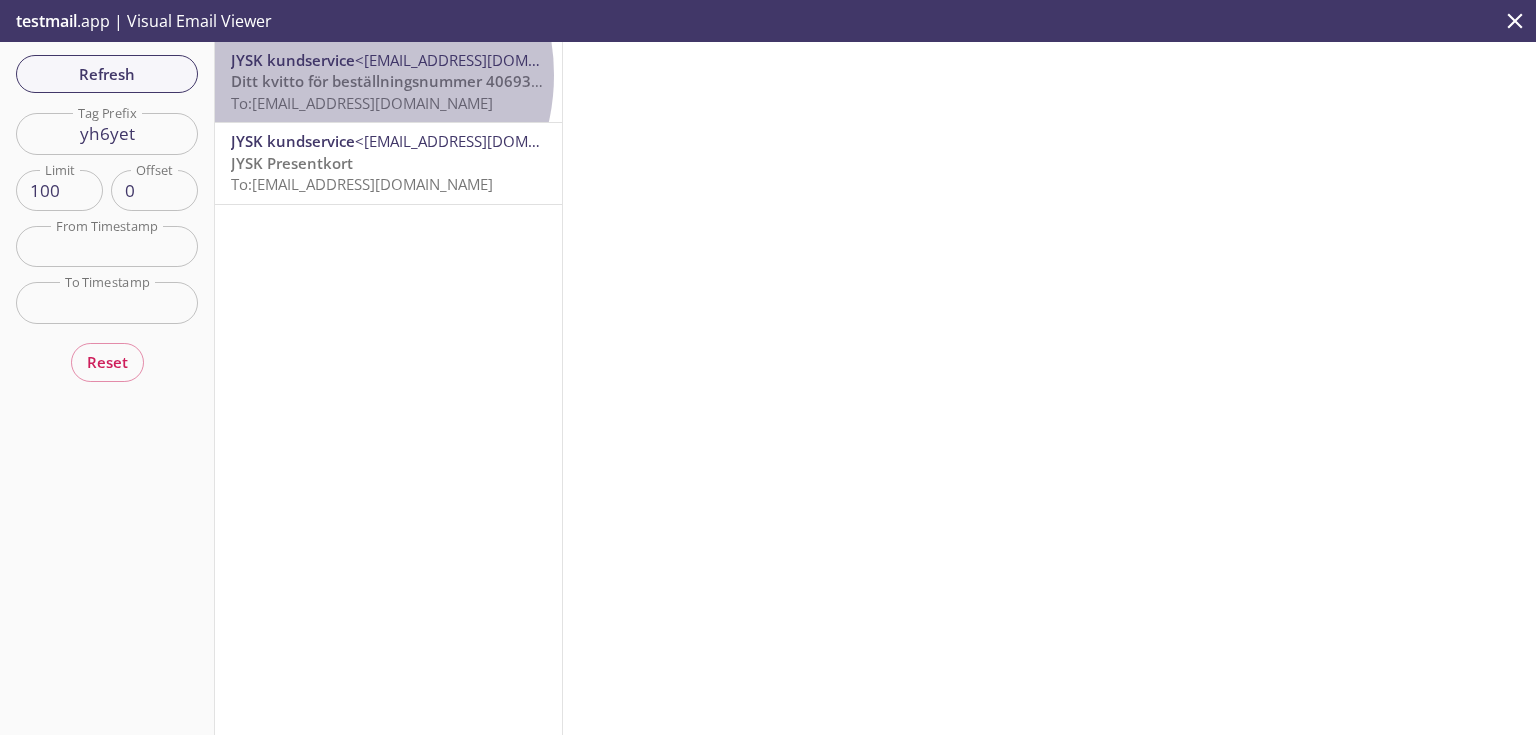 click on "Ditt kvitto för beställningsnummer 4069396620" at bounding box center [403, 81] 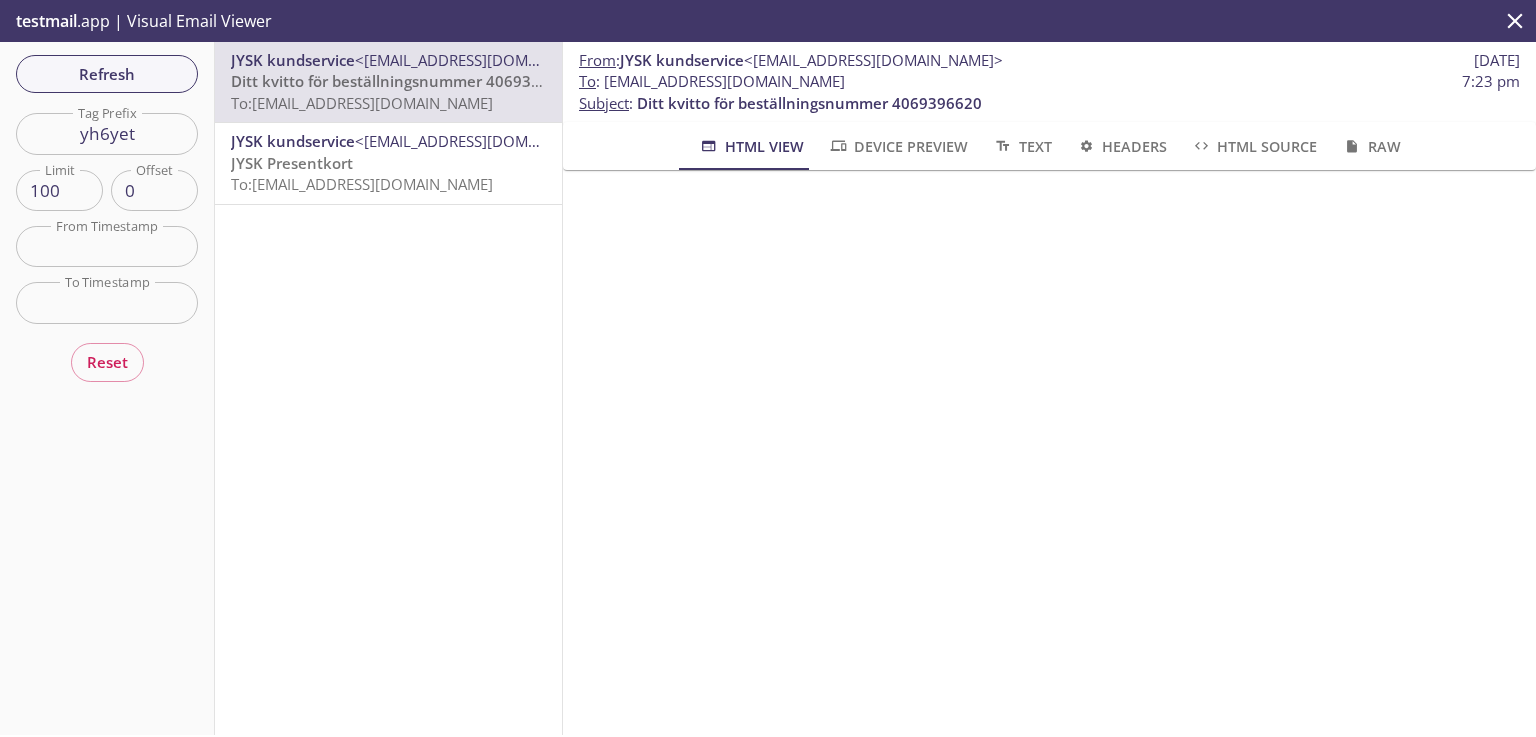 scroll, scrollTop: 788, scrollLeft: 0, axis: vertical 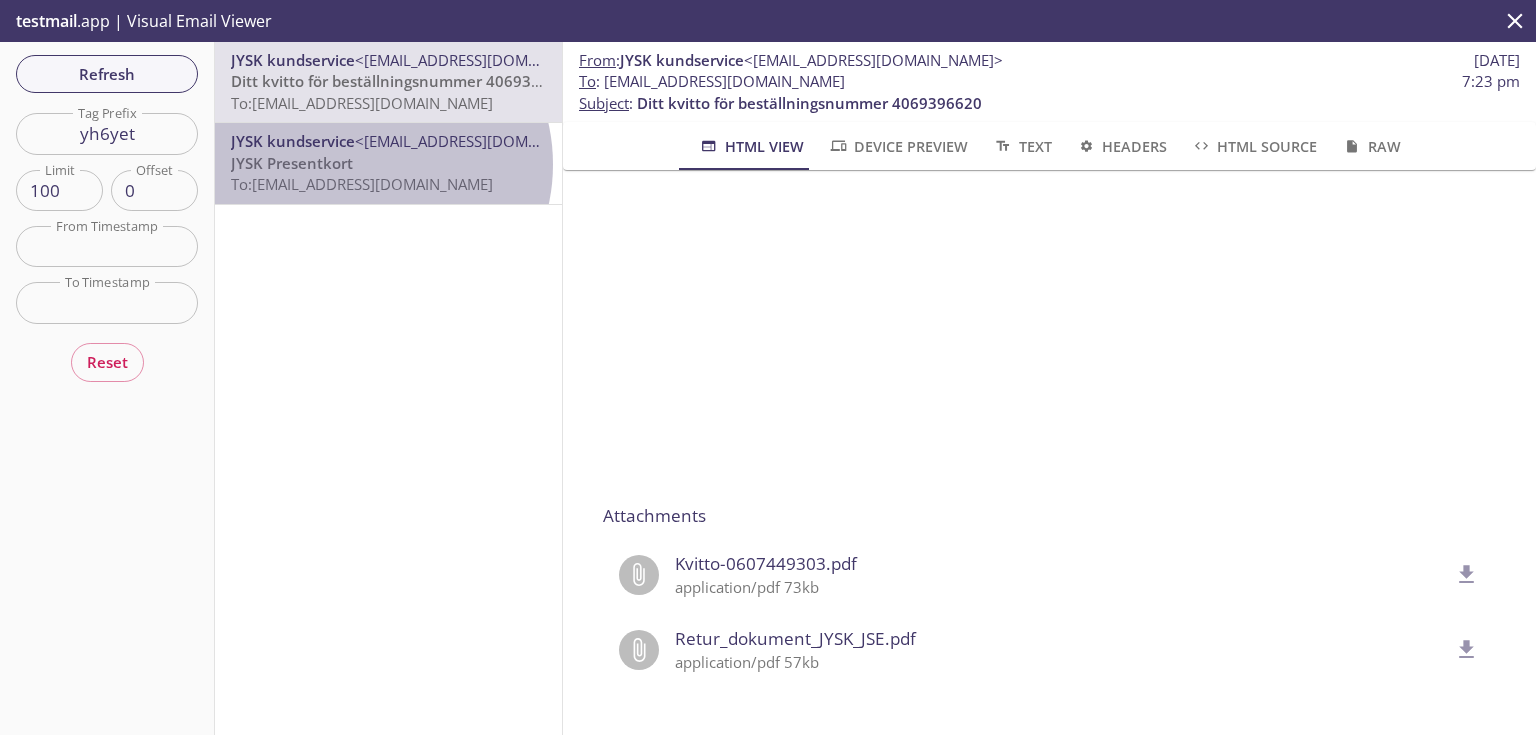 click on "JYSK Presentkort To:  [EMAIL_ADDRESS][DOMAIN_NAME]" at bounding box center [388, 174] 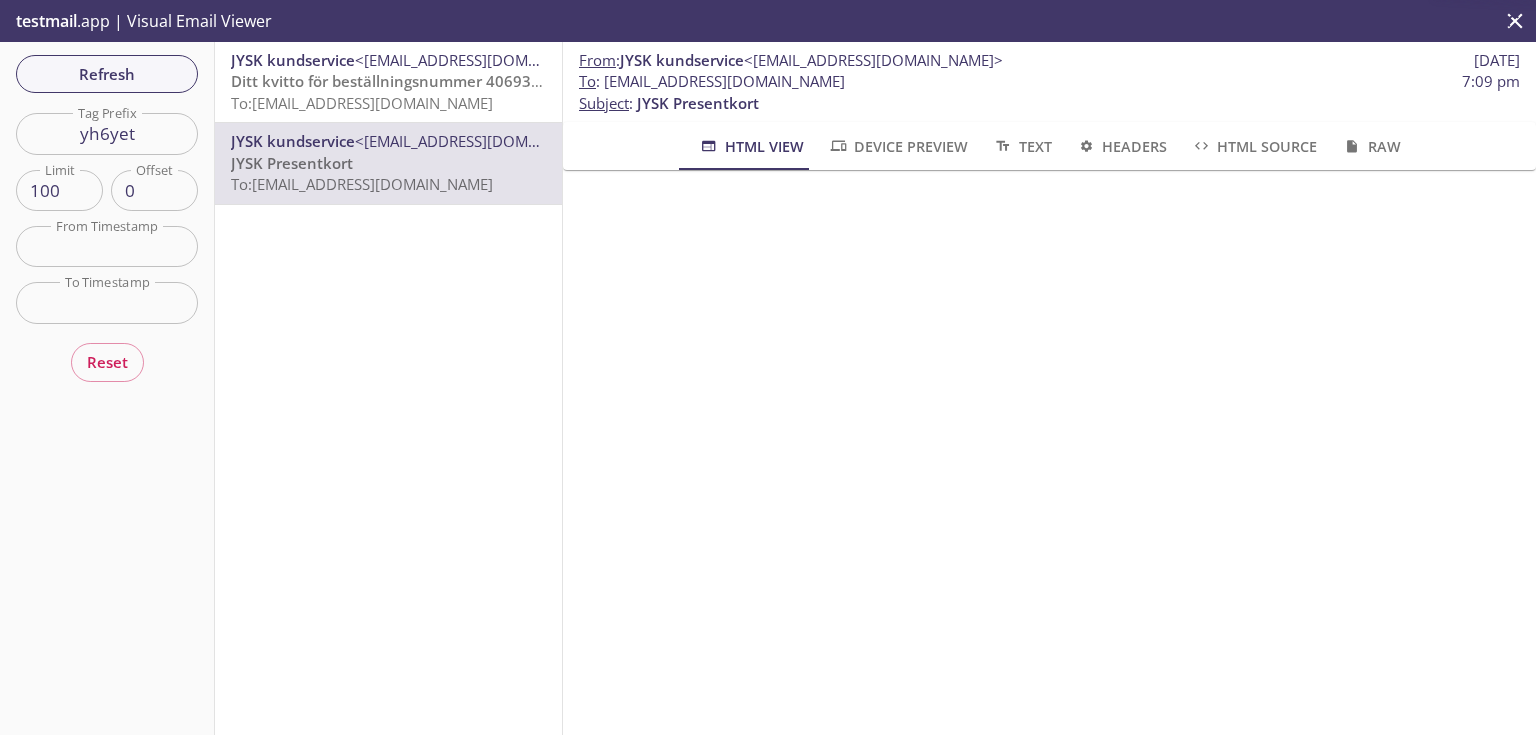 scroll, scrollTop: 300, scrollLeft: 0, axis: vertical 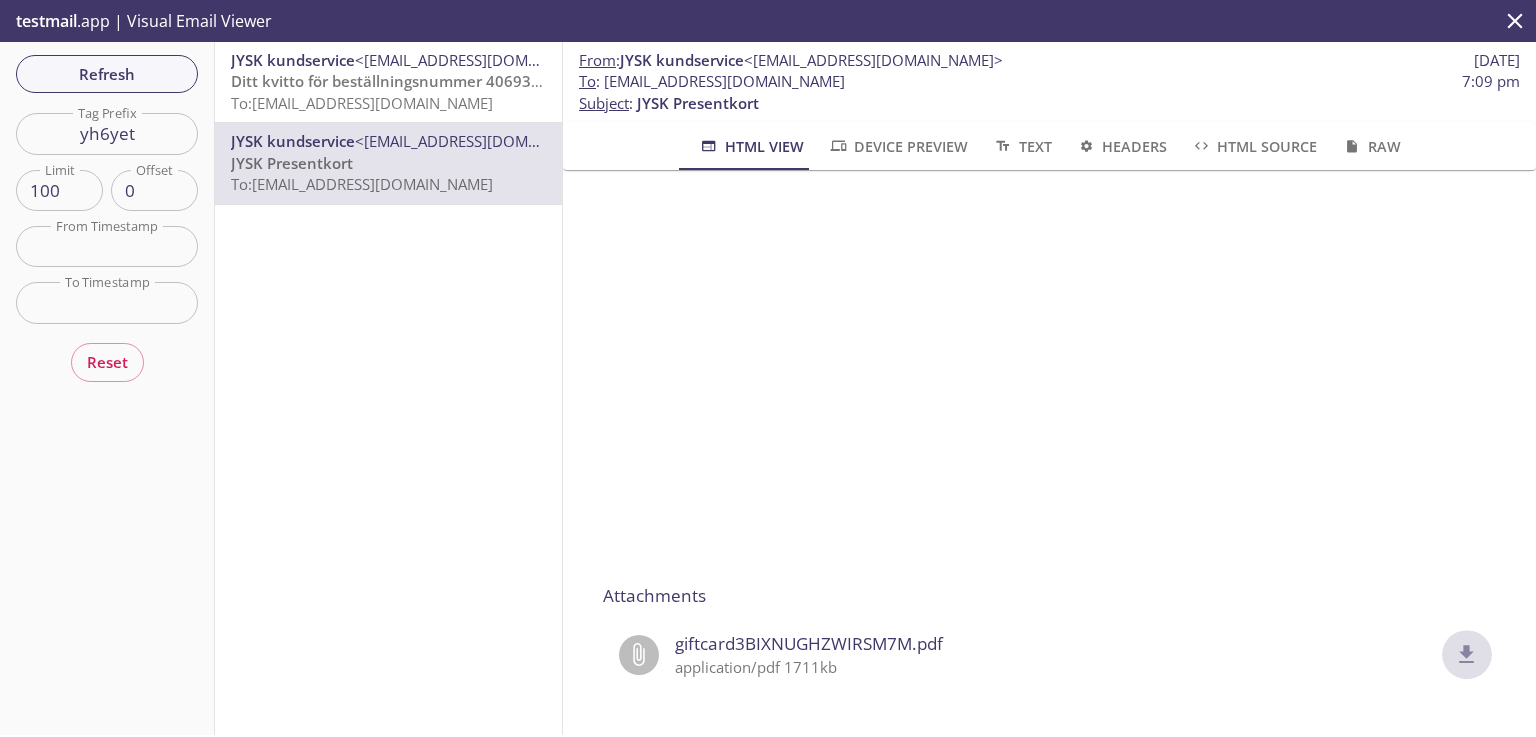 click 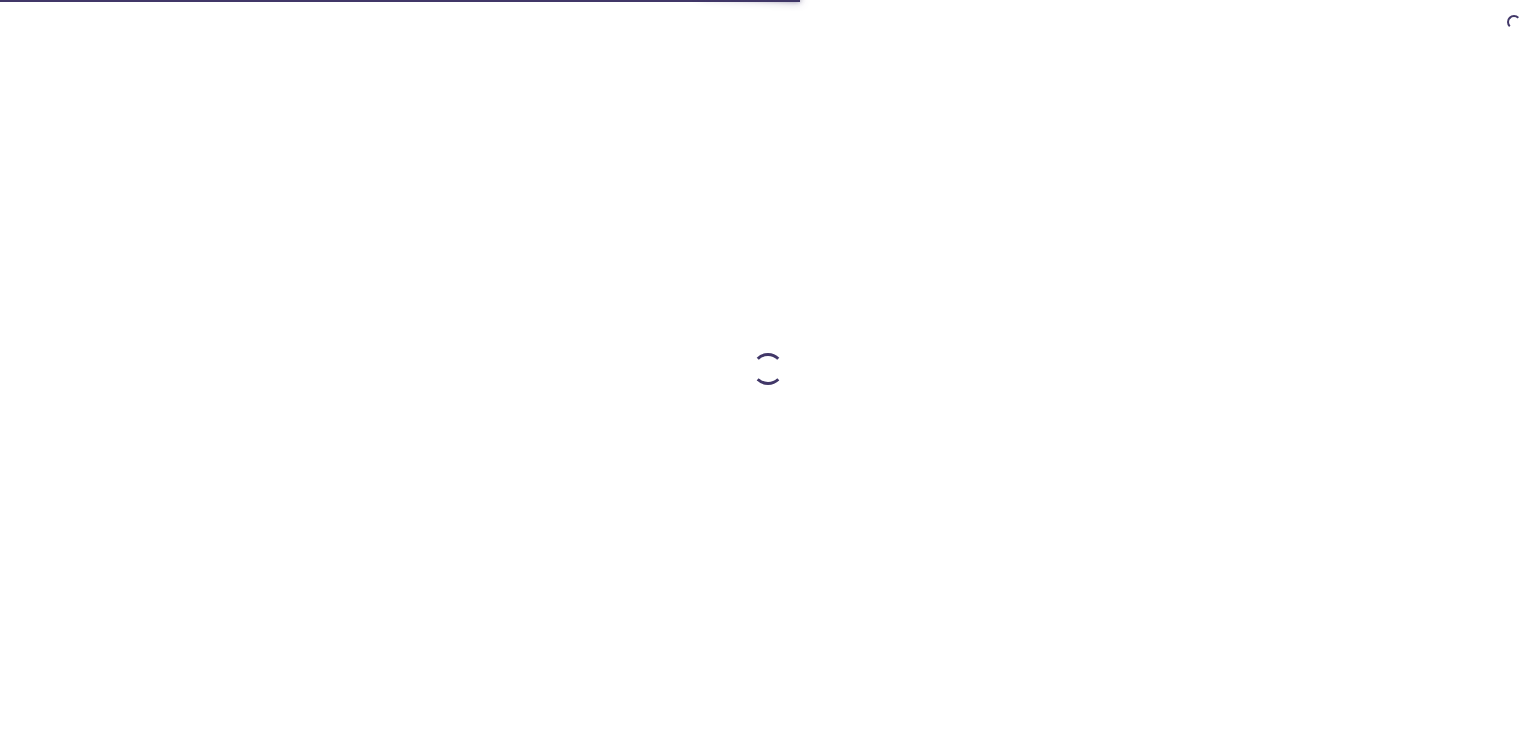 scroll, scrollTop: 0, scrollLeft: 0, axis: both 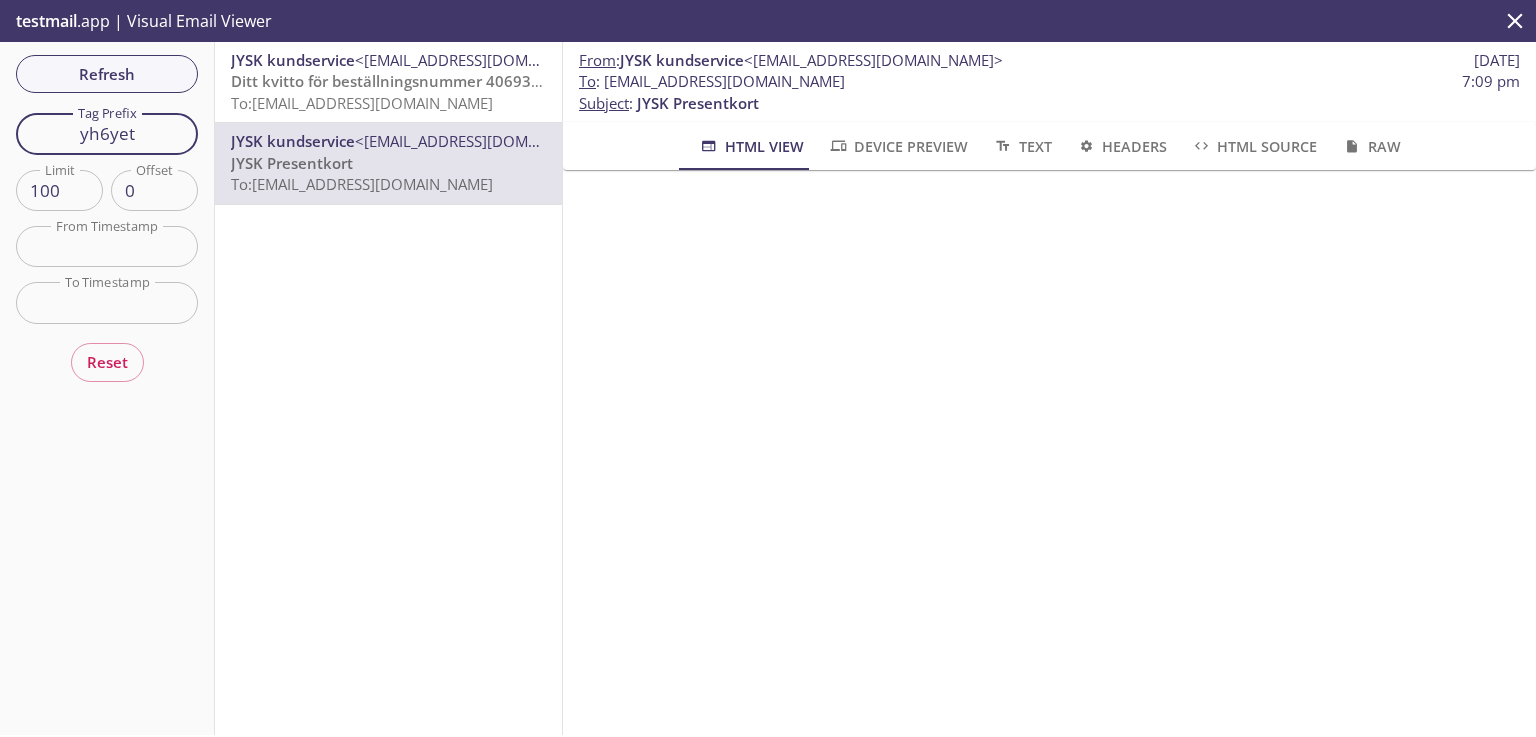 drag, startPoint x: 117, startPoint y: 131, endPoint x: 52, endPoint y: 117, distance: 66.4906 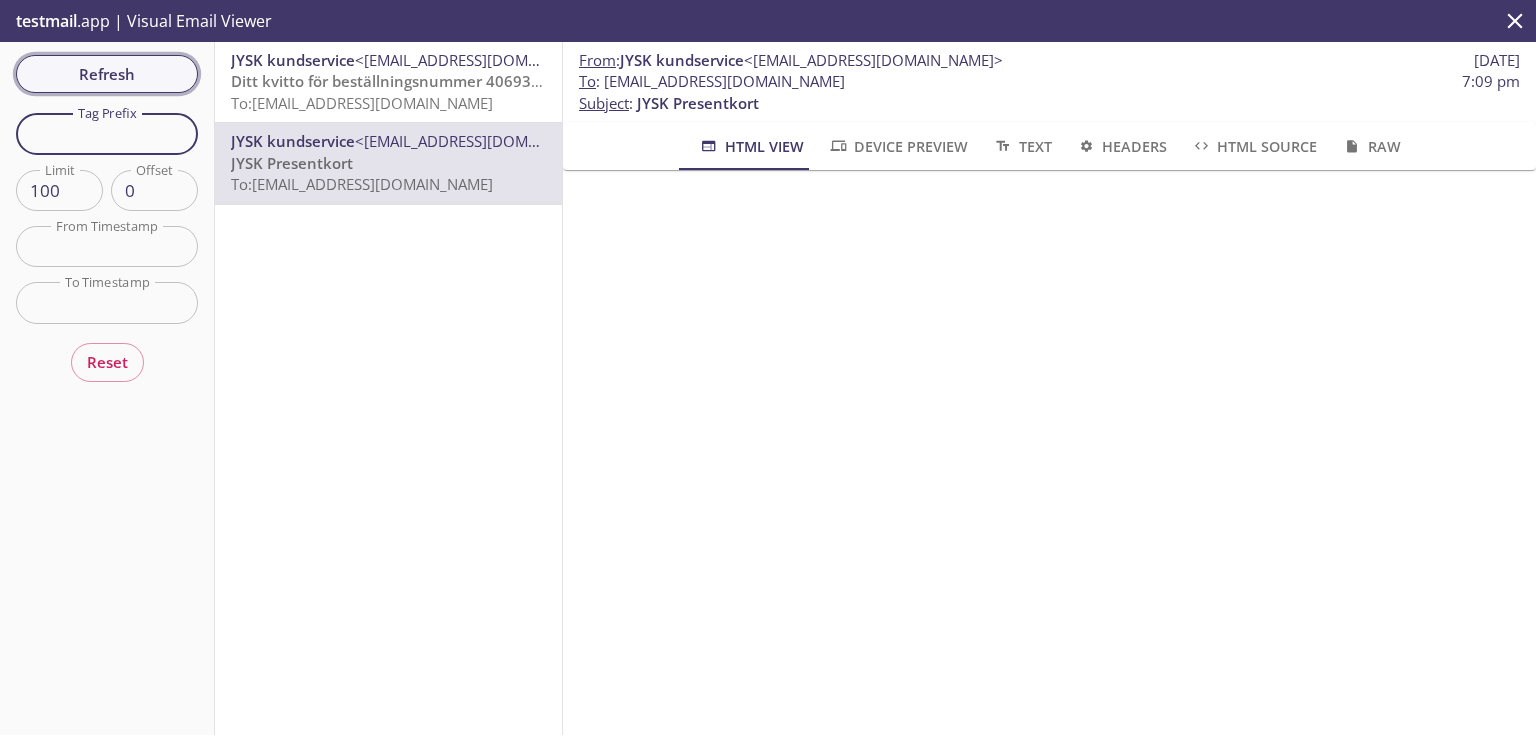 type 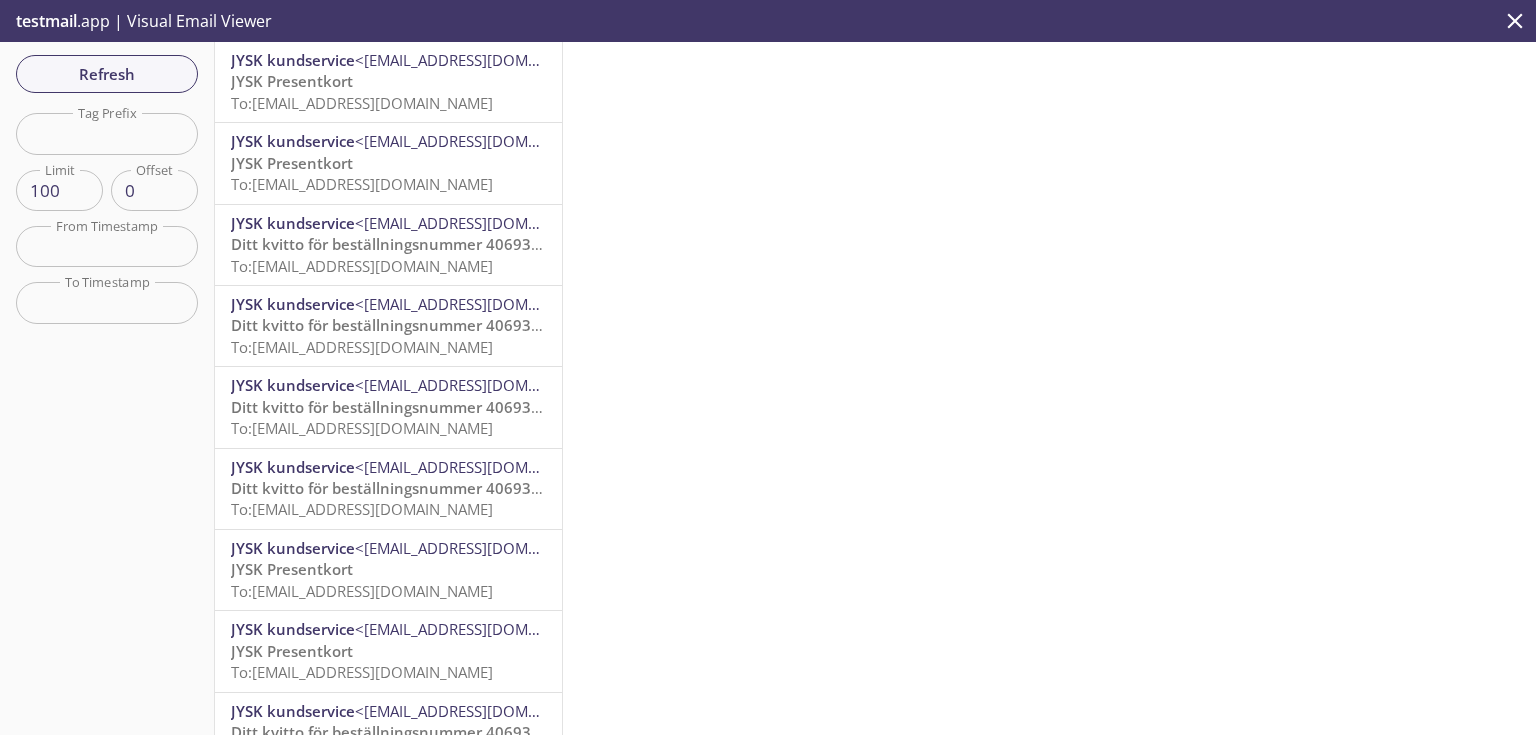 scroll, scrollTop: 400, scrollLeft: 0, axis: vertical 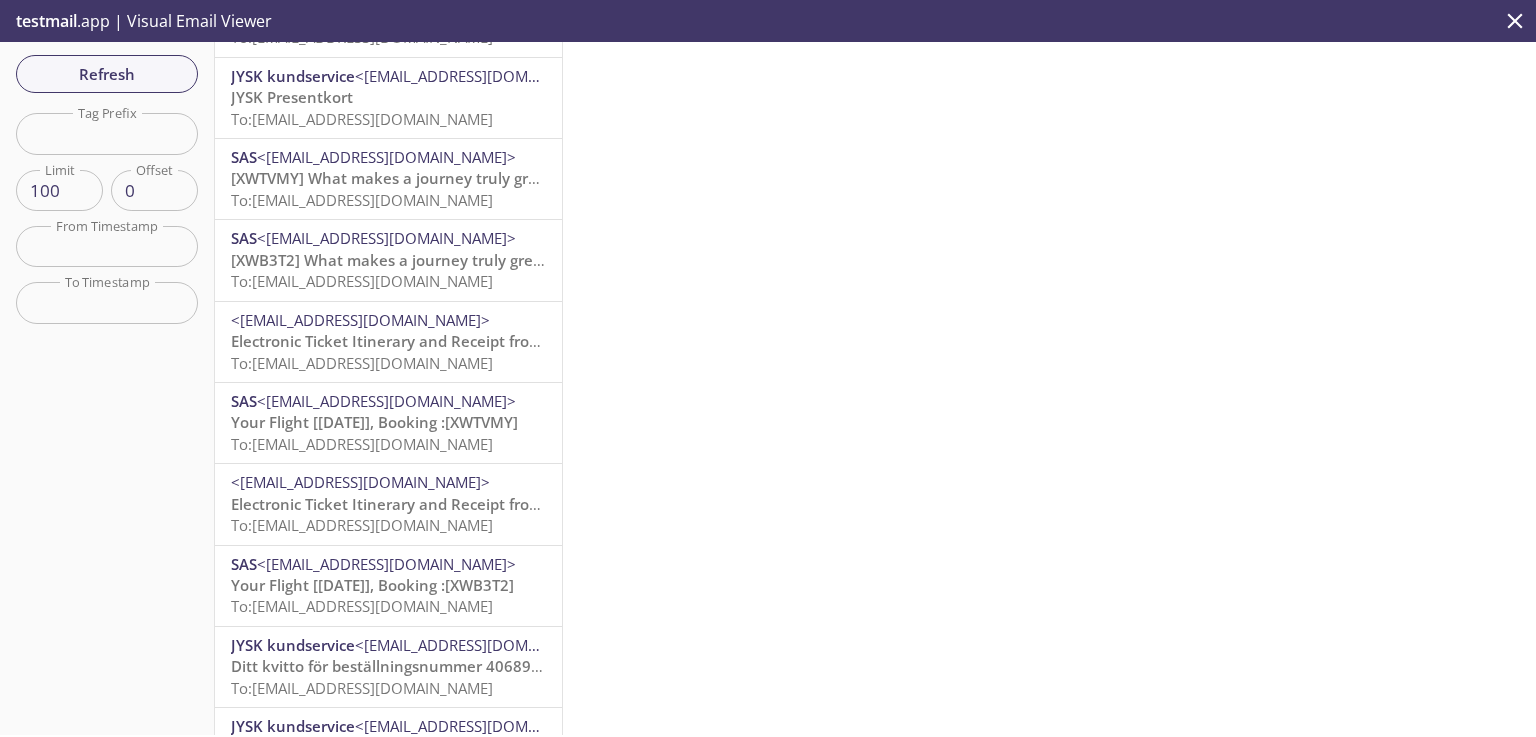 click on "To:  [EMAIL_ADDRESS][DOMAIN_NAME]" at bounding box center (362, 119) 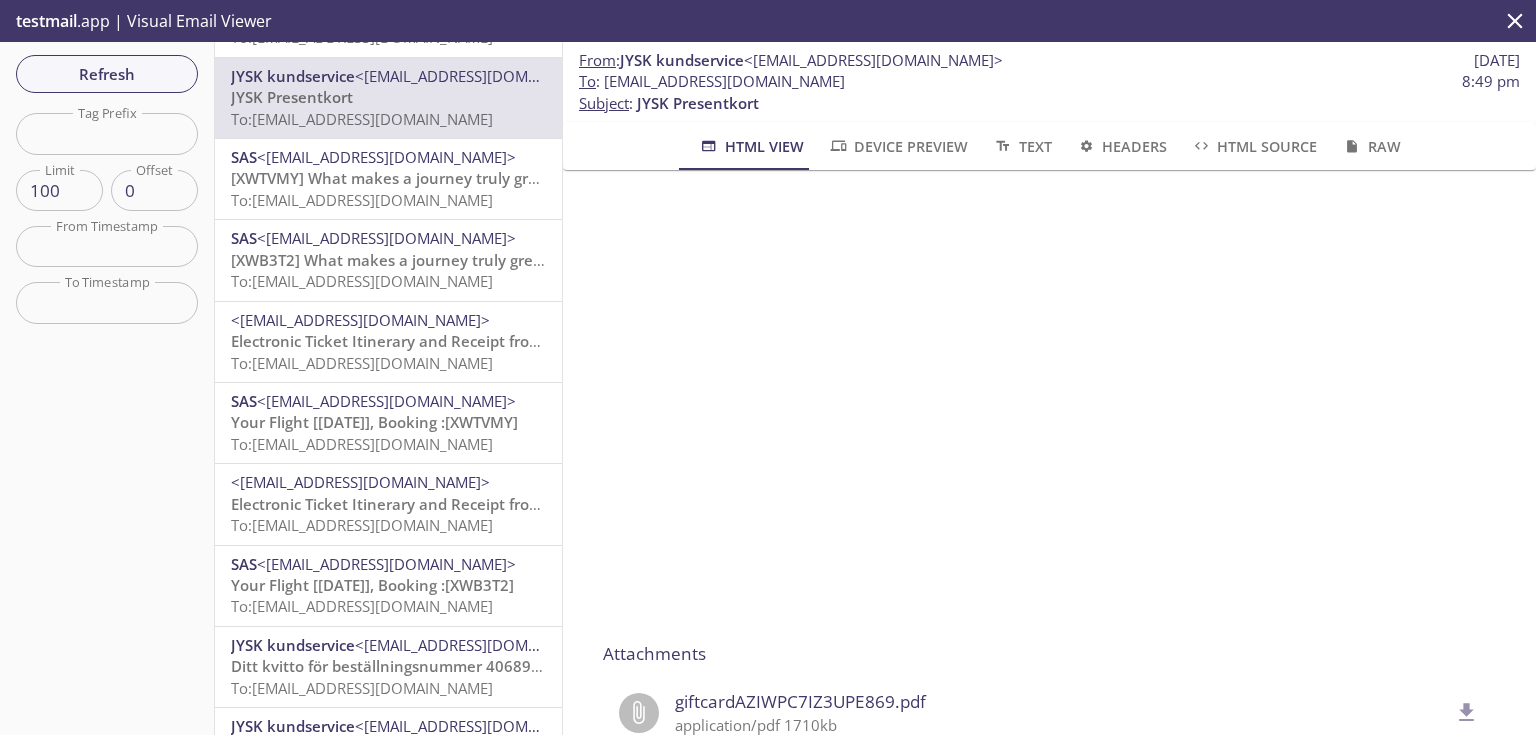 scroll, scrollTop: 320, scrollLeft: 0, axis: vertical 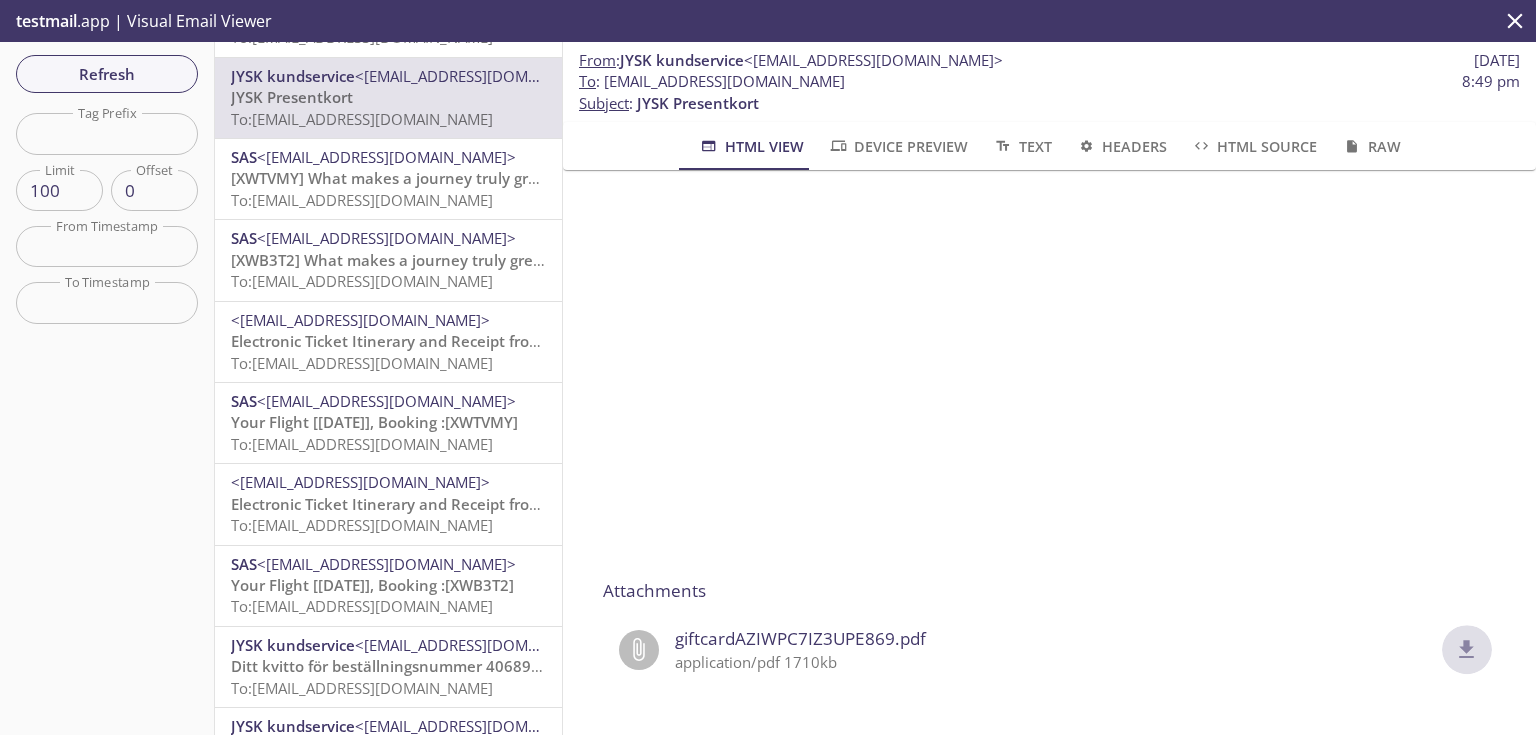 click 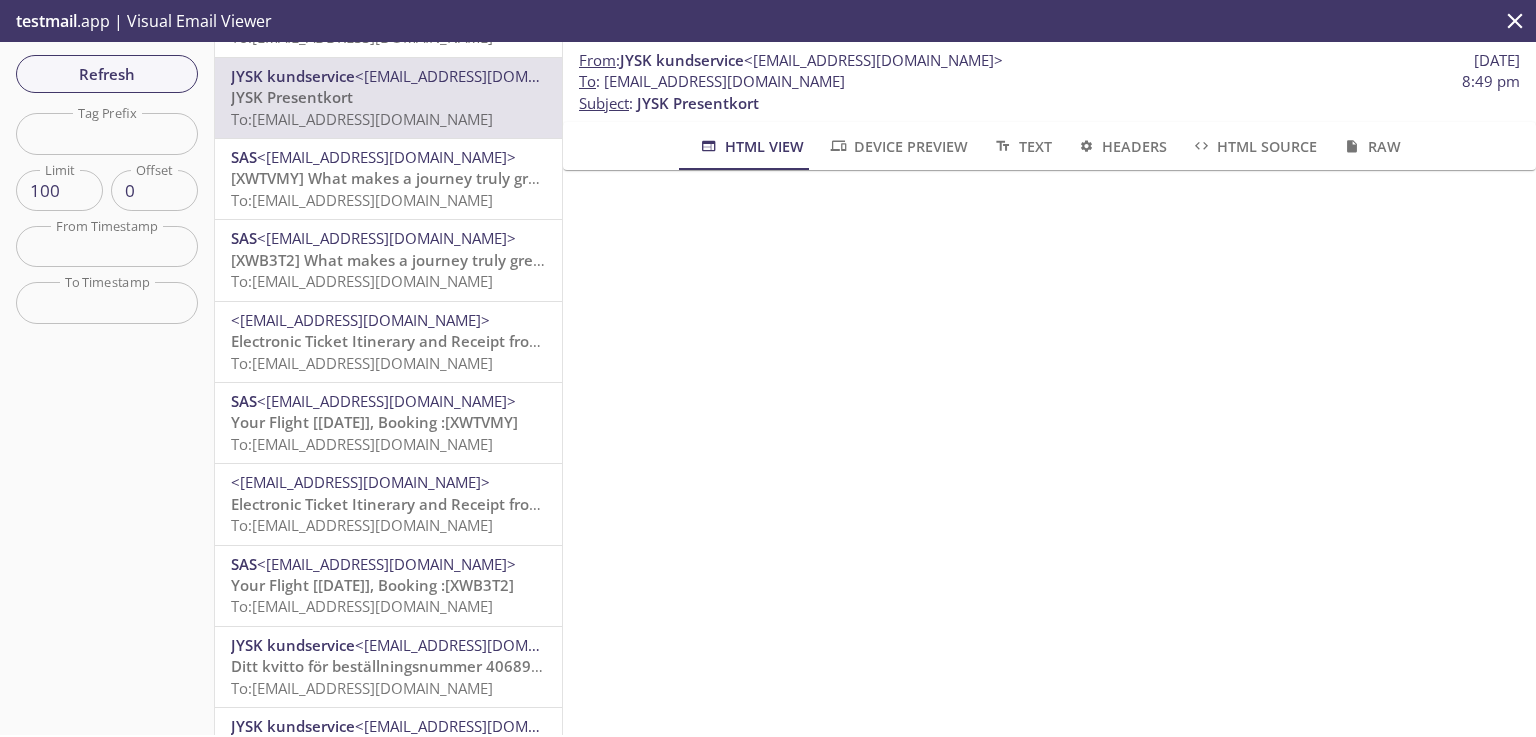 scroll, scrollTop: 0, scrollLeft: 0, axis: both 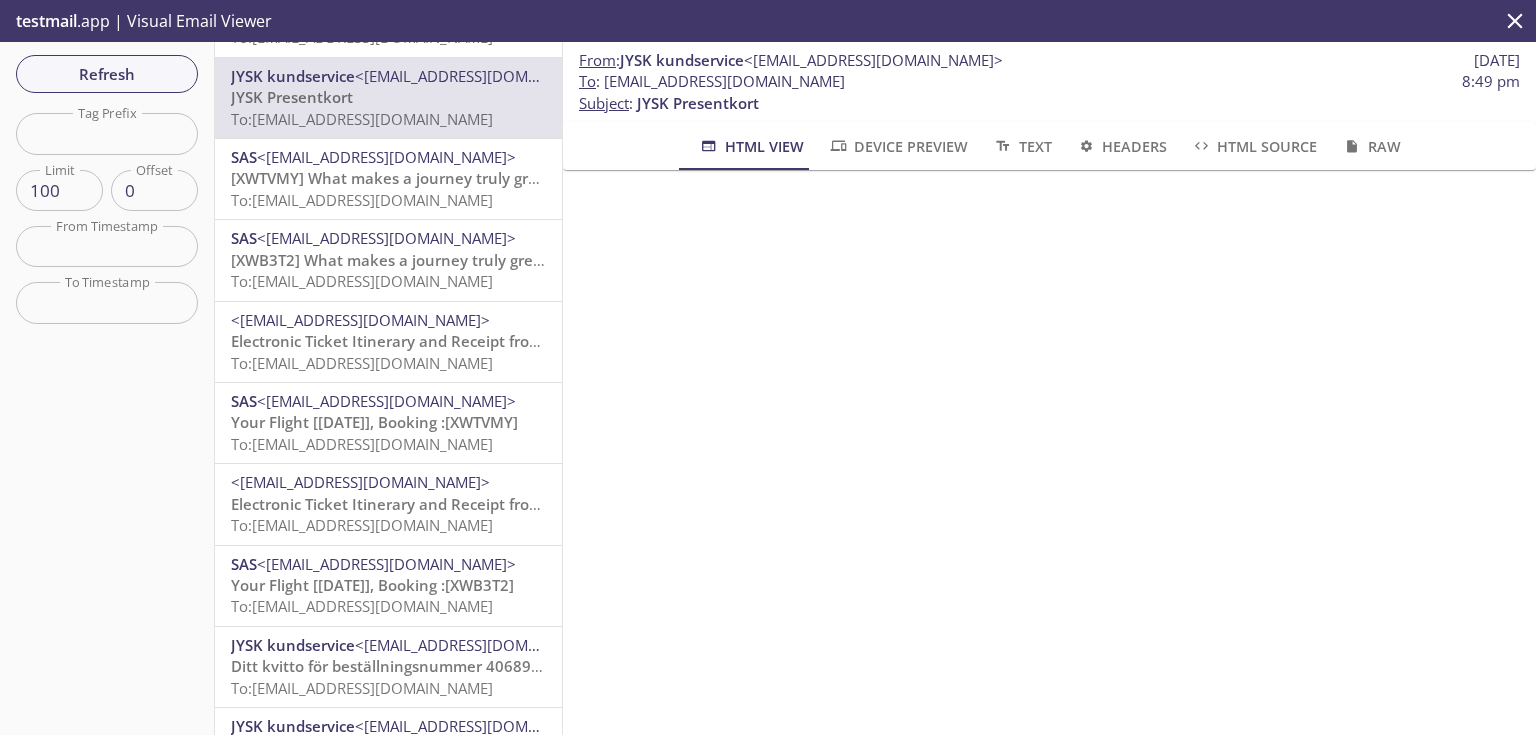 click on "To :   [EMAIL_ADDRESS][DOMAIN_NAME] 8:49 pm" at bounding box center (1049, 81) 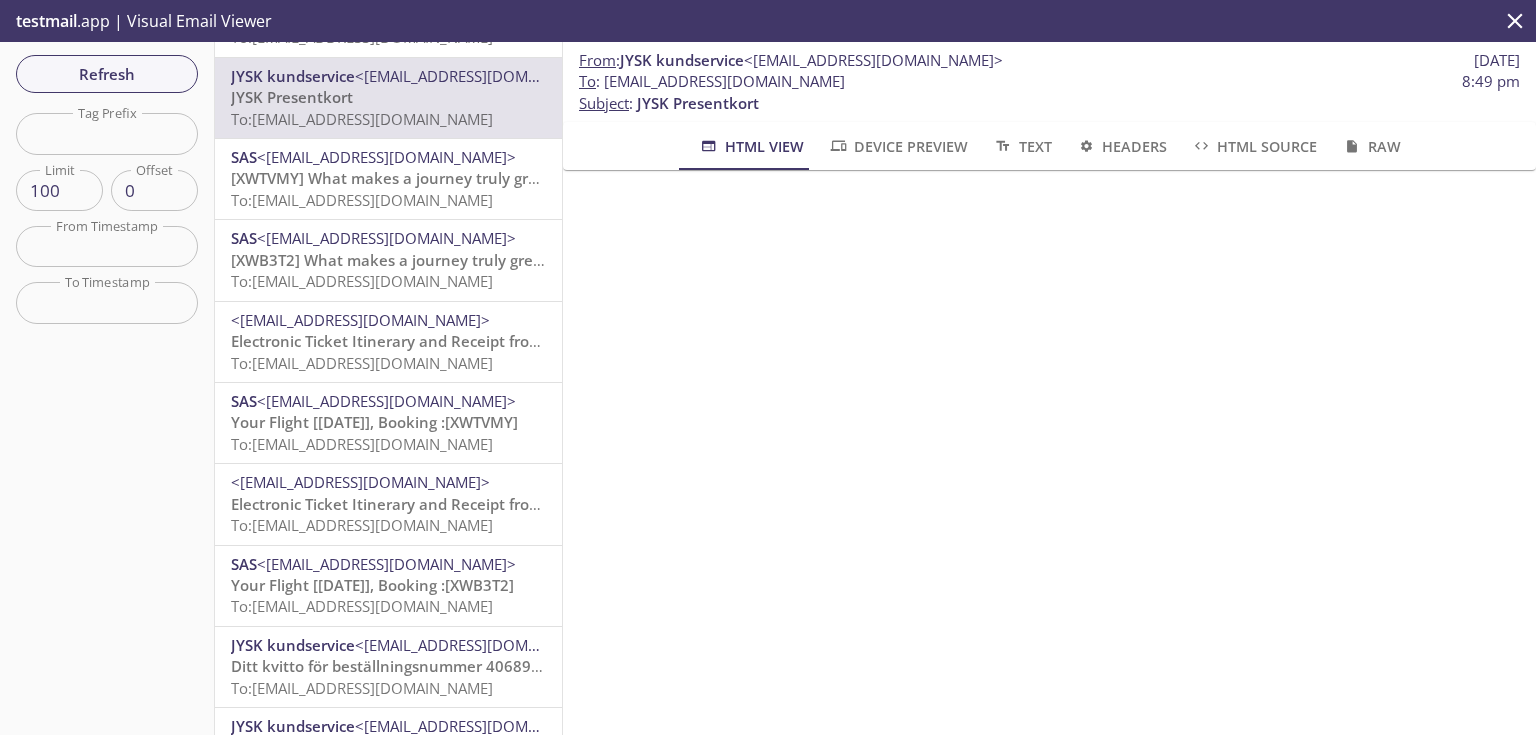 copy on "[EMAIL_ADDRESS][DOMAIN_NAME]" 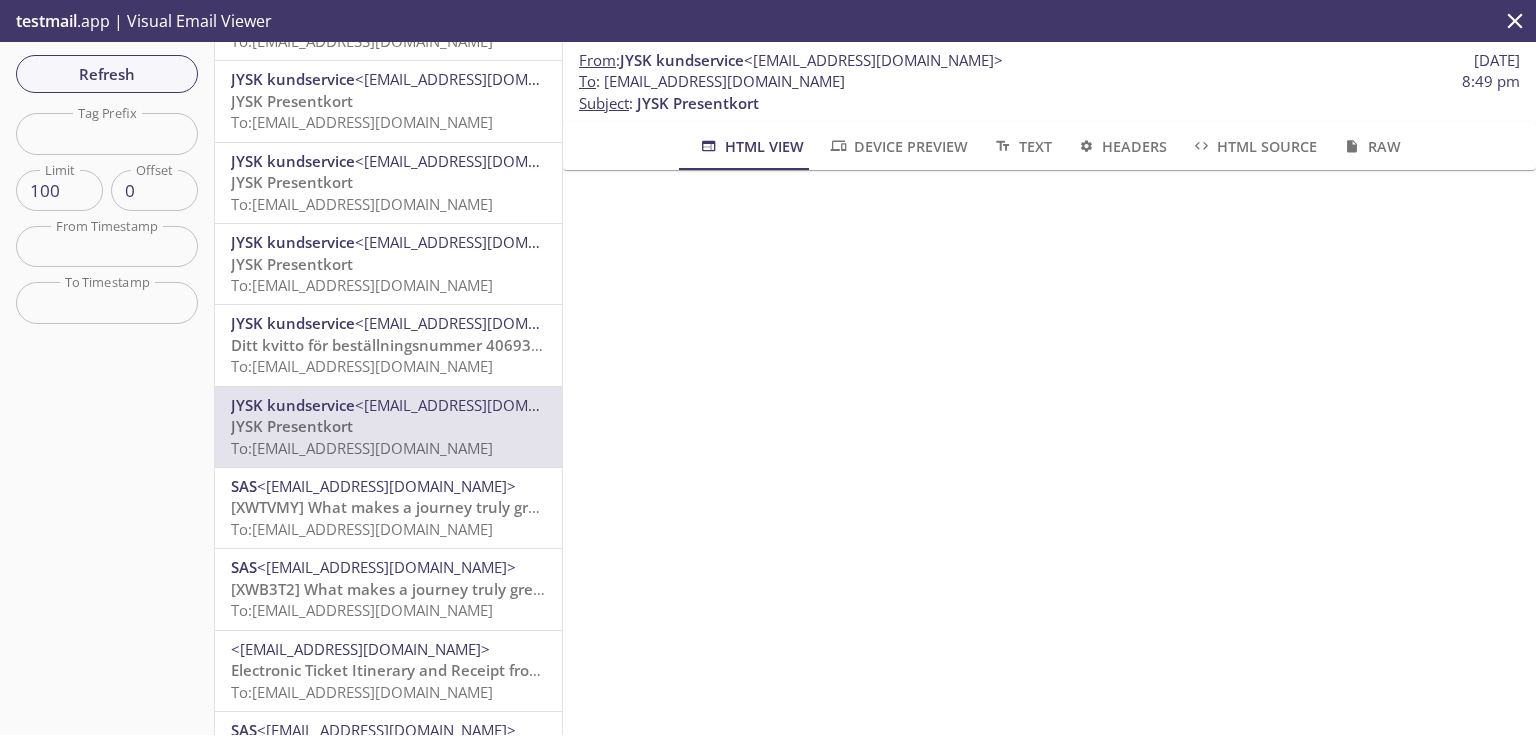 scroll, scrollTop: 6046, scrollLeft: 0, axis: vertical 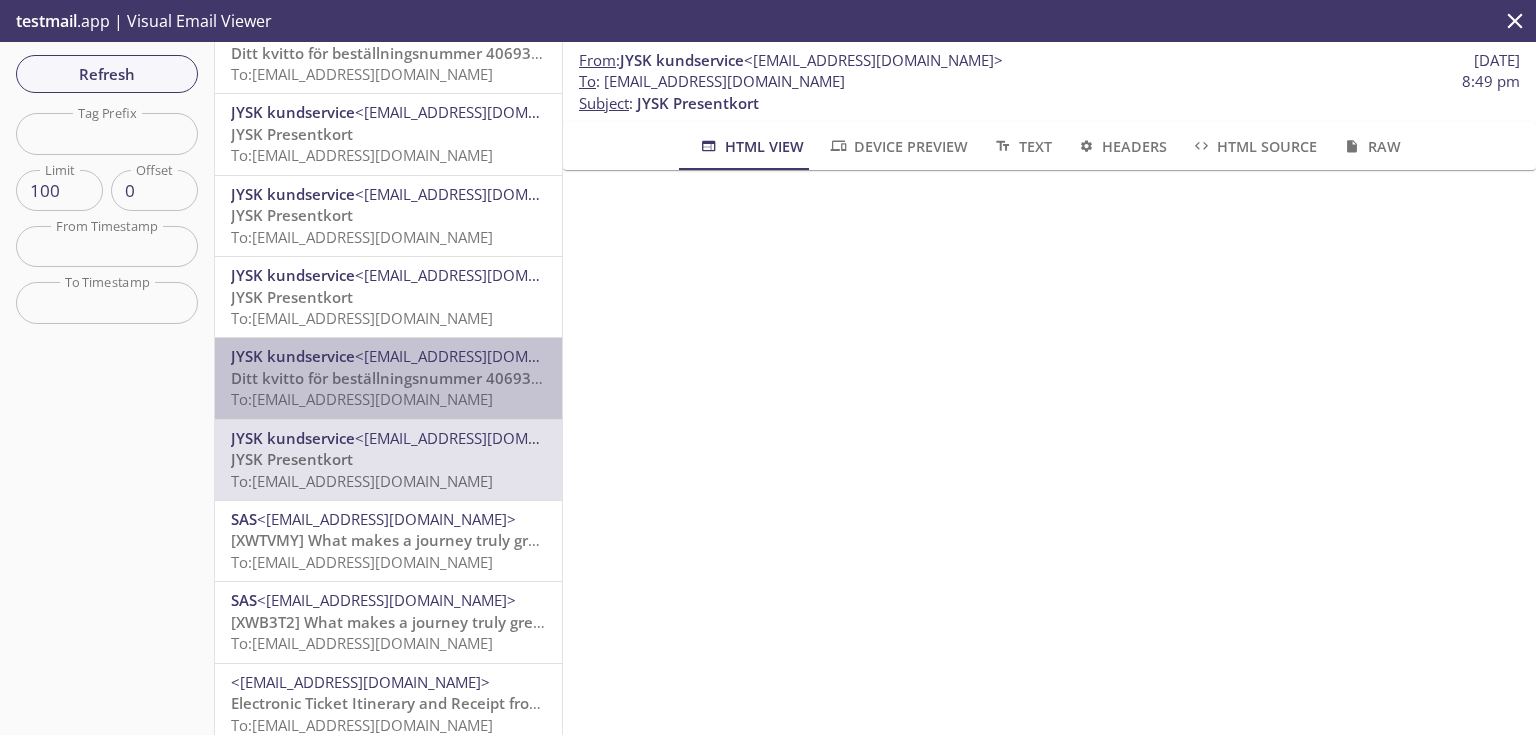 click on "Ditt kvitto för beställningsnummer 4069332182" at bounding box center [403, 378] 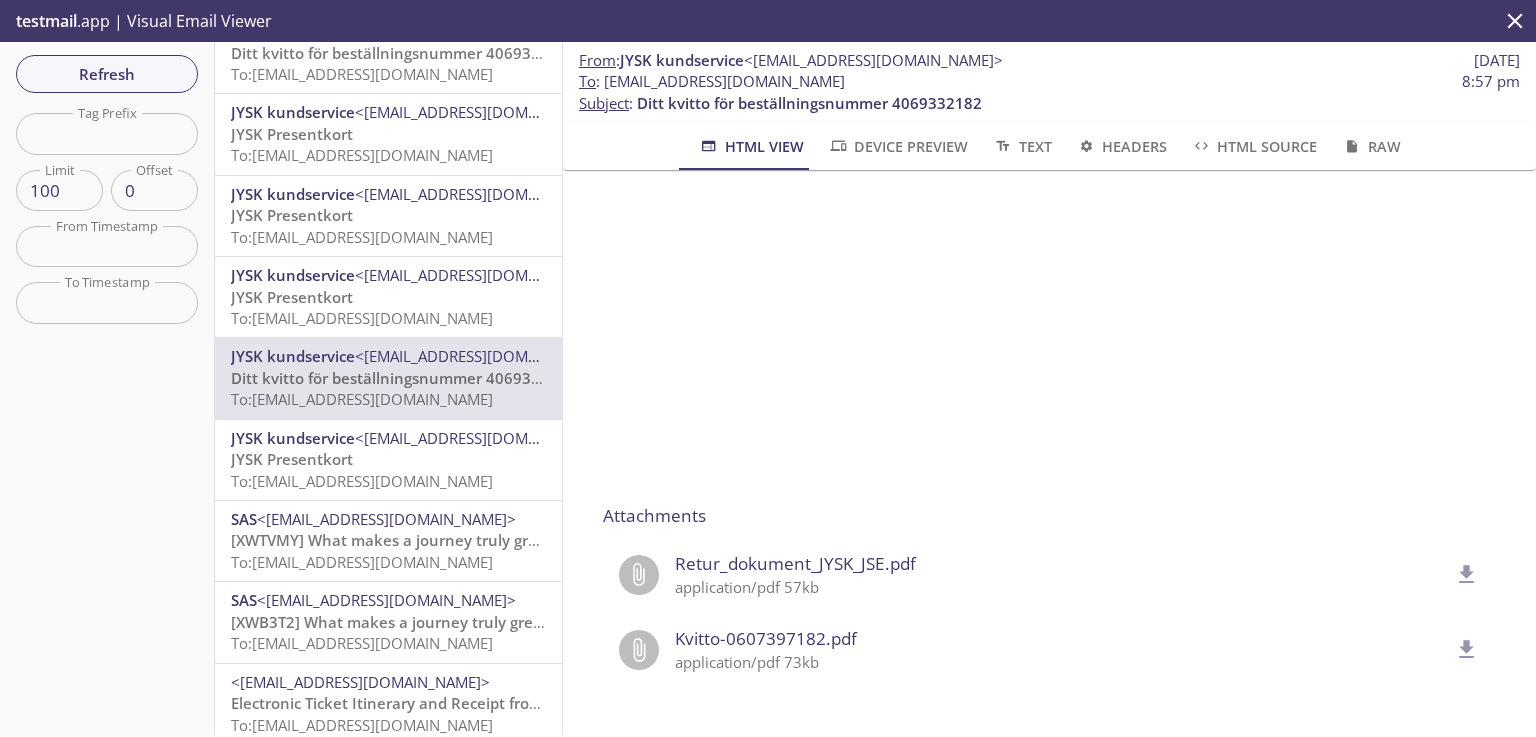 scroll, scrollTop: 788, scrollLeft: 0, axis: vertical 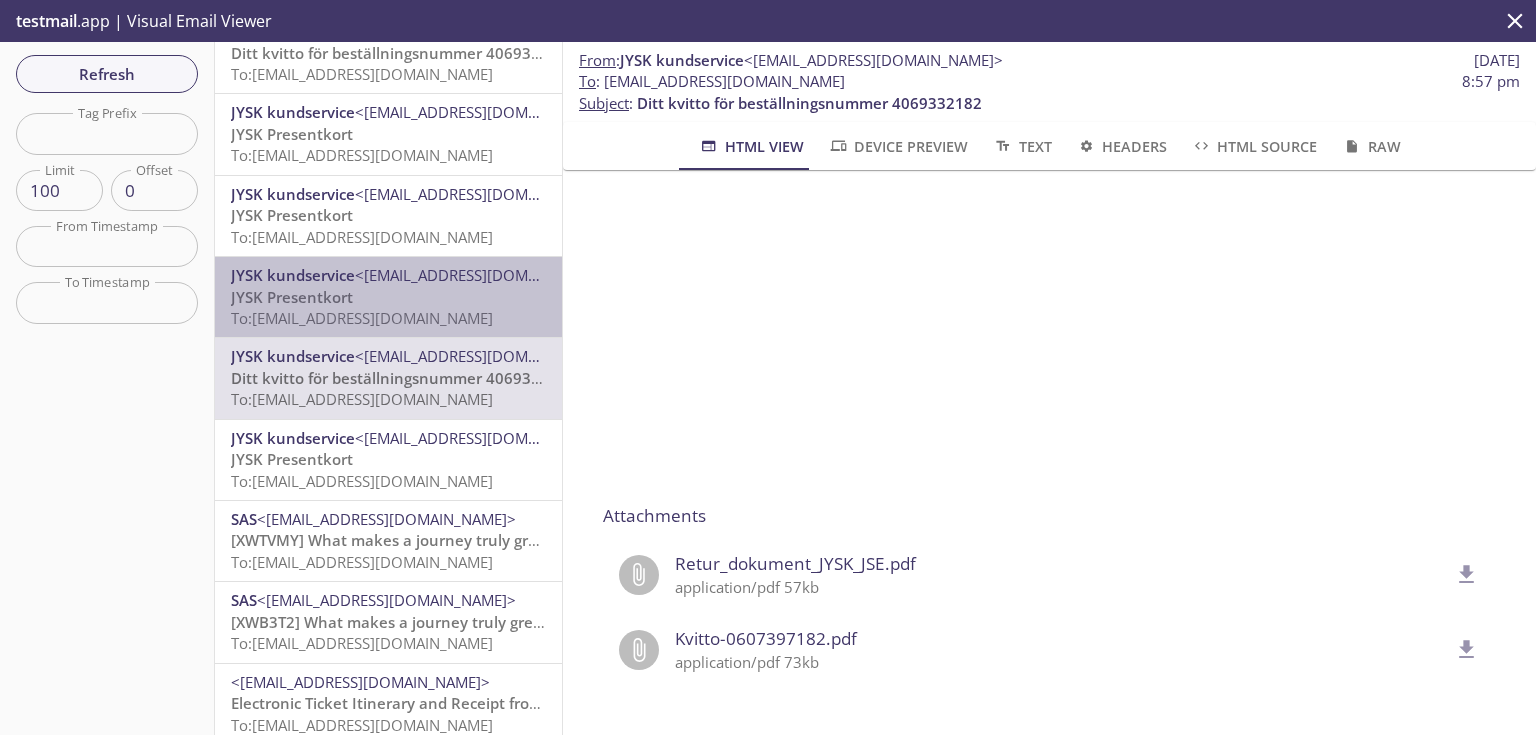 click on "To:  [EMAIL_ADDRESS][DOMAIN_NAME]" at bounding box center [362, 318] 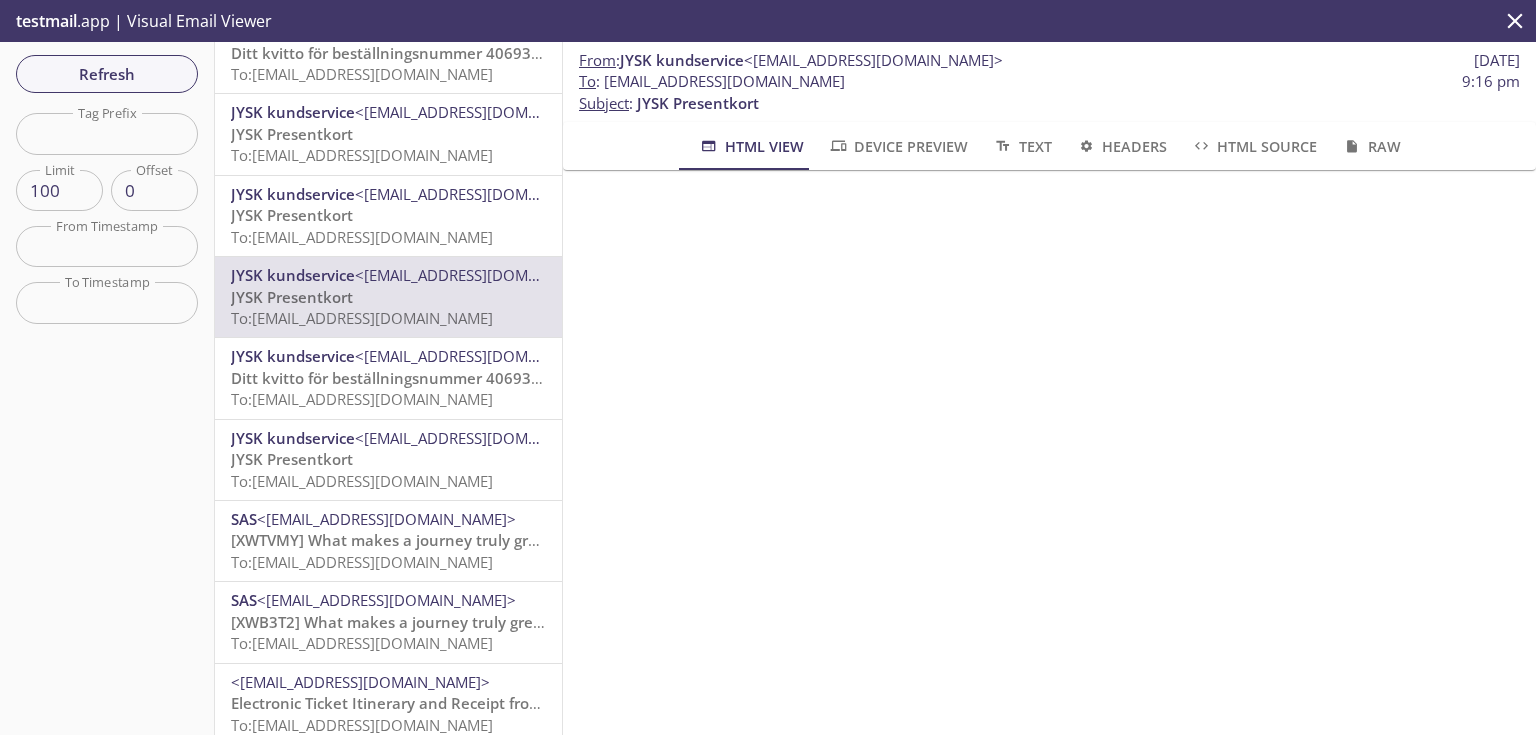 scroll, scrollTop: 320, scrollLeft: 0, axis: vertical 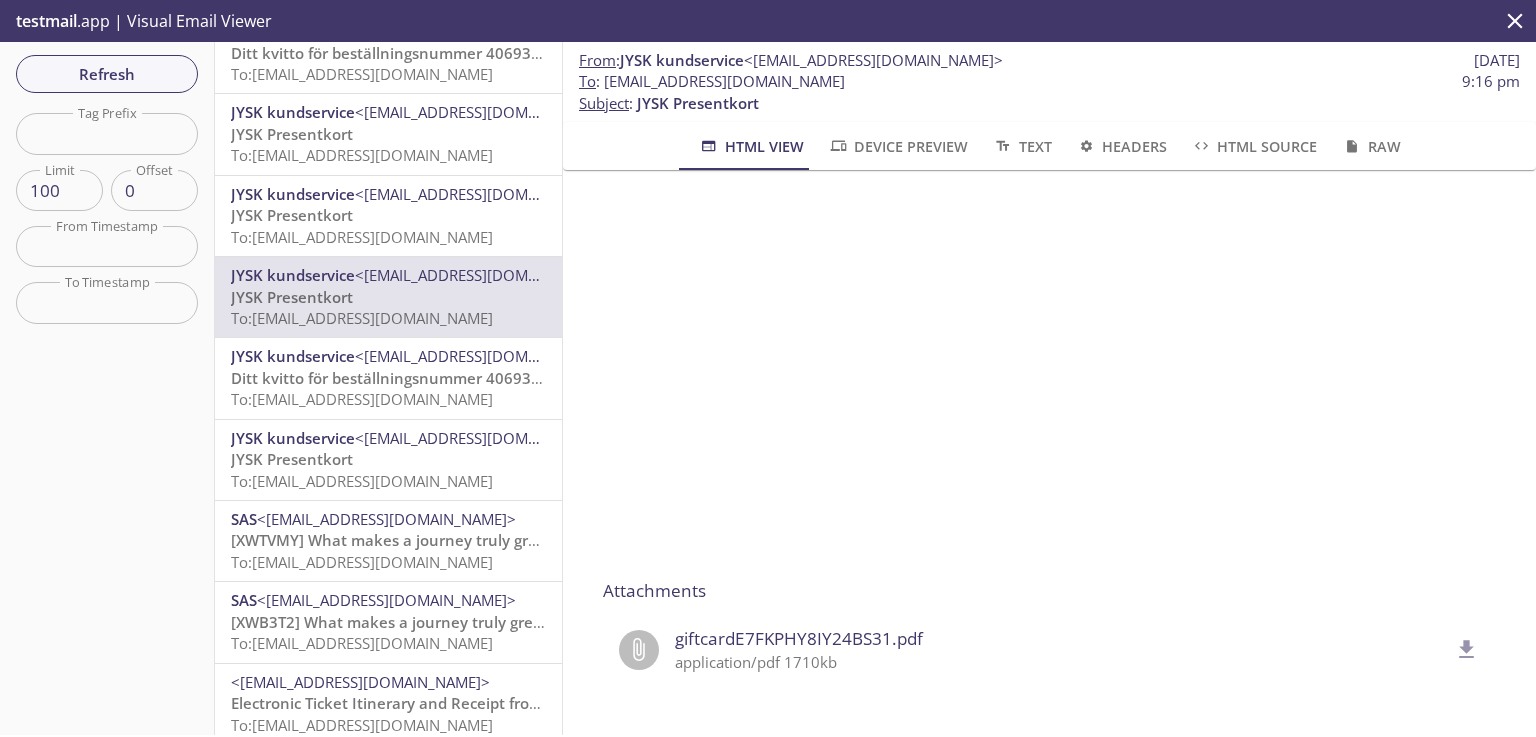 drag, startPoint x: 850, startPoint y: 85, endPoint x: 605, endPoint y: 85, distance: 245 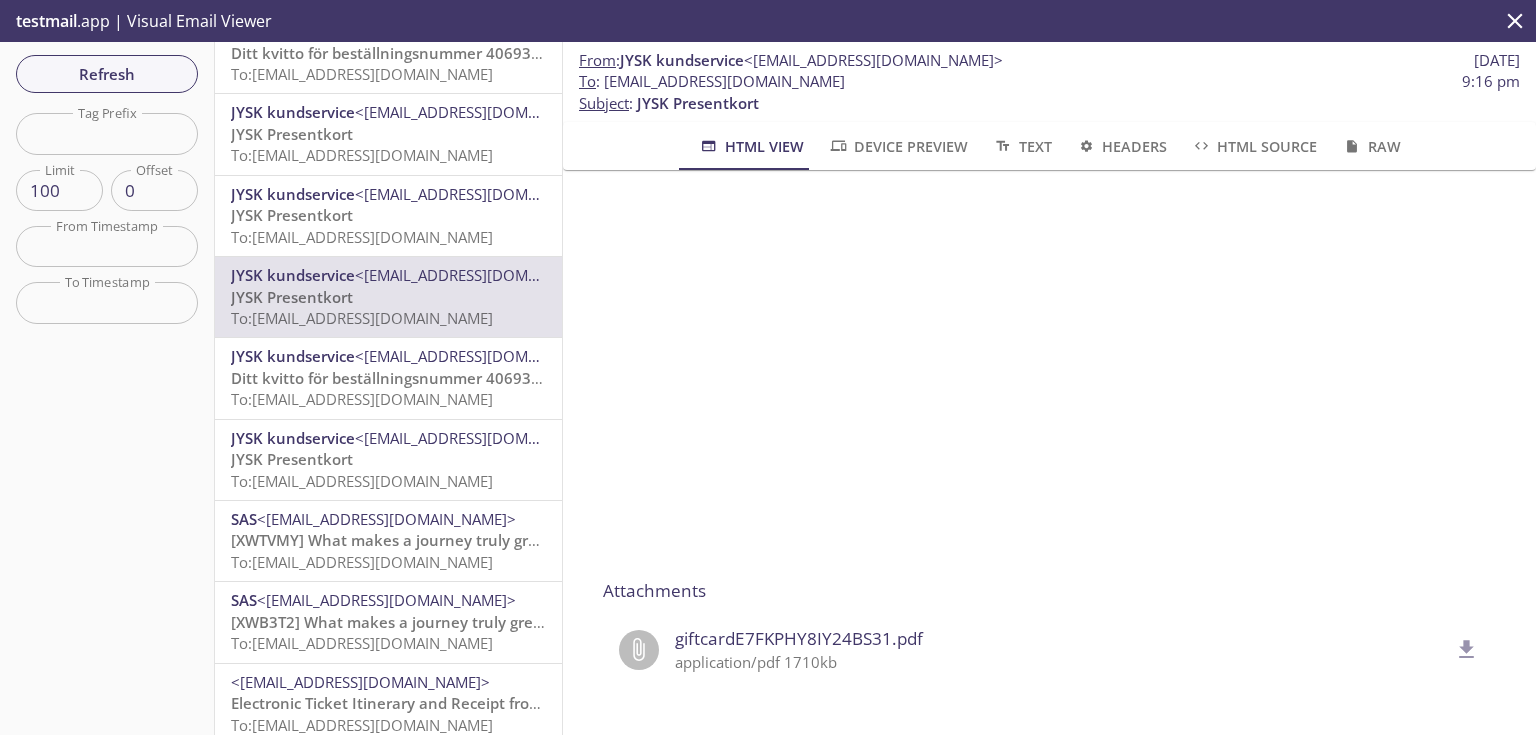 click on "To :   [EMAIL_ADDRESS][DOMAIN_NAME] 9:16 pm" at bounding box center [1049, 81] 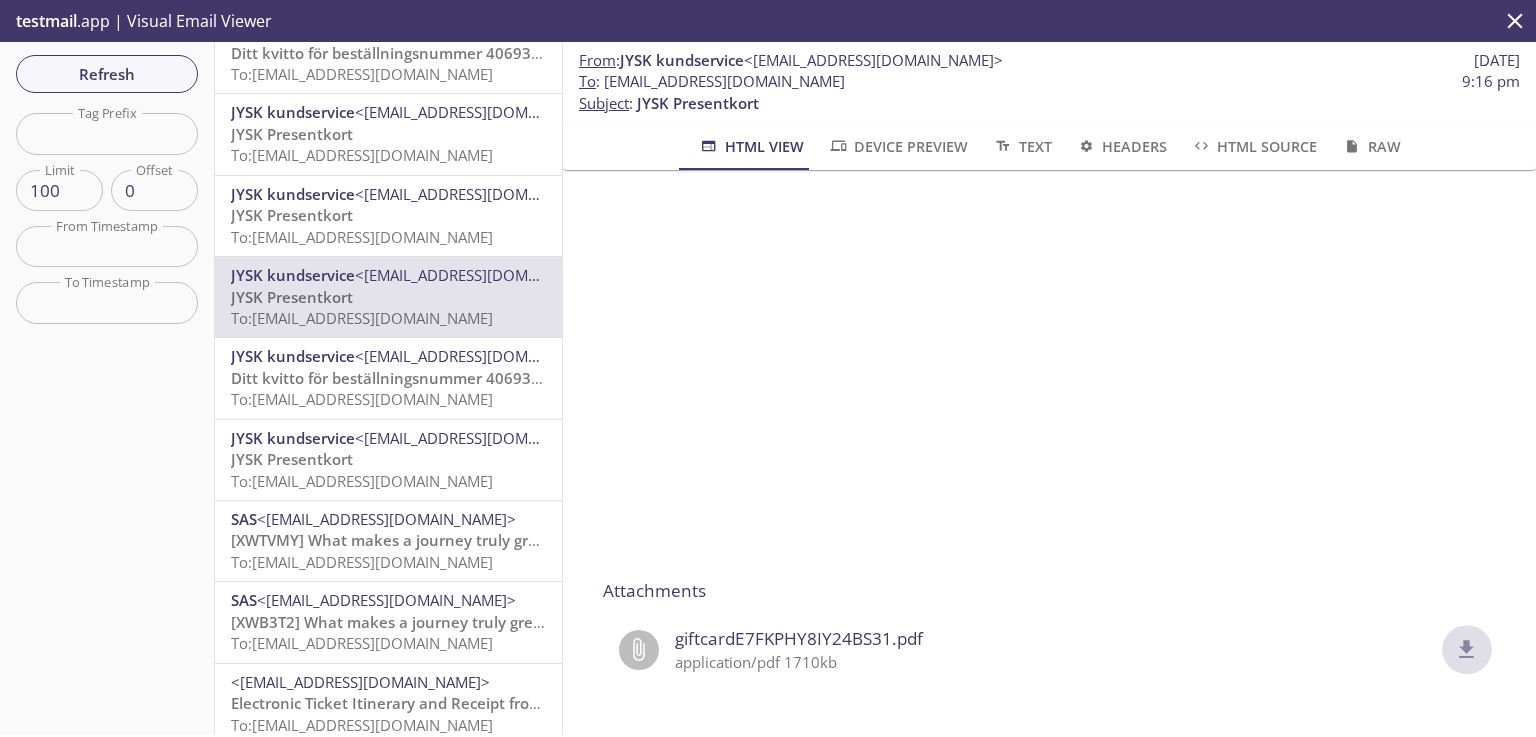 click 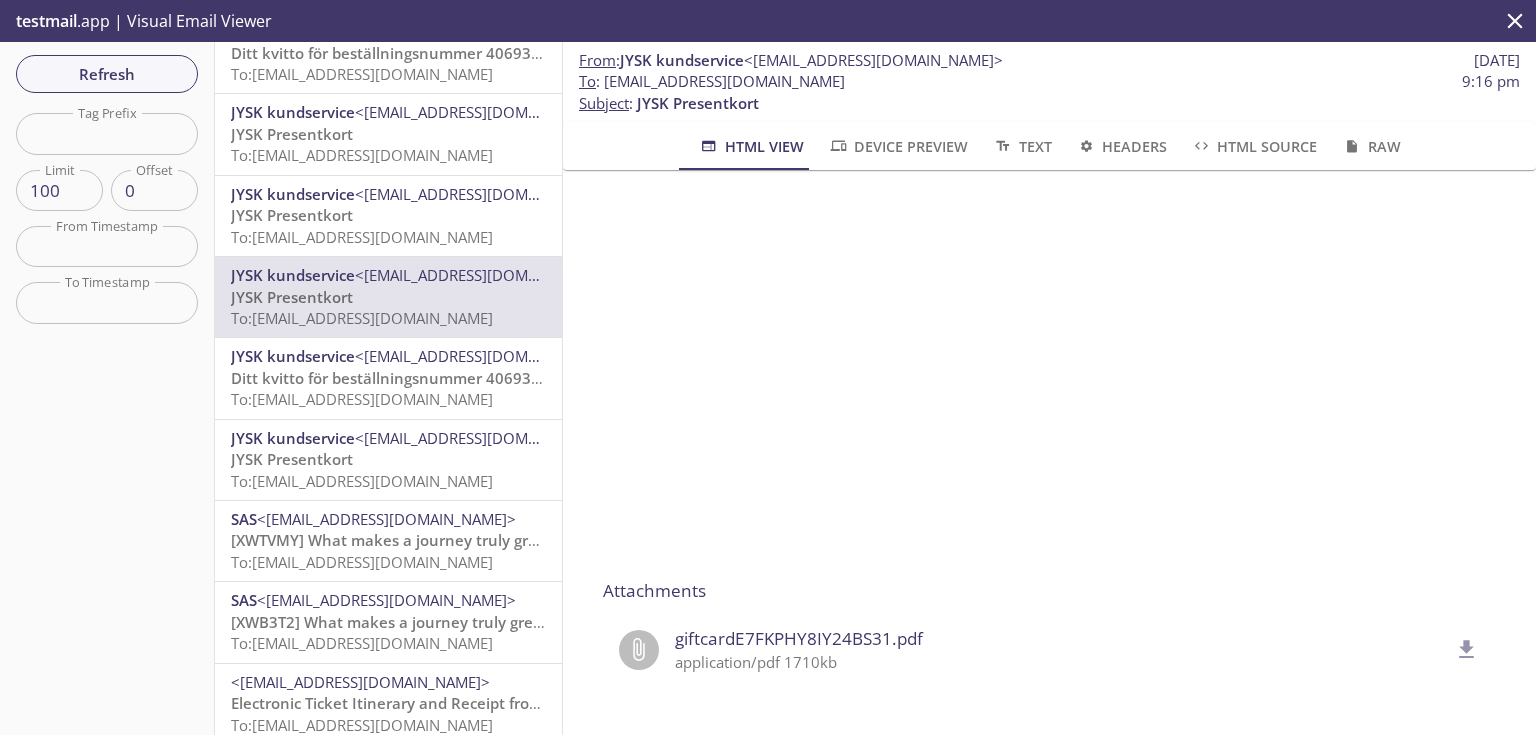 type 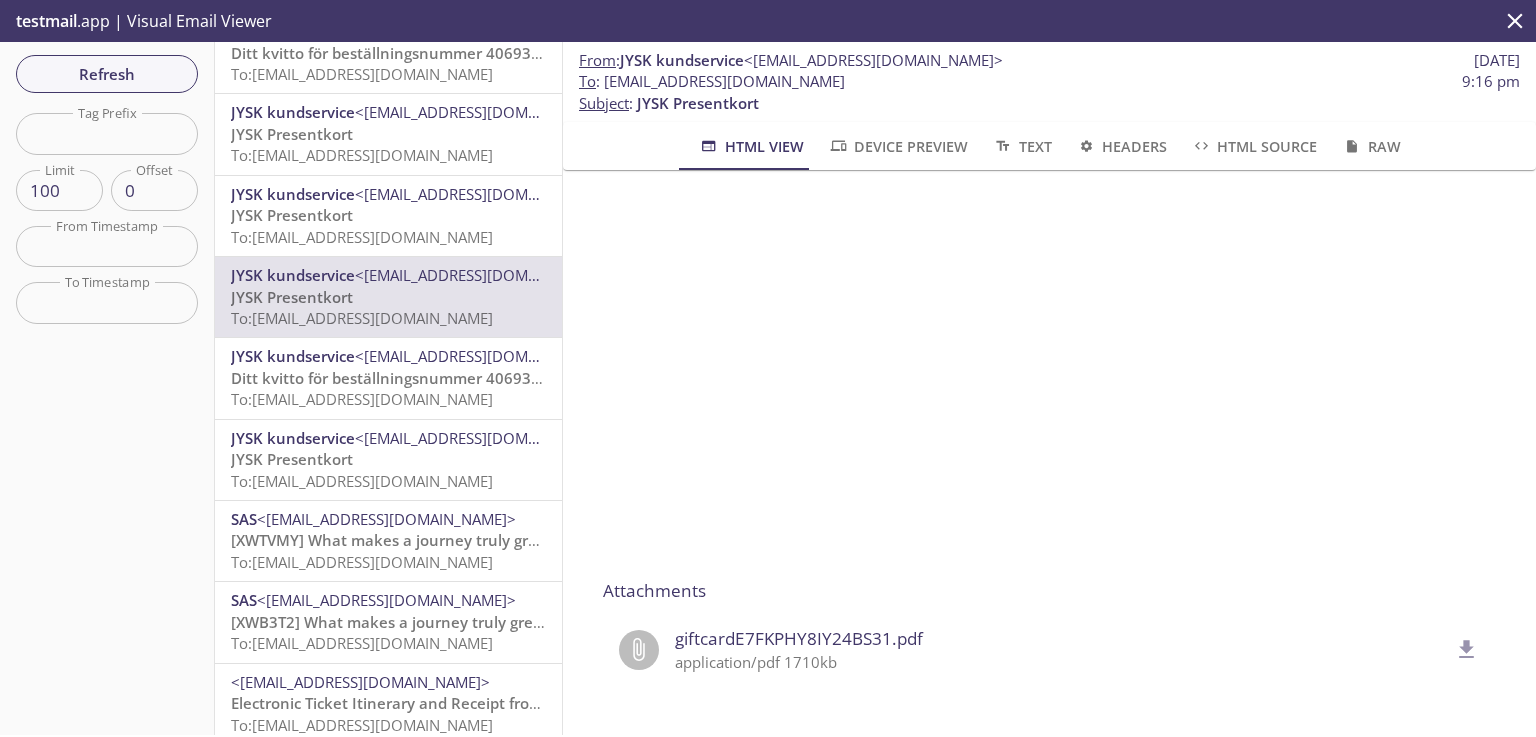 click on "To :   [EMAIL_ADDRESS][DOMAIN_NAME] 9:16 pm" at bounding box center [1049, 81] 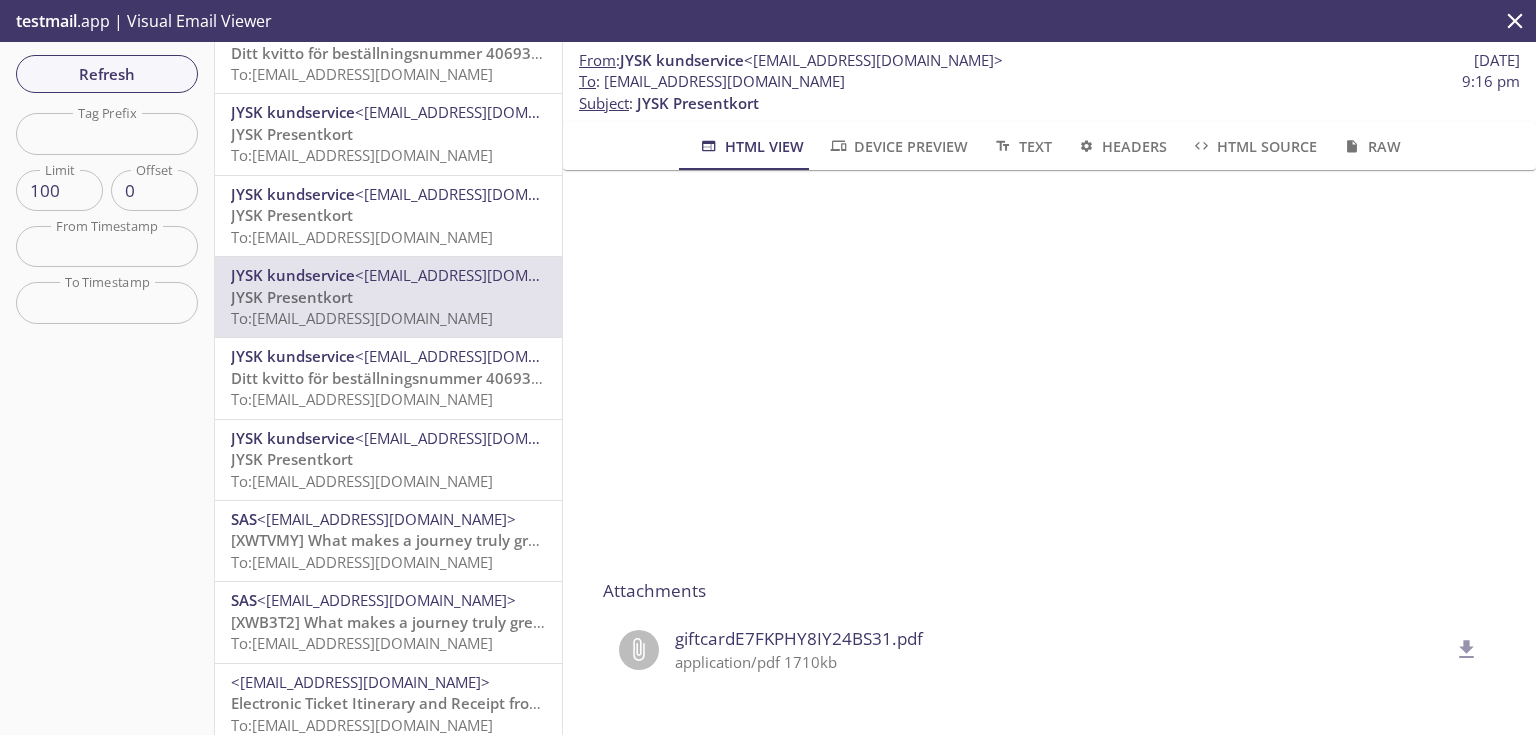 drag, startPoint x: 821, startPoint y: 85, endPoint x: 604, endPoint y: 81, distance: 217.03687 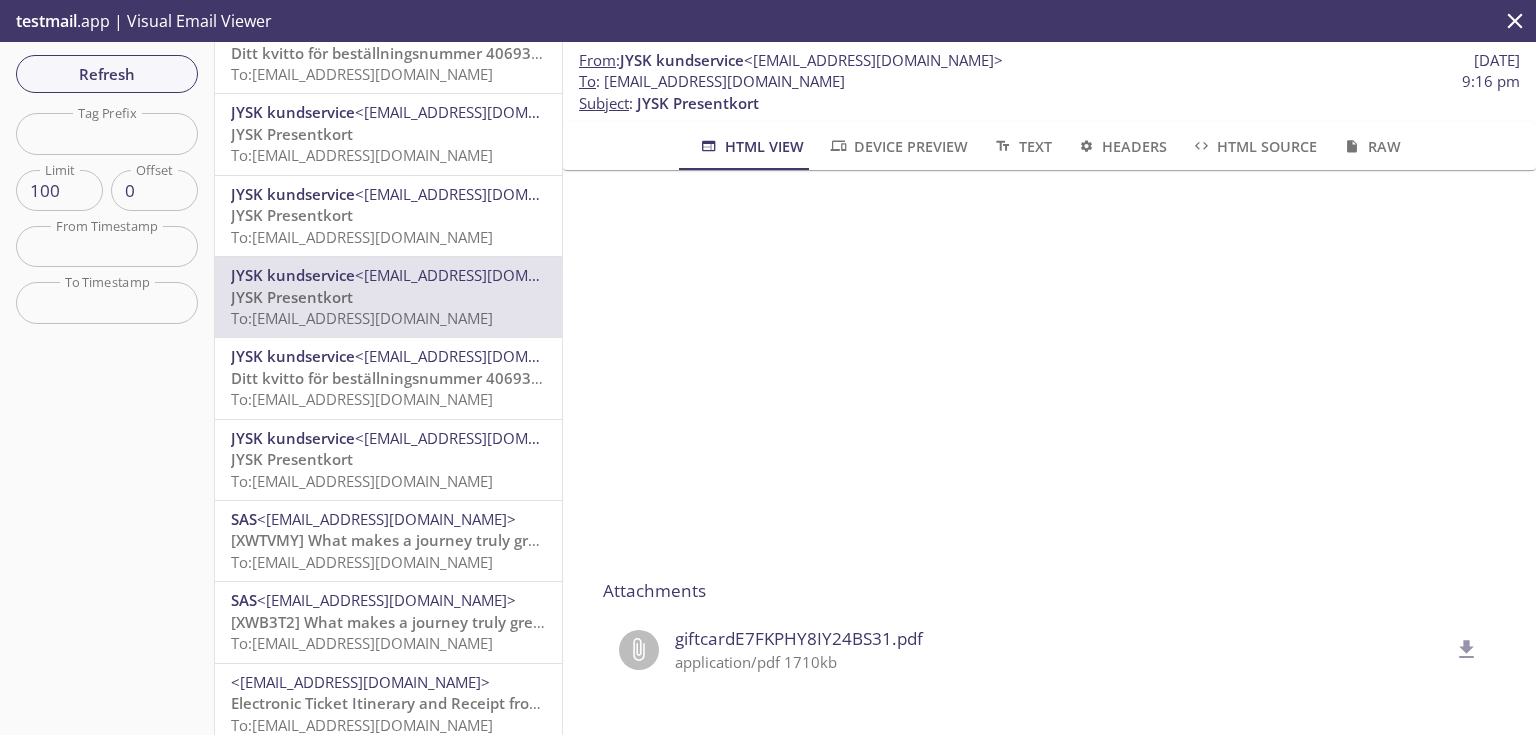 copy on "[EMAIL_ADDRESS][DOMAIN_NAME]" 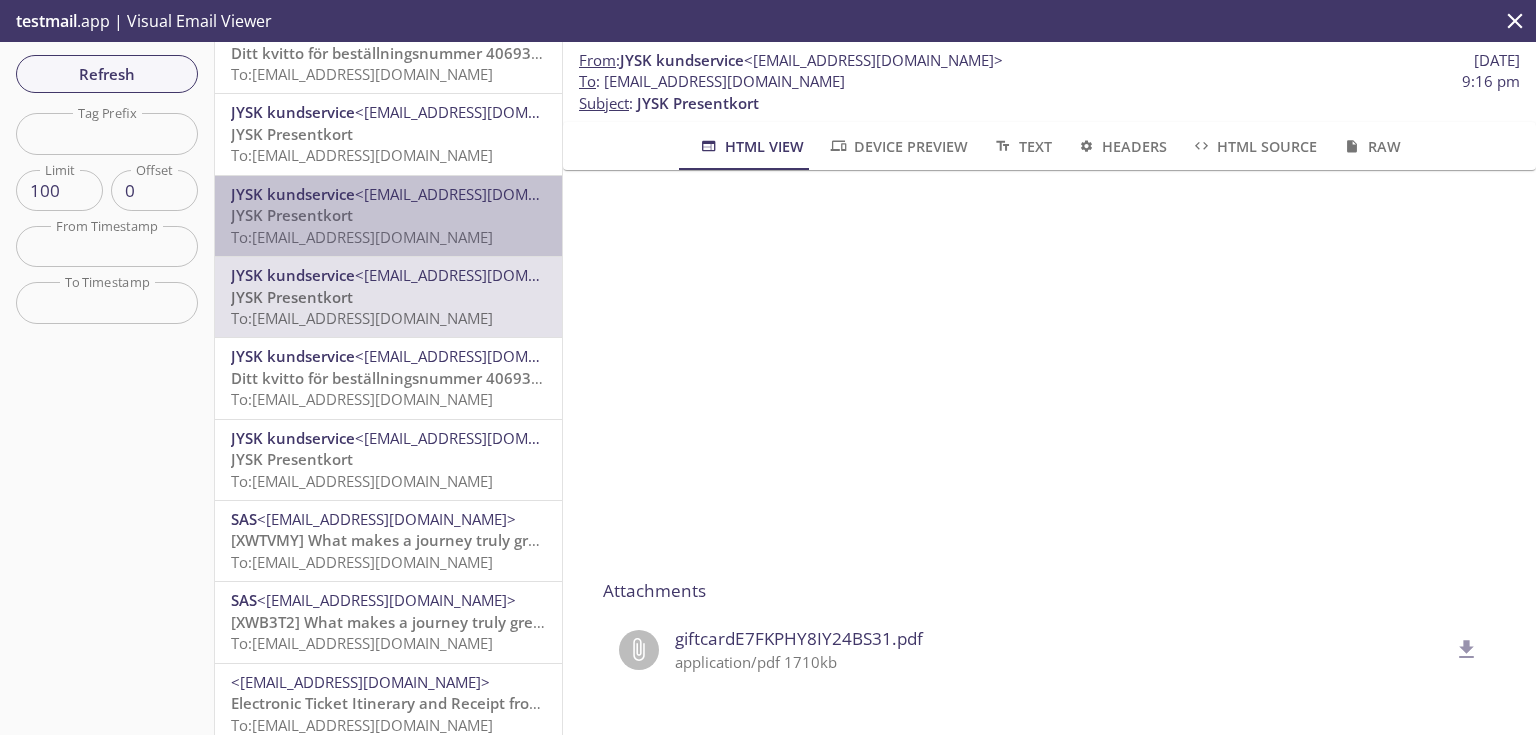 click on "JYSK Presentkort To:  [EMAIL_ADDRESS][DOMAIN_NAME]" at bounding box center [388, 226] 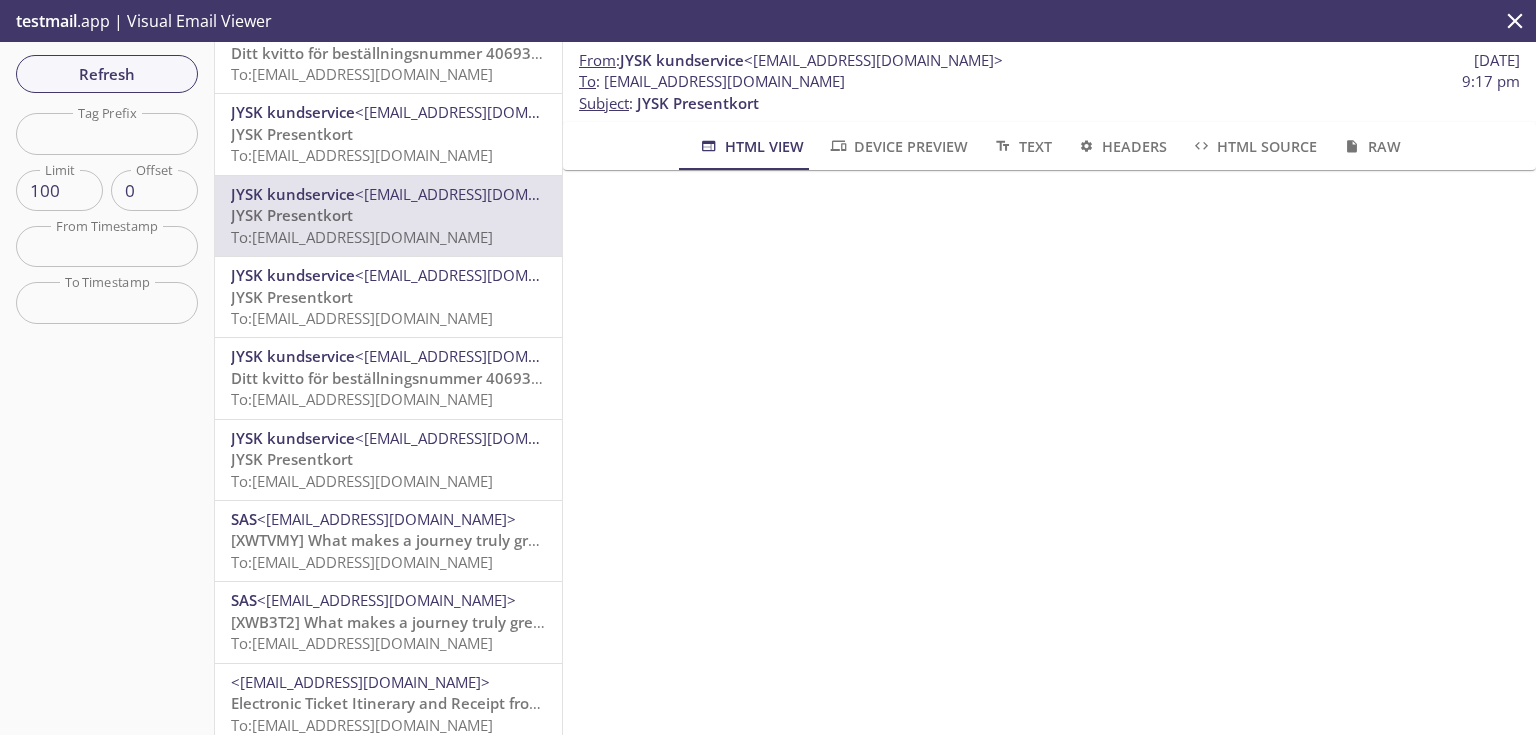 scroll, scrollTop: 320, scrollLeft: 0, axis: vertical 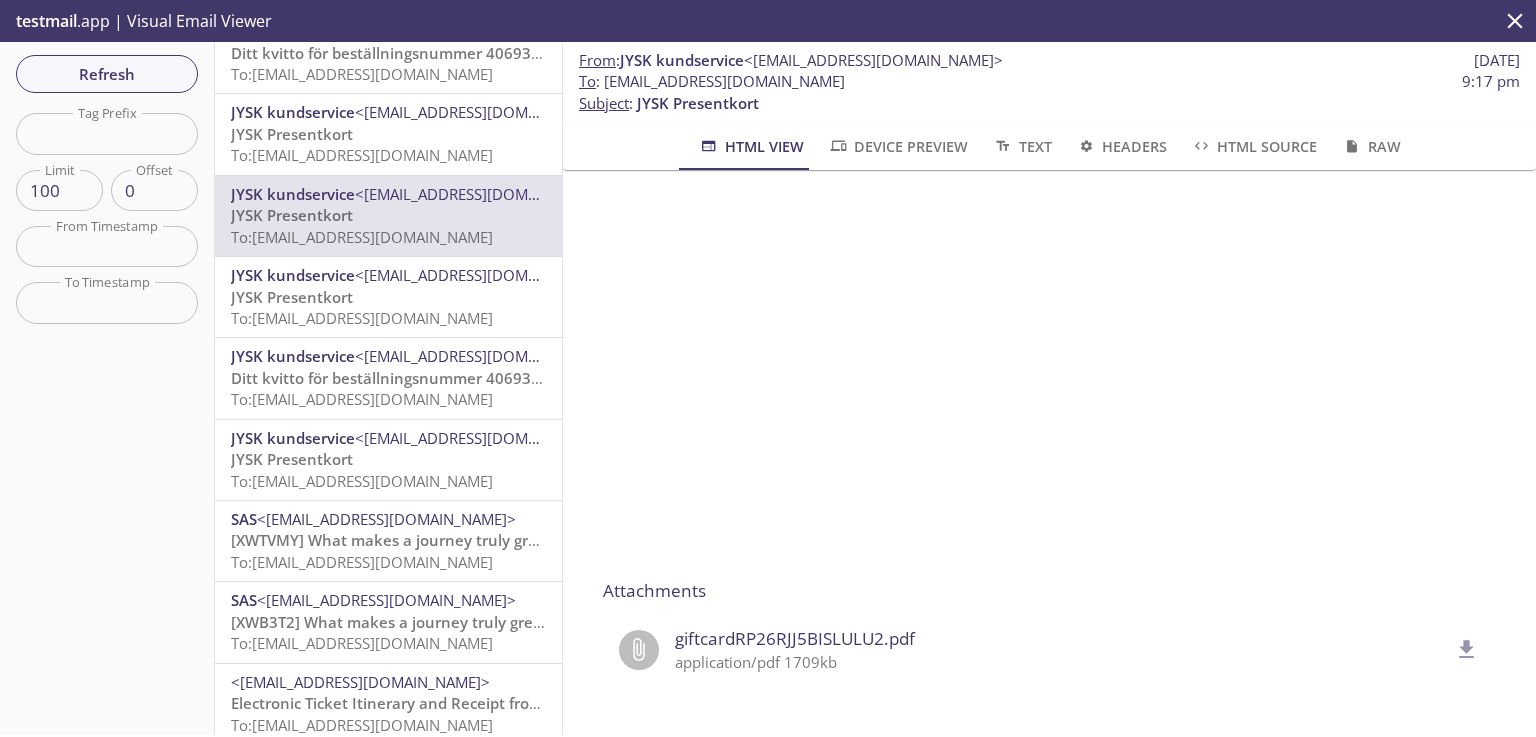 click 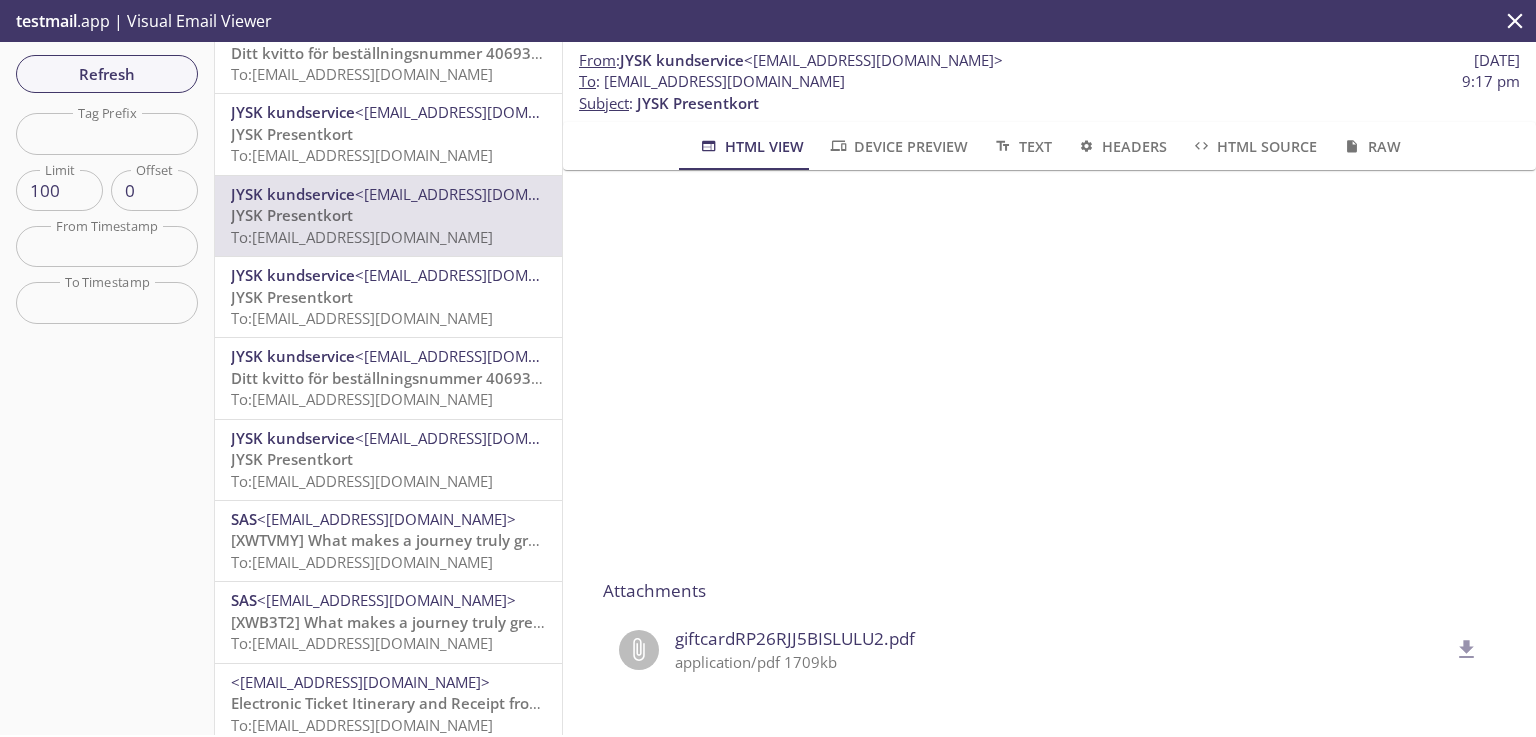 drag, startPoint x: 840, startPoint y: 83, endPoint x: 628, endPoint y: 99, distance: 212.60292 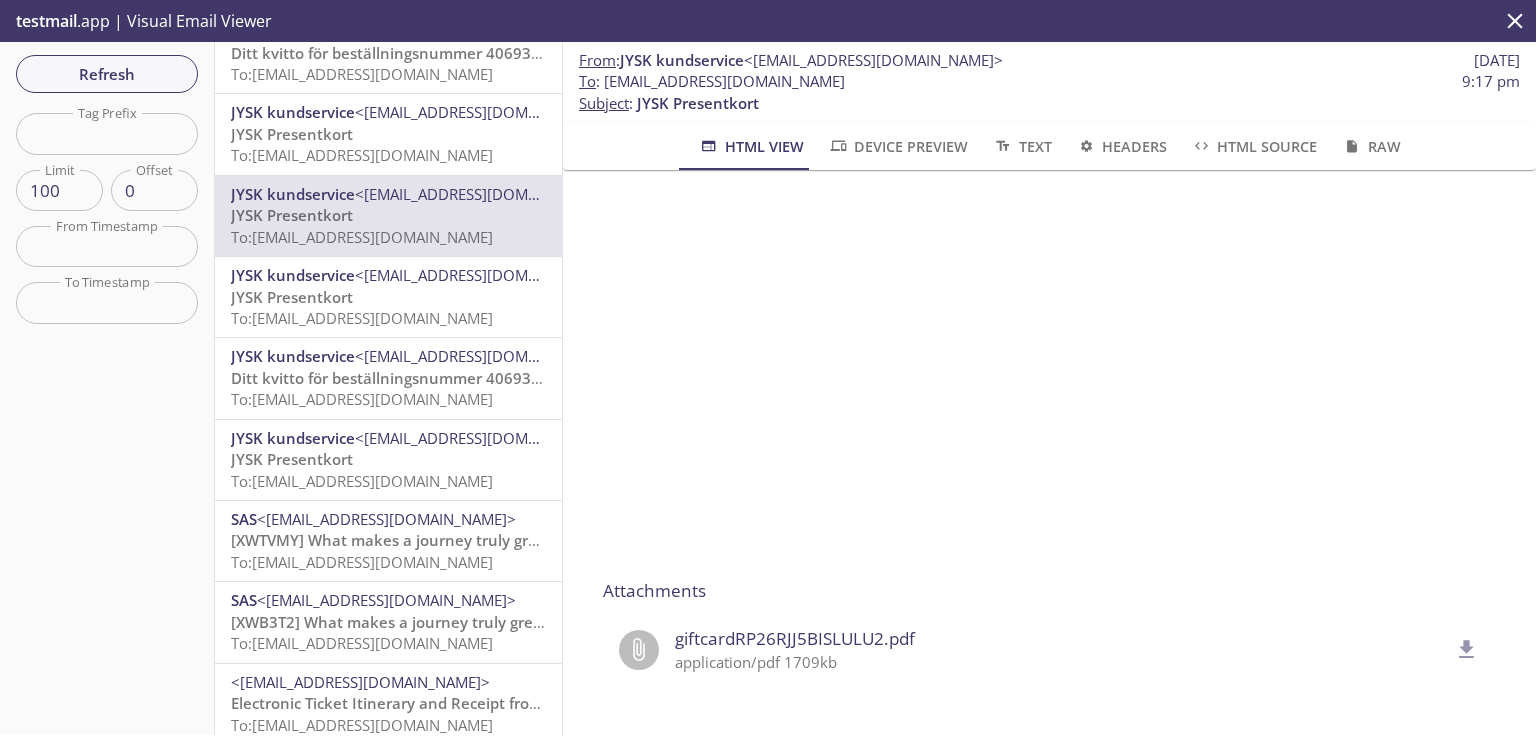 click on "To :   [EMAIL_ADDRESS][DOMAIN_NAME] 9:17 pm" at bounding box center (1049, 81) 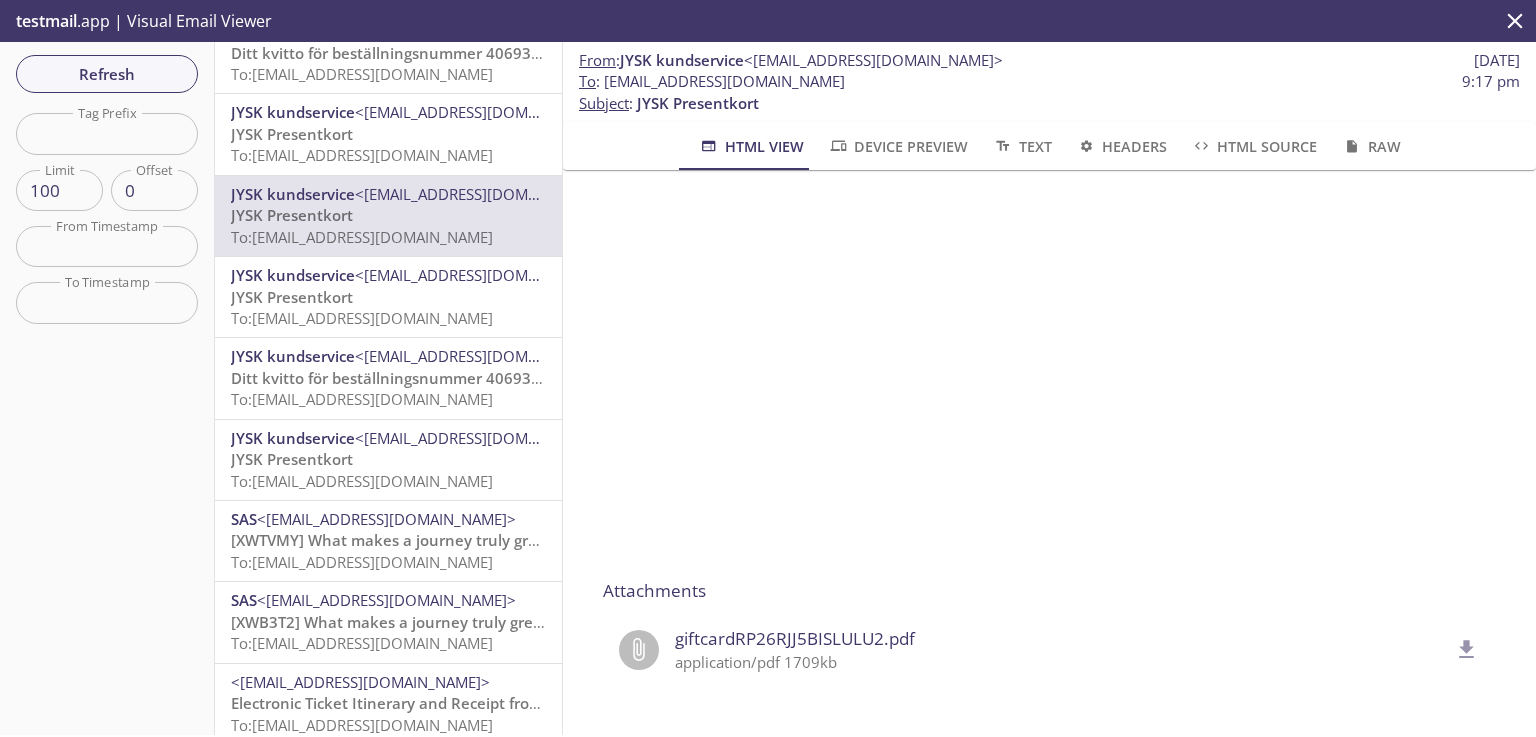 copy on "[EMAIL_ADDRESS][DOMAIN_NAME]" 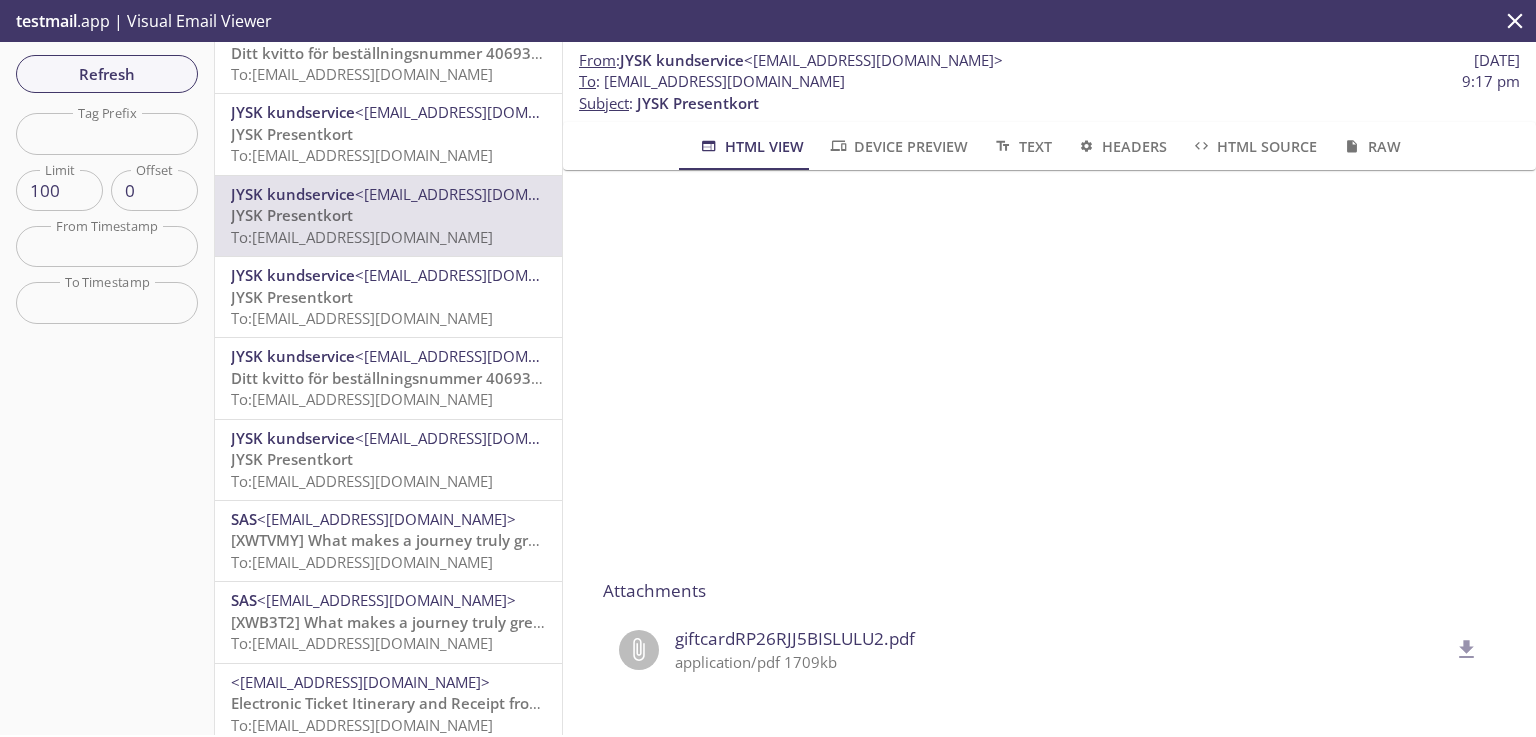 click on "To :   [EMAIL_ADDRESS][DOMAIN_NAME] 9:17 pm" at bounding box center [1049, 81] 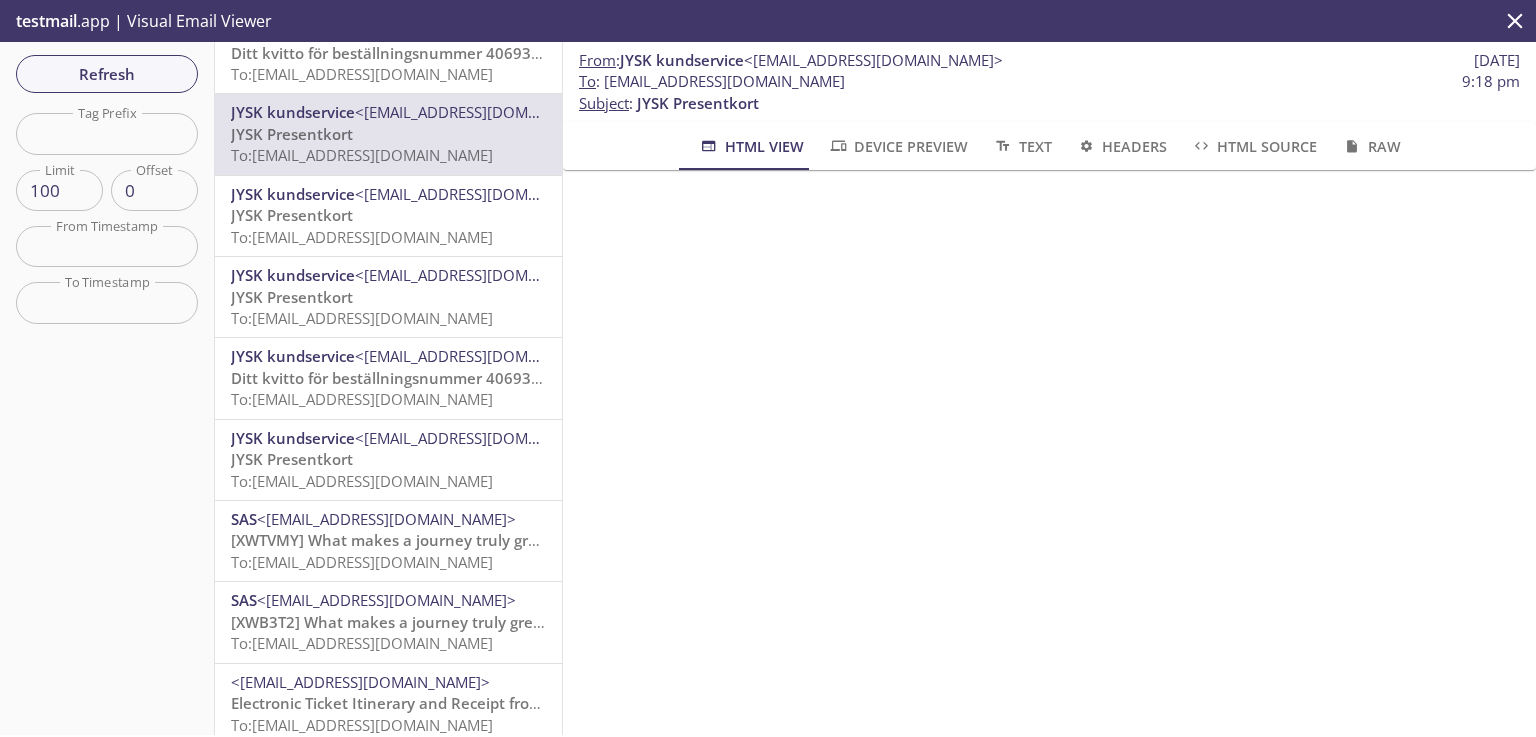 scroll, scrollTop: 100, scrollLeft: 0, axis: vertical 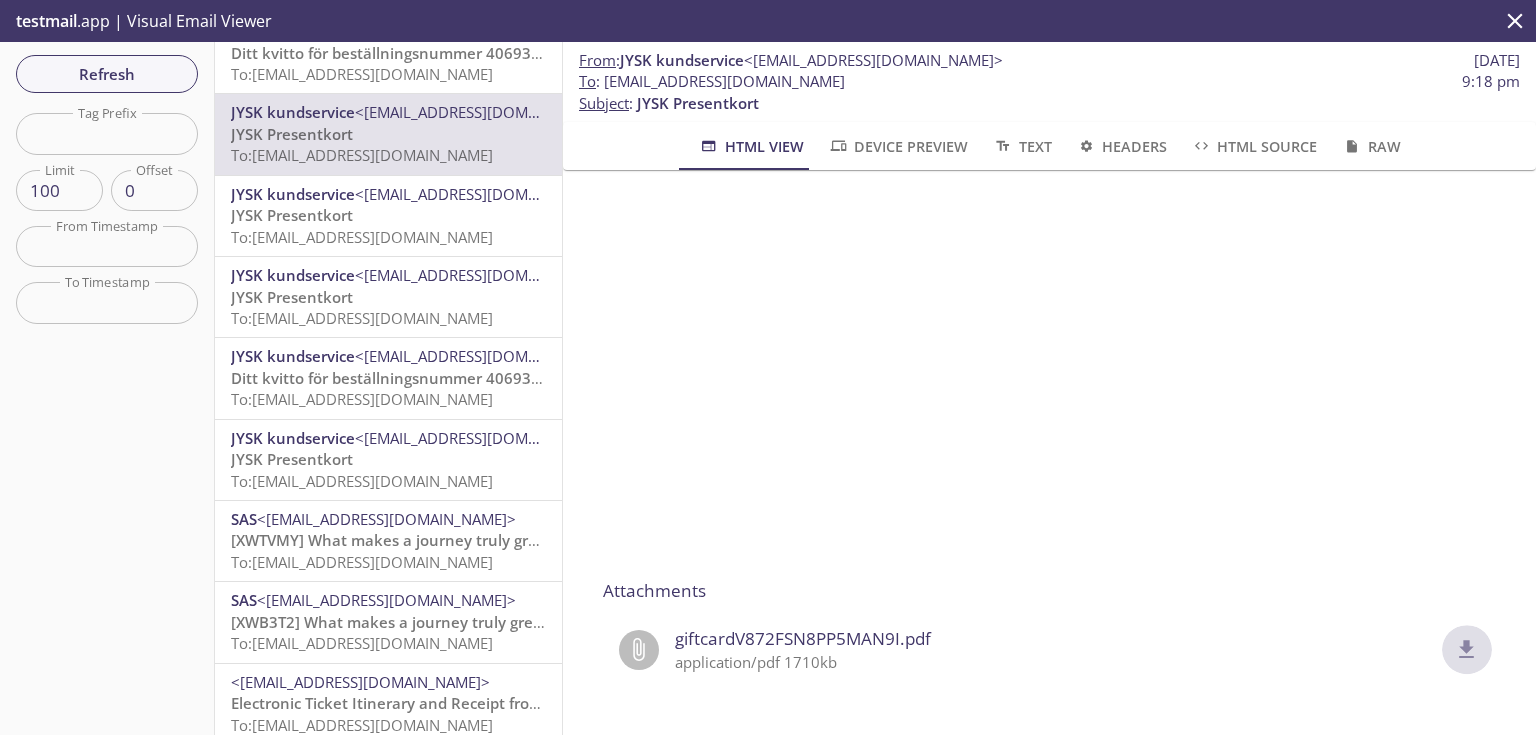 click 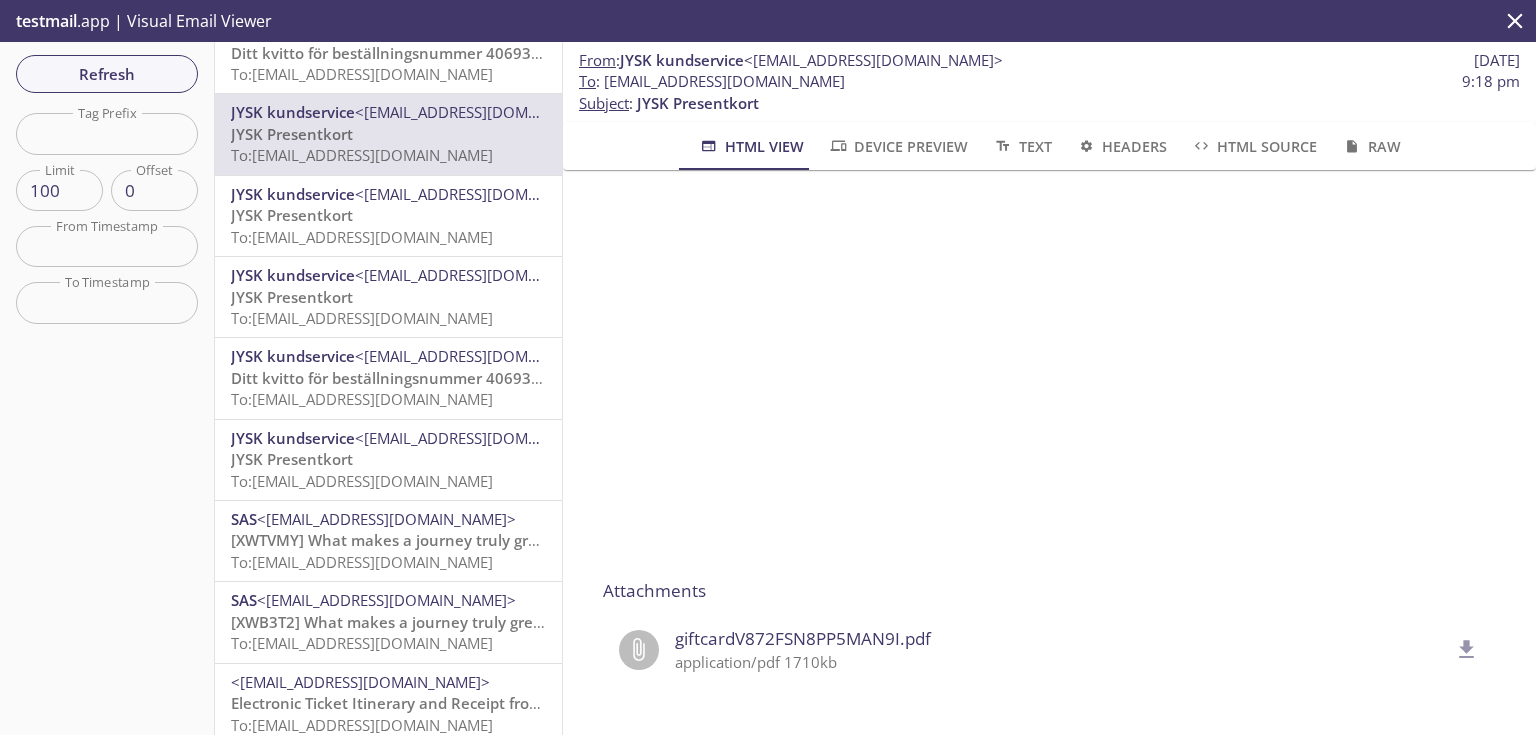 drag, startPoint x: 852, startPoint y: 85, endPoint x: 604, endPoint y: 87, distance: 248.00807 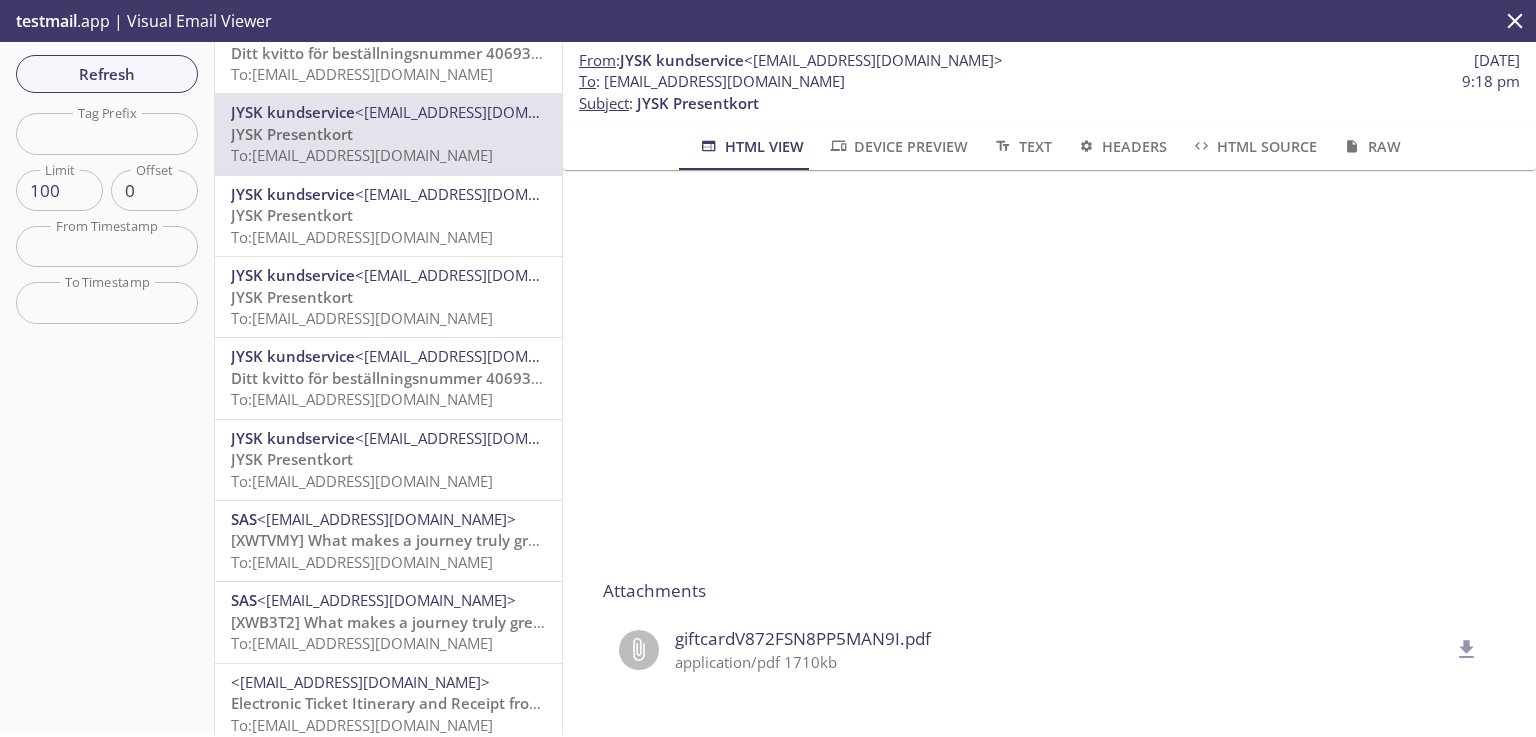 click on "To :   [EMAIL_ADDRESS][DOMAIN_NAME] 9:18 pm" at bounding box center (1049, 81) 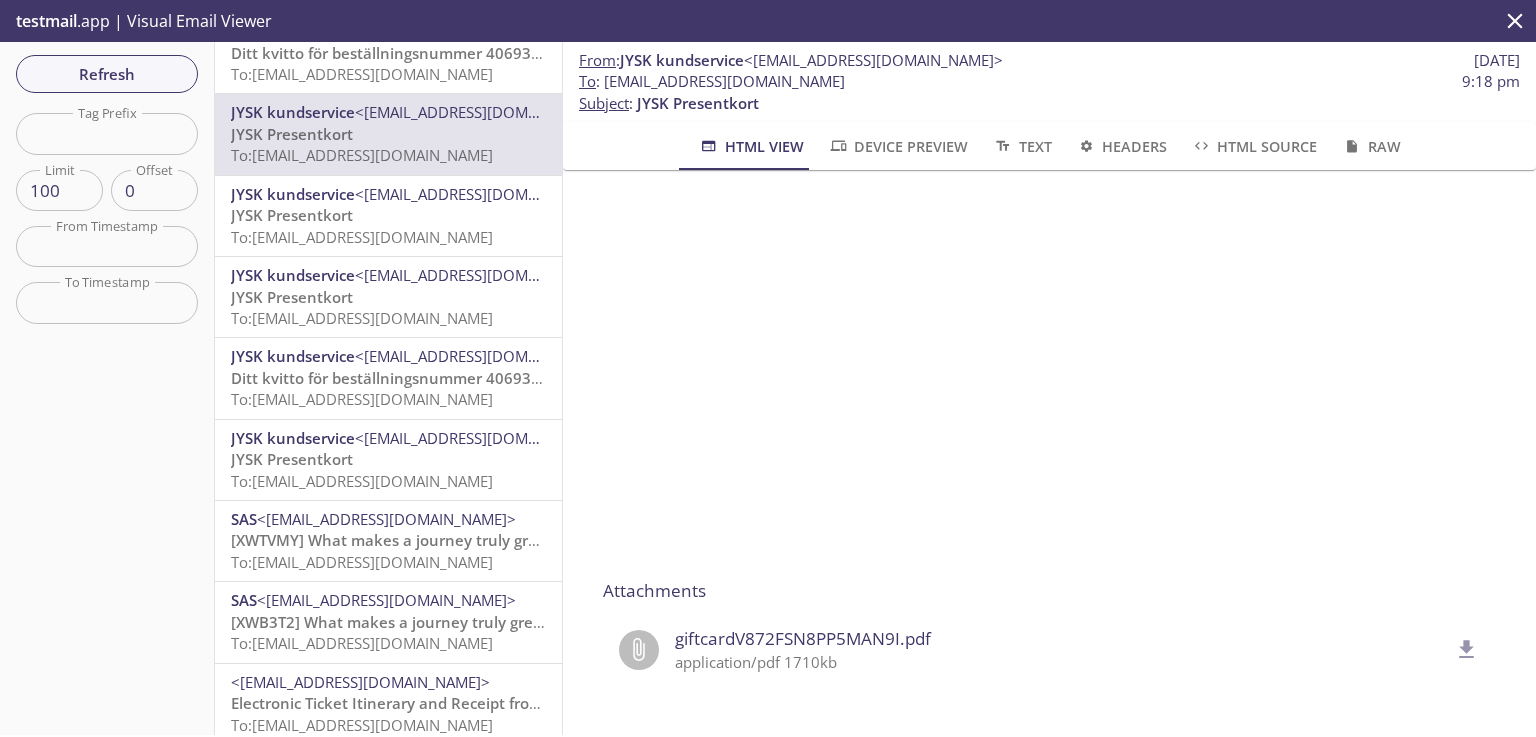 copy on "[EMAIL_ADDRESS][DOMAIN_NAME]" 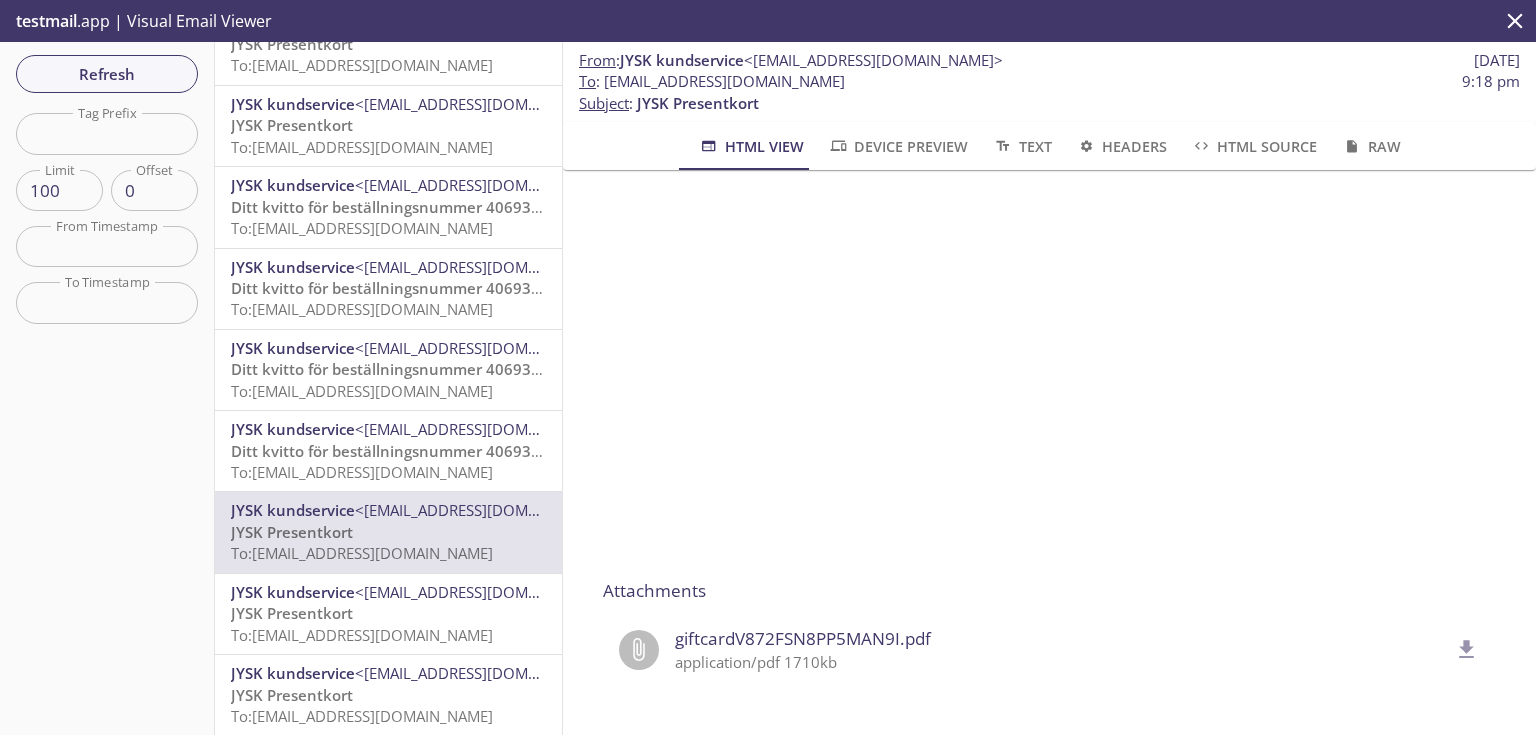 scroll, scrollTop: 5592, scrollLeft: 0, axis: vertical 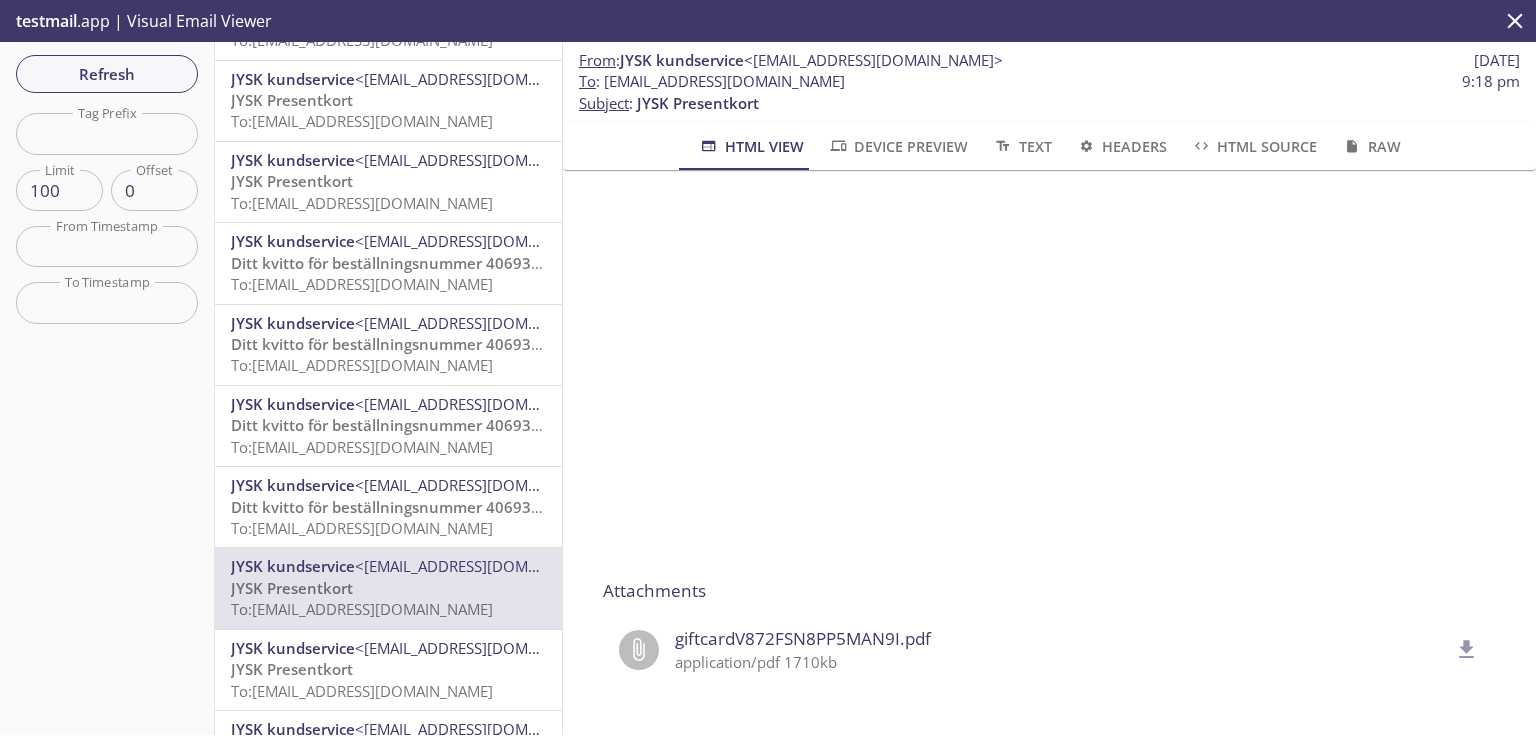click on "Ditt kvitto för beställningsnummer 4069332556" at bounding box center (403, 507) 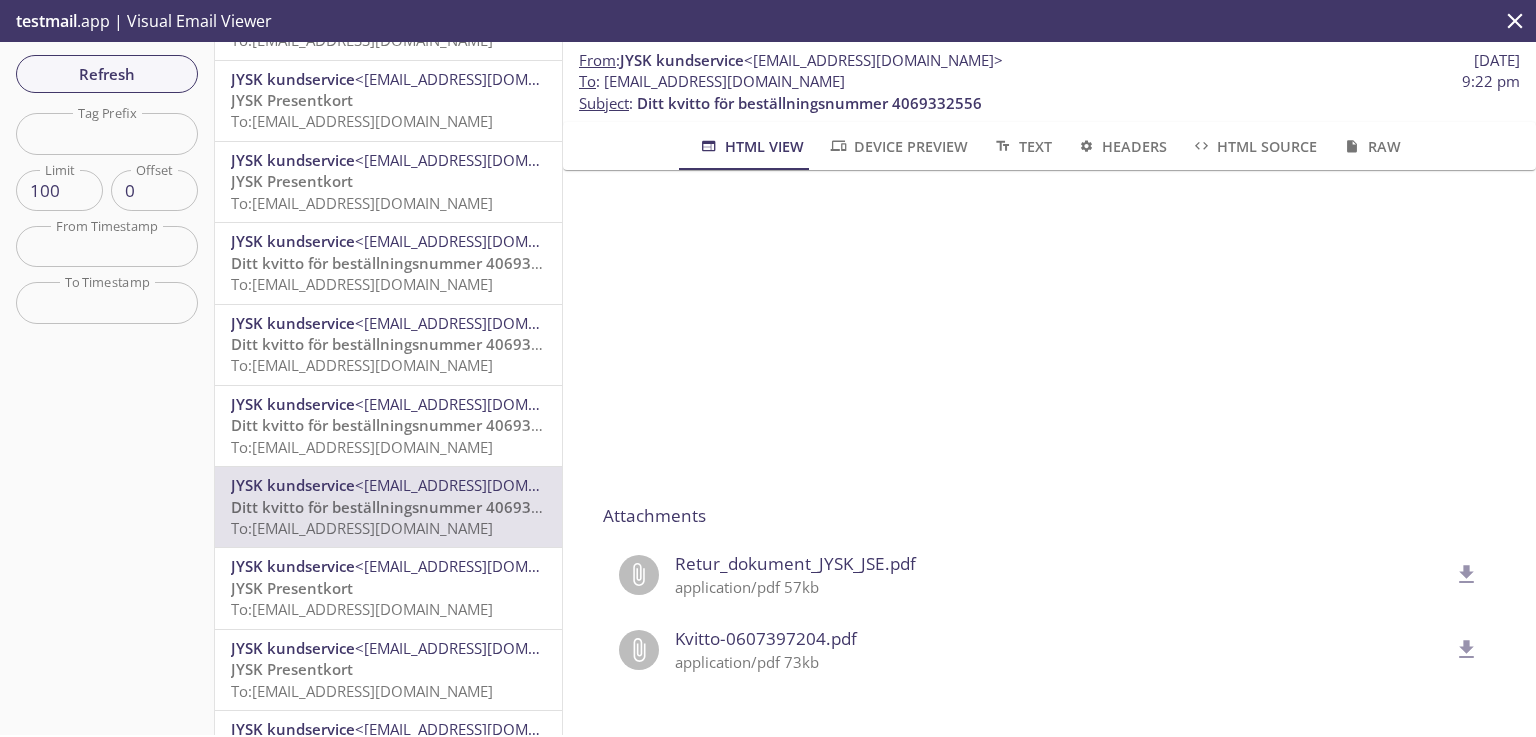 scroll, scrollTop: 788, scrollLeft: 0, axis: vertical 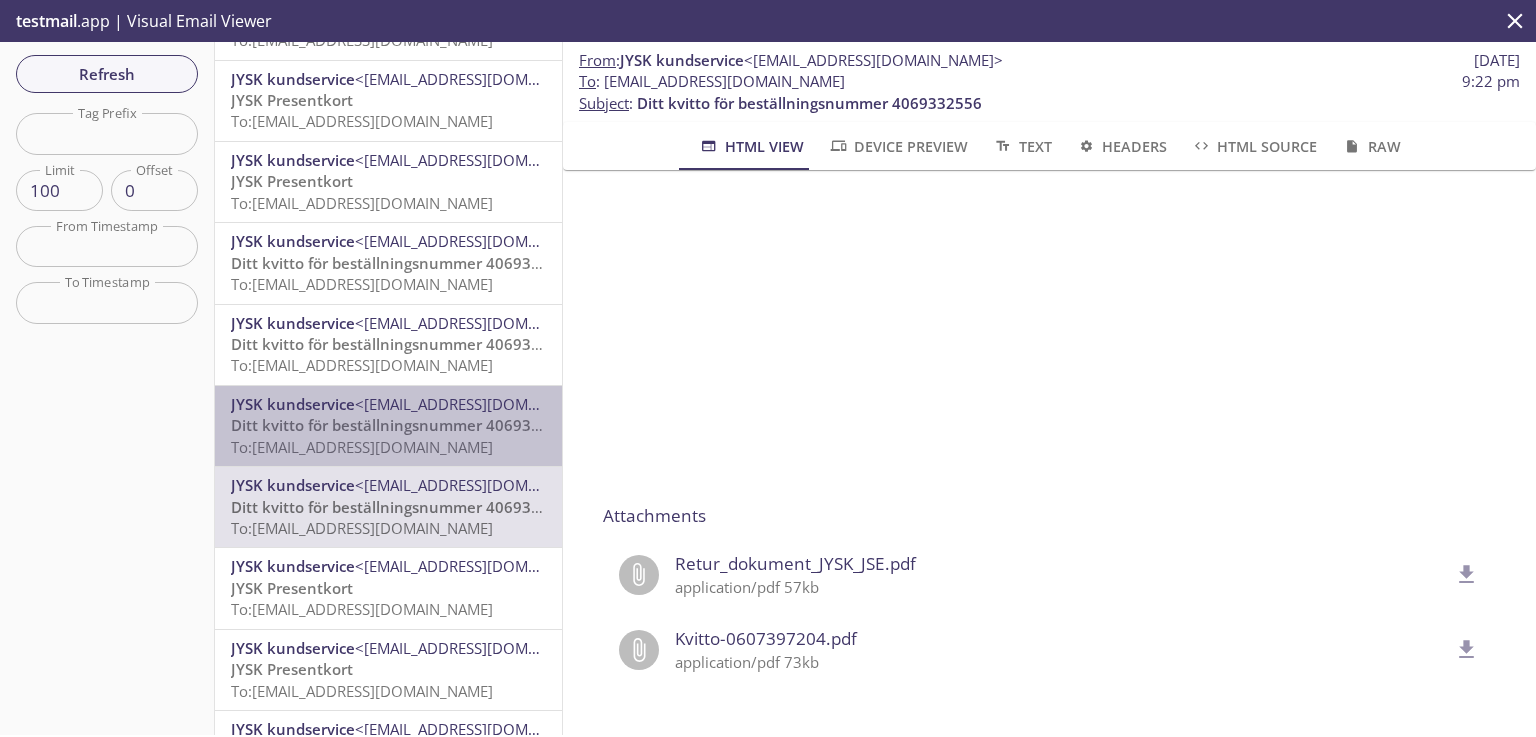 click on "Ditt kvitto för beställningsnummer 4069332586 To:  [EMAIL_ADDRESS][DOMAIN_NAME]" at bounding box center [388, 436] 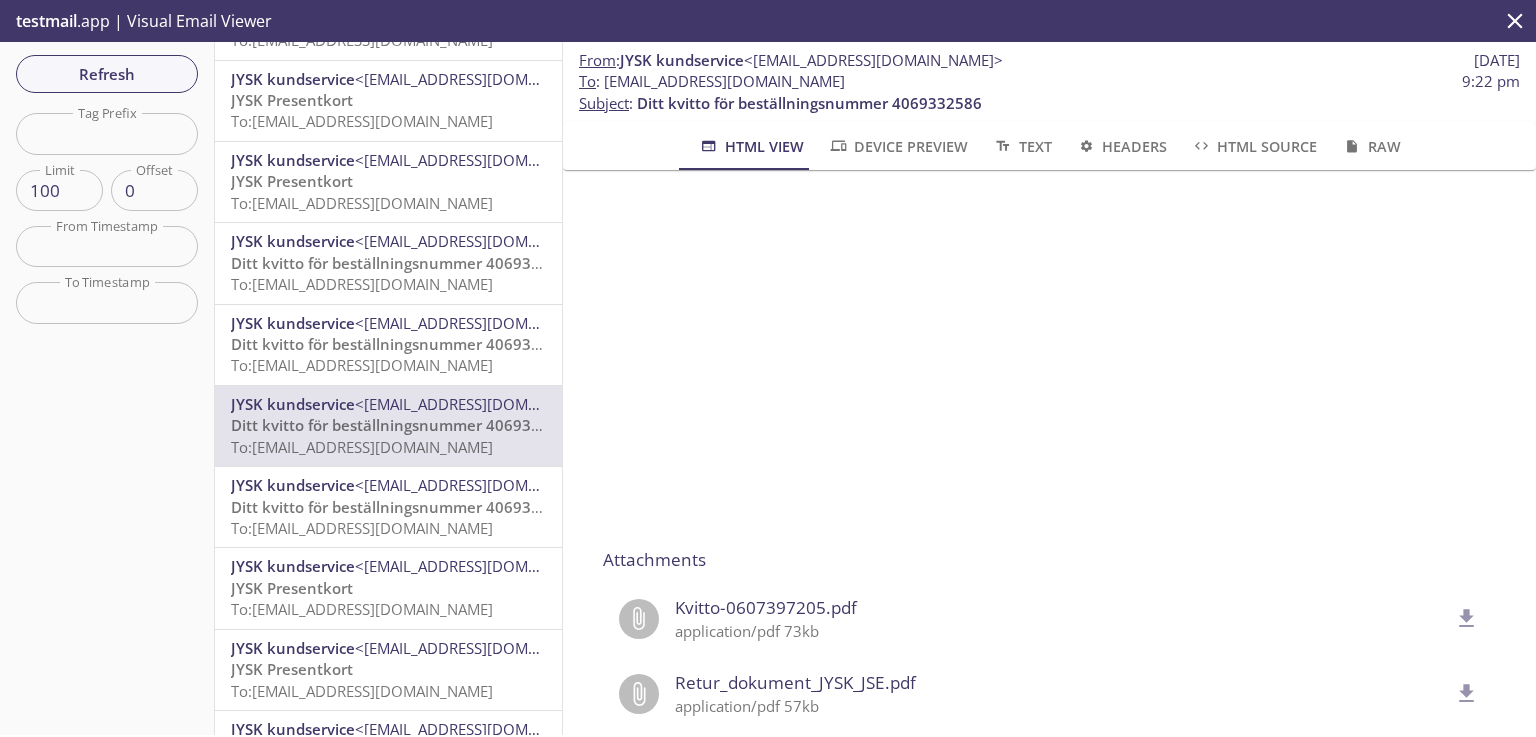 scroll, scrollTop: 788, scrollLeft: 0, axis: vertical 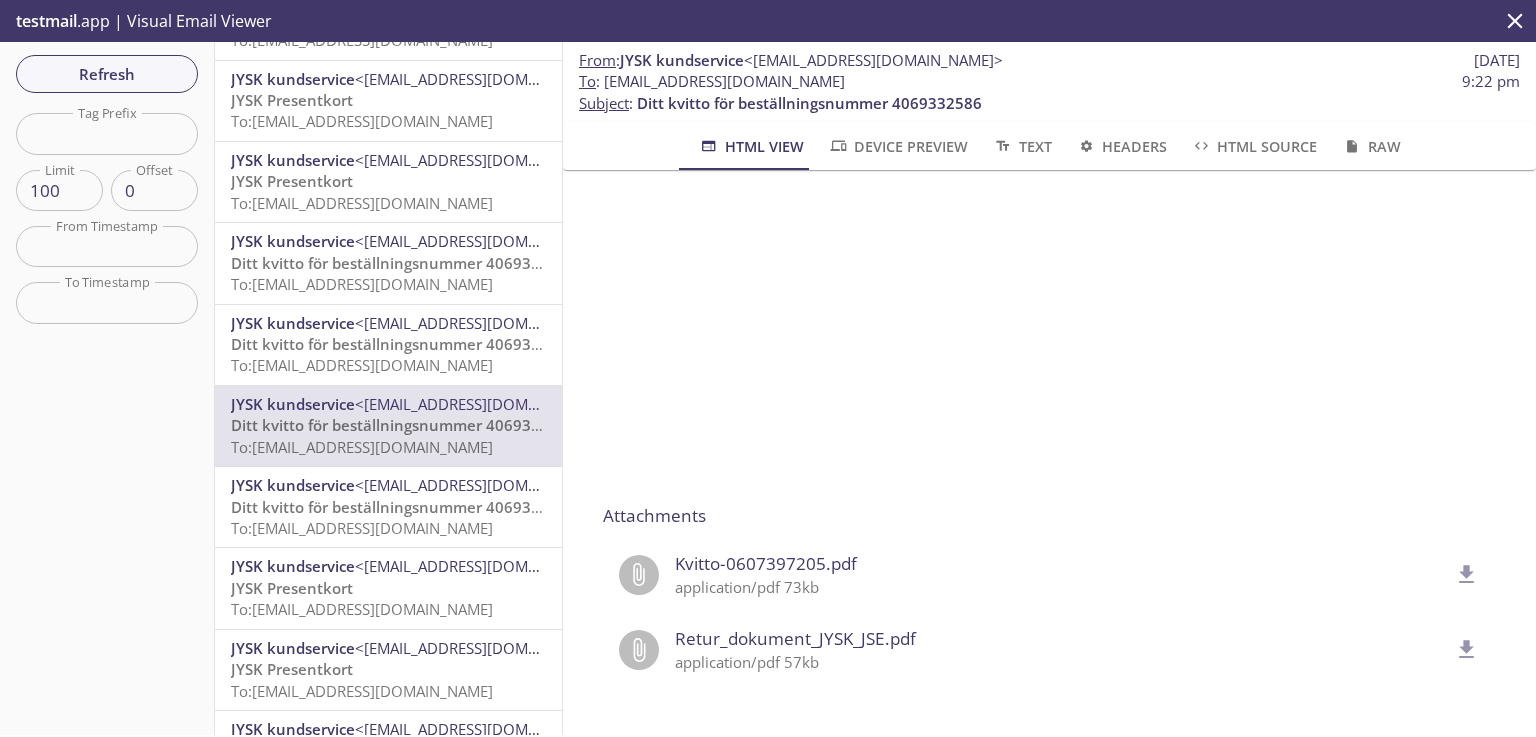 click on "Ditt kvitto för beställningsnummer 4069332616 To:  [EMAIL_ADDRESS][DOMAIN_NAME]" at bounding box center [388, 355] 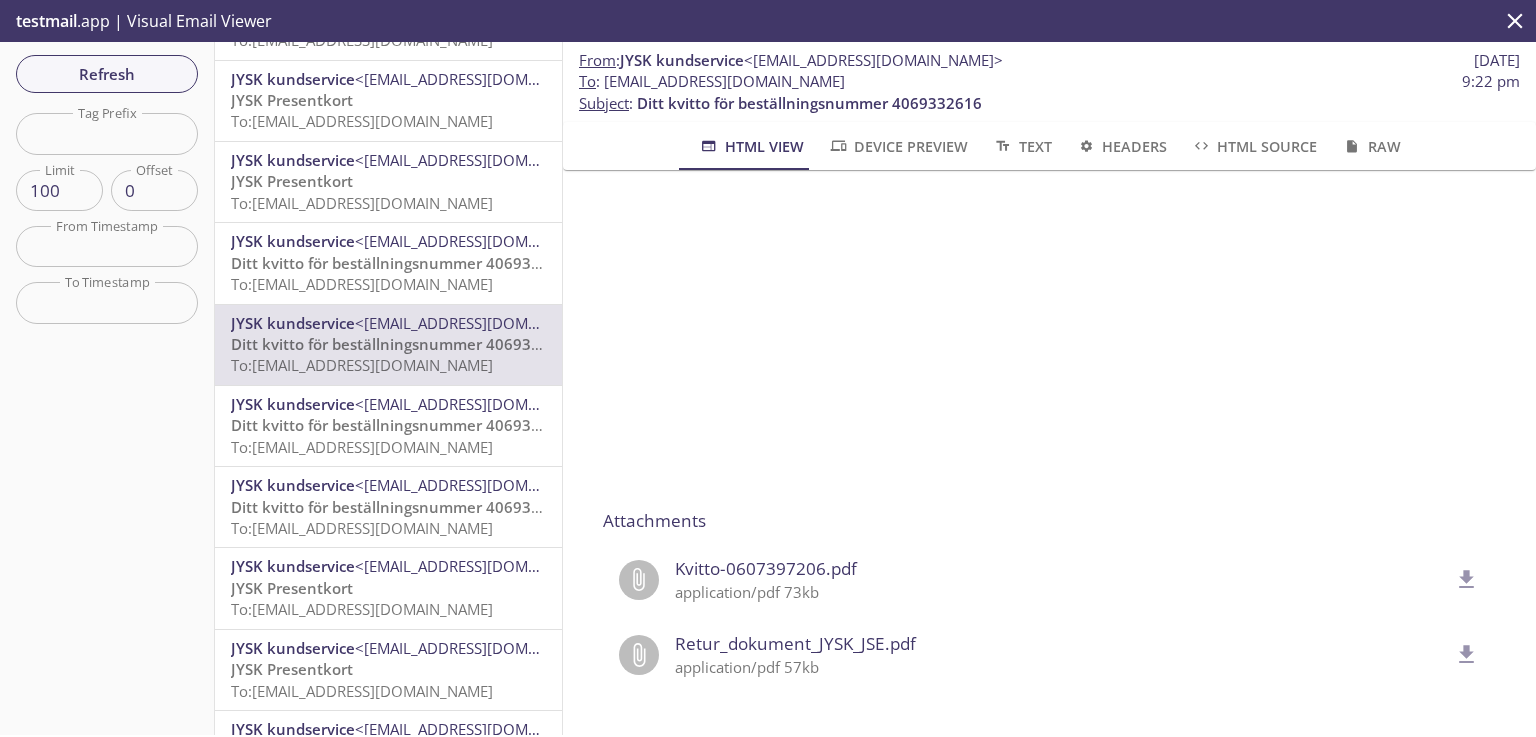 scroll, scrollTop: 771, scrollLeft: 0, axis: vertical 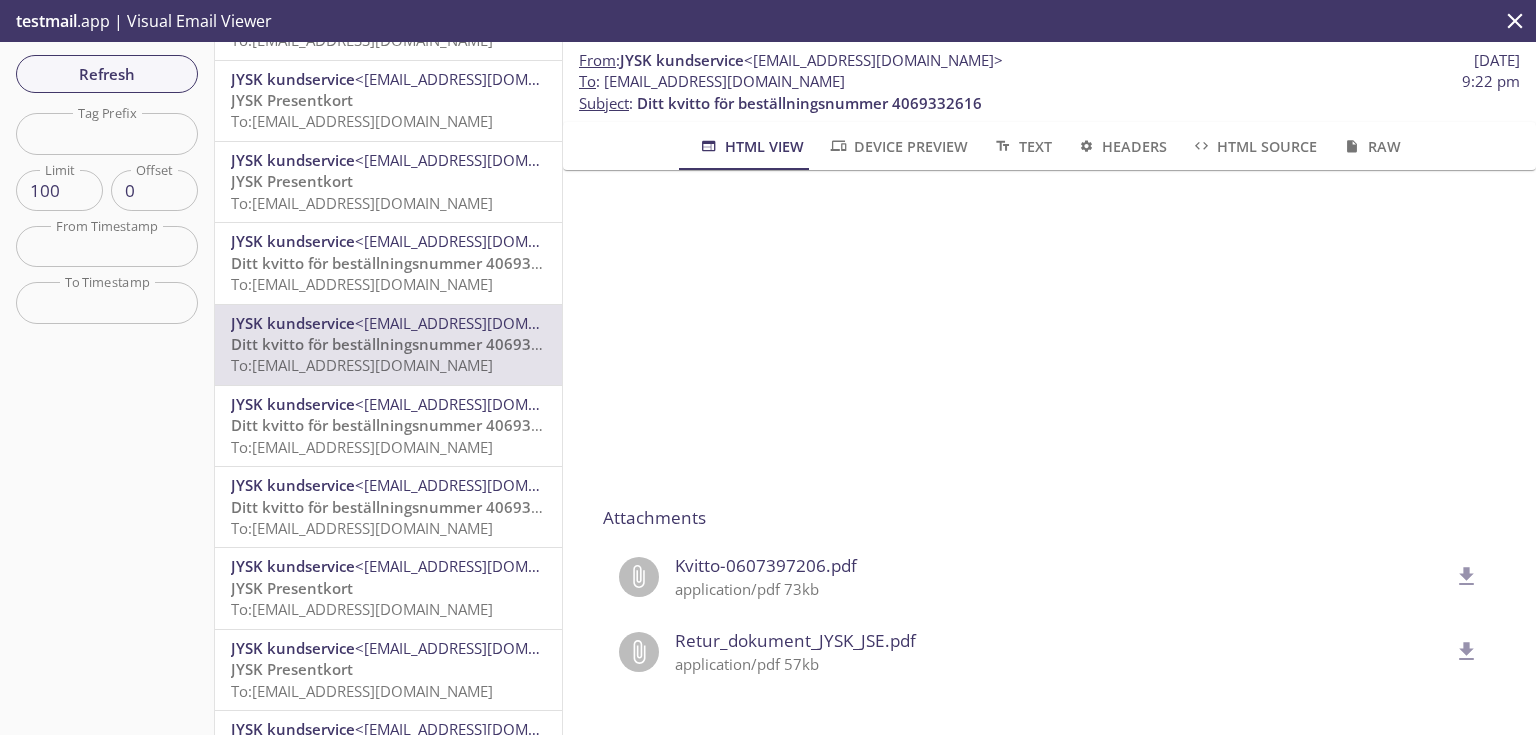 click on "Ditt kvitto för beställningsnummer 4069332654" at bounding box center (403, 263) 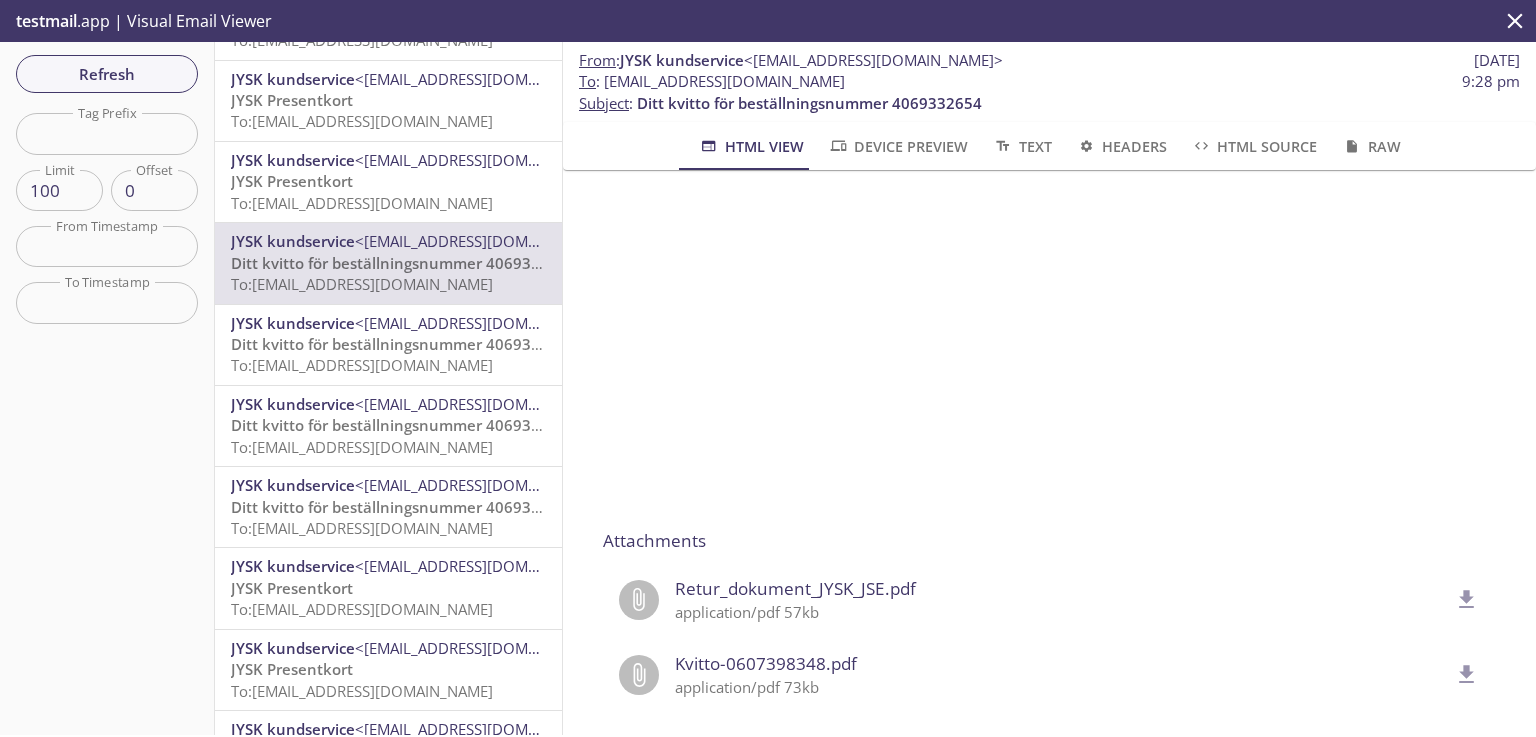 scroll, scrollTop: 788, scrollLeft: 0, axis: vertical 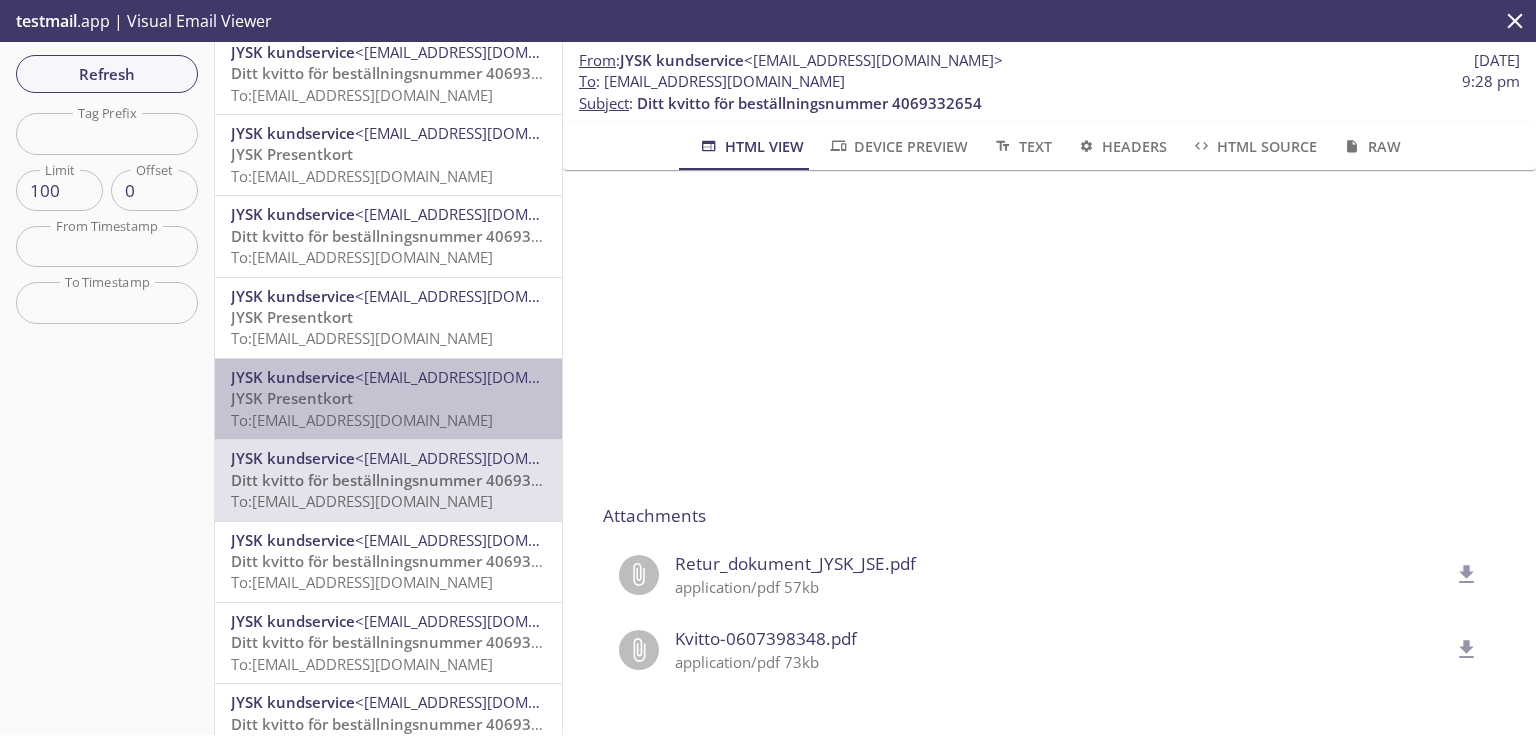 click on "To:  [EMAIL_ADDRESS][DOMAIN_NAME]" at bounding box center (362, 420) 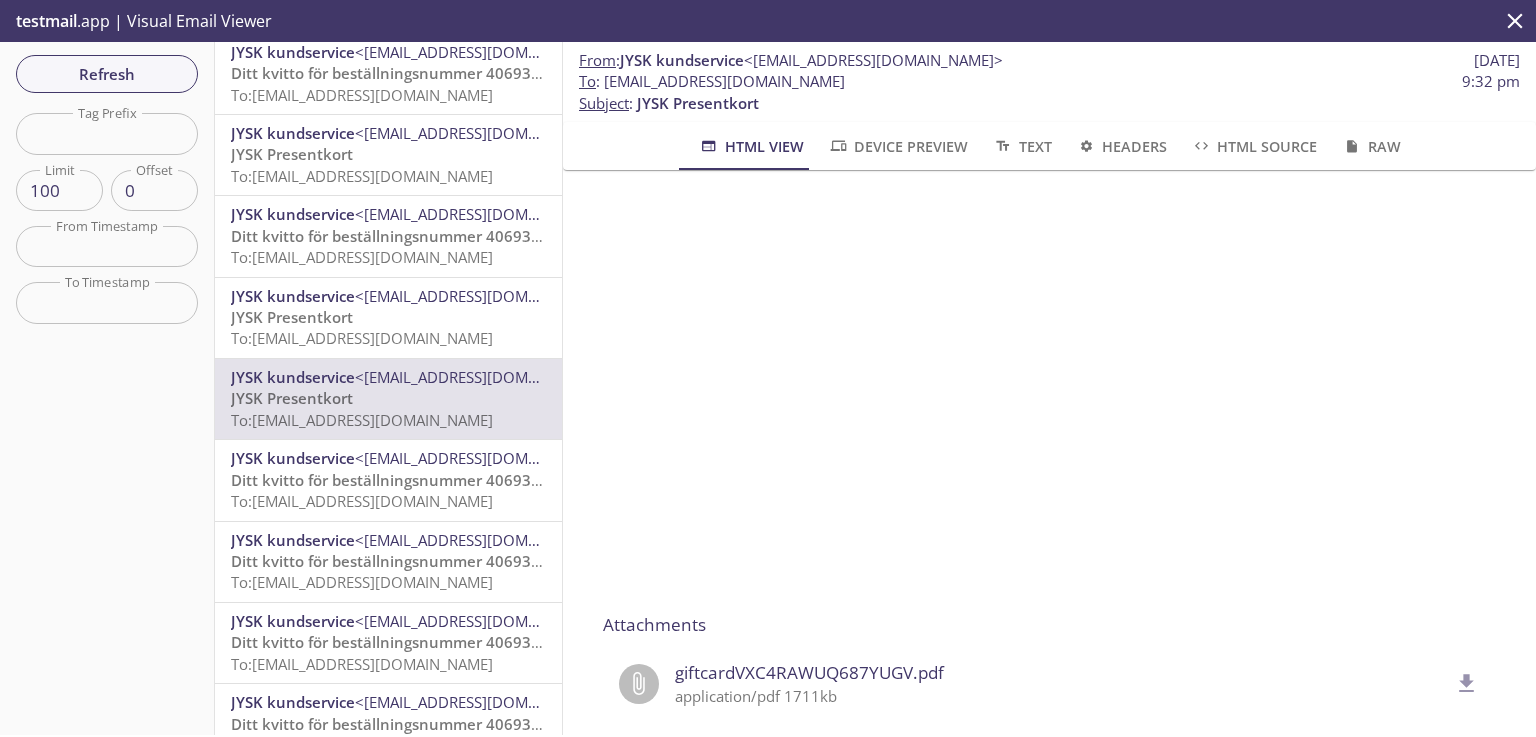 scroll, scrollTop: 320, scrollLeft: 0, axis: vertical 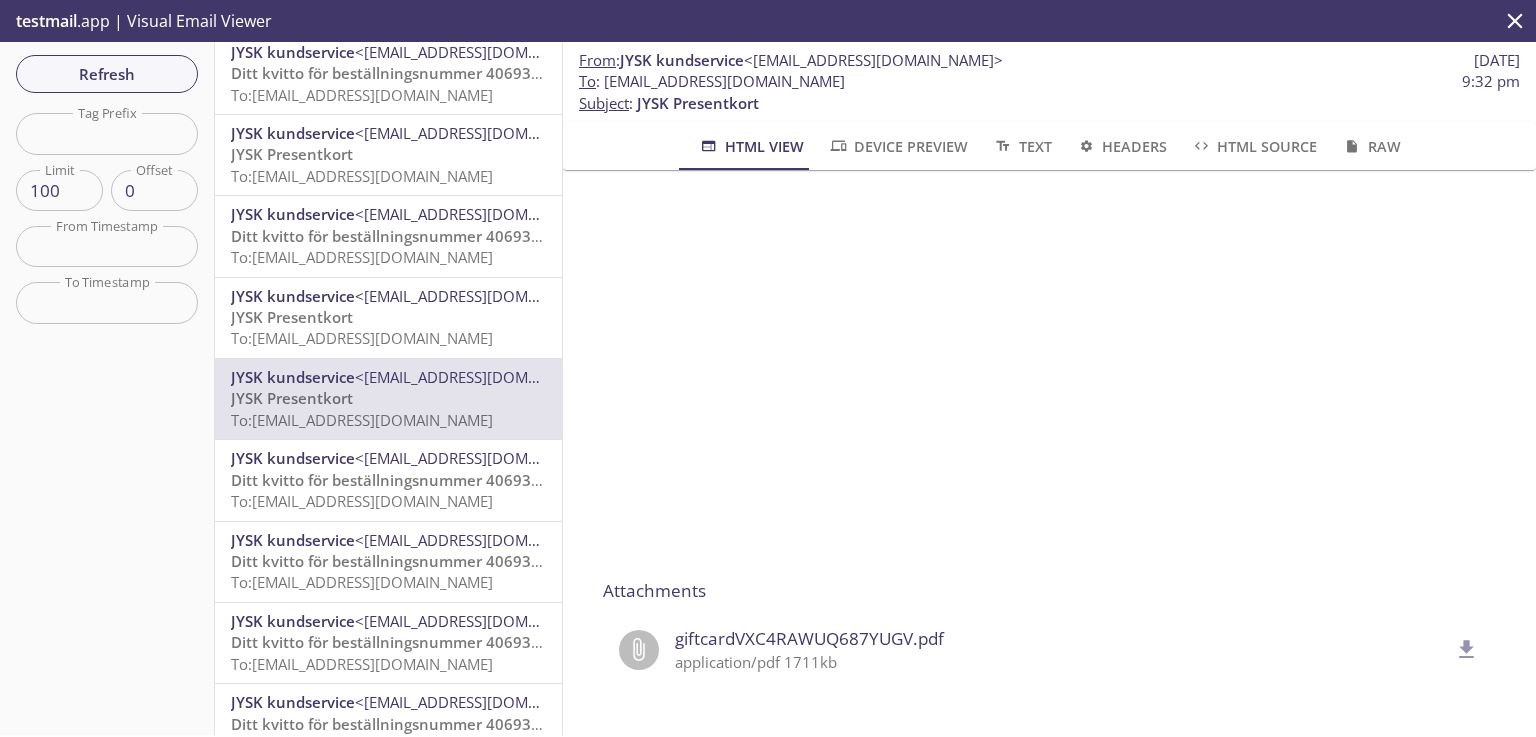 click 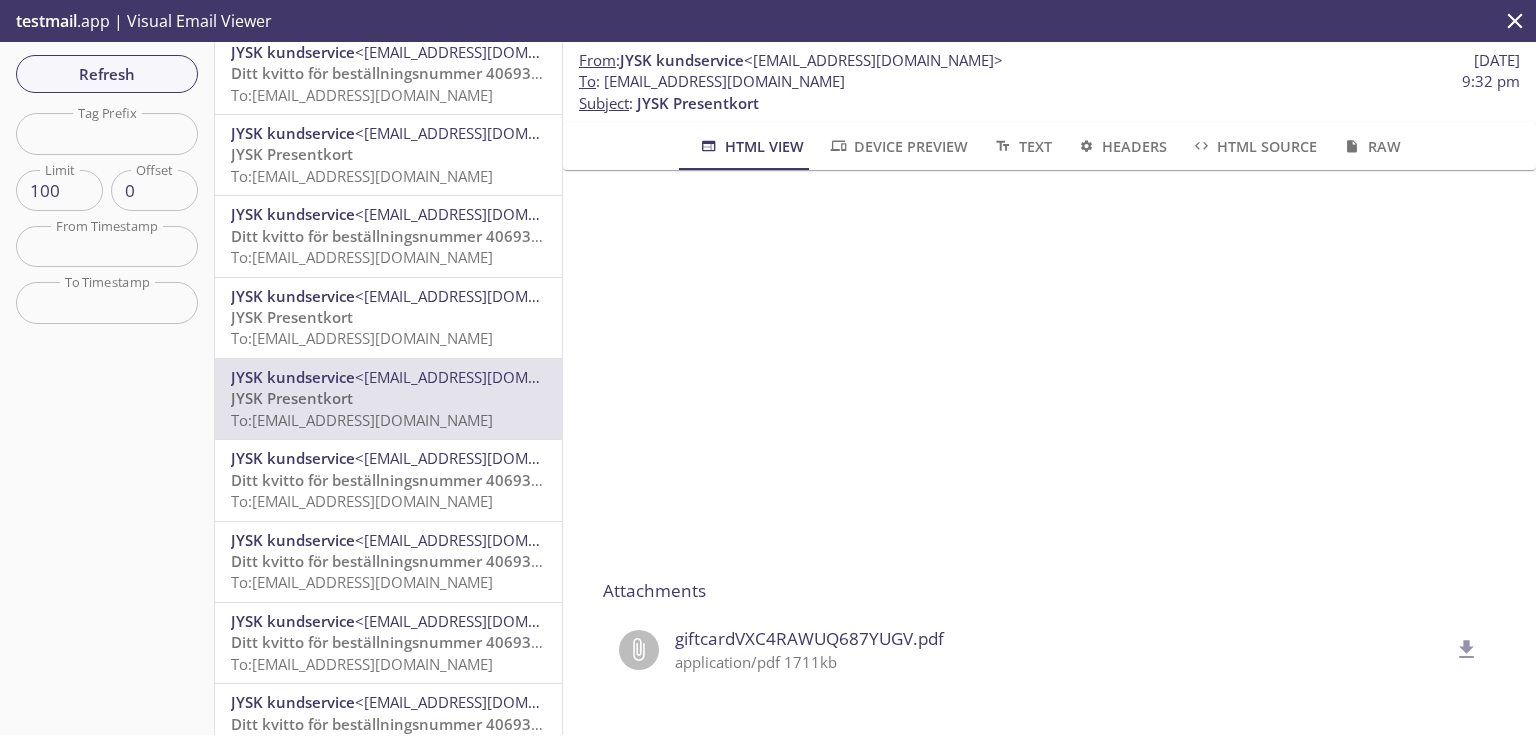 click on "To :   [EMAIL_ADDRESS][DOMAIN_NAME] 9:32 pm" at bounding box center (1049, 81) 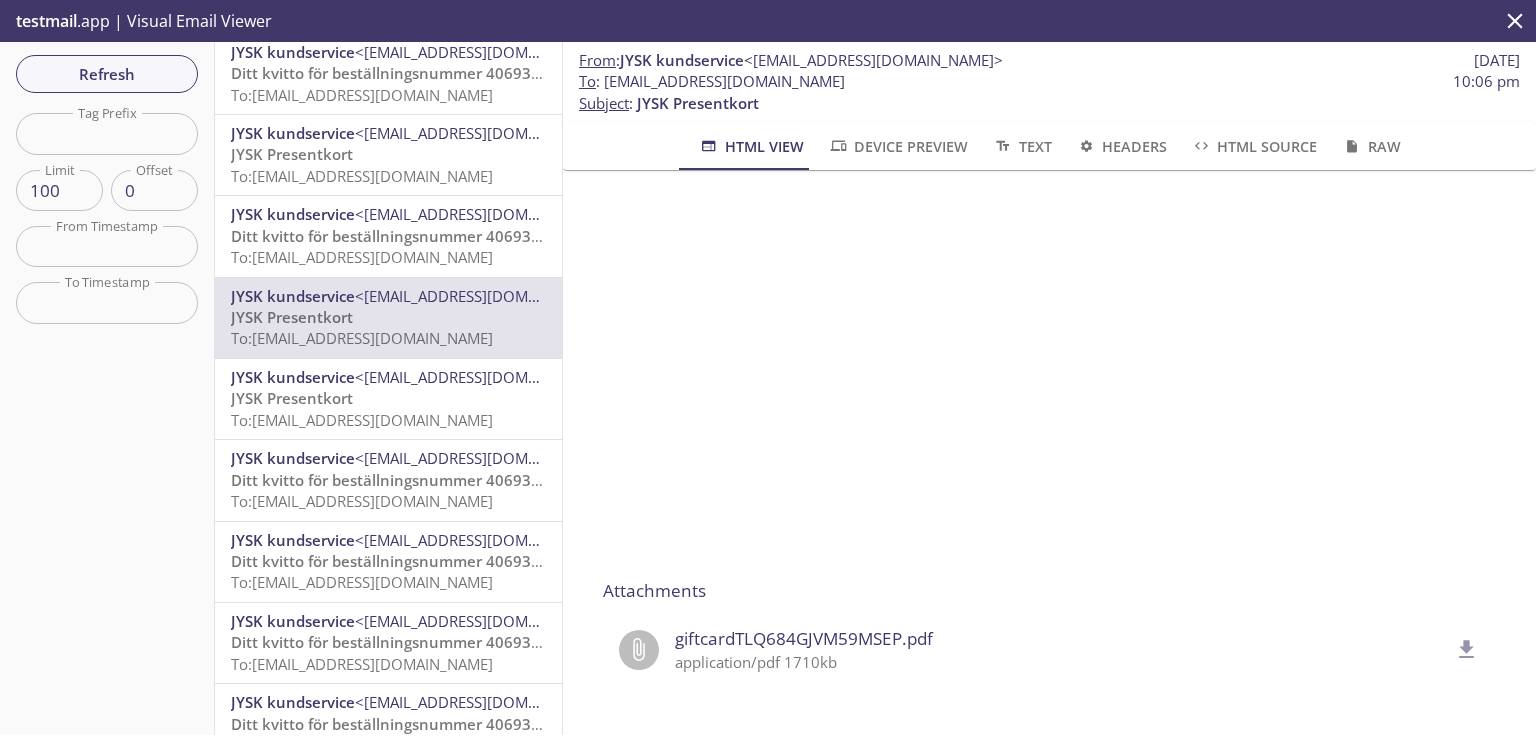 scroll, scrollTop: 320, scrollLeft: 0, axis: vertical 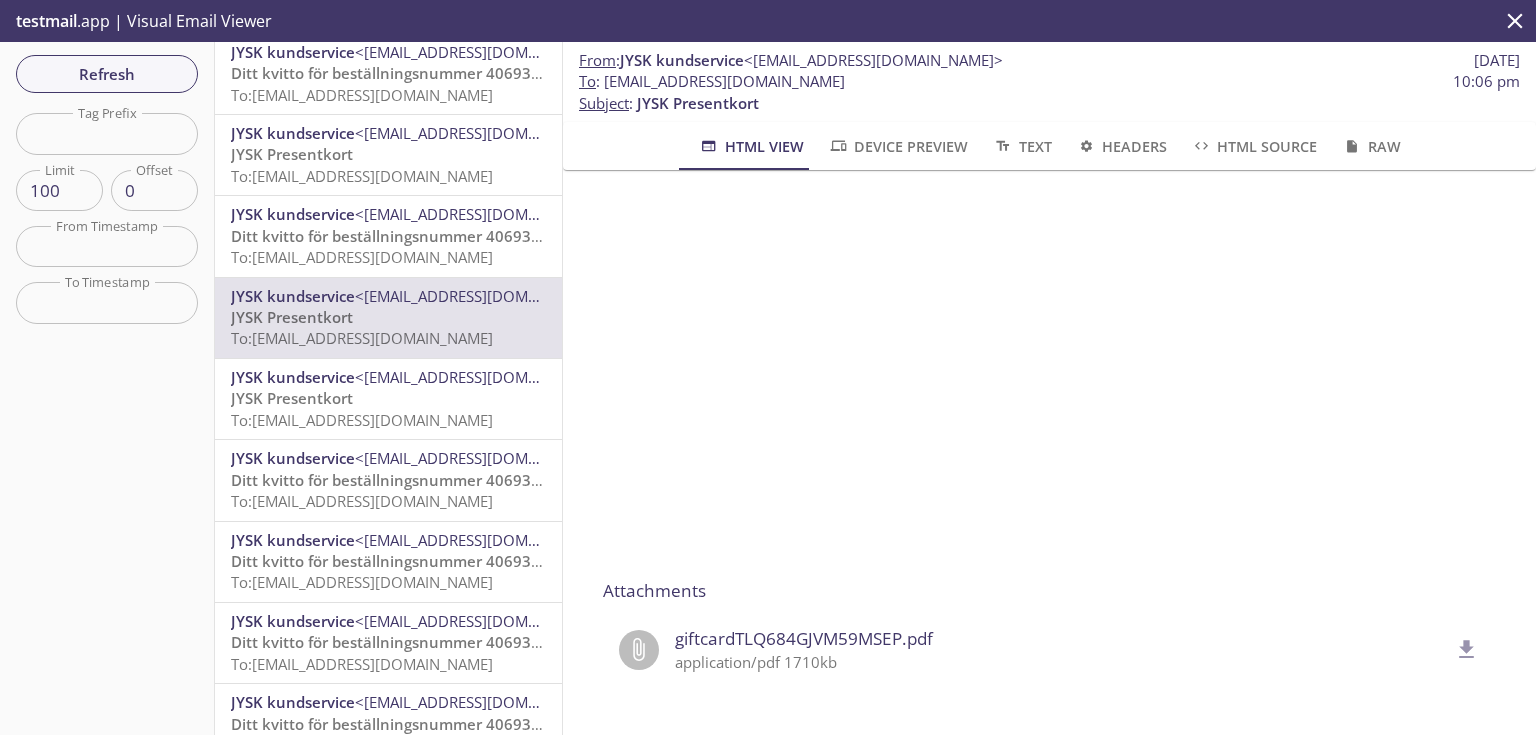 drag, startPoint x: 862, startPoint y: 82, endPoint x: 602, endPoint y: 91, distance: 260.15573 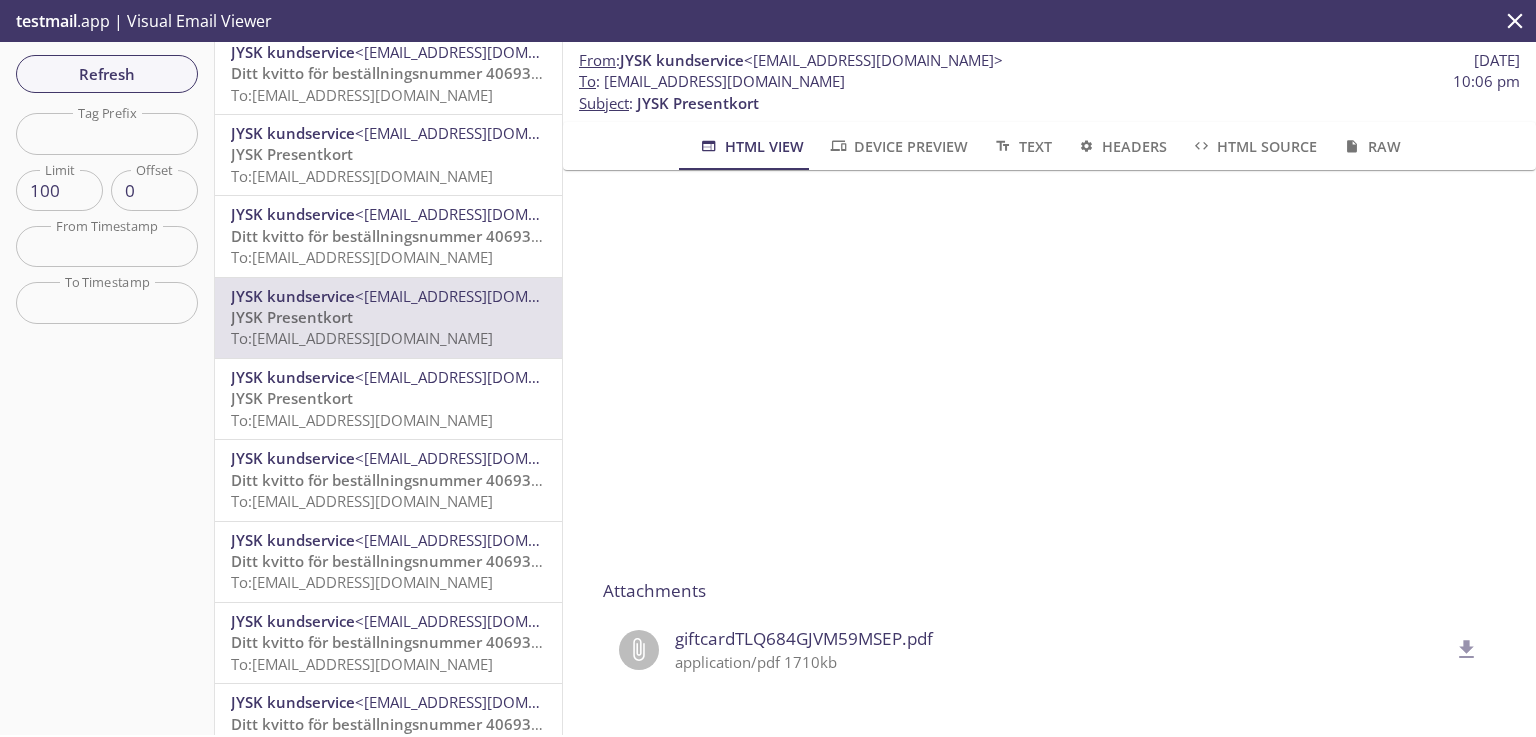 click on "To :   [EMAIL_ADDRESS][DOMAIN_NAME] 10:06 pm" at bounding box center [1049, 81] 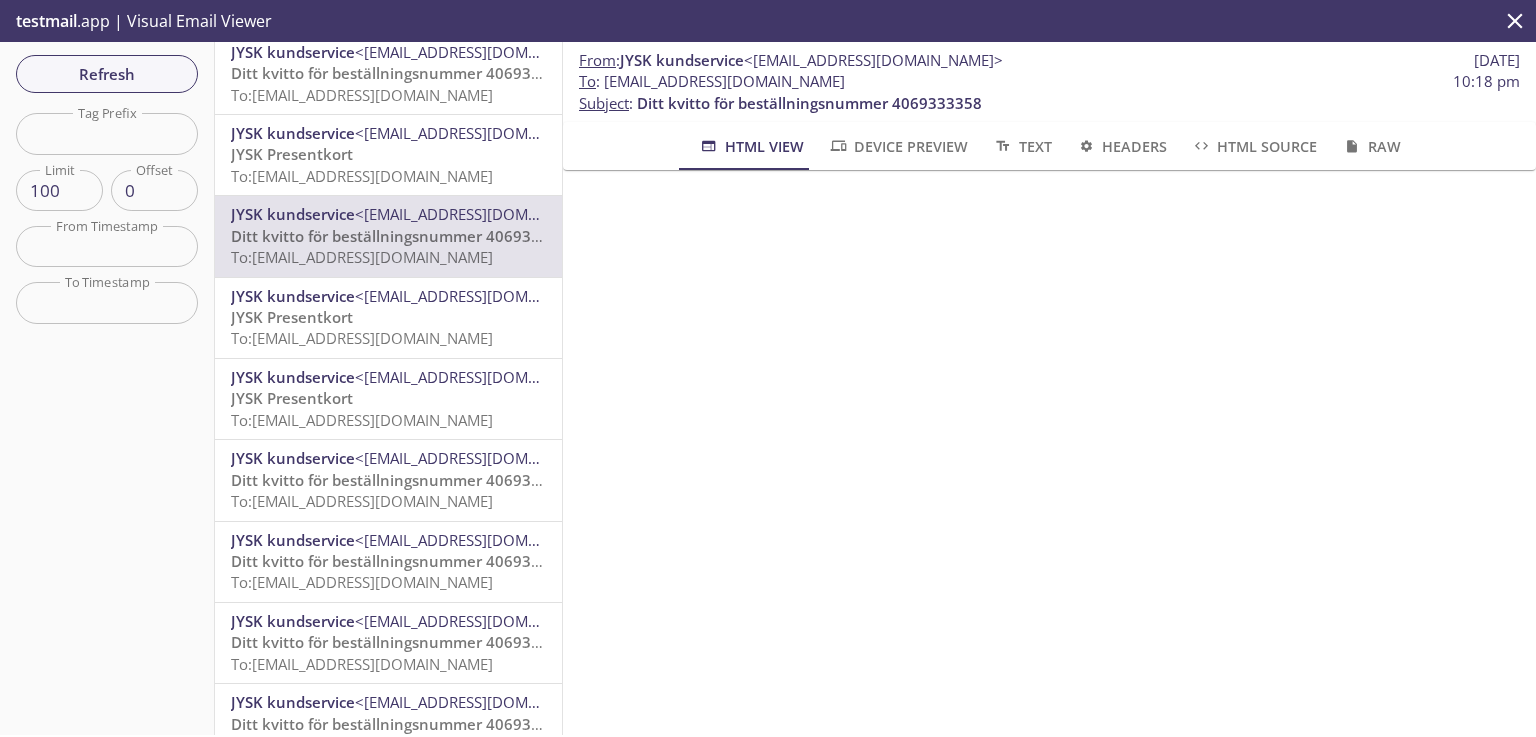 scroll, scrollTop: 100, scrollLeft: 0, axis: vertical 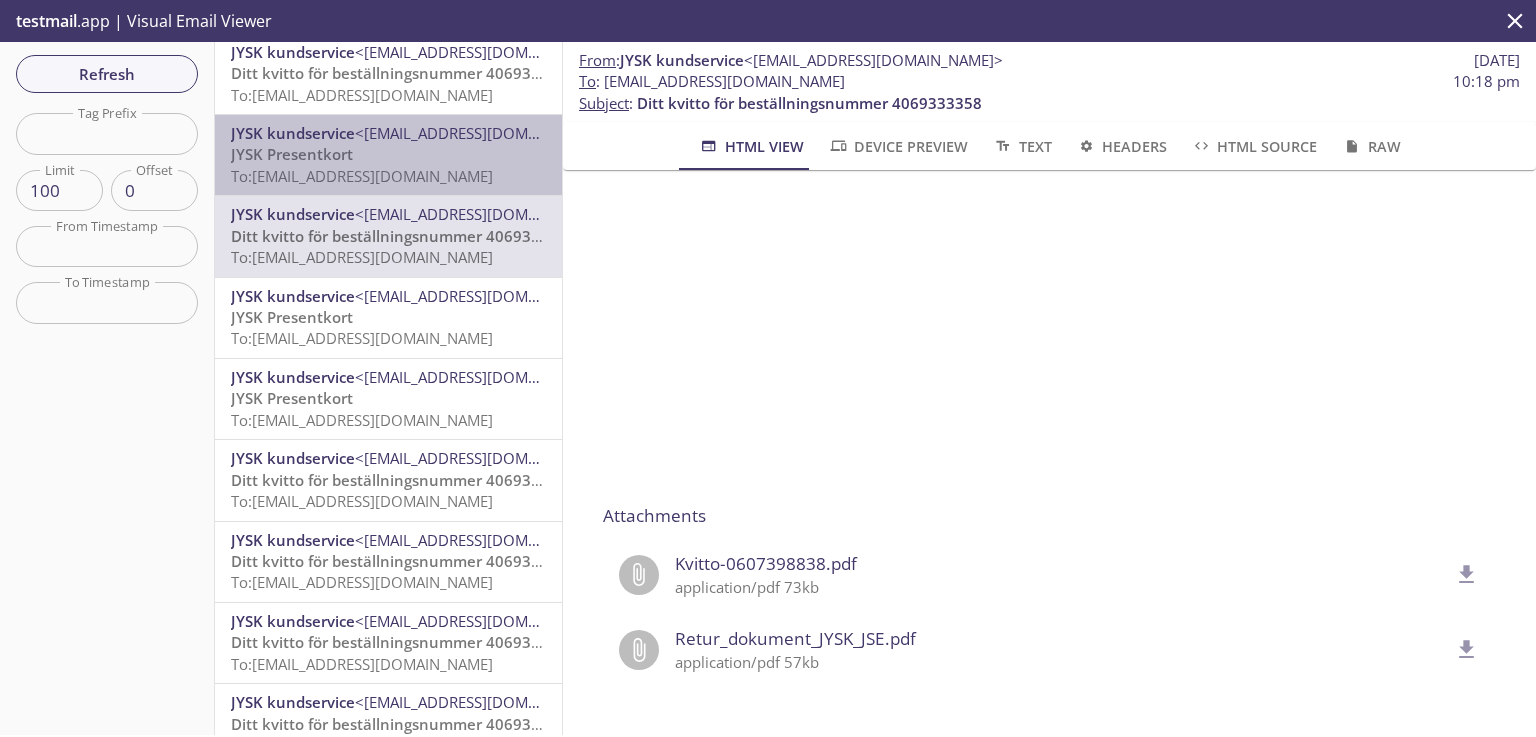 click on "JYSK Presentkort To:  [EMAIL_ADDRESS][DOMAIN_NAME]" at bounding box center (388, 165) 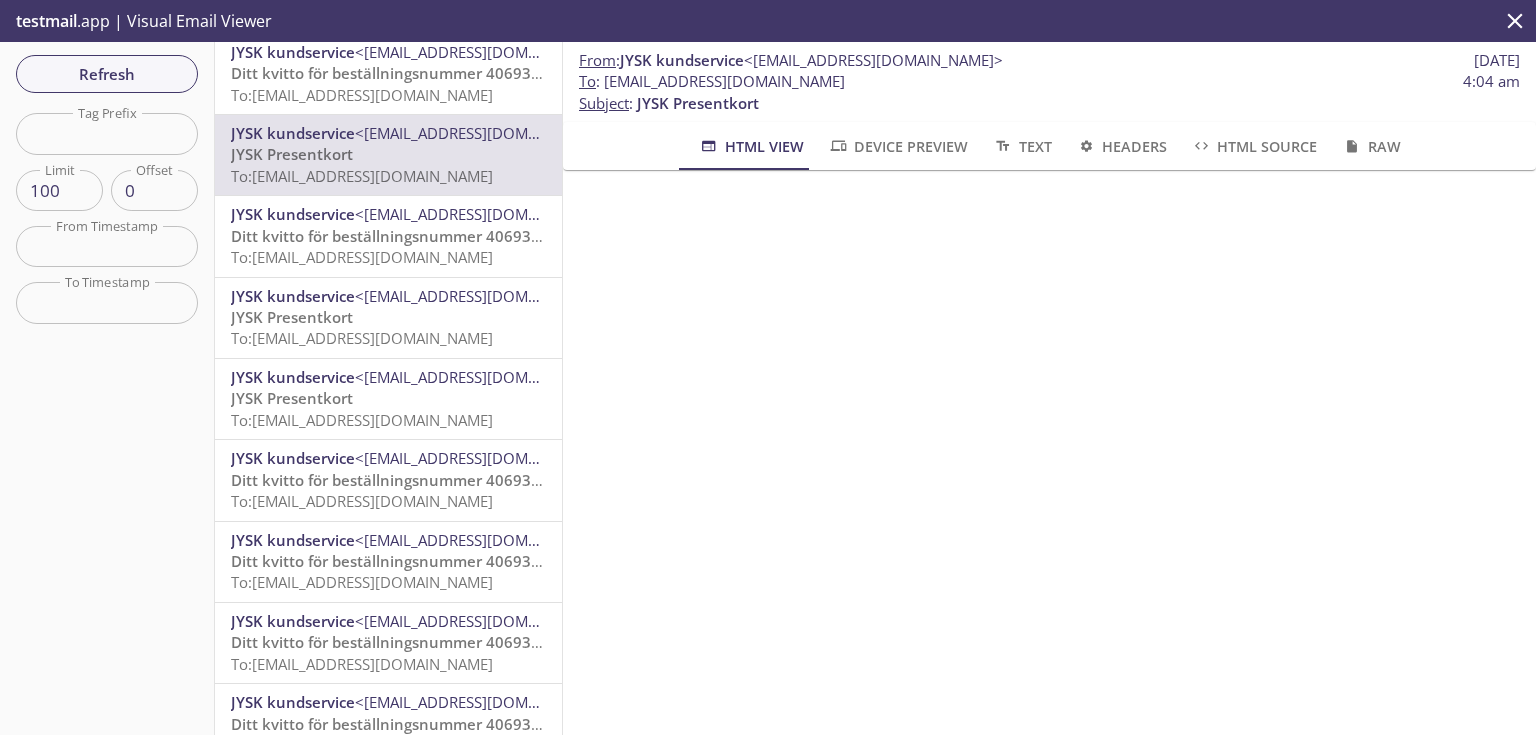 scroll, scrollTop: 320, scrollLeft: 0, axis: vertical 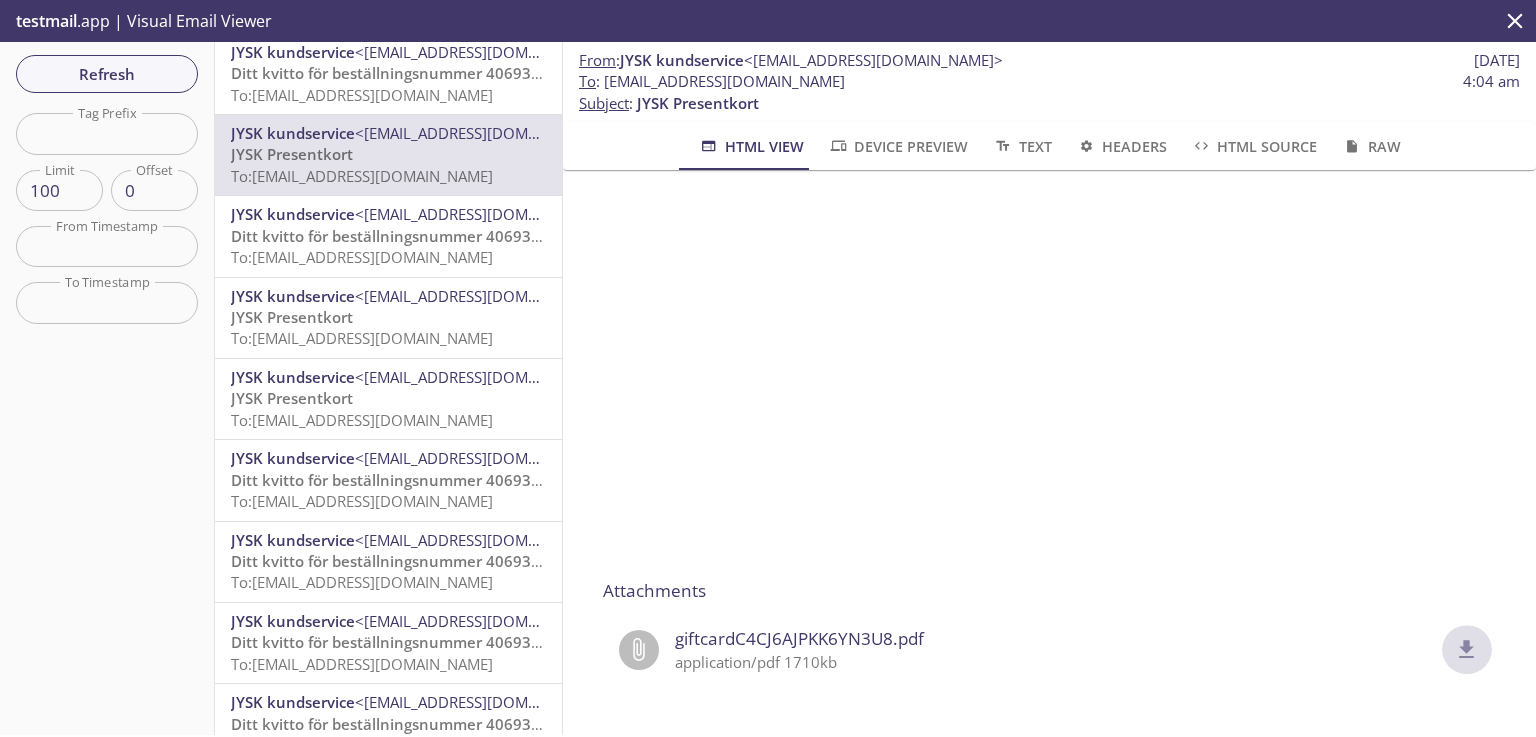 click 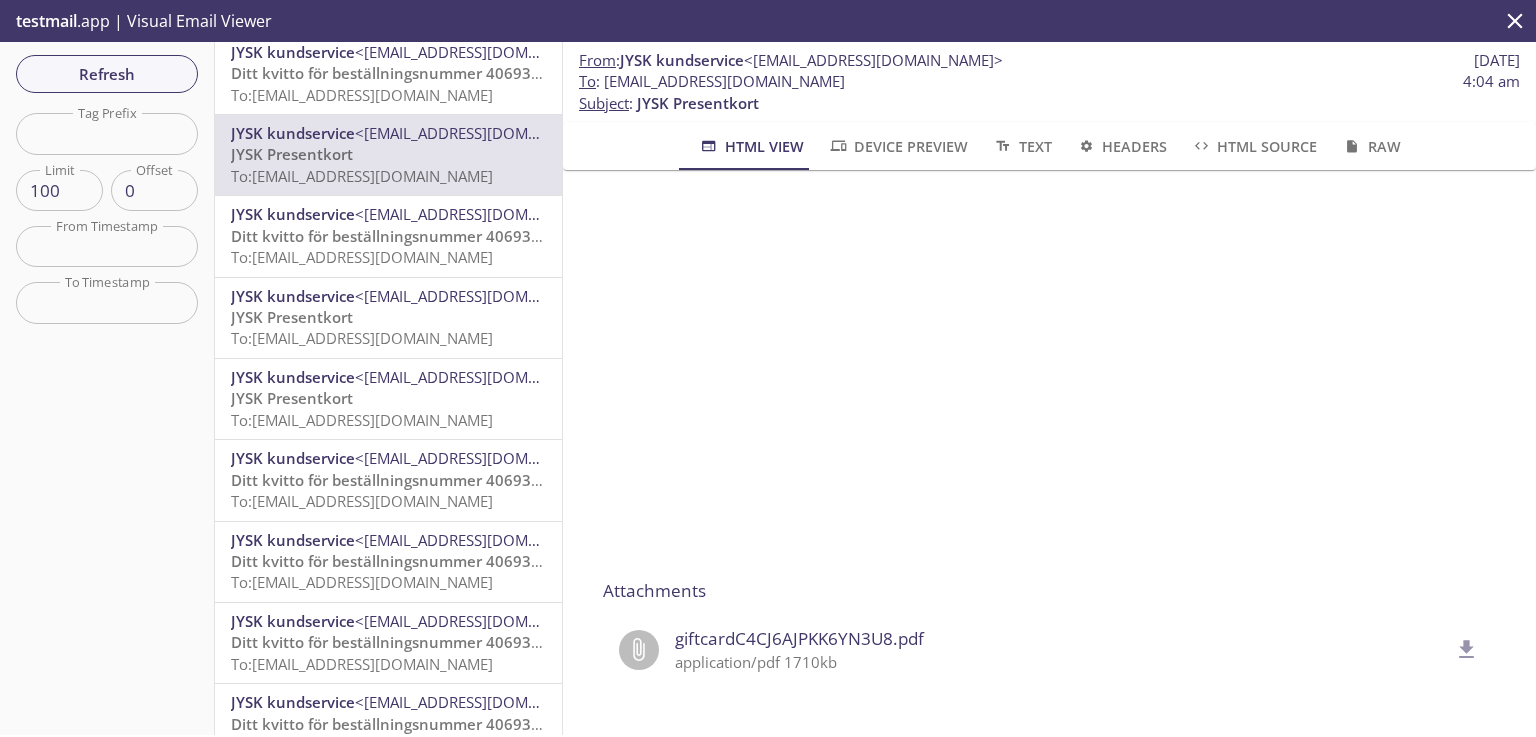 drag, startPoint x: 853, startPoint y: 87, endPoint x: 603, endPoint y: 80, distance: 250.09798 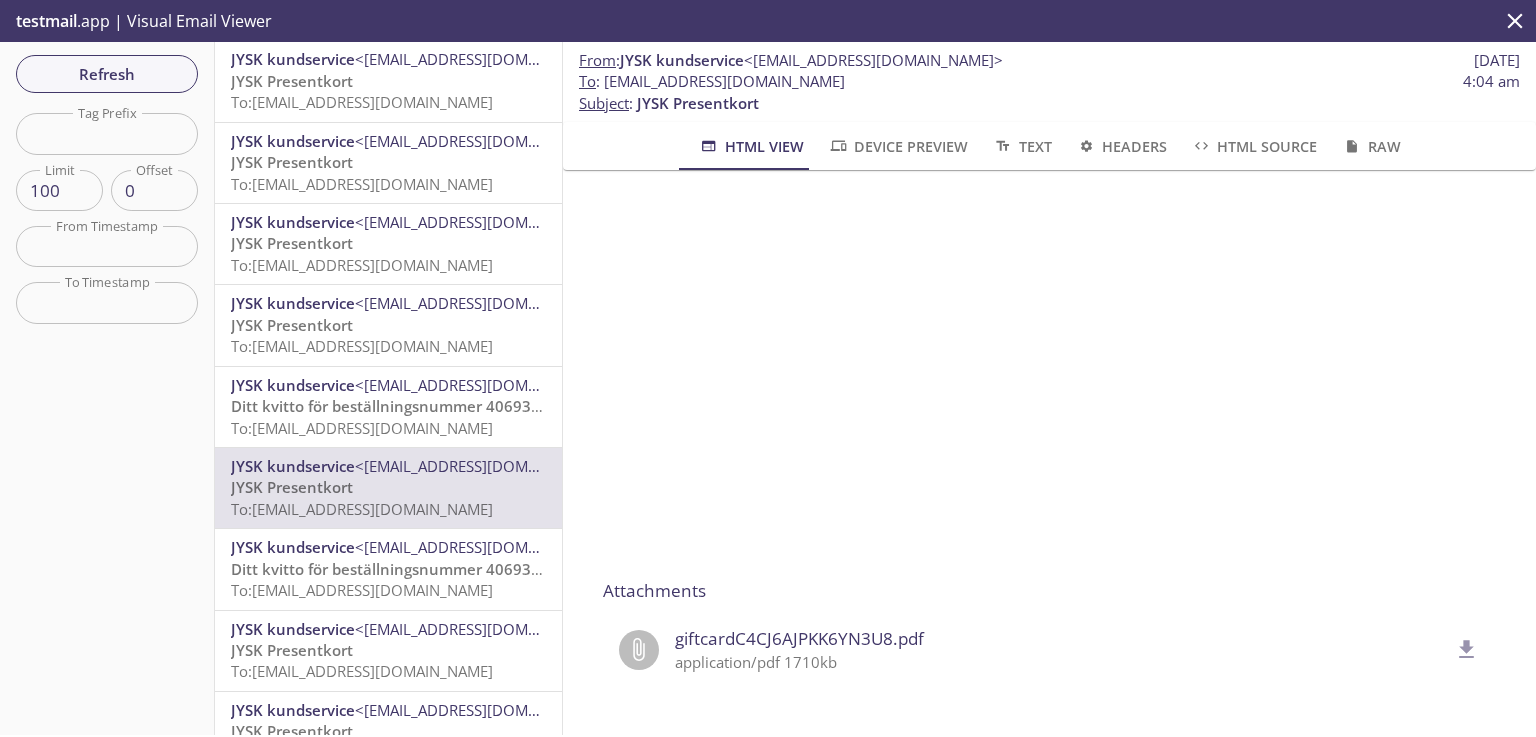 scroll, scrollTop: 5000, scrollLeft: 0, axis: vertical 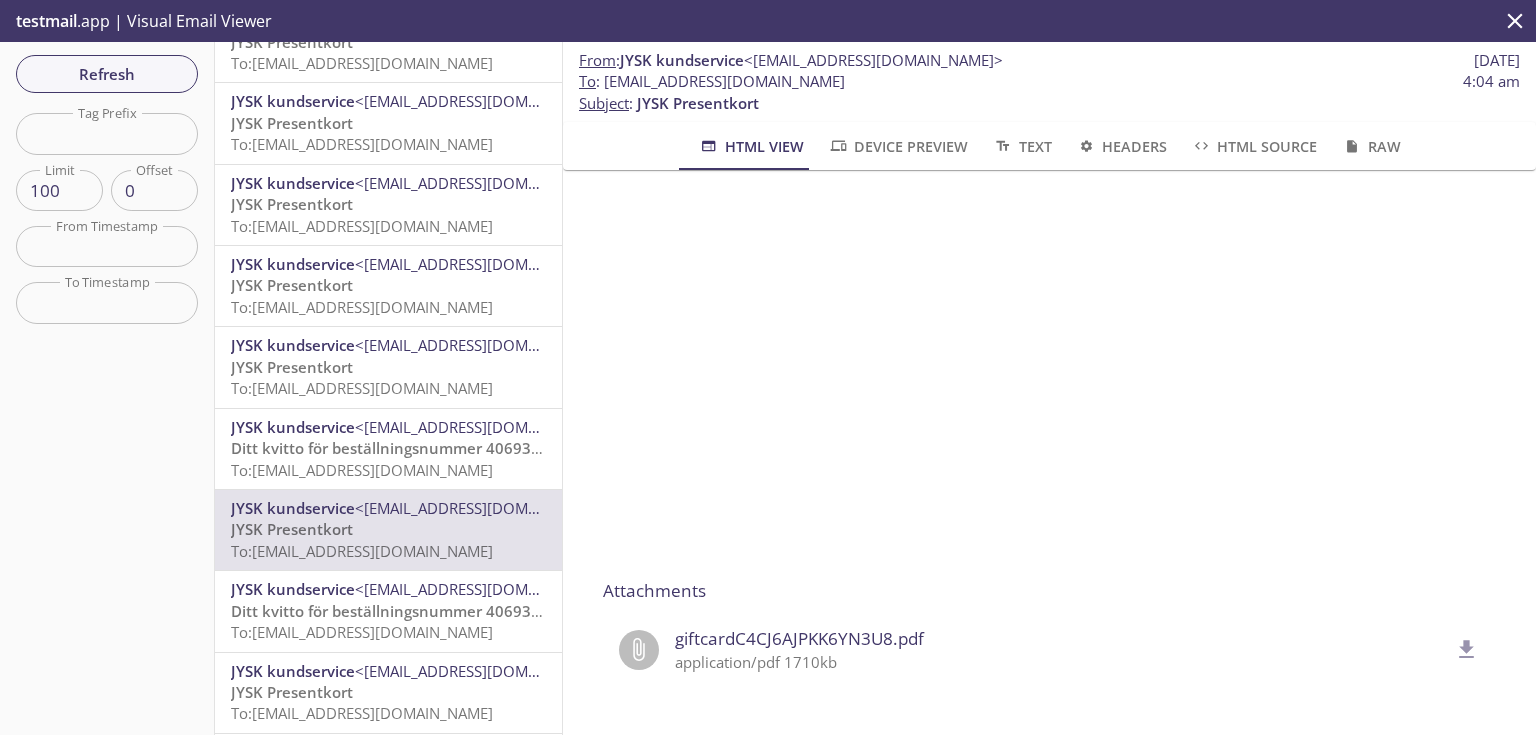 click on "Ditt kvitto för beställningsnummer 4069354016" at bounding box center (403, 448) 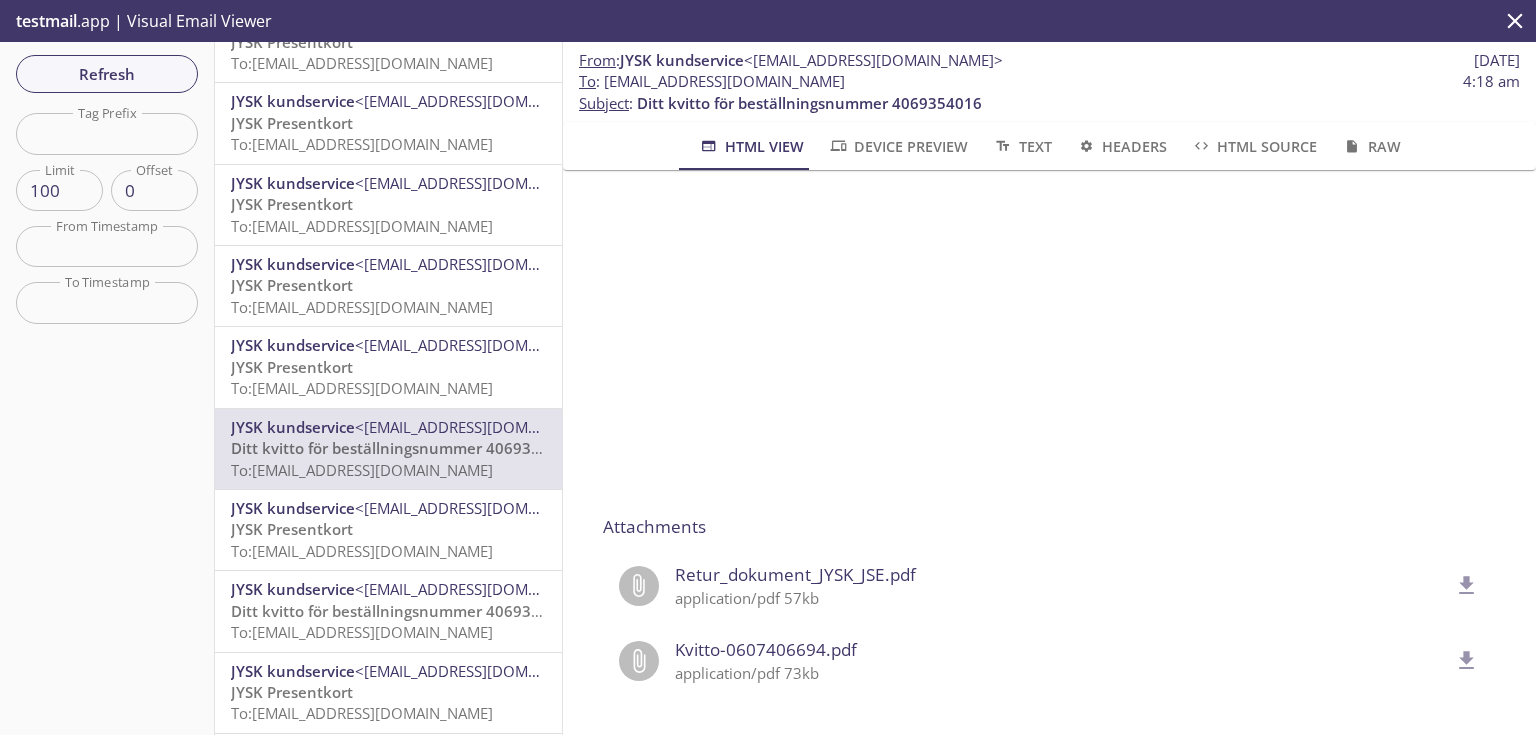 scroll, scrollTop: 788, scrollLeft: 0, axis: vertical 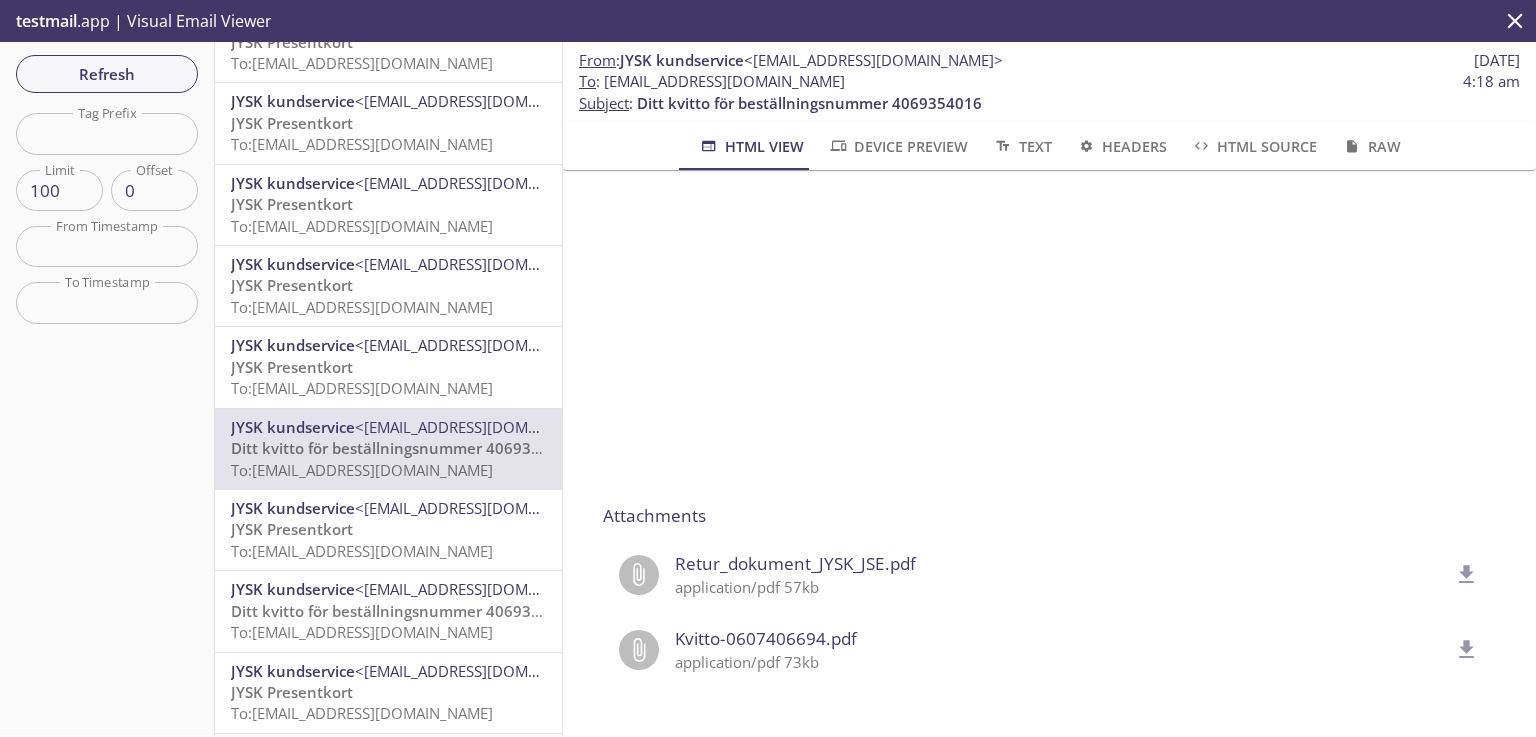 click on "JYSK Presentkort To:  [EMAIL_ADDRESS][DOMAIN_NAME]" at bounding box center [388, 378] 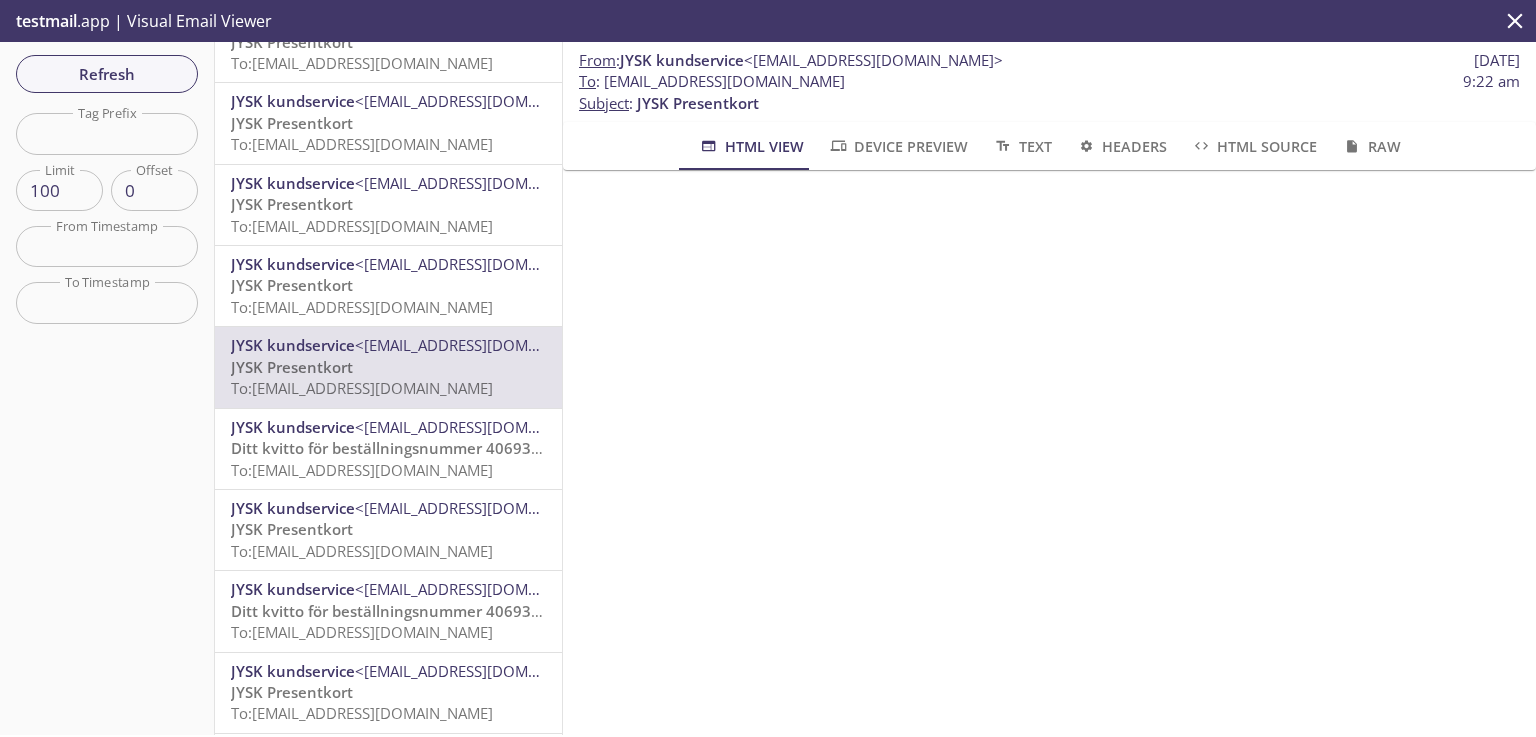 scroll, scrollTop: 320, scrollLeft: 0, axis: vertical 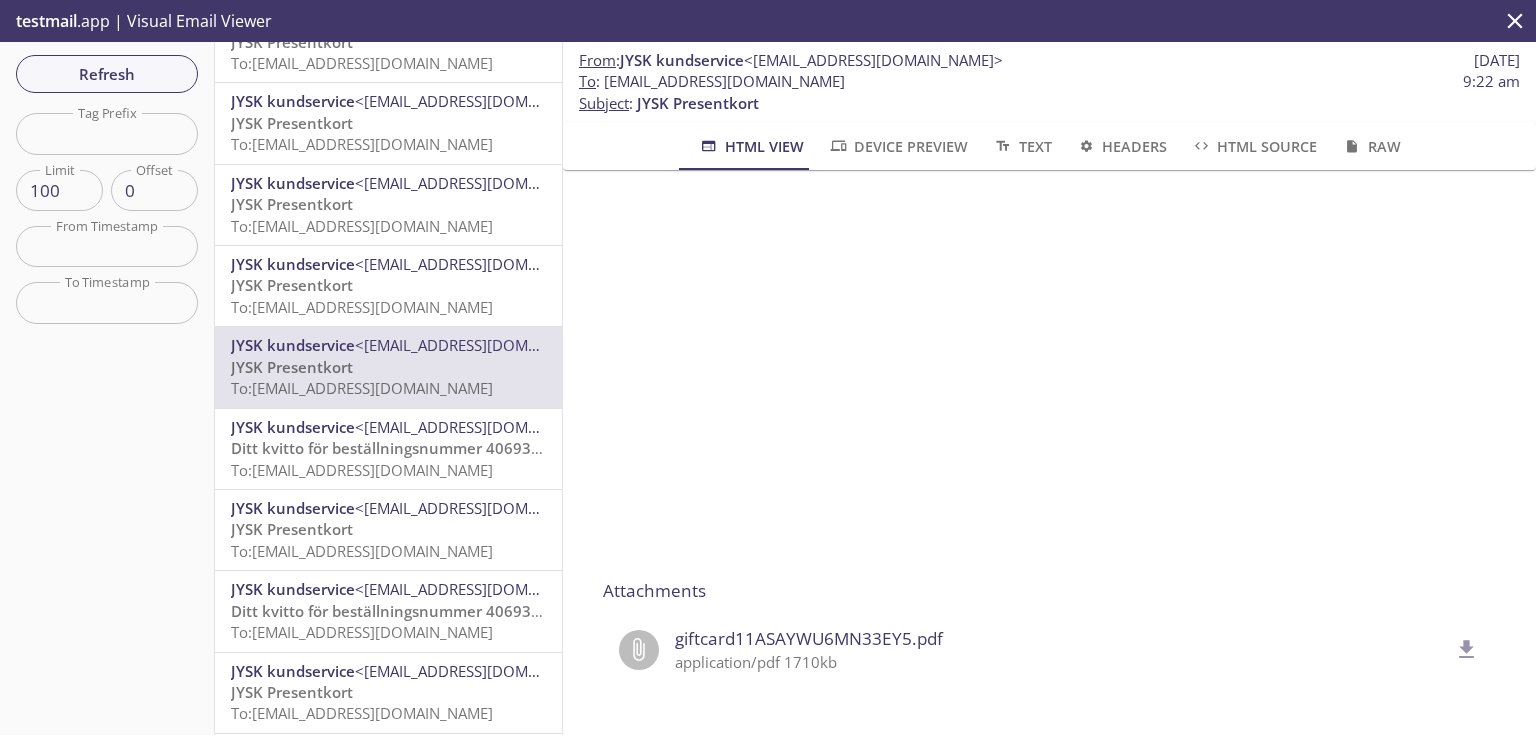click 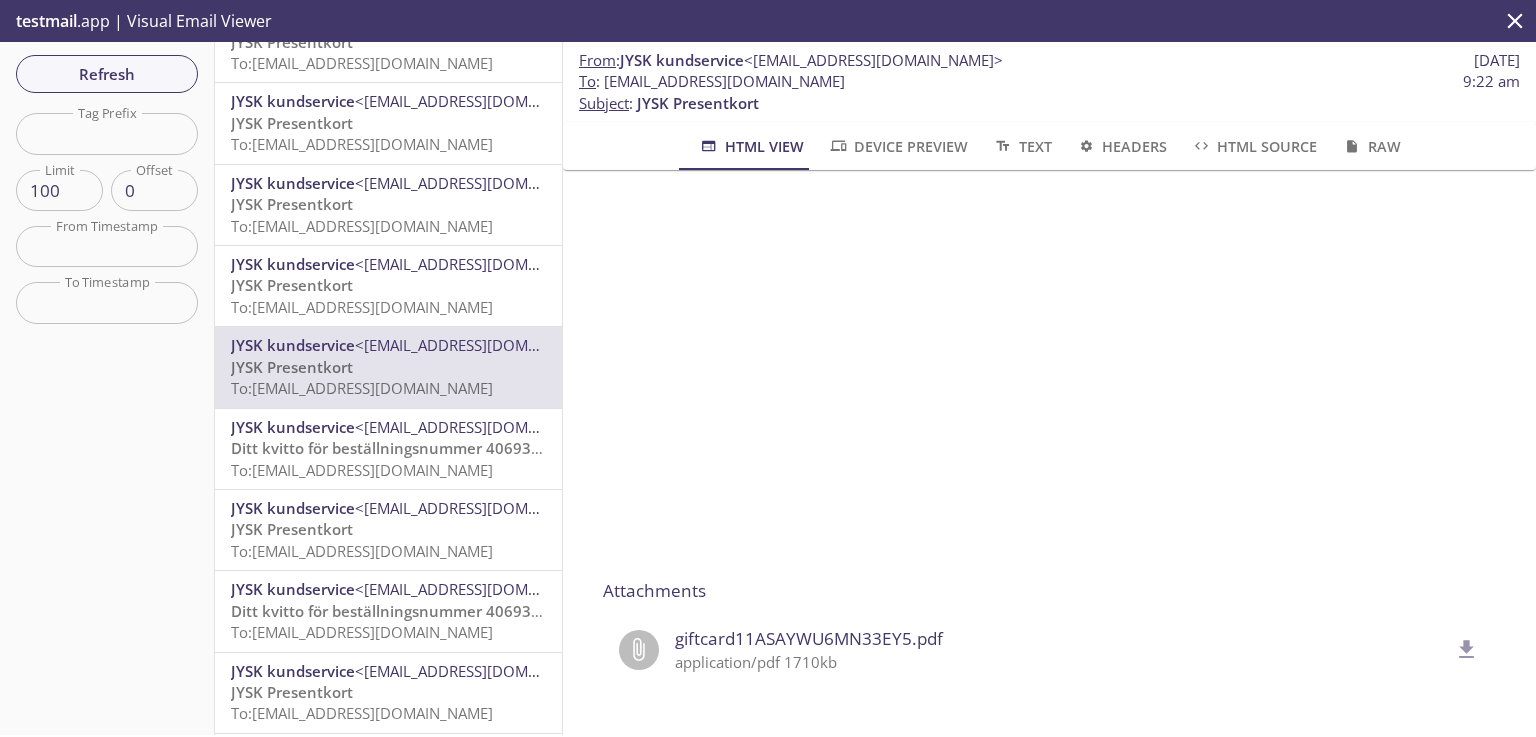 drag, startPoint x: 859, startPoint y: 88, endPoint x: 602, endPoint y: 80, distance: 257.12448 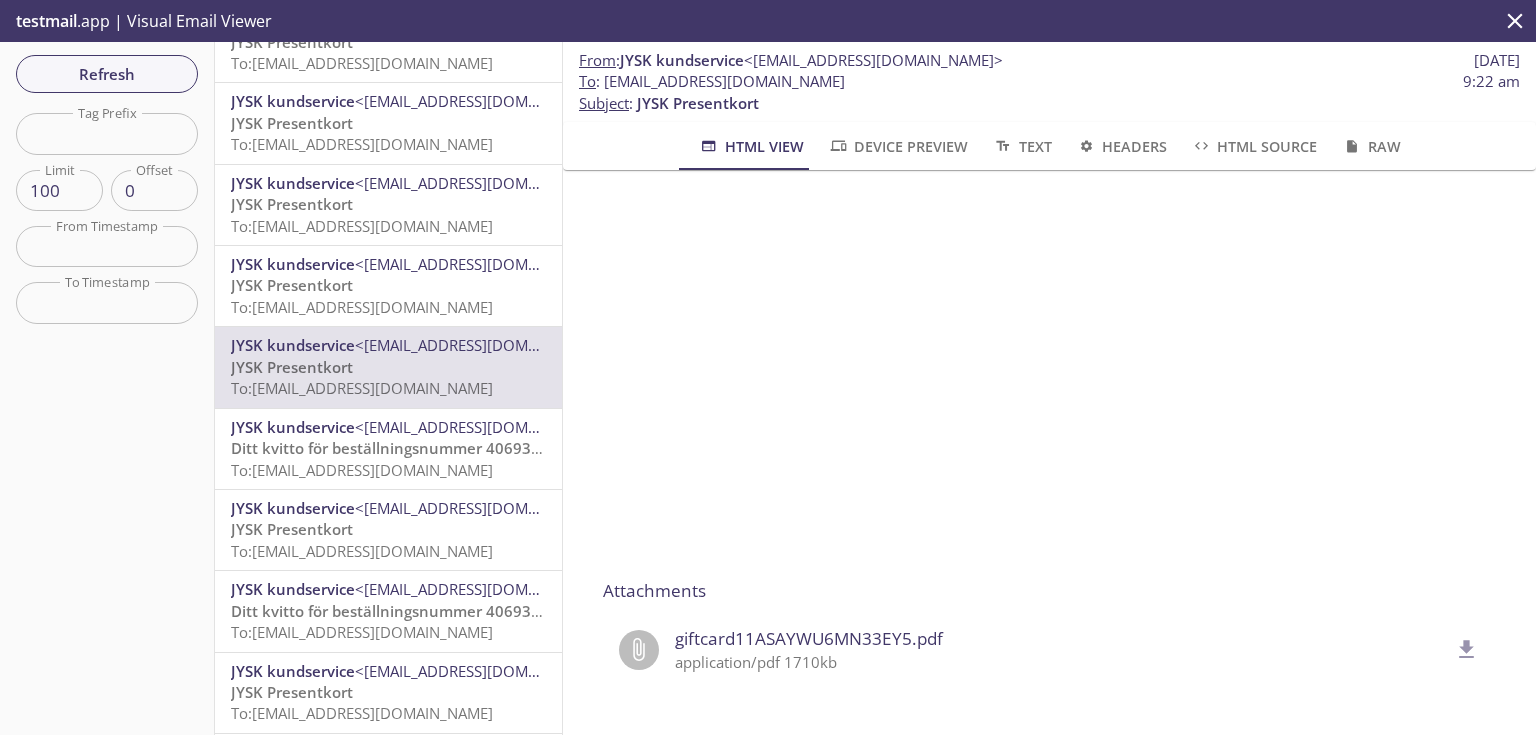 click on "To :   [EMAIL_ADDRESS][DOMAIN_NAME] 9:22 am" at bounding box center (1049, 81) 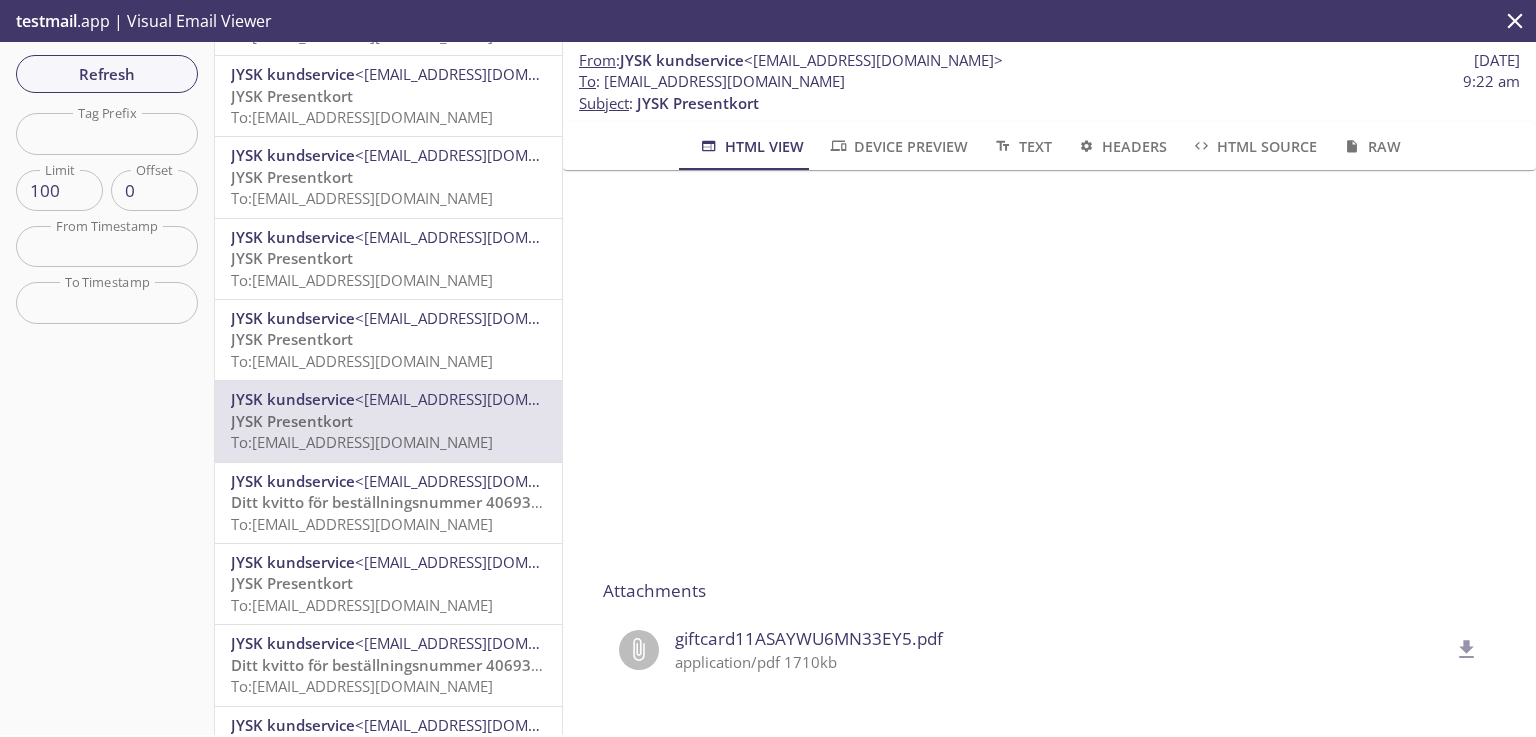 scroll, scrollTop: 4913, scrollLeft: 0, axis: vertical 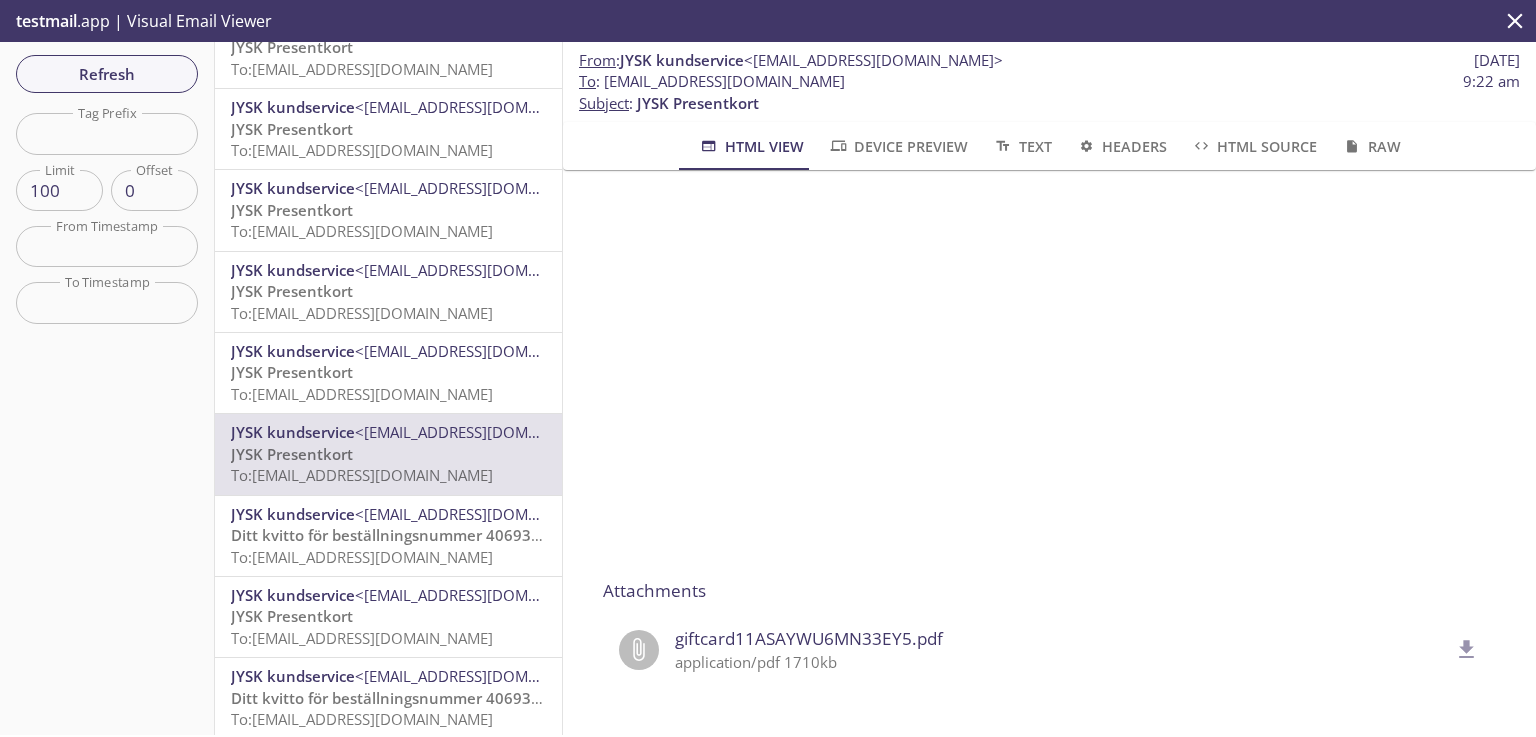 click on "JYSK Presentkort To:  [EMAIL_ADDRESS][DOMAIN_NAME]" at bounding box center (388, 383) 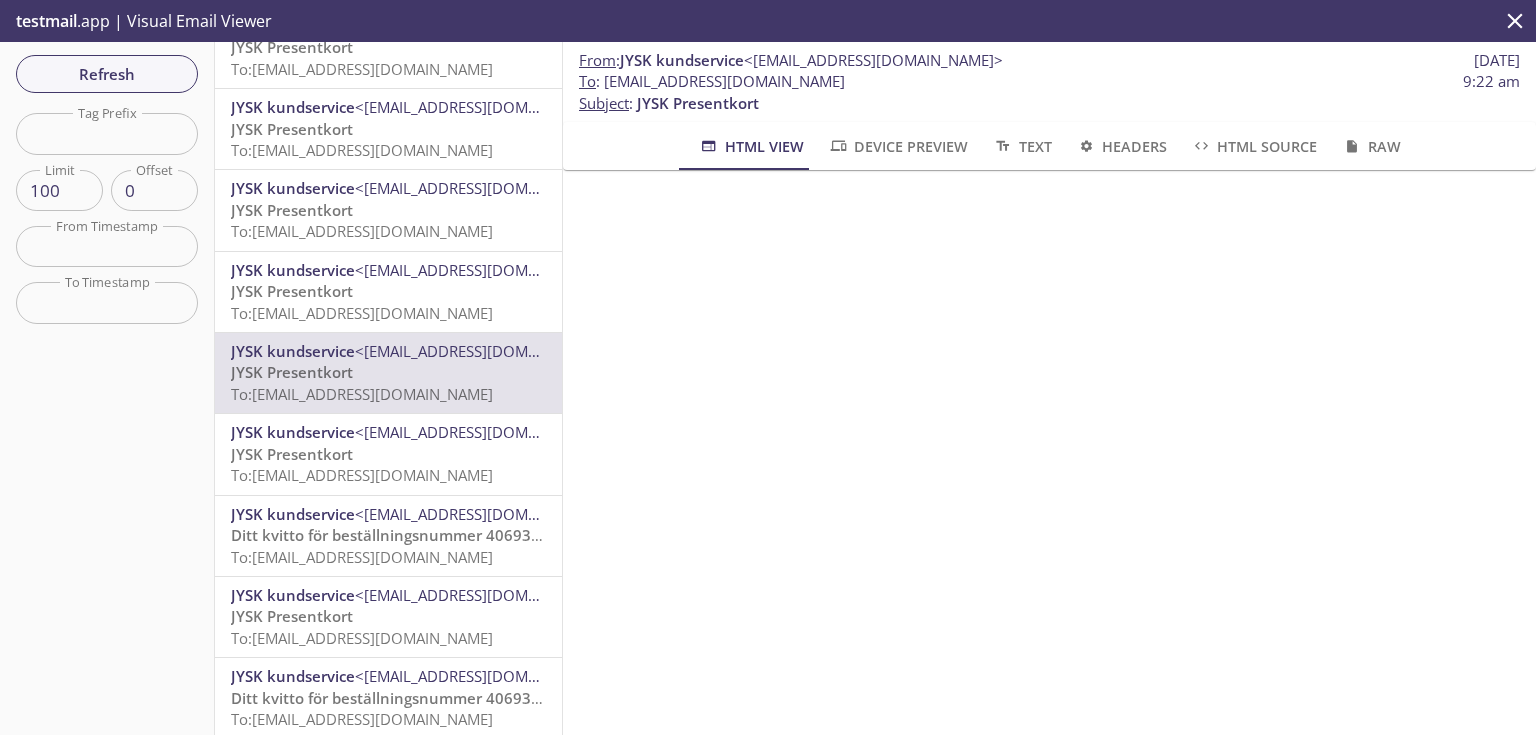 scroll, scrollTop: 320, scrollLeft: 0, axis: vertical 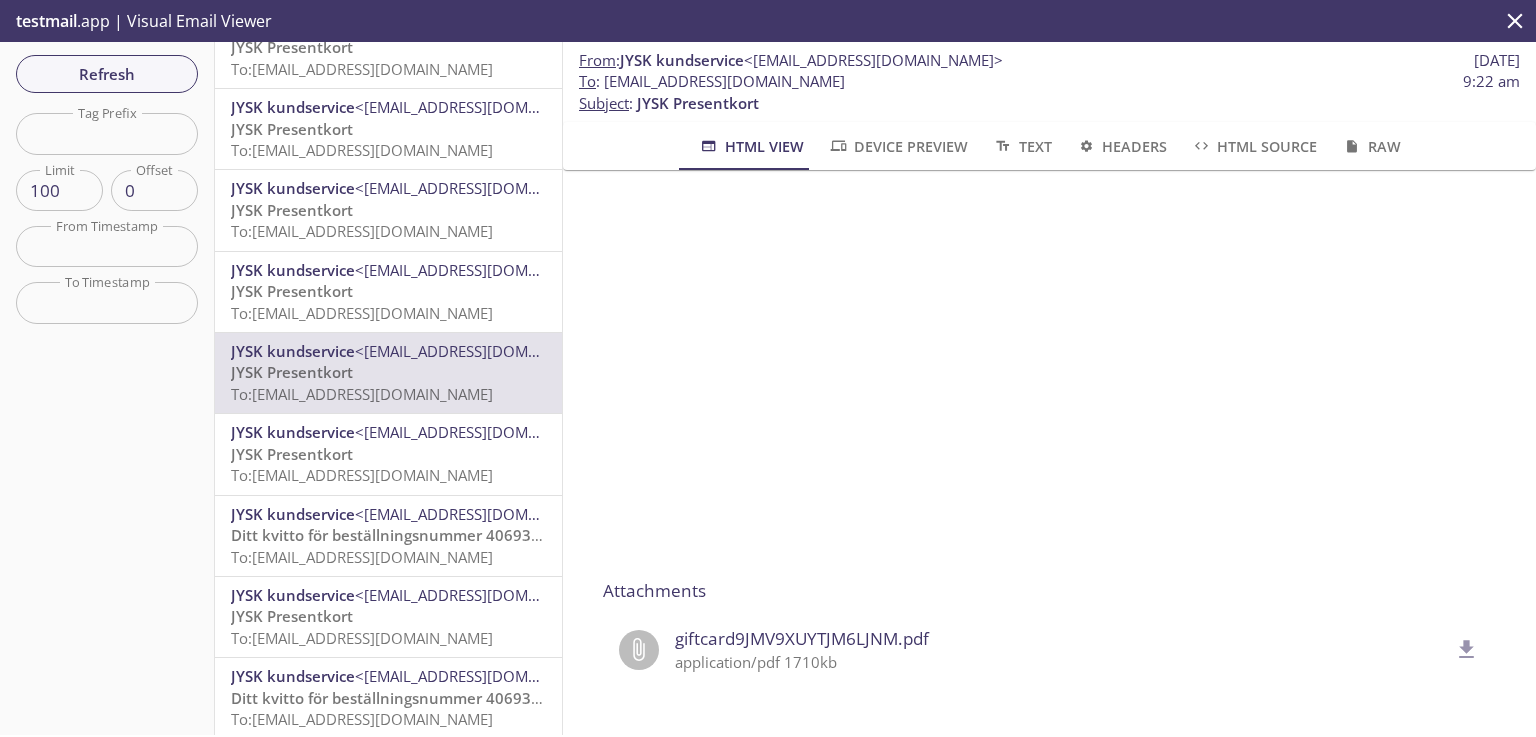click 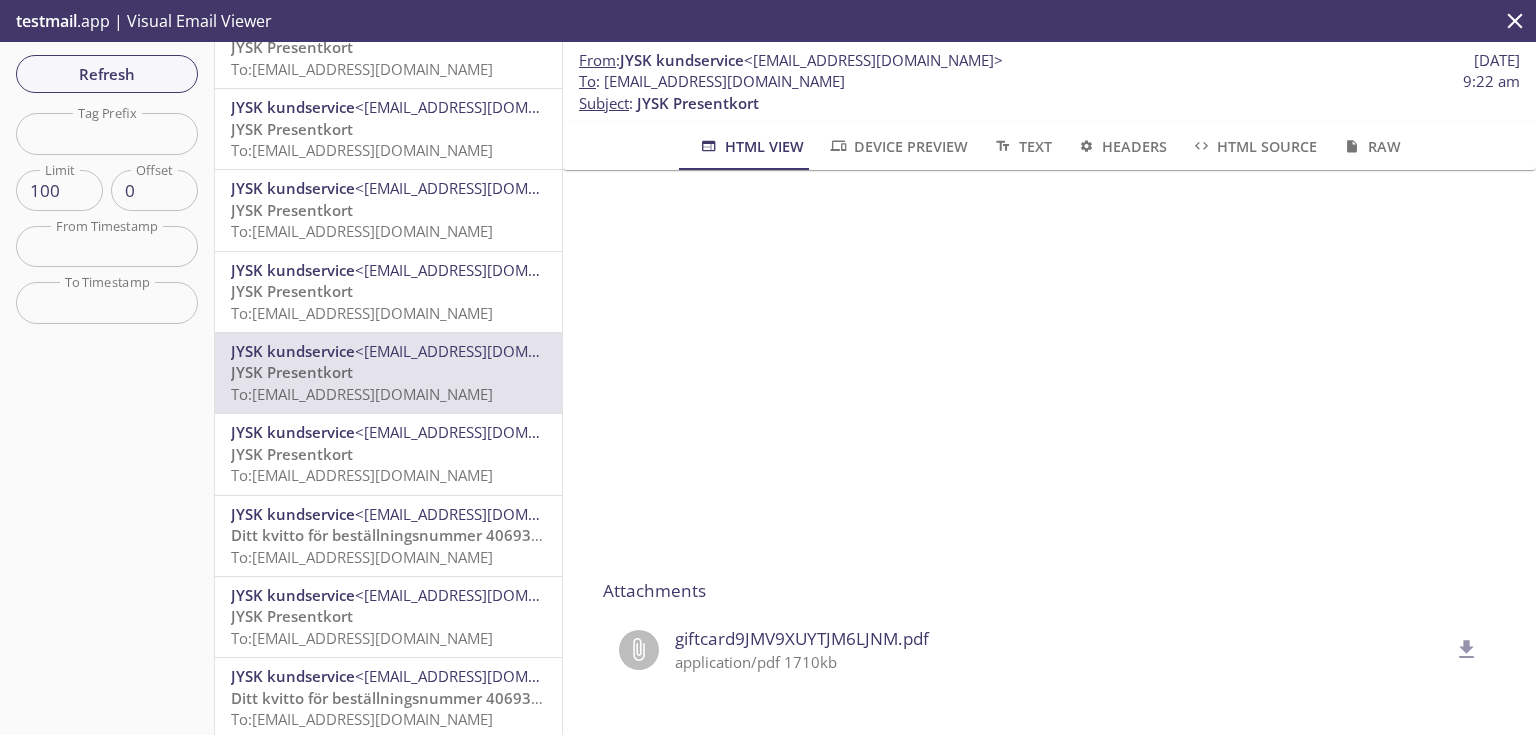 drag, startPoint x: 832, startPoint y: 81, endPoint x: 605, endPoint y: 80, distance: 227.0022 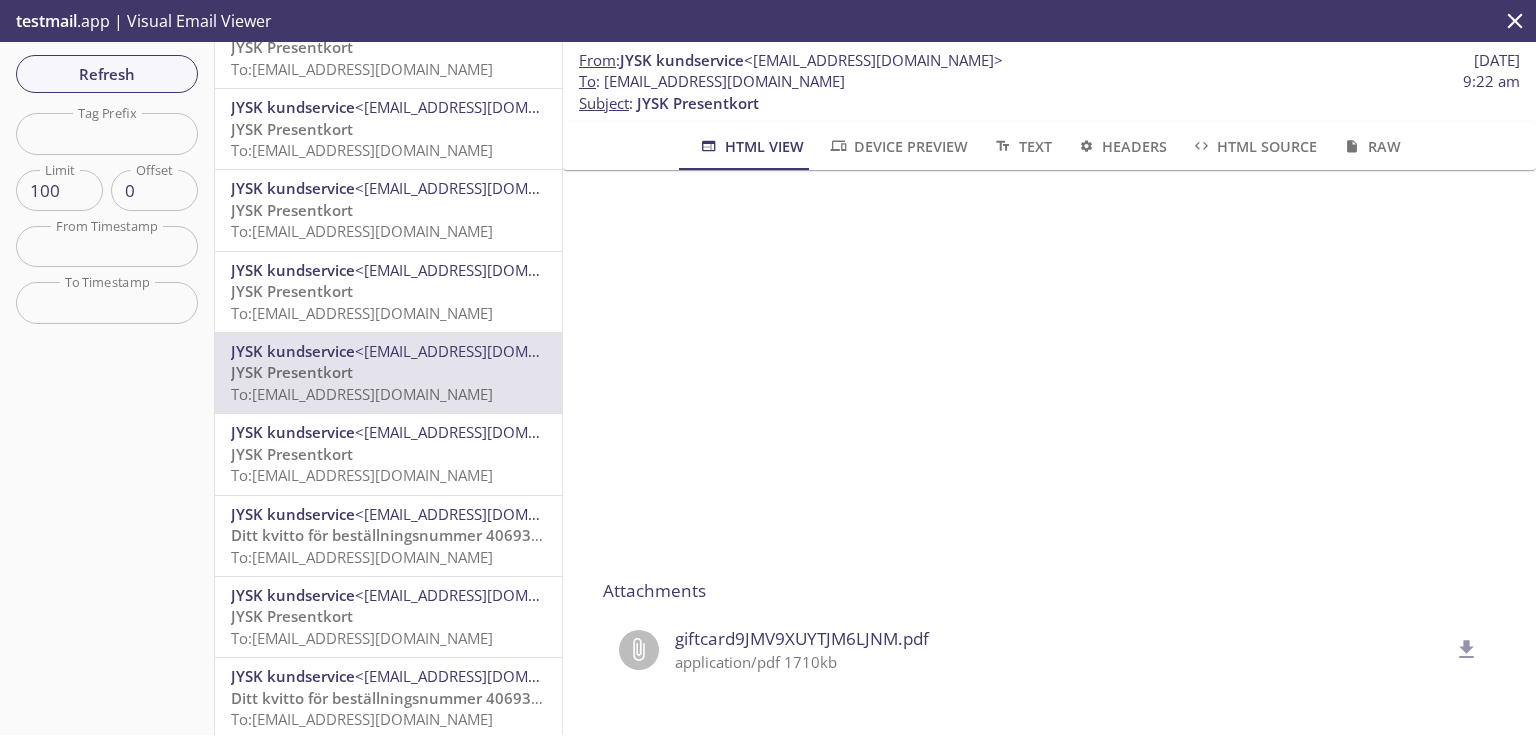 click on "To :   [EMAIL_ADDRESS][DOMAIN_NAME] 9:22 am" at bounding box center (1049, 81) 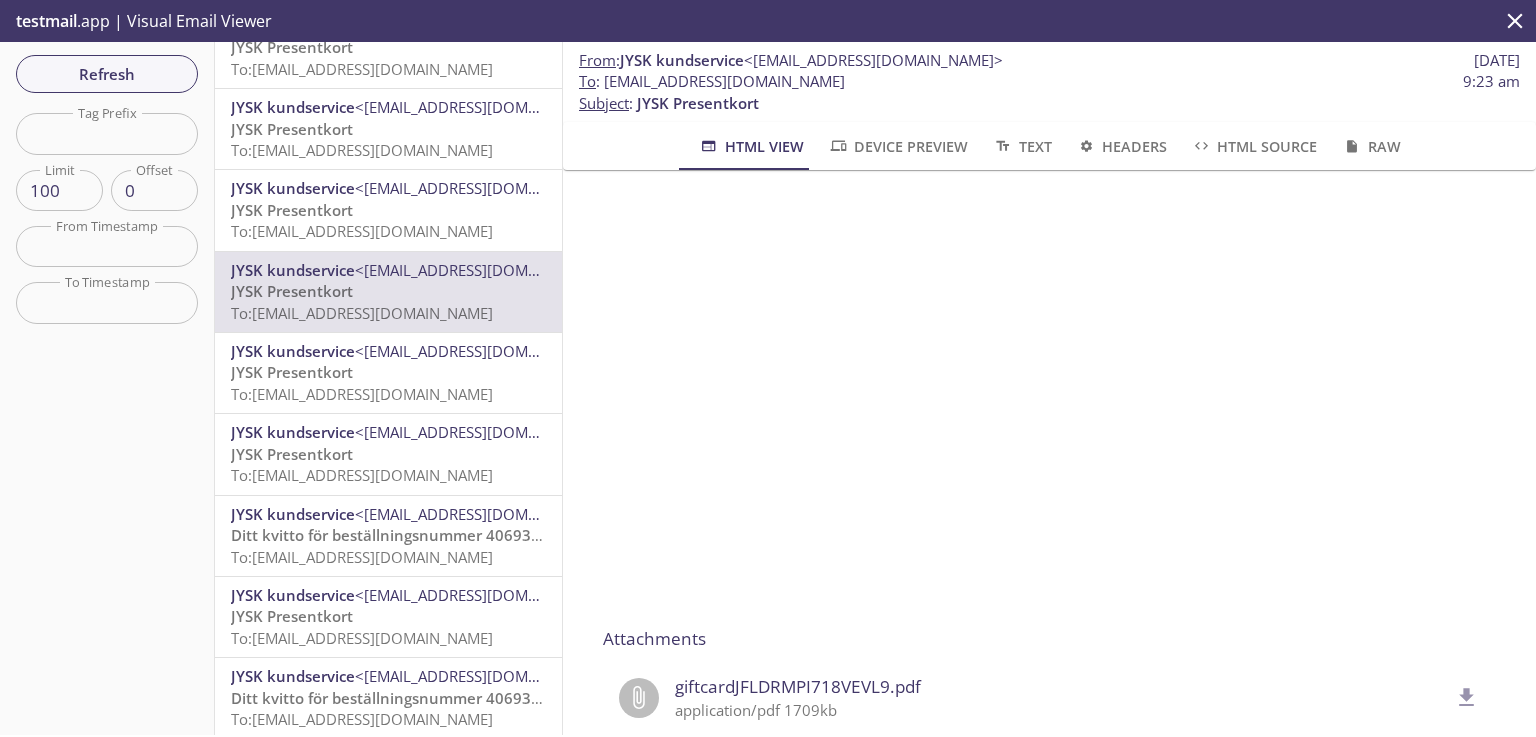 scroll, scrollTop: 320, scrollLeft: 0, axis: vertical 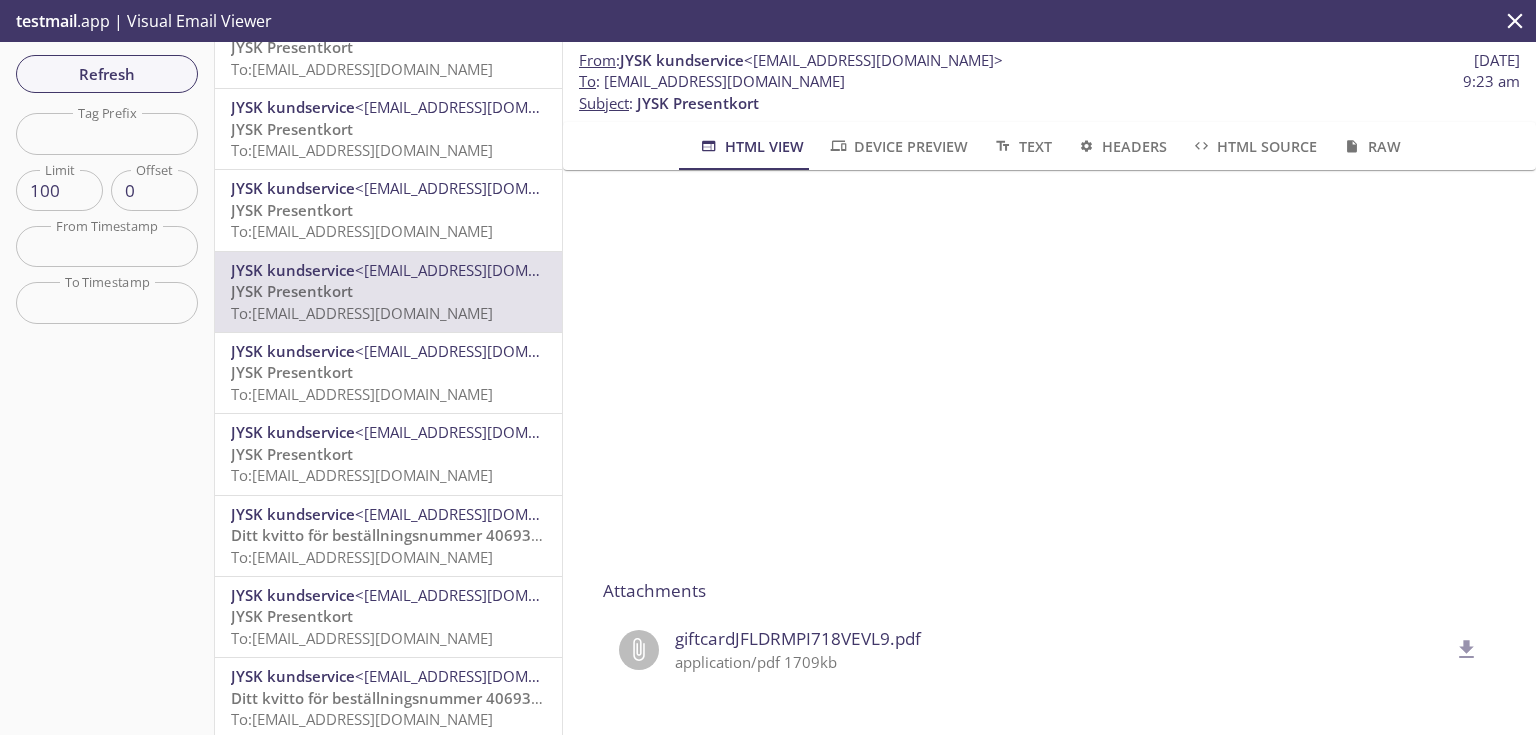 click 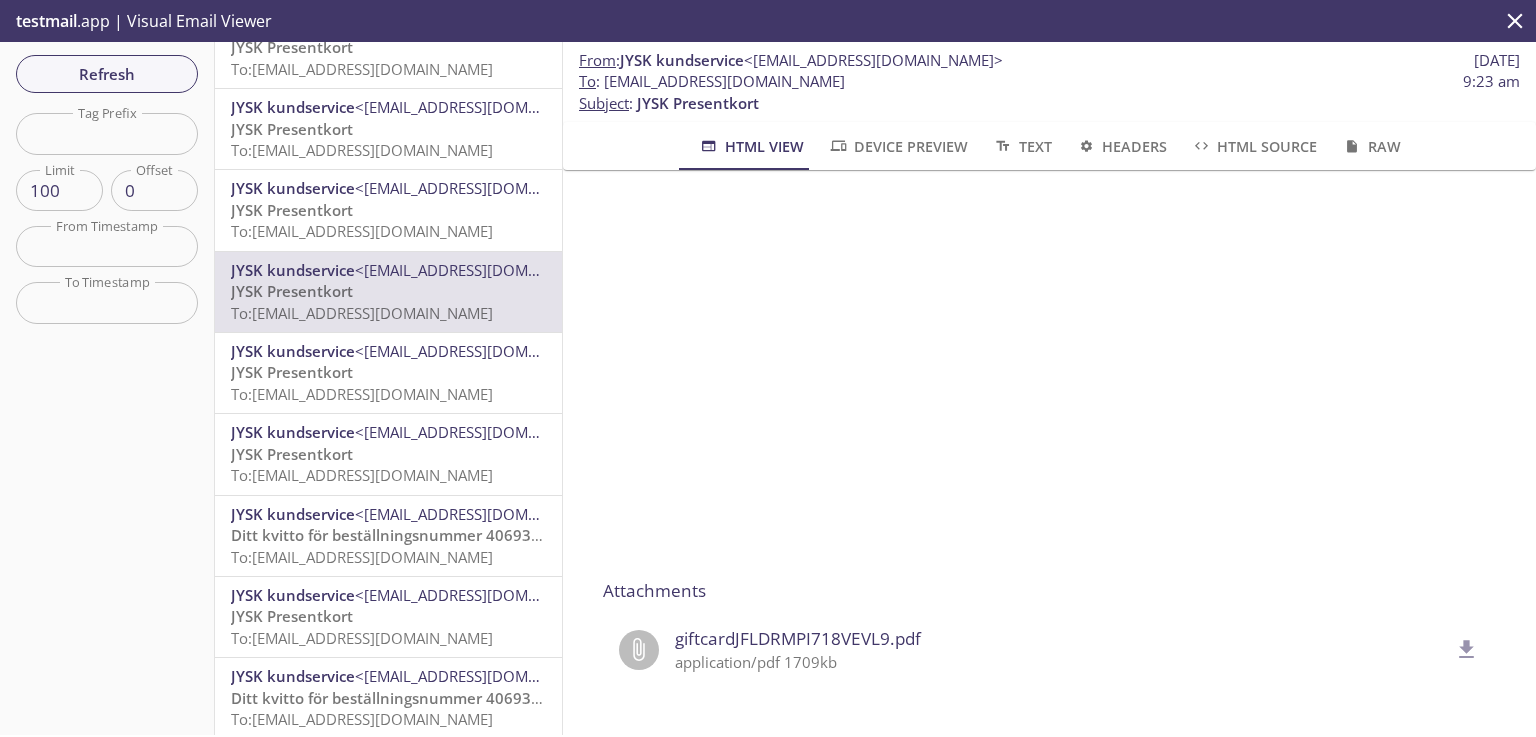 drag, startPoint x: 868, startPoint y: 82, endPoint x: 605, endPoint y: 79, distance: 263.01712 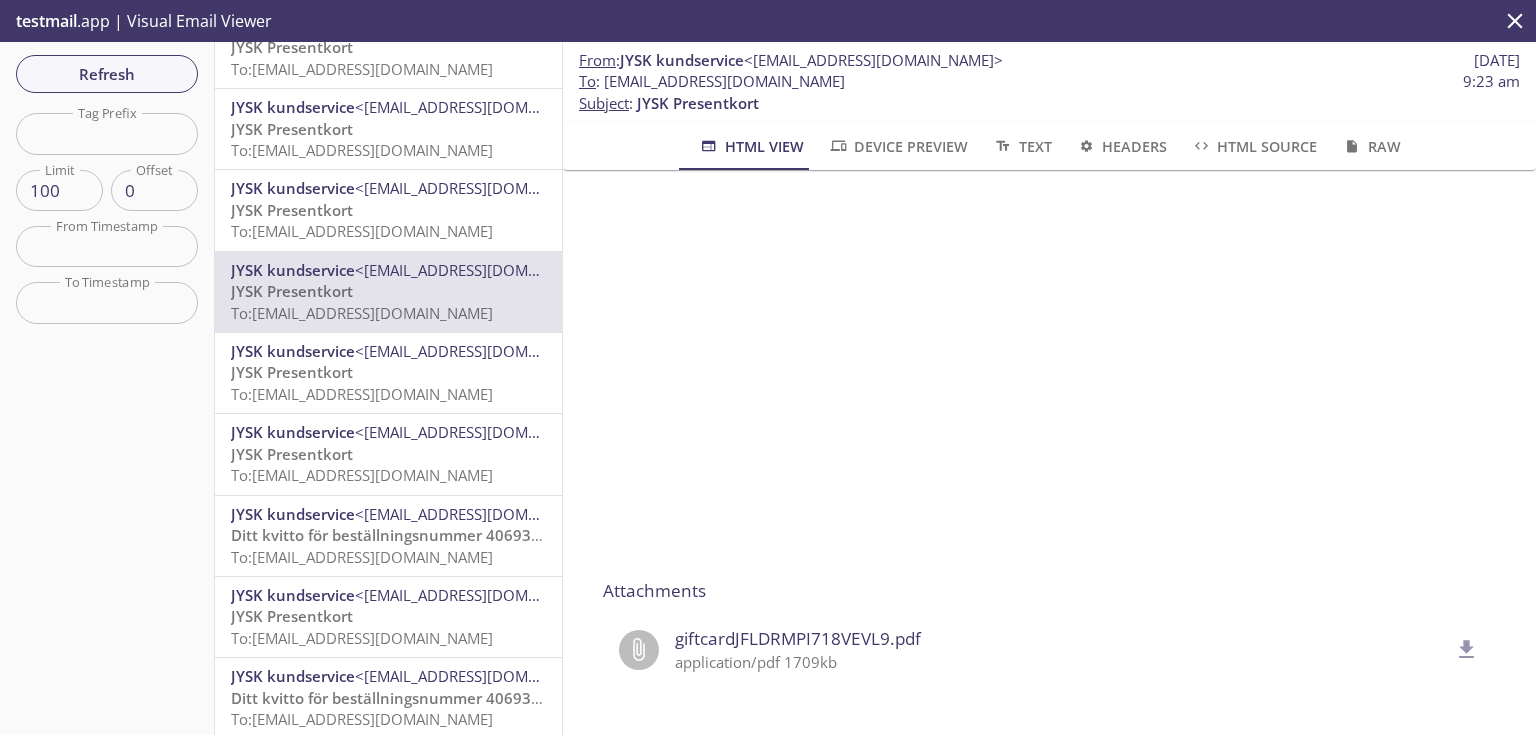 click on "To :   [EMAIL_ADDRESS][DOMAIN_NAME] 9:23 am" at bounding box center (1049, 81) 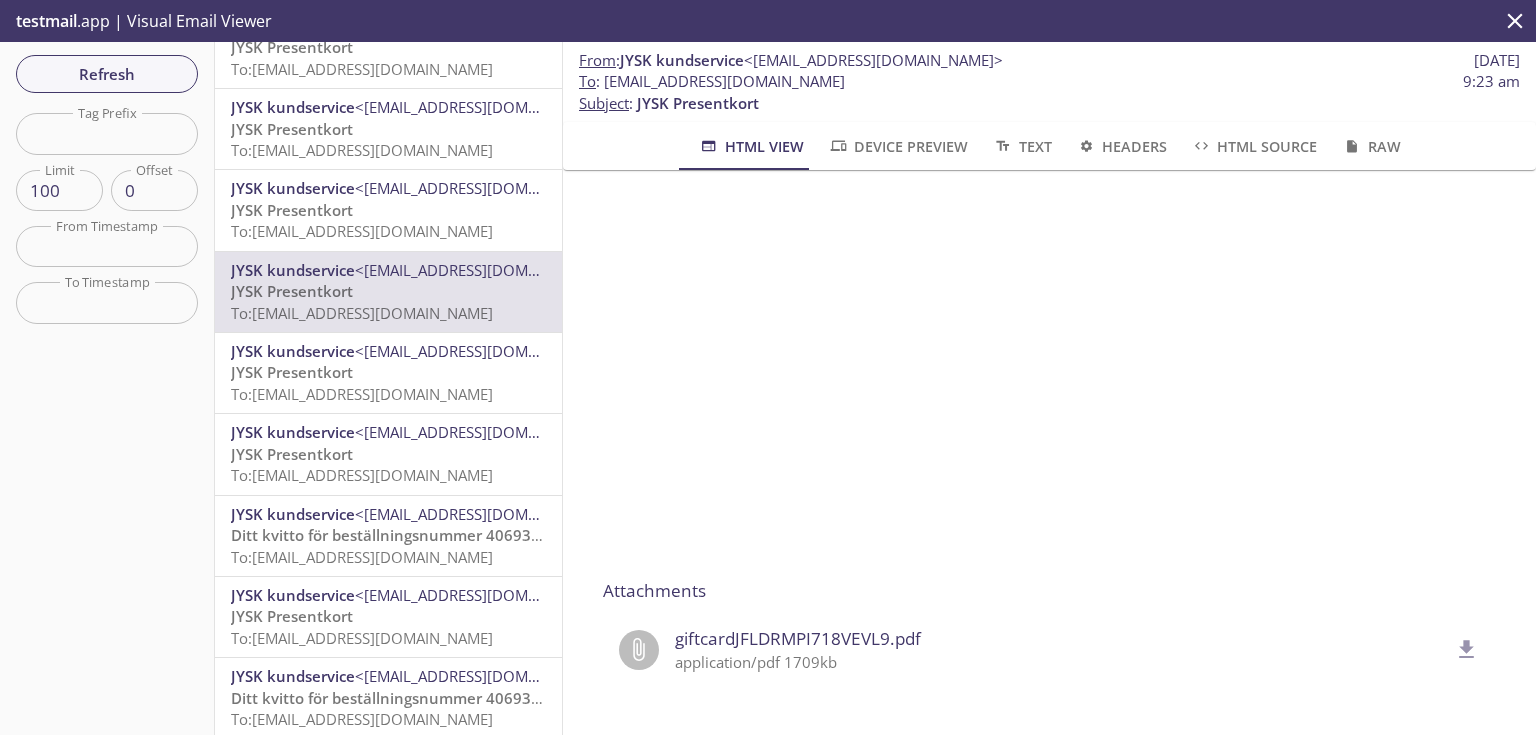 click on "JYSK Presentkort To:  [EMAIL_ADDRESS][DOMAIN_NAME]" at bounding box center (388, 221) 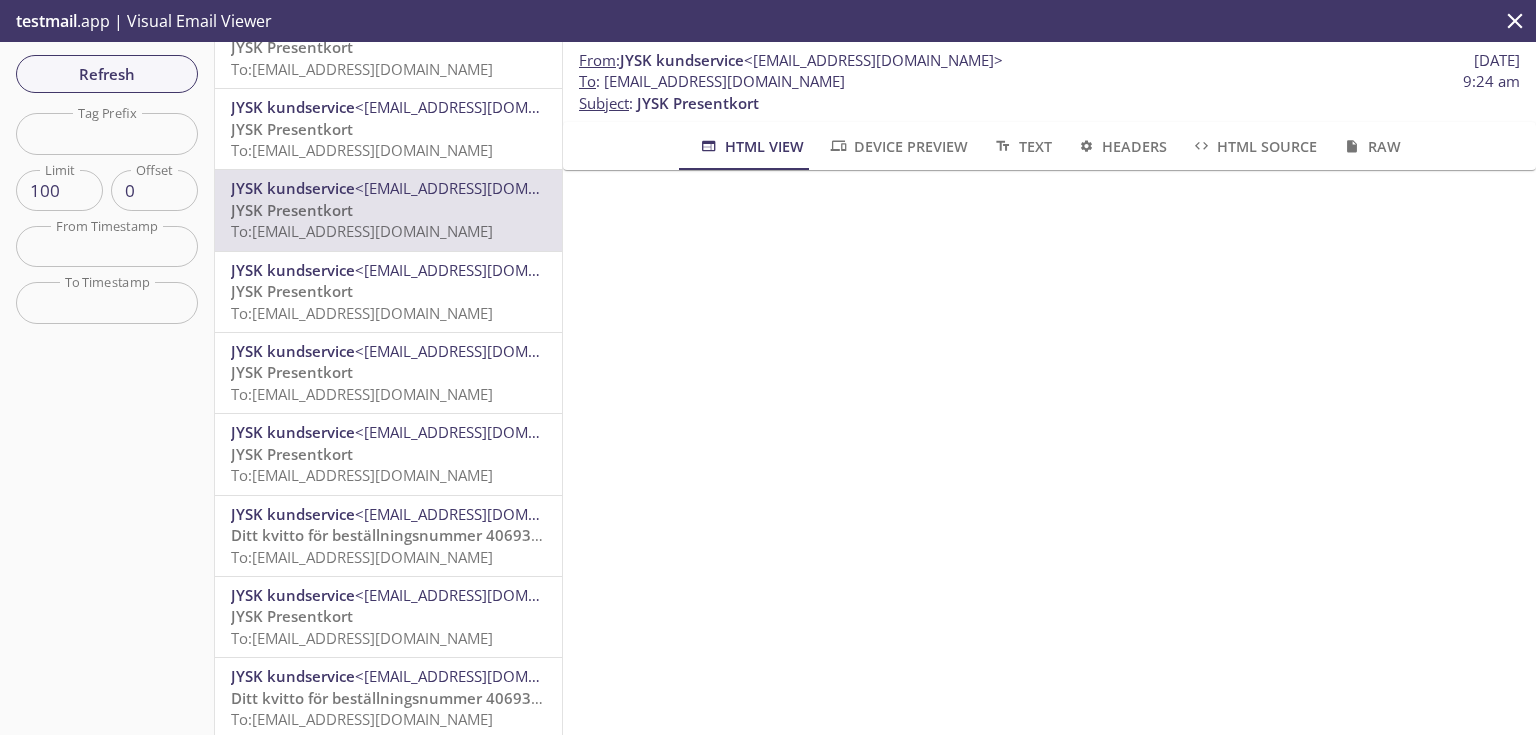scroll, scrollTop: 320, scrollLeft: 0, axis: vertical 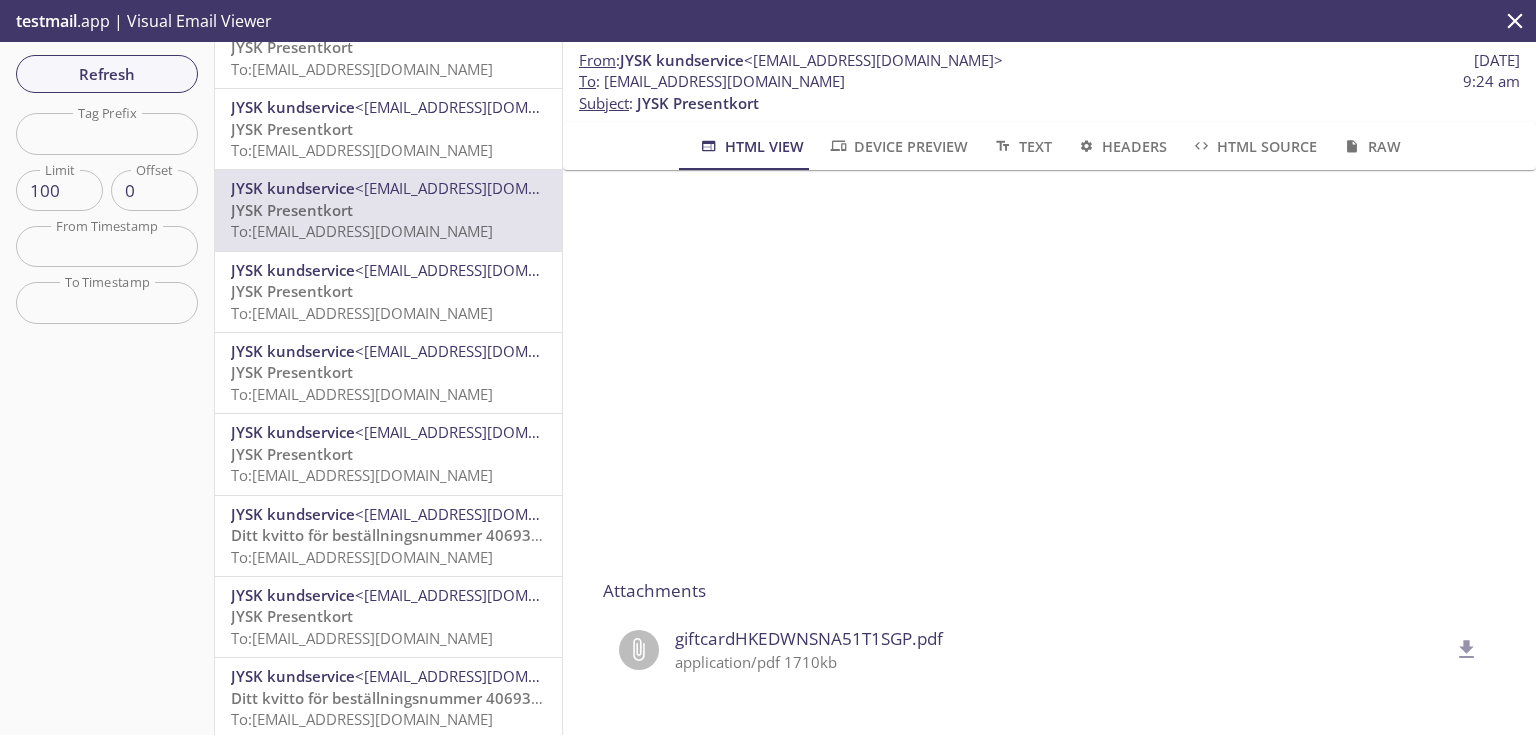 click 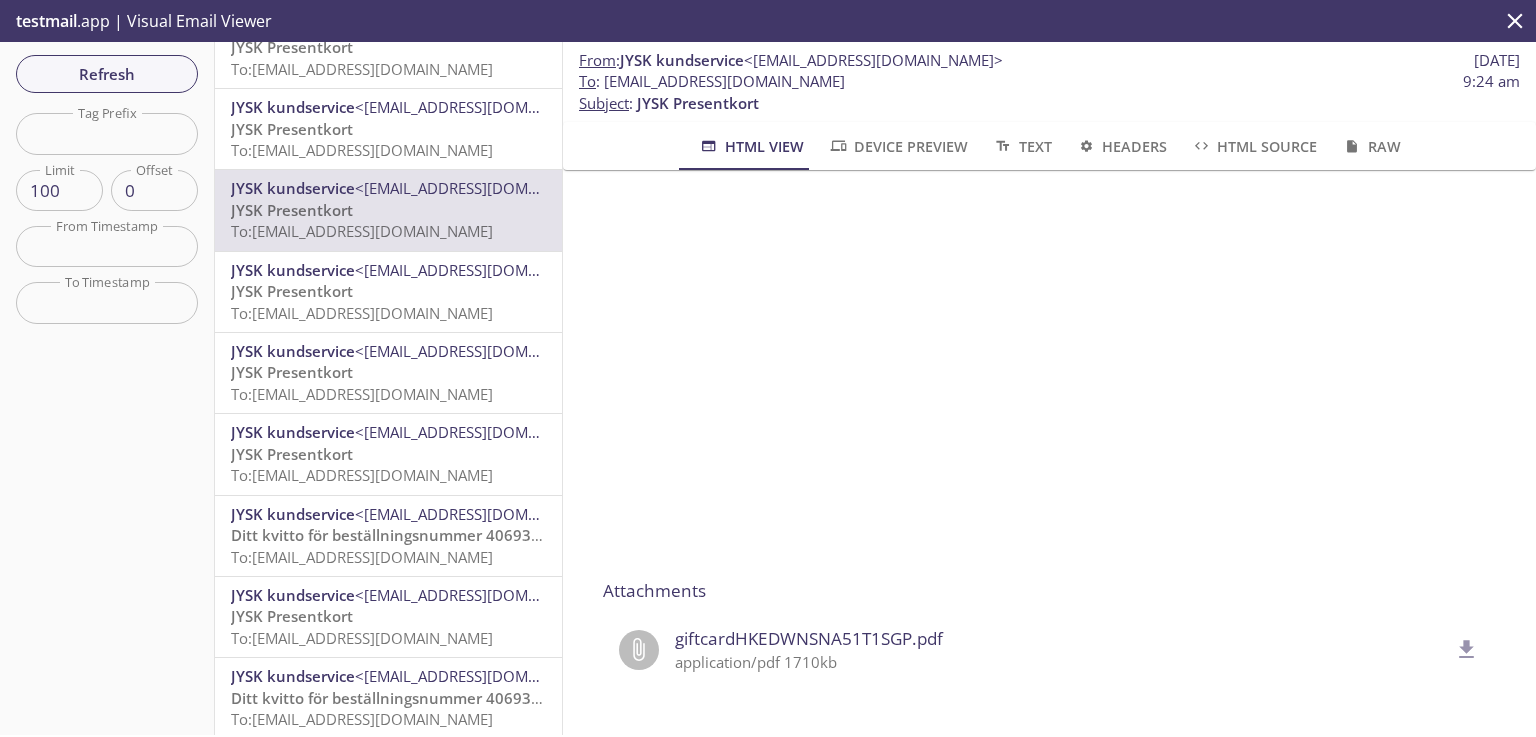 click on "To :   [EMAIL_ADDRESS][DOMAIN_NAME] 9:24 am" at bounding box center [1049, 81] 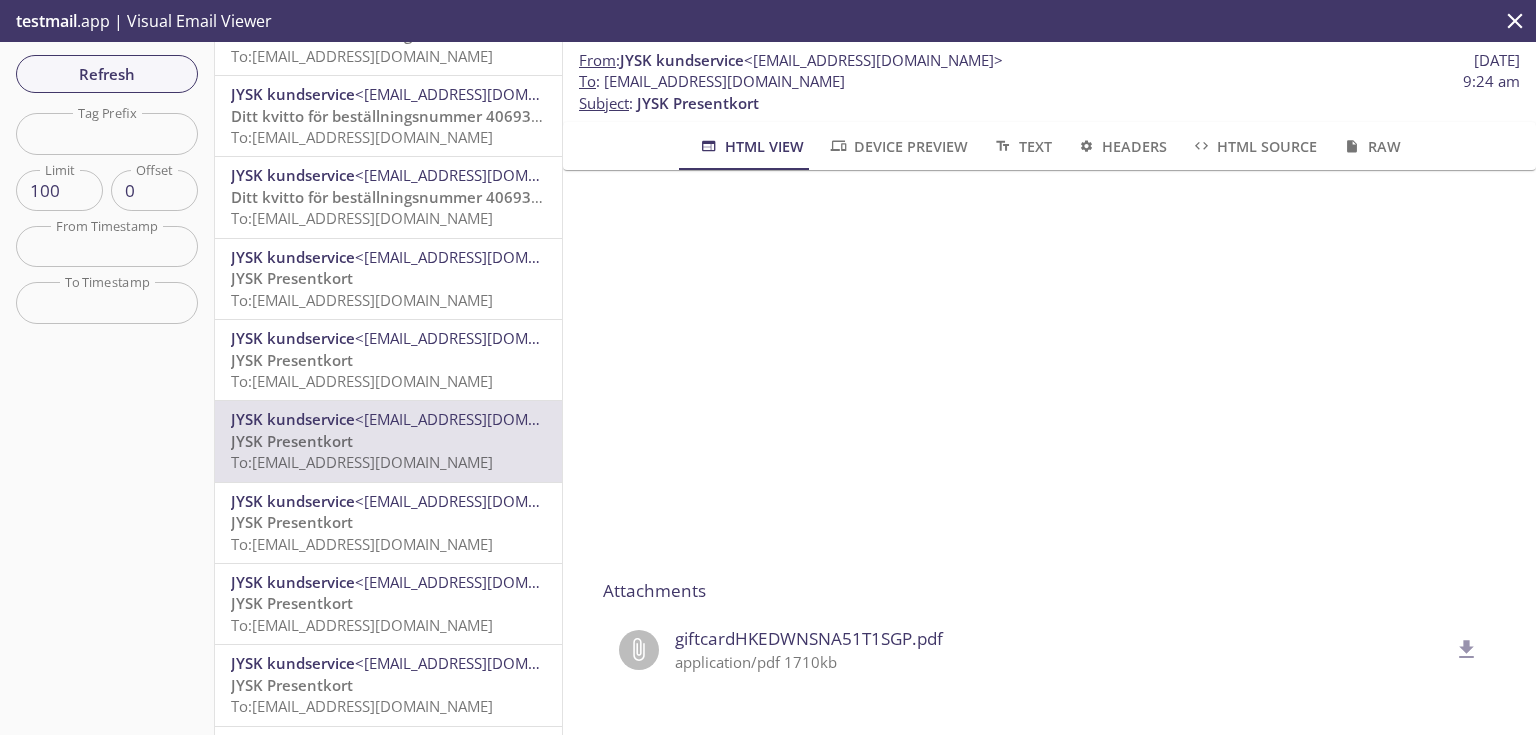 scroll, scrollTop: 4678, scrollLeft: 0, axis: vertical 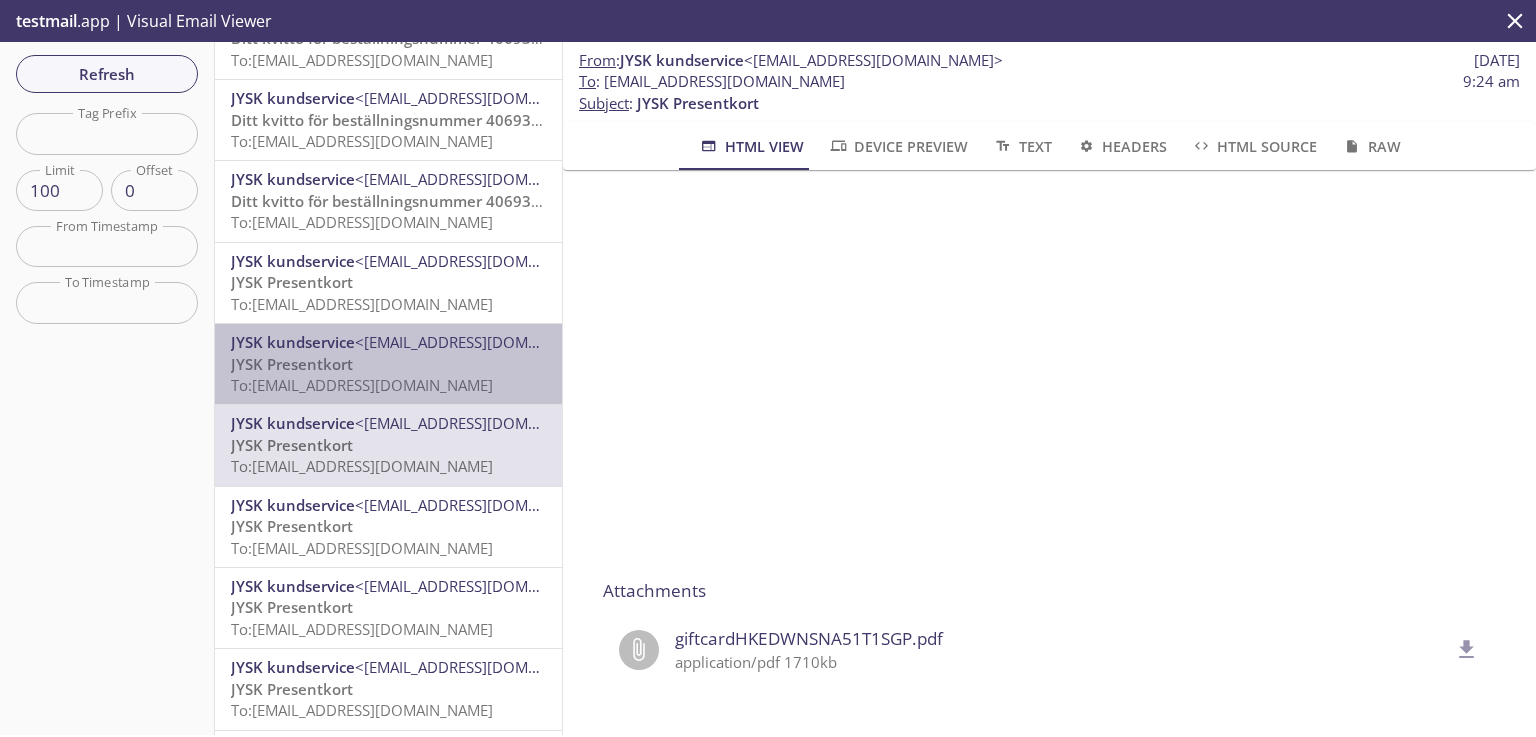 click on "JYSK Presentkort To:  [EMAIL_ADDRESS][DOMAIN_NAME]" at bounding box center [388, 375] 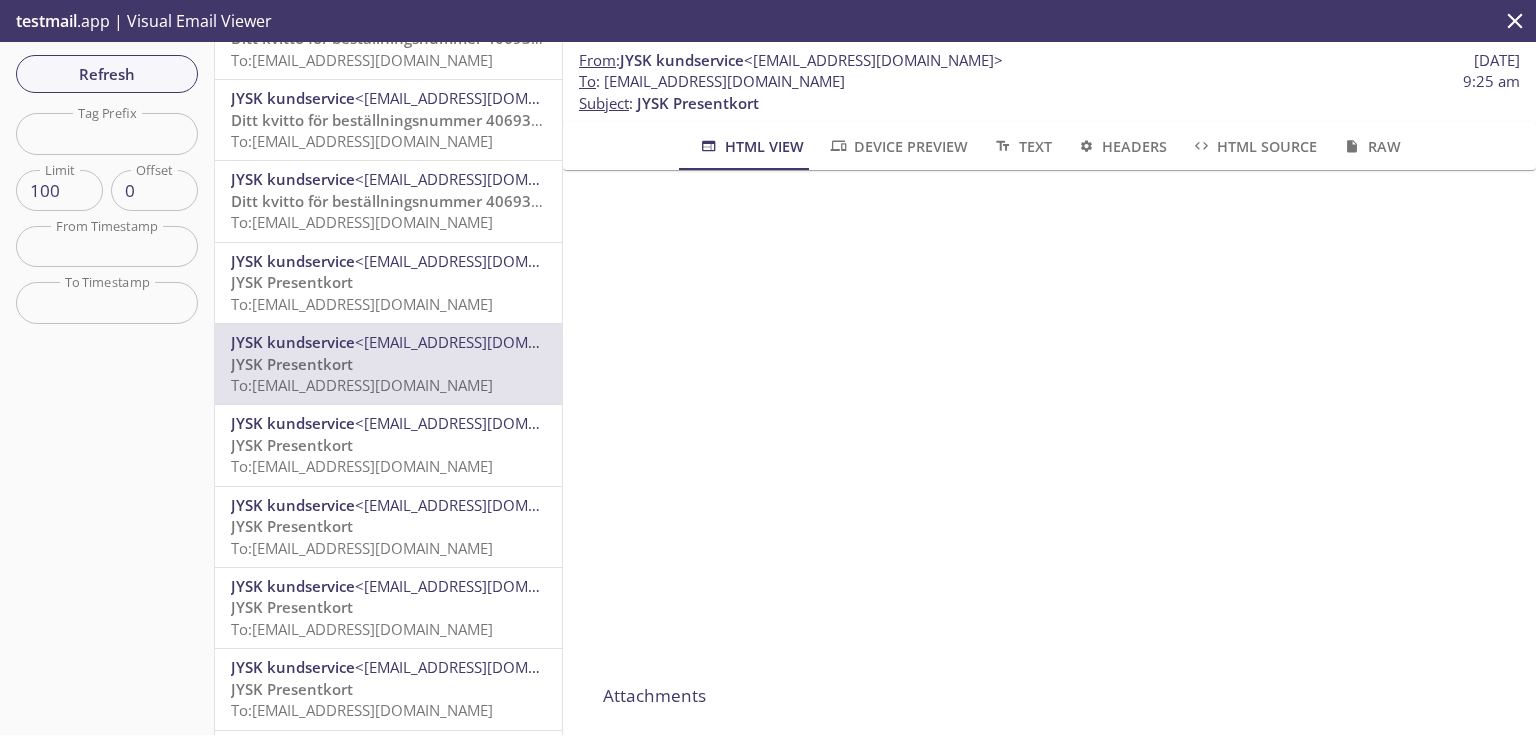 scroll, scrollTop: 320, scrollLeft: 0, axis: vertical 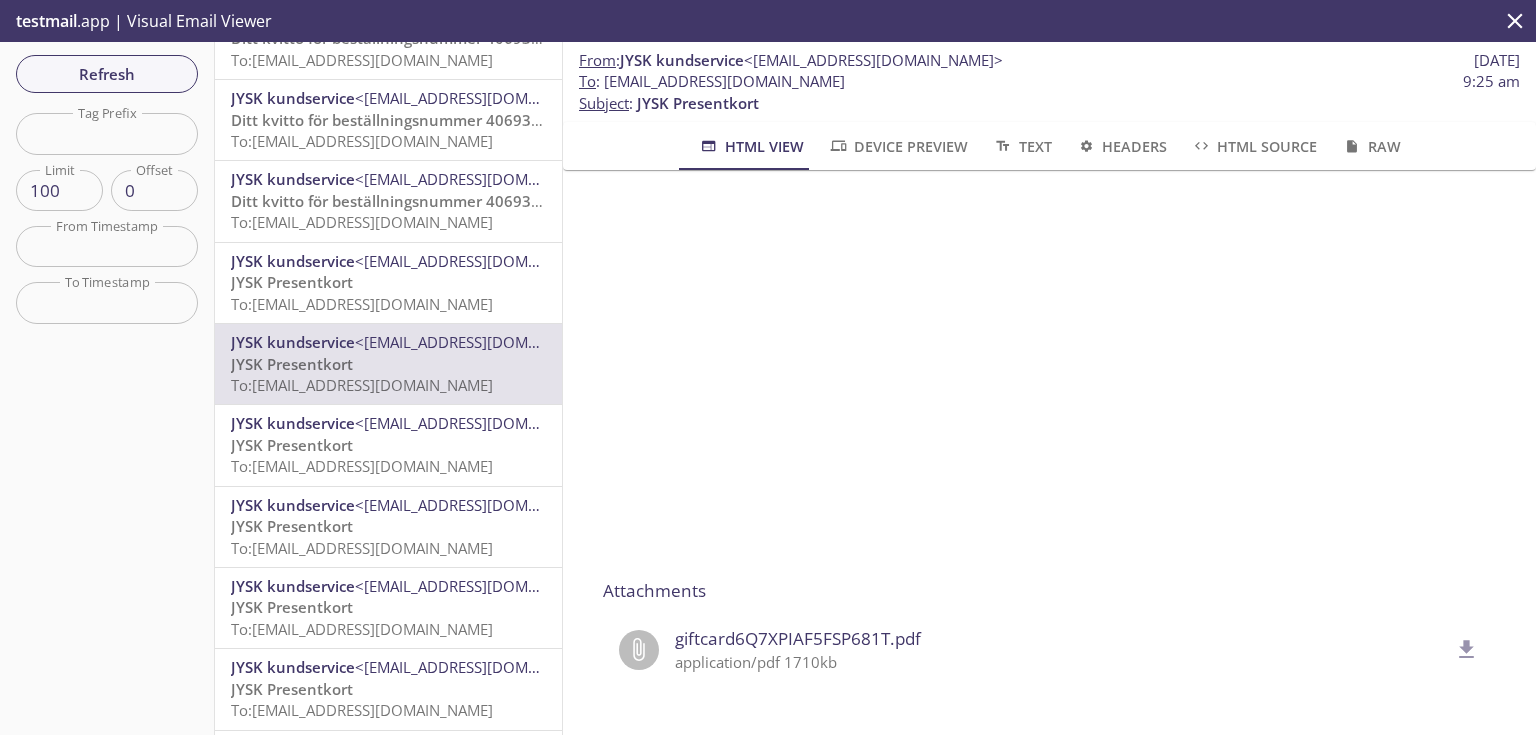click 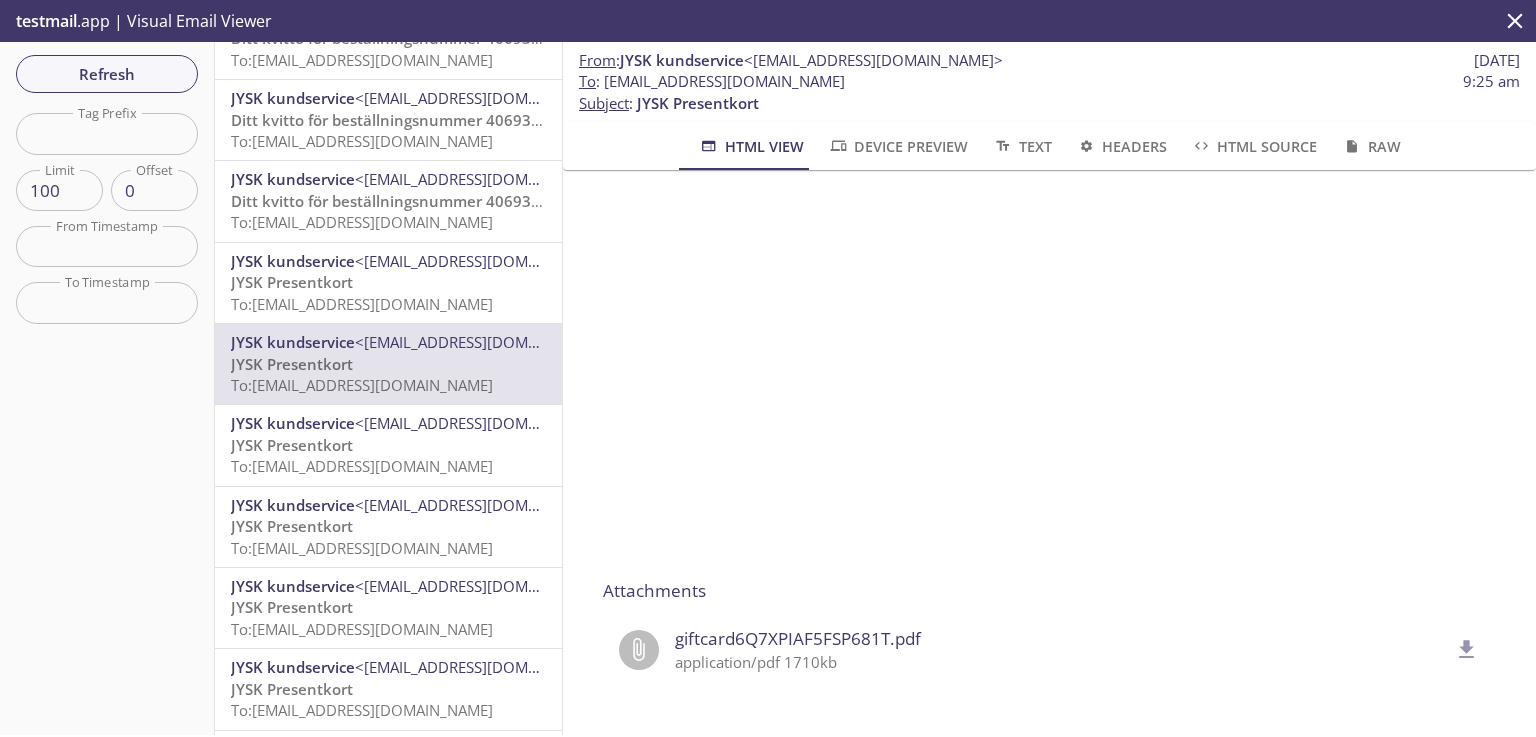 drag, startPoint x: 845, startPoint y: 84, endPoint x: 603, endPoint y: 87, distance: 242.0186 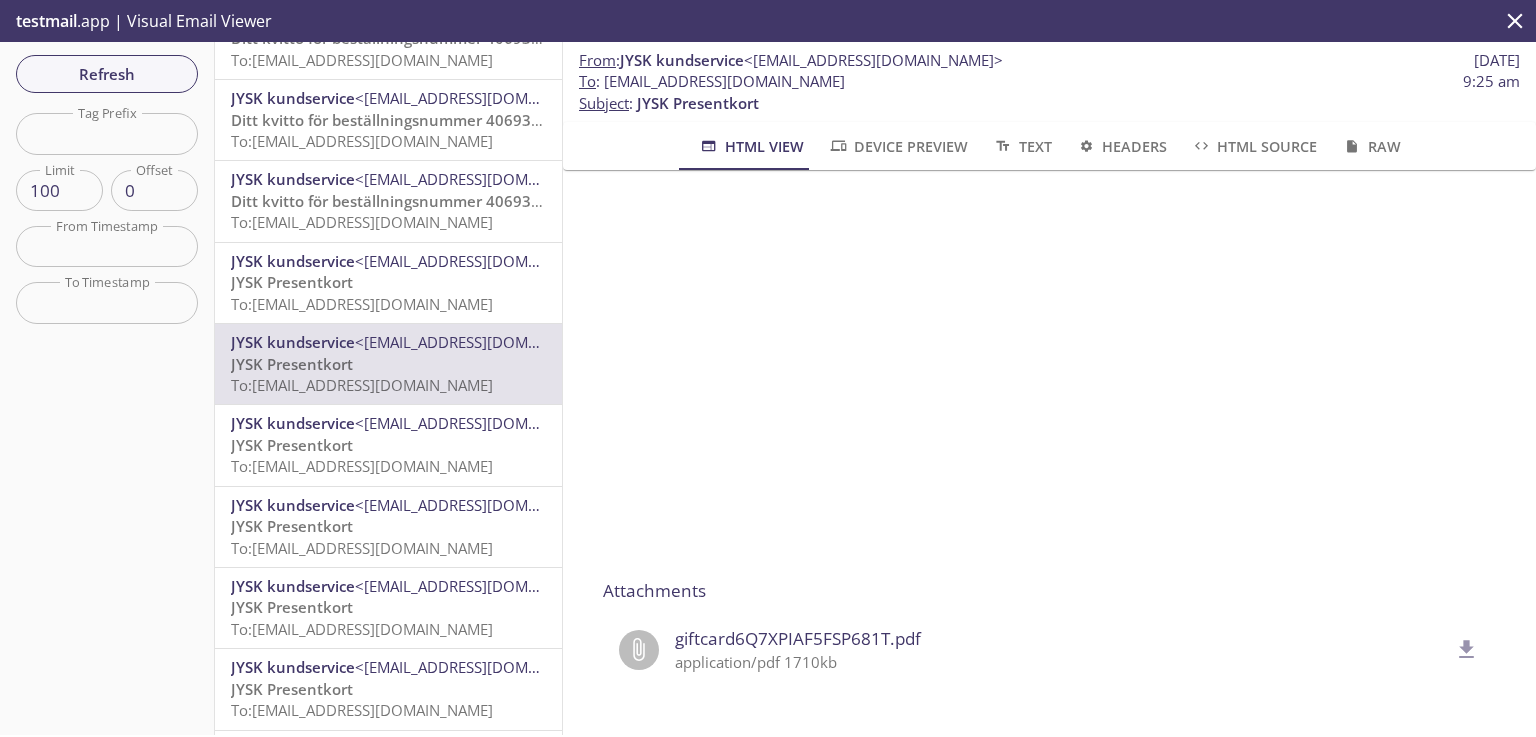 click on "To :   [EMAIL_ADDRESS][DOMAIN_NAME] 9:25 am" at bounding box center (1049, 81) 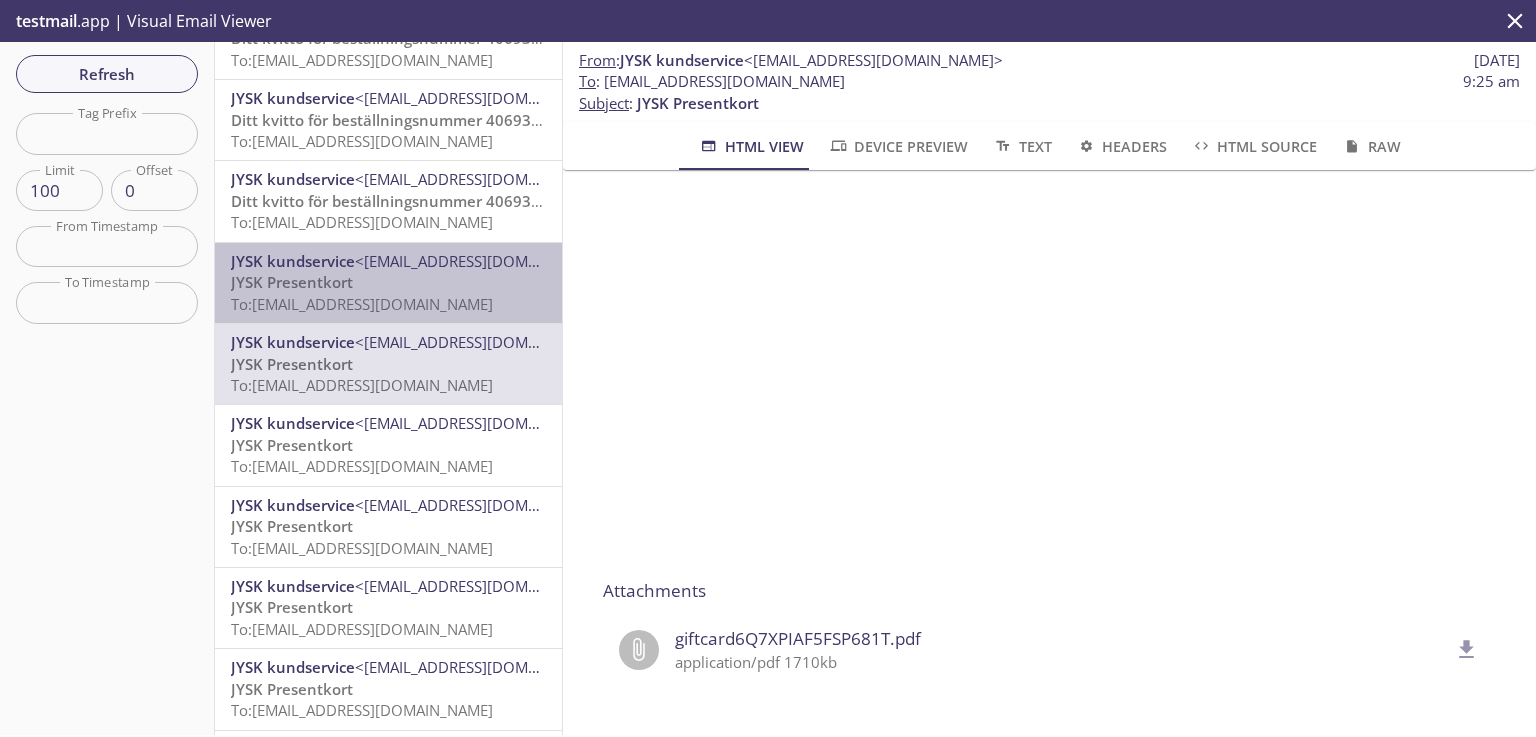 click on "JYSK Presentkort To:  [EMAIL_ADDRESS][DOMAIN_NAME]" at bounding box center [388, 293] 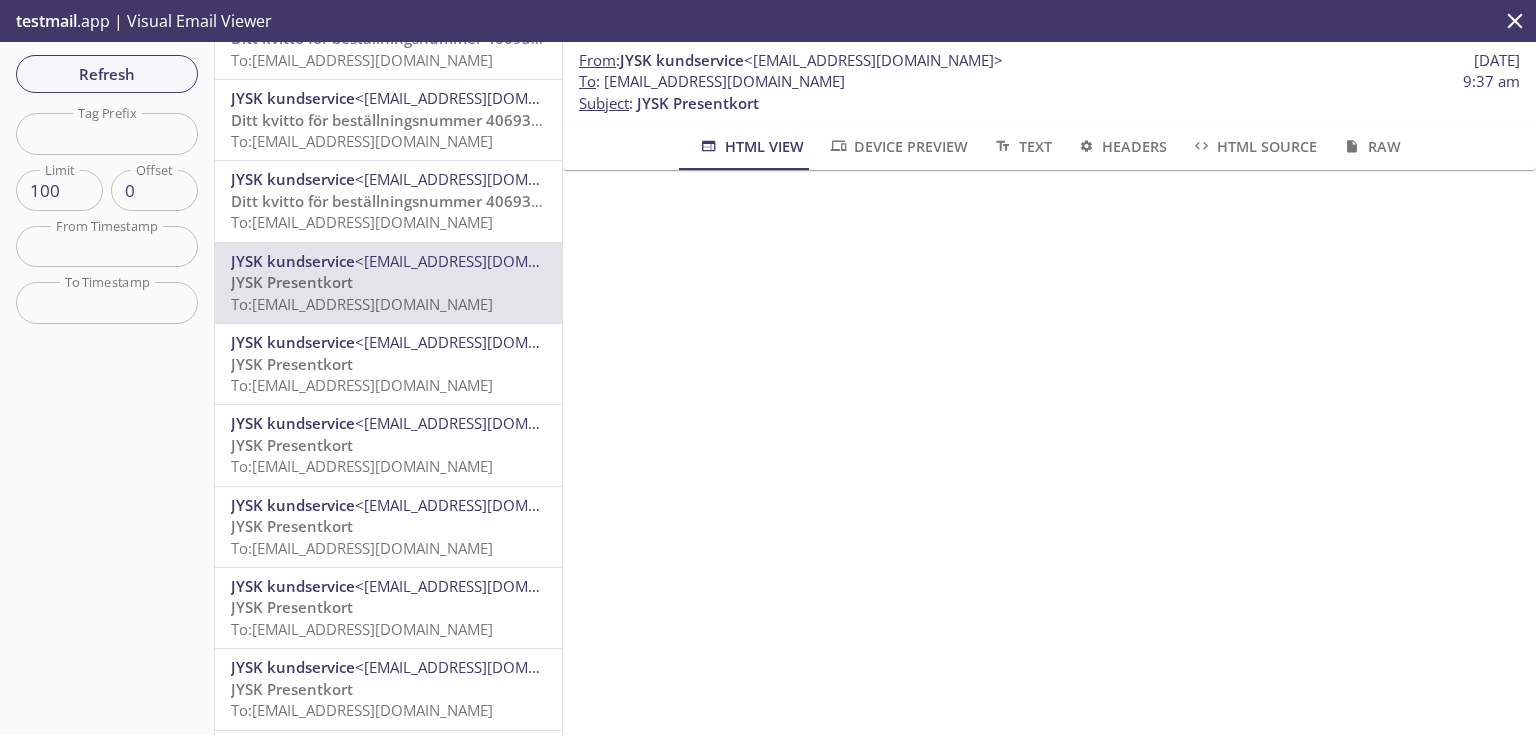 scroll, scrollTop: 320, scrollLeft: 0, axis: vertical 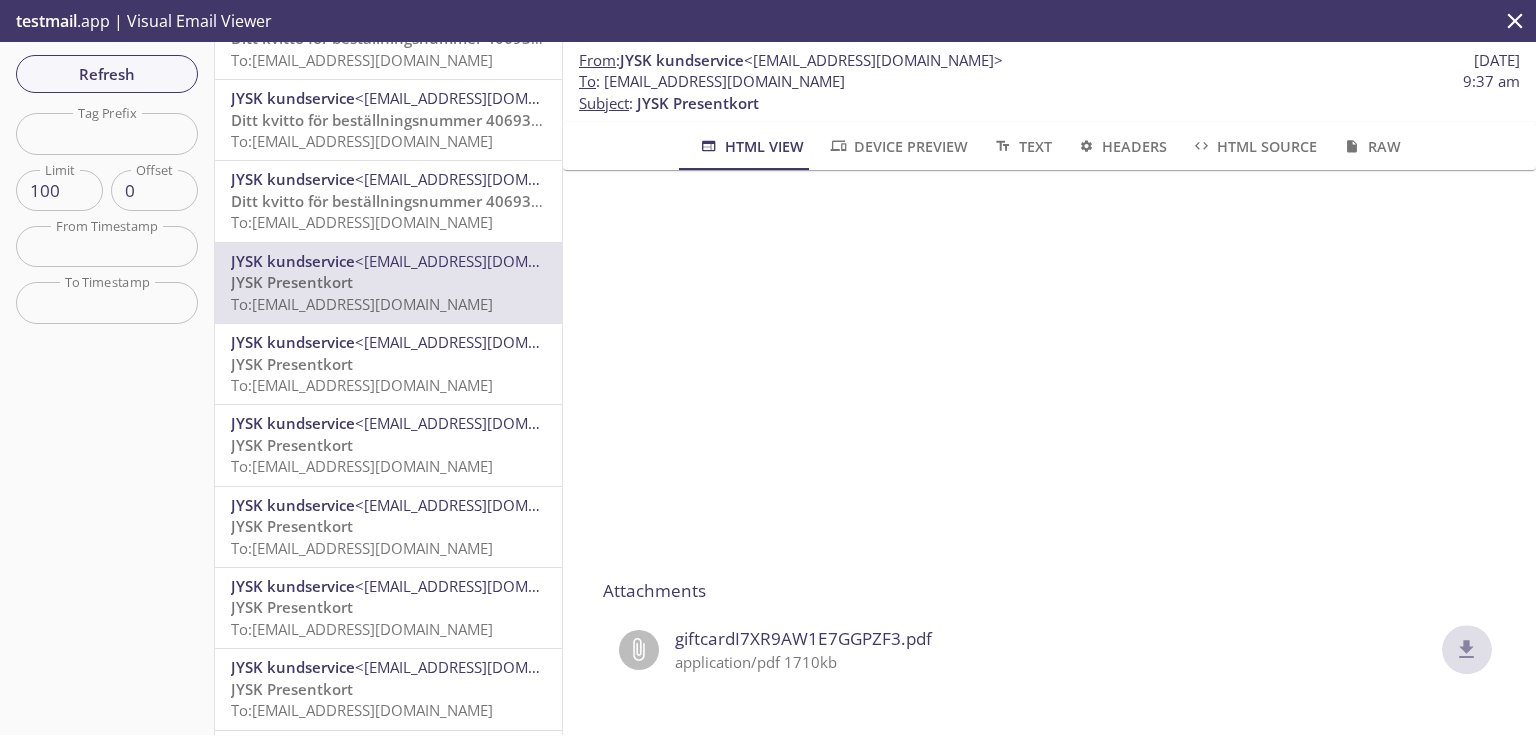 click 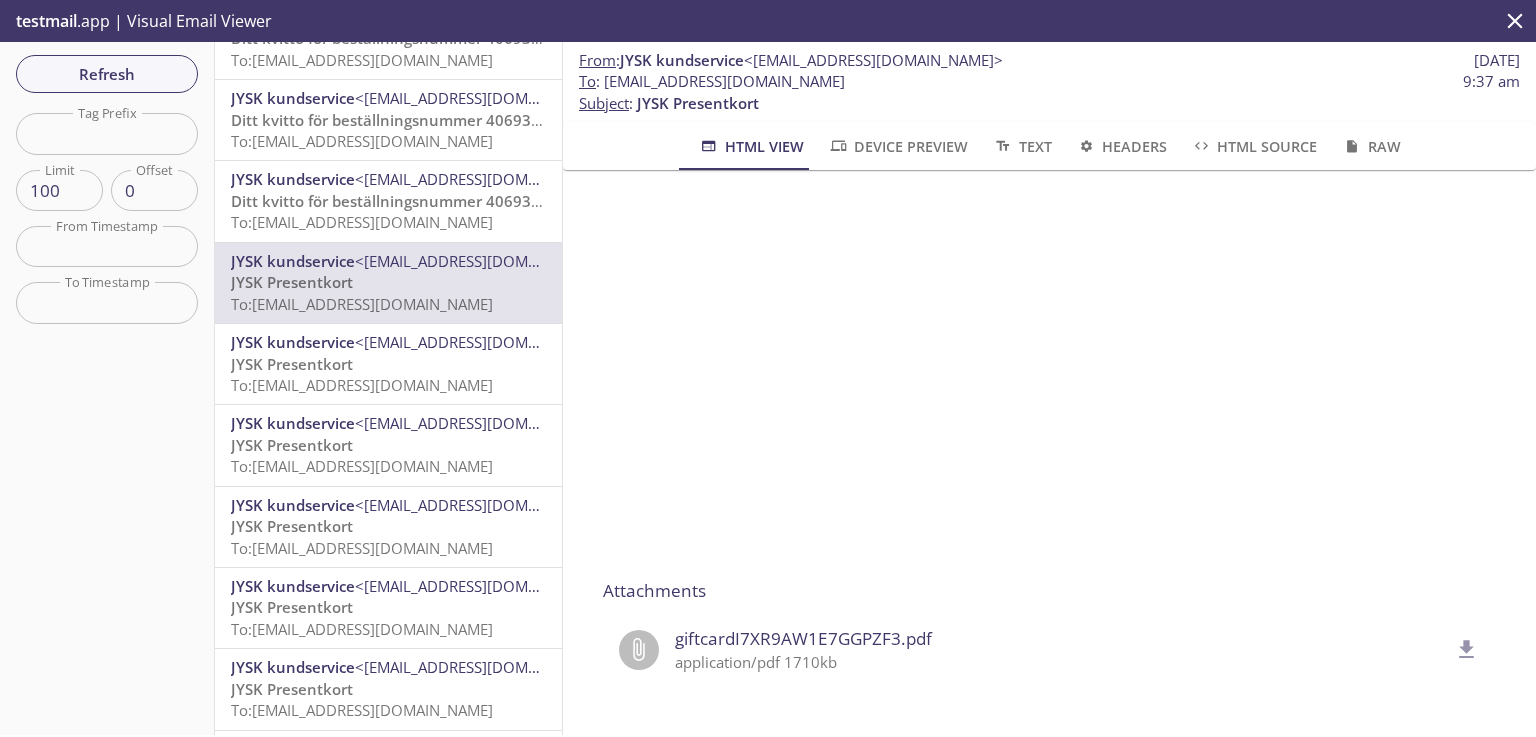 drag, startPoint x: 845, startPoint y: 82, endPoint x: 603, endPoint y: 82, distance: 242 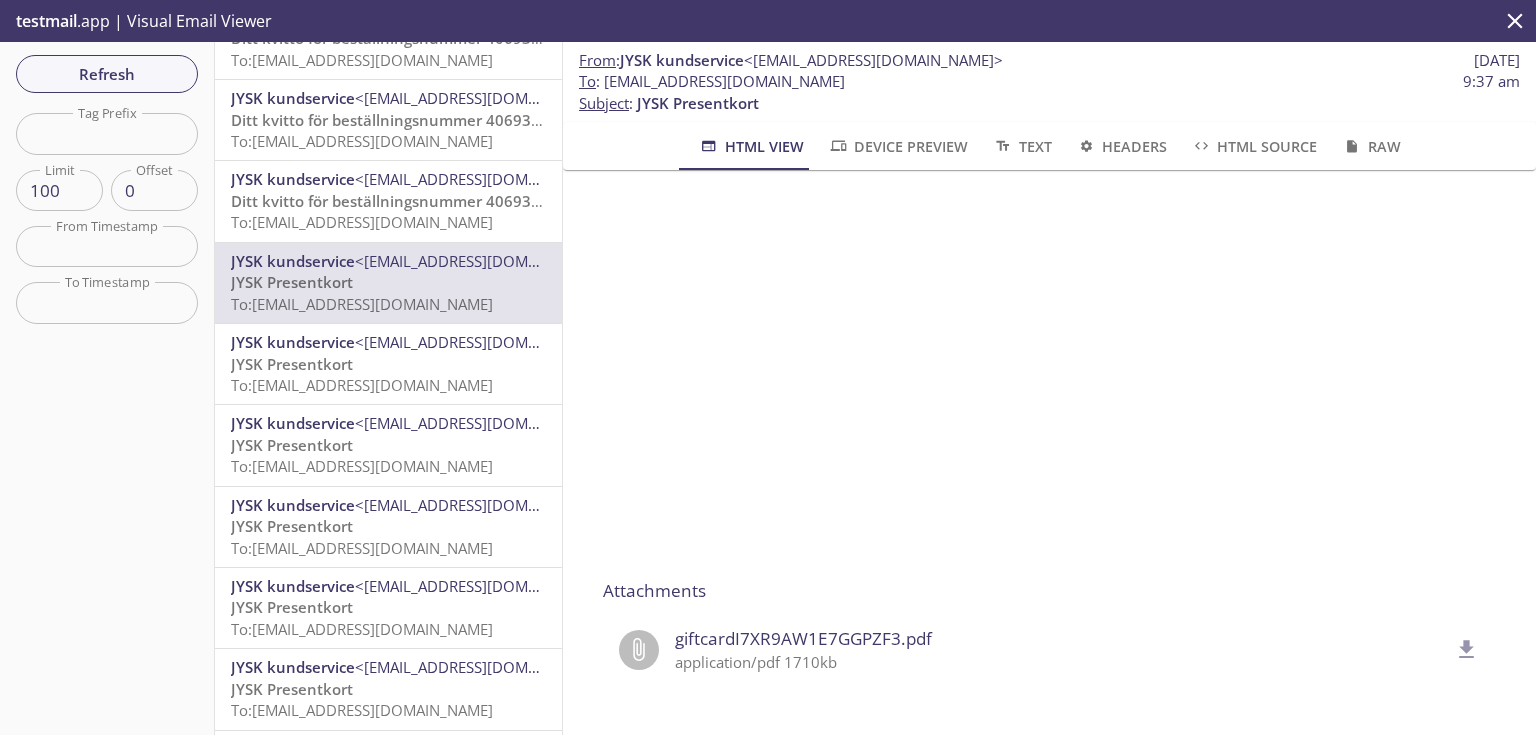 click on "To :   [EMAIL_ADDRESS][DOMAIN_NAME] 9:37 am" at bounding box center (1049, 81) 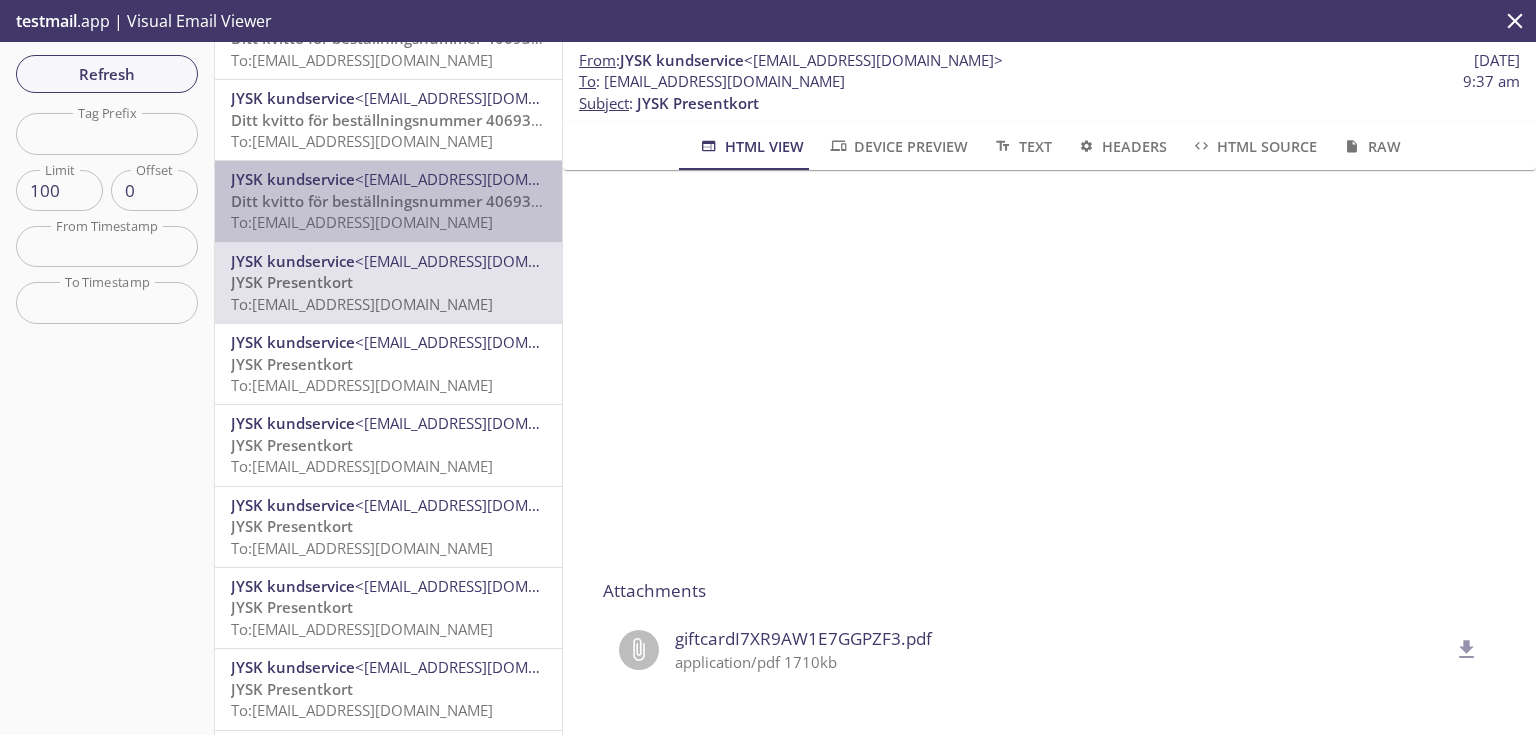 click on "Ditt kvitto för beställningsnummer 4069376084" at bounding box center [403, 201] 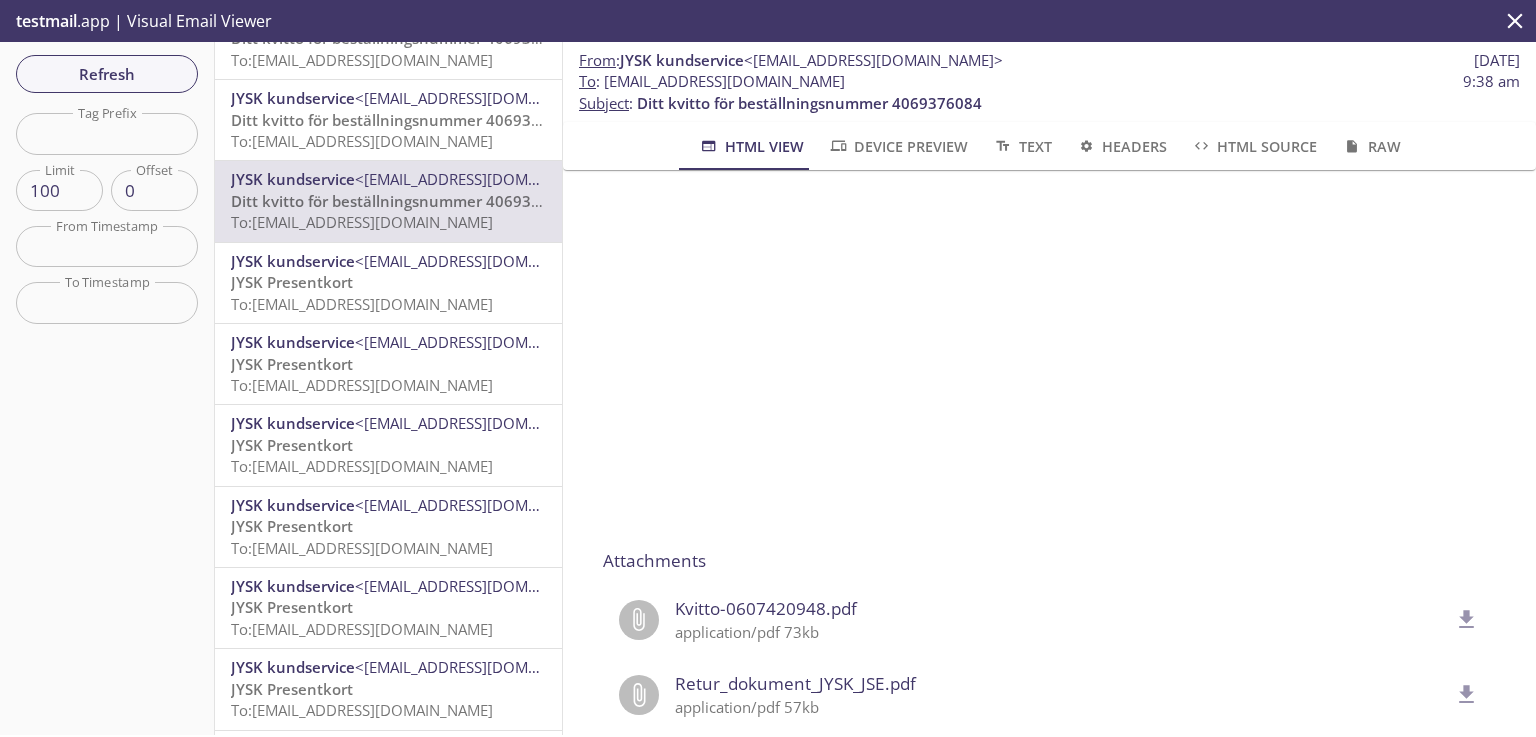 scroll, scrollTop: 788, scrollLeft: 0, axis: vertical 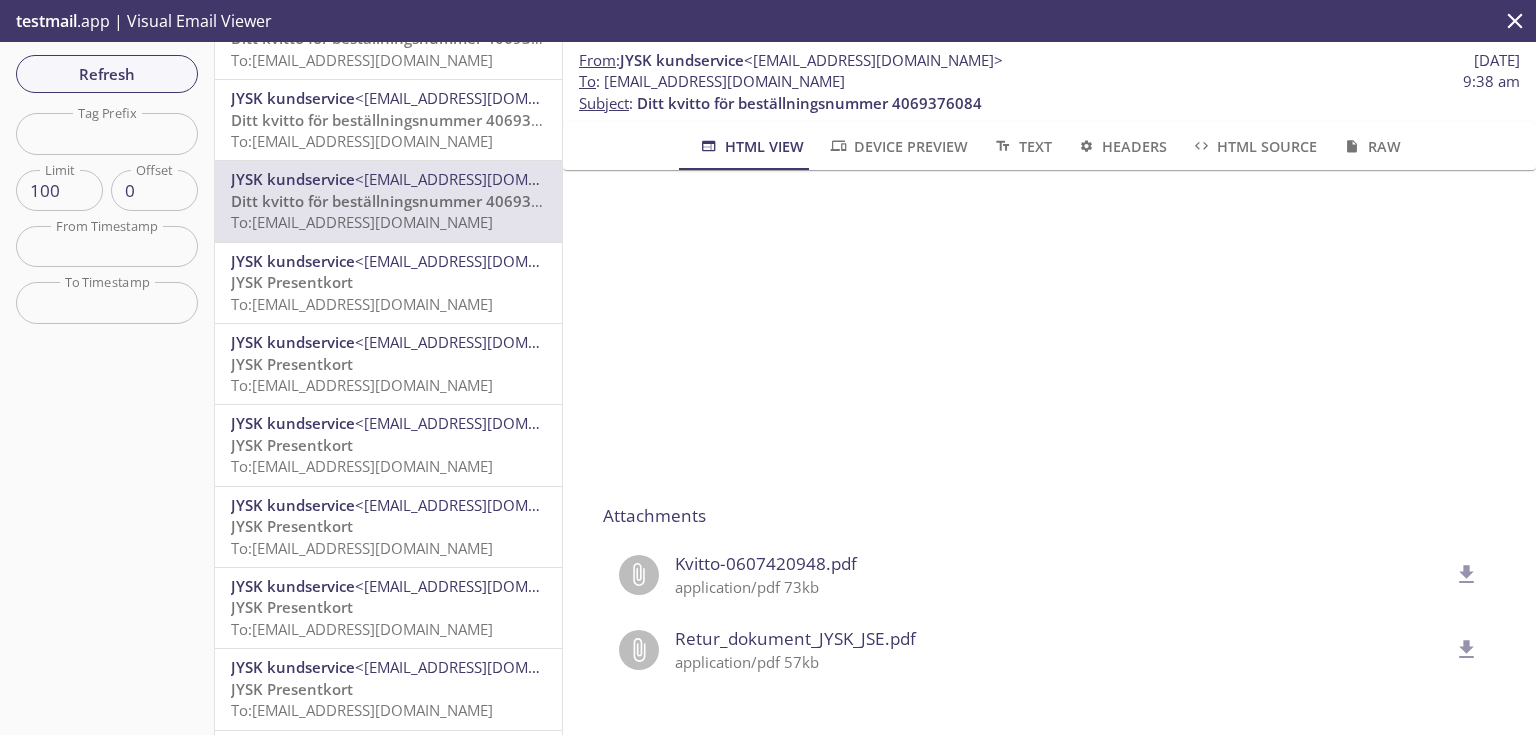 click on "To:  [EMAIL_ADDRESS][DOMAIN_NAME]" at bounding box center [362, 141] 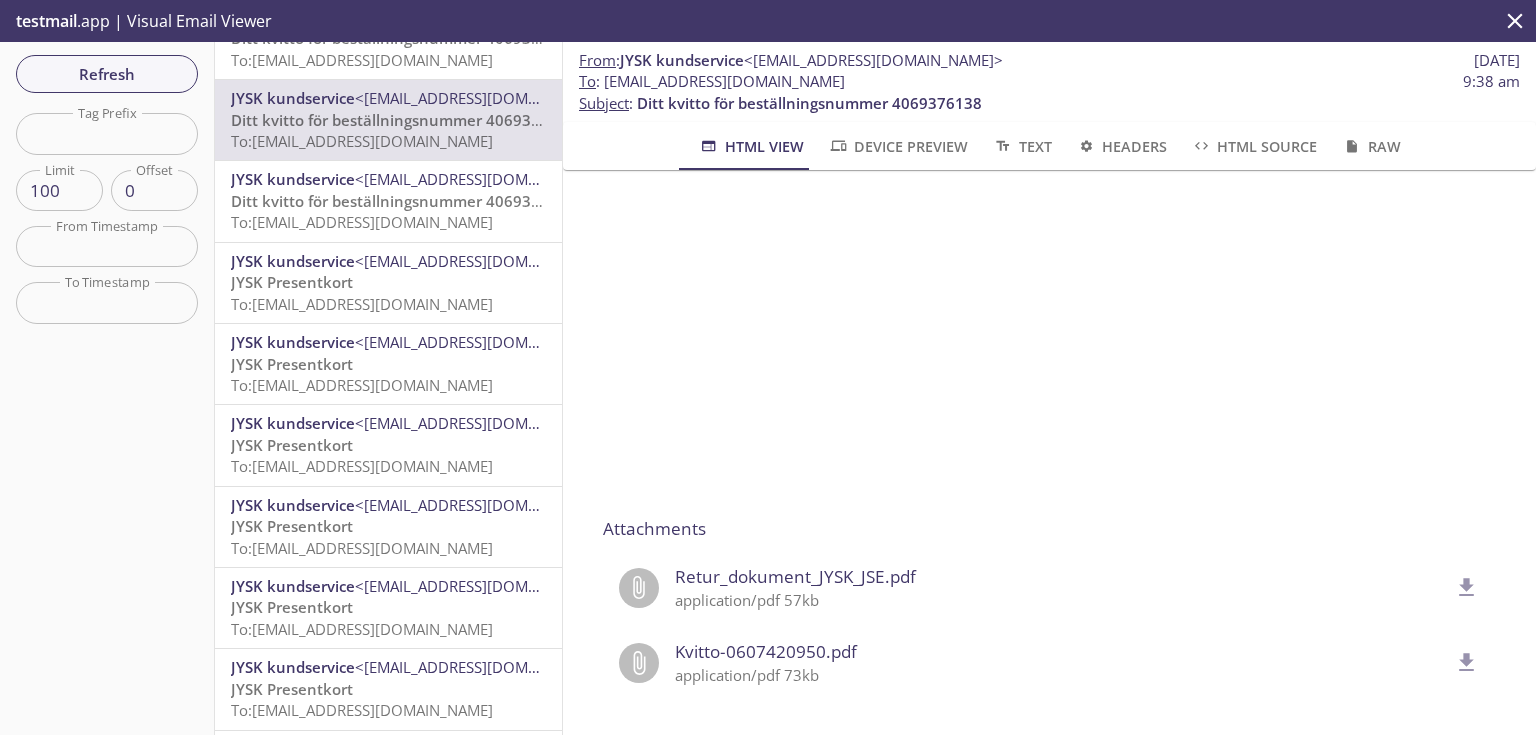 scroll, scrollTop: 788, scrollLeft: 0, axis: vertical 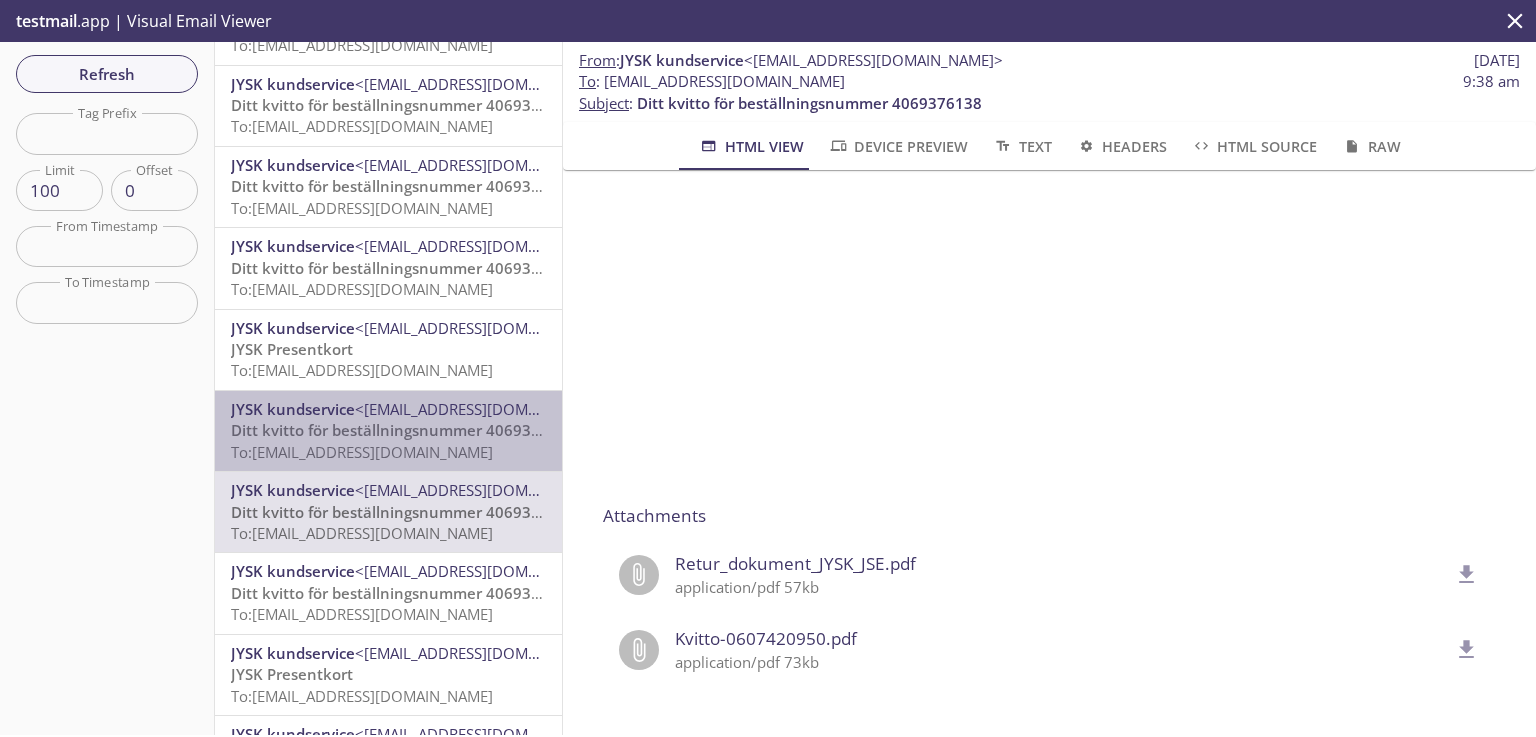click on "To:  [EMAIL_ADDRESS][DOMAIN_NAME]" at bounding box center (362, 452) 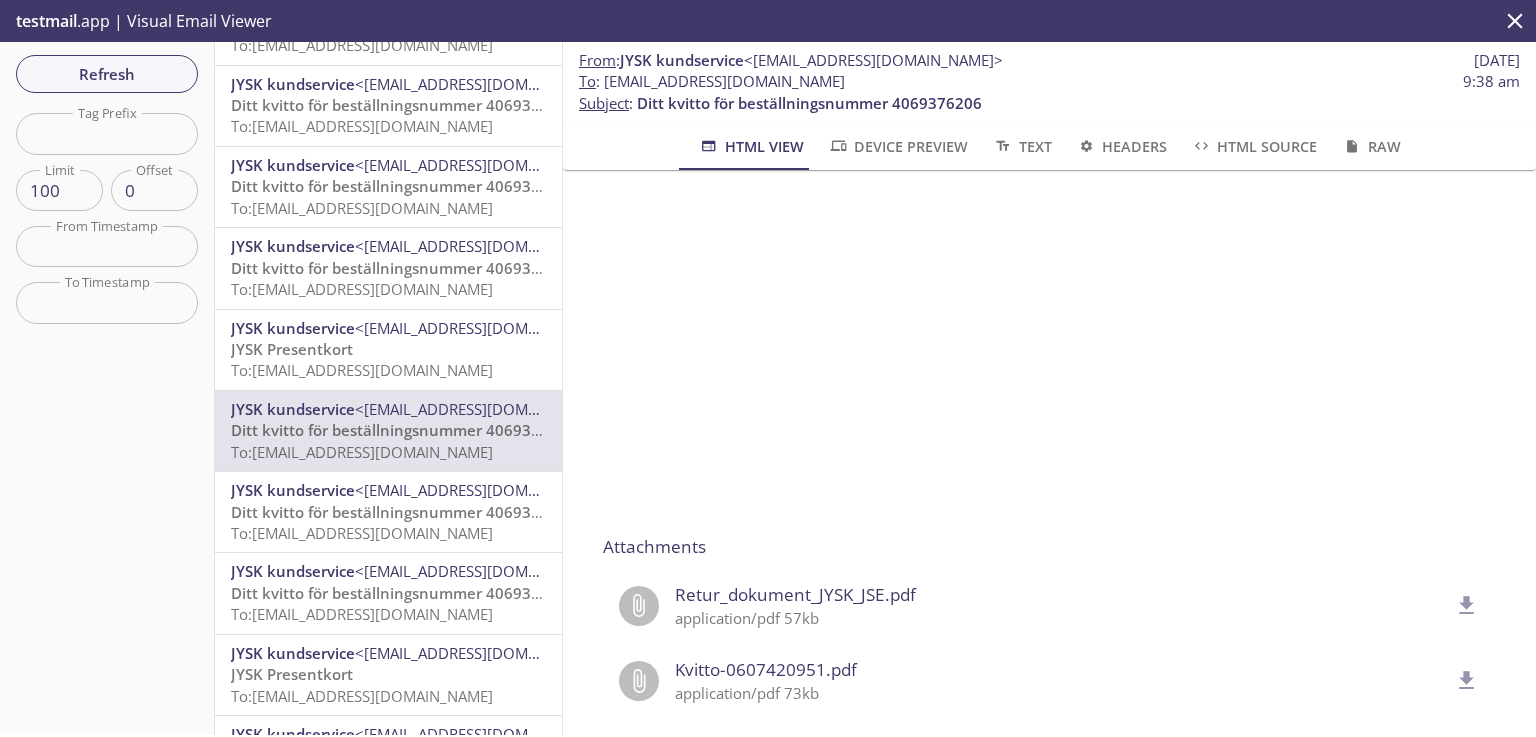 scroll, scrollTop: 788, scrollLeft: 0, axis: vertical 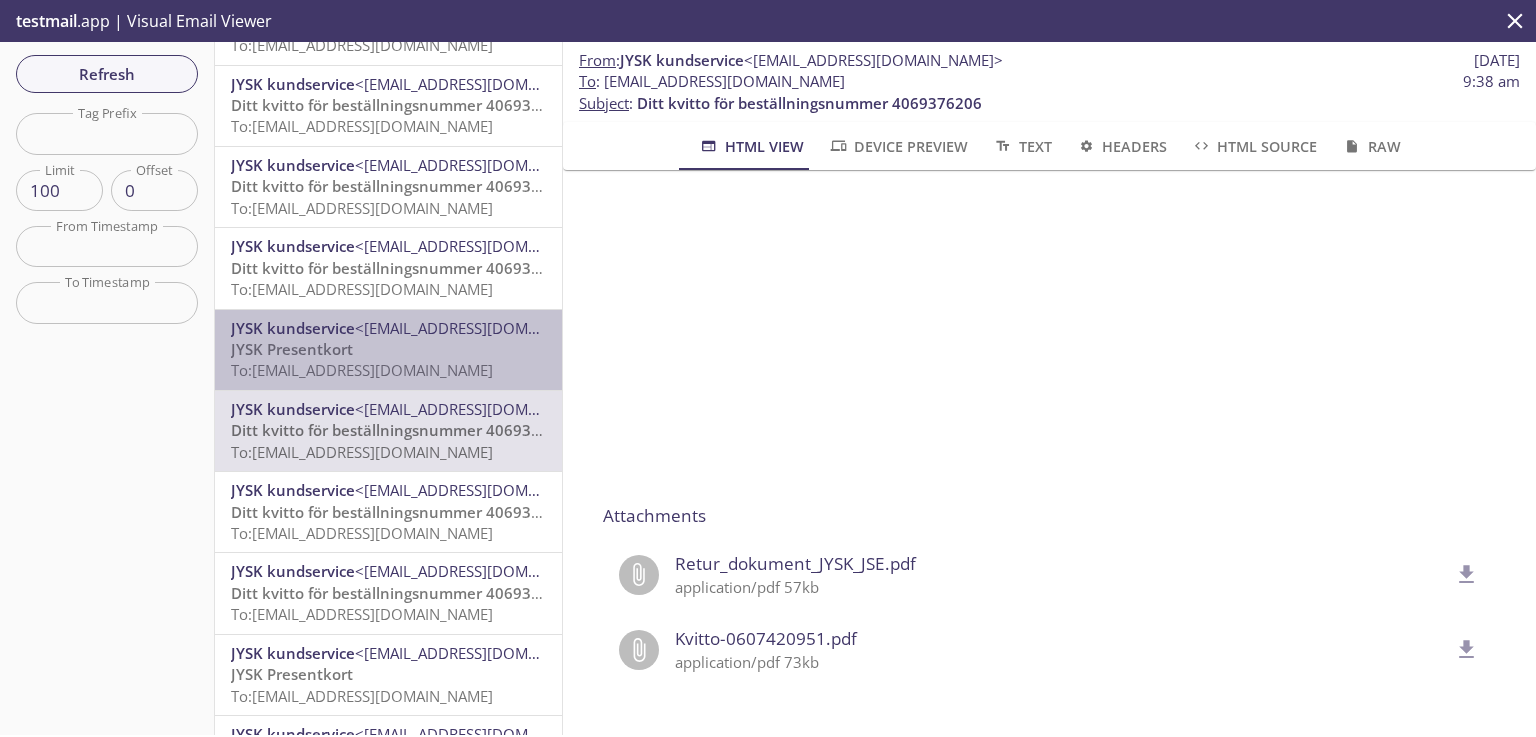 click on "JYSK Presentkort To:  [EMAIL_ADDRESS][DOMAIN_NAME]" at bounding box center (388, 360) 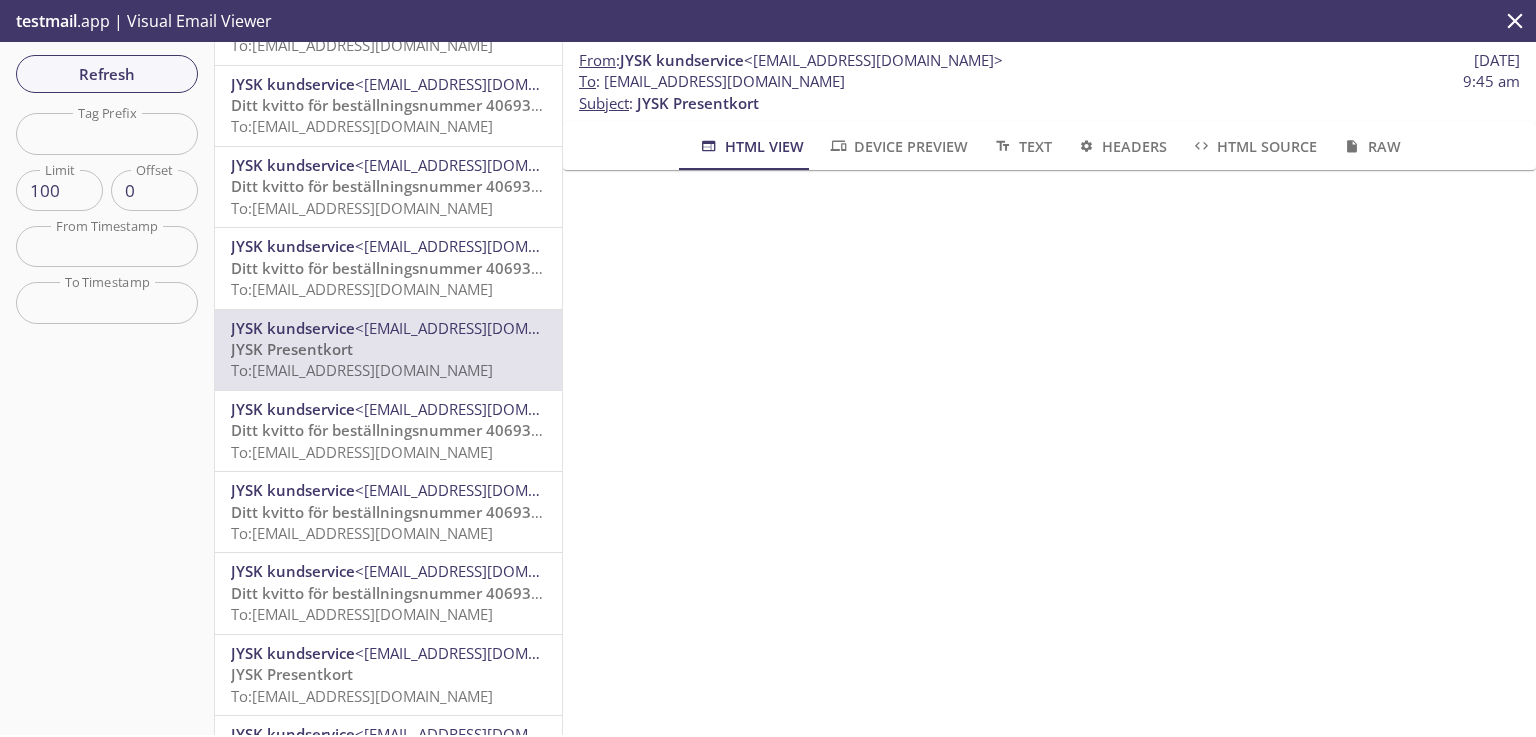 scroll, scrollTop: 320, scrollLeft: 0, axis: vertical 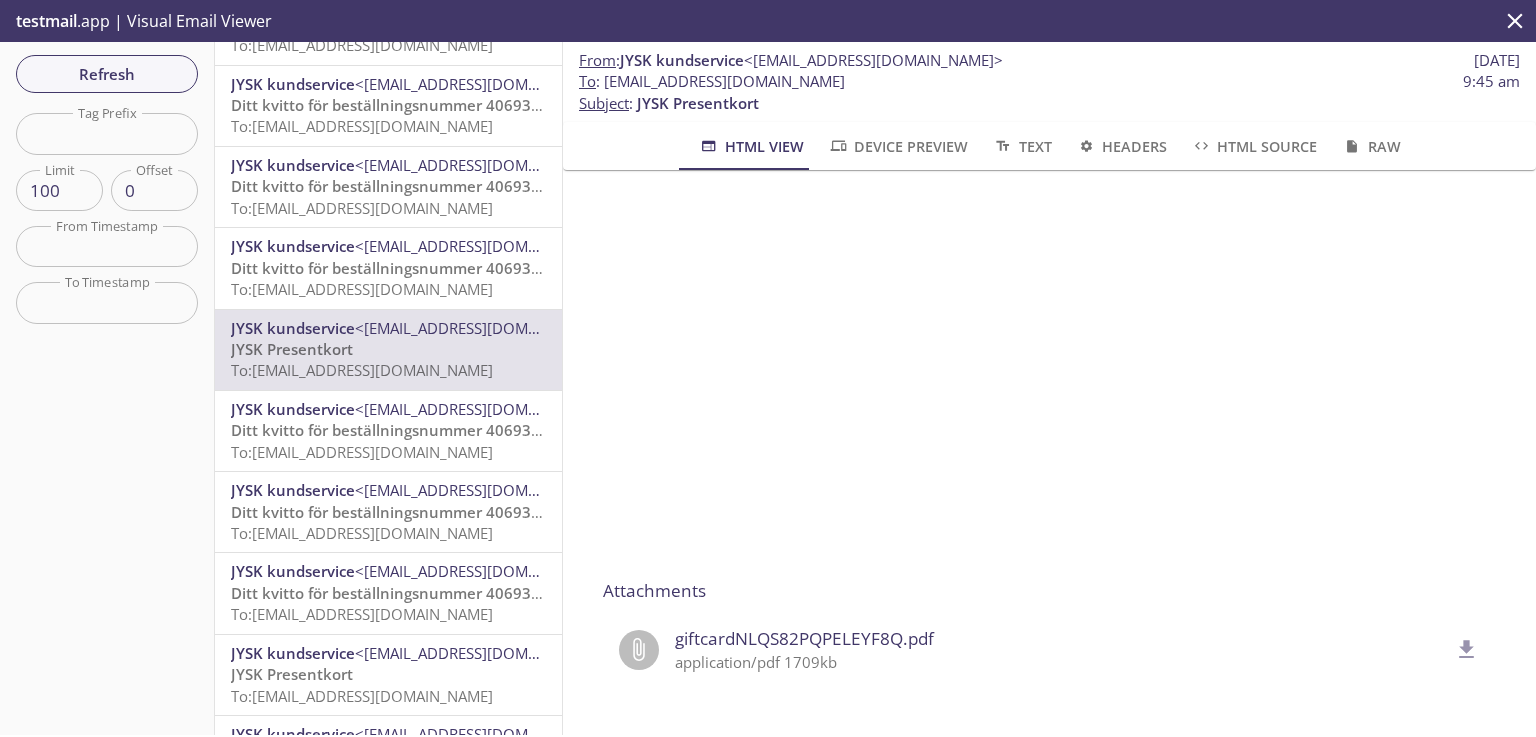 click 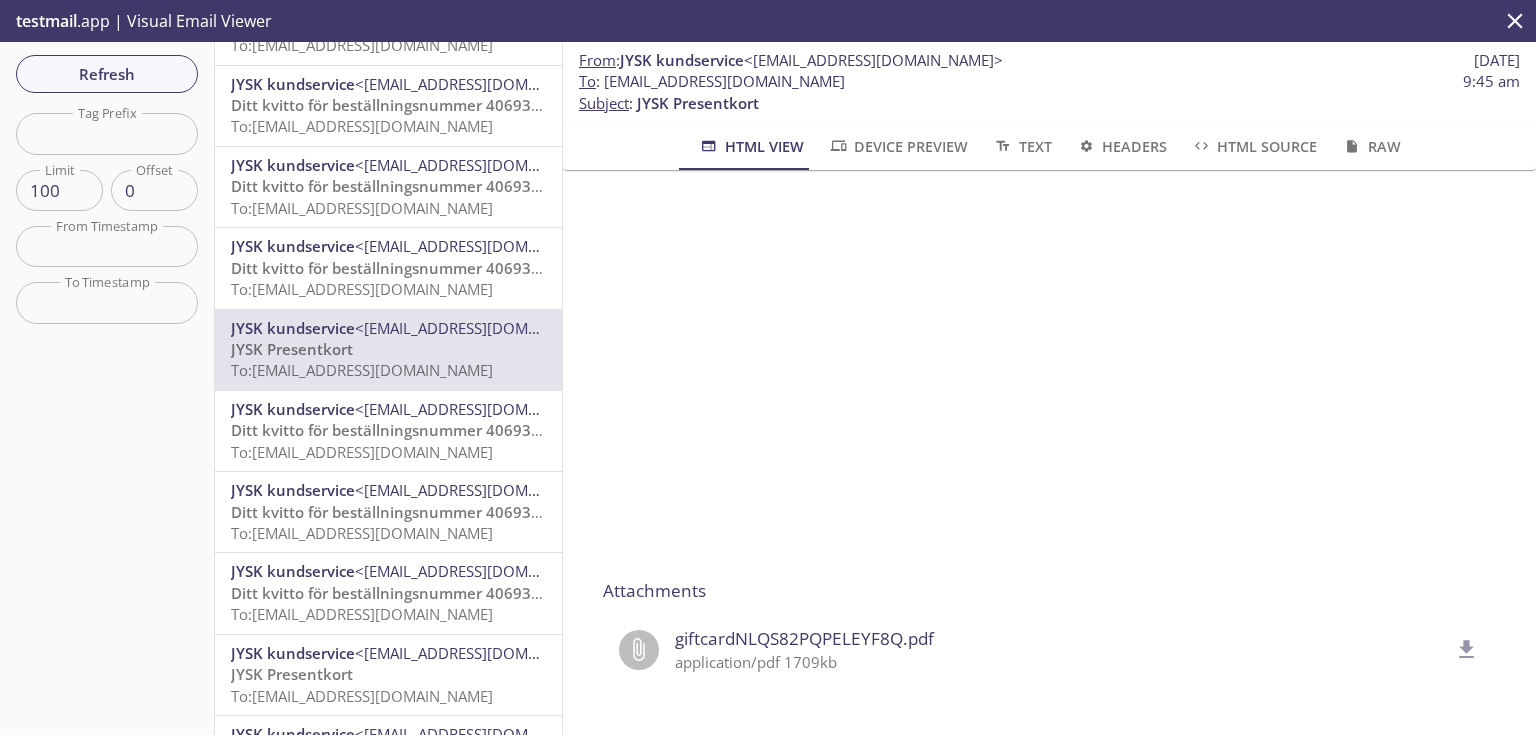drag, startPoint x: 853, startPoint y: 81, endPoint x: 613, endPoint y: 93, distance: 240.29982 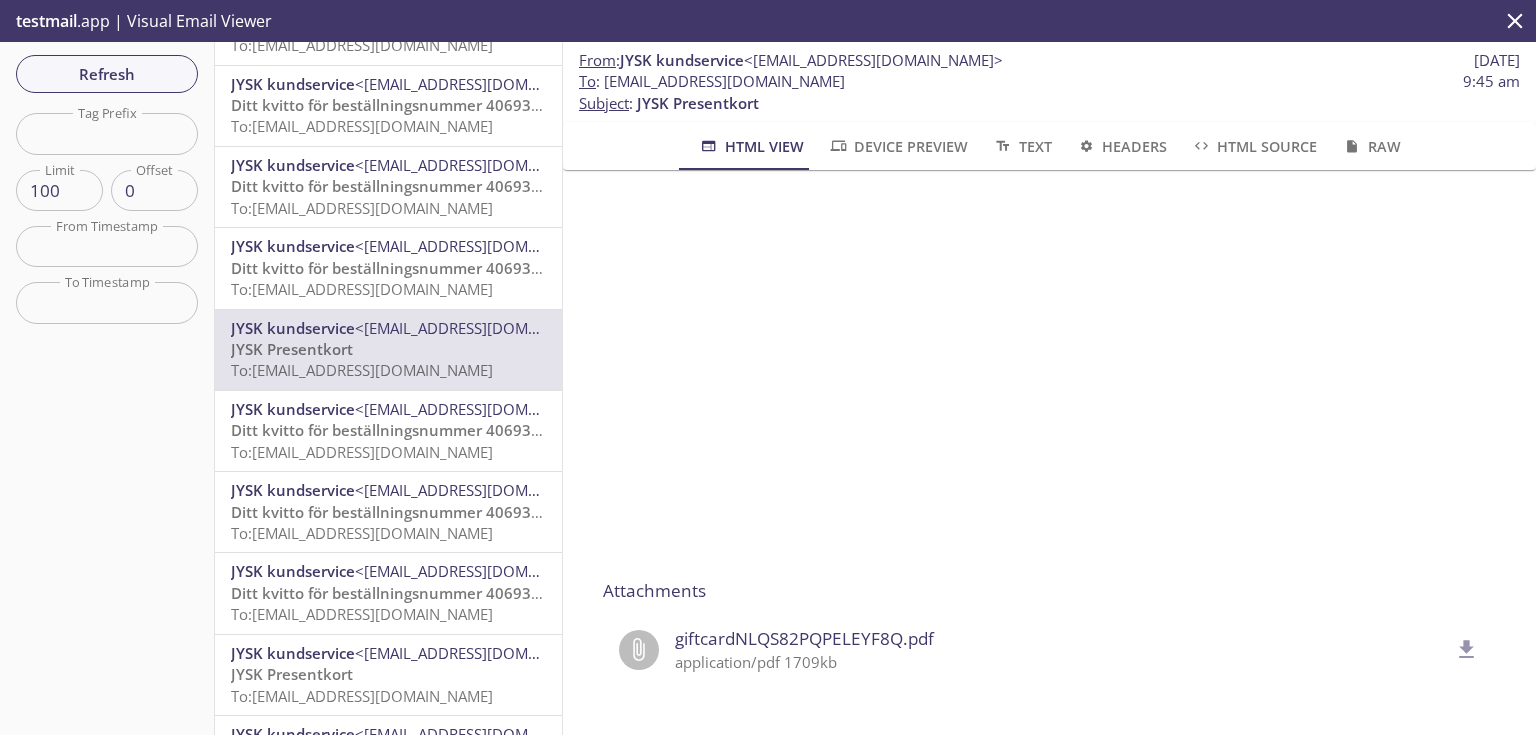 click on "To :   [EMAIL_ADDRESS][DOMAIN_NAME] 9:45 am" at bounding box center [1049, 81] 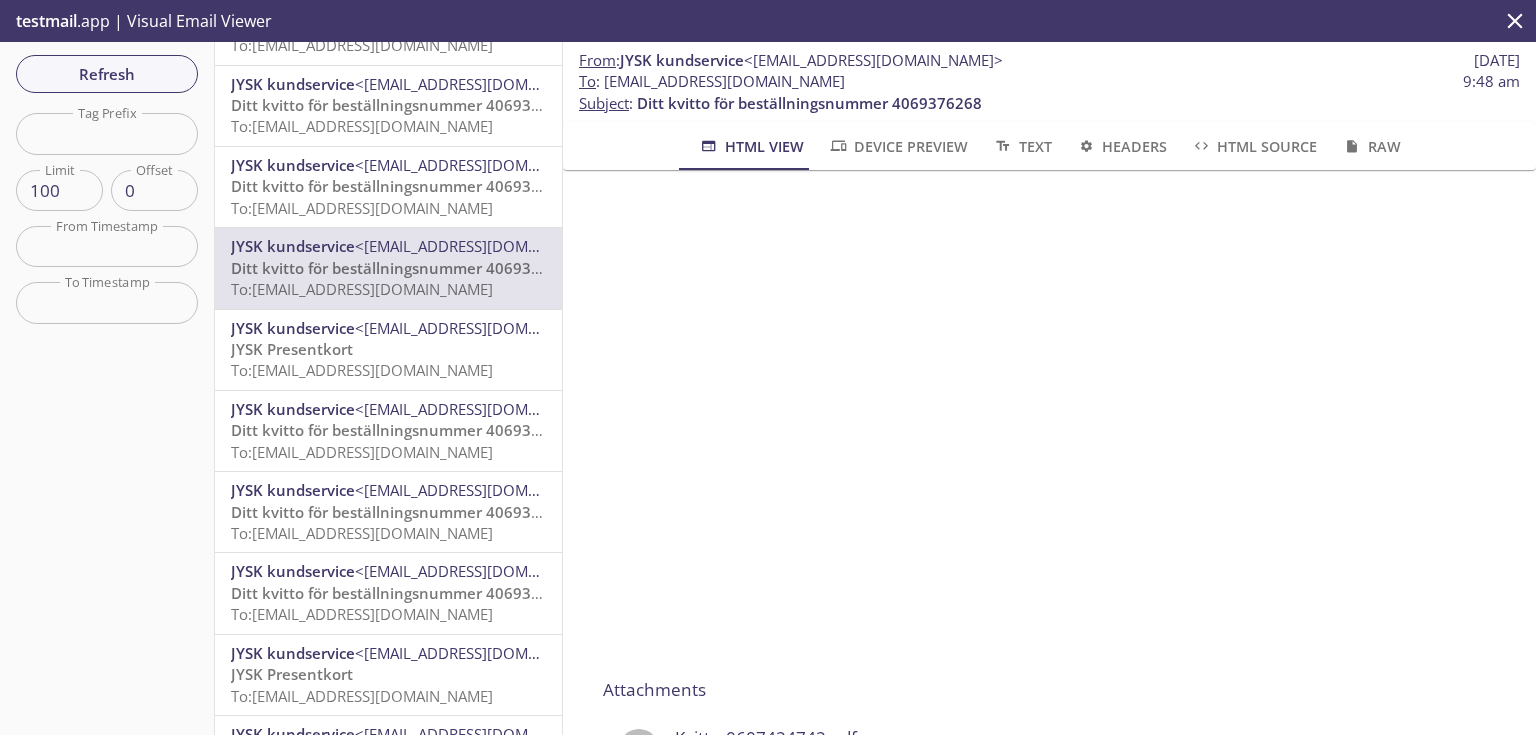 scroll, scrollTop: 788, scrollLeft: 0, axis: vertical 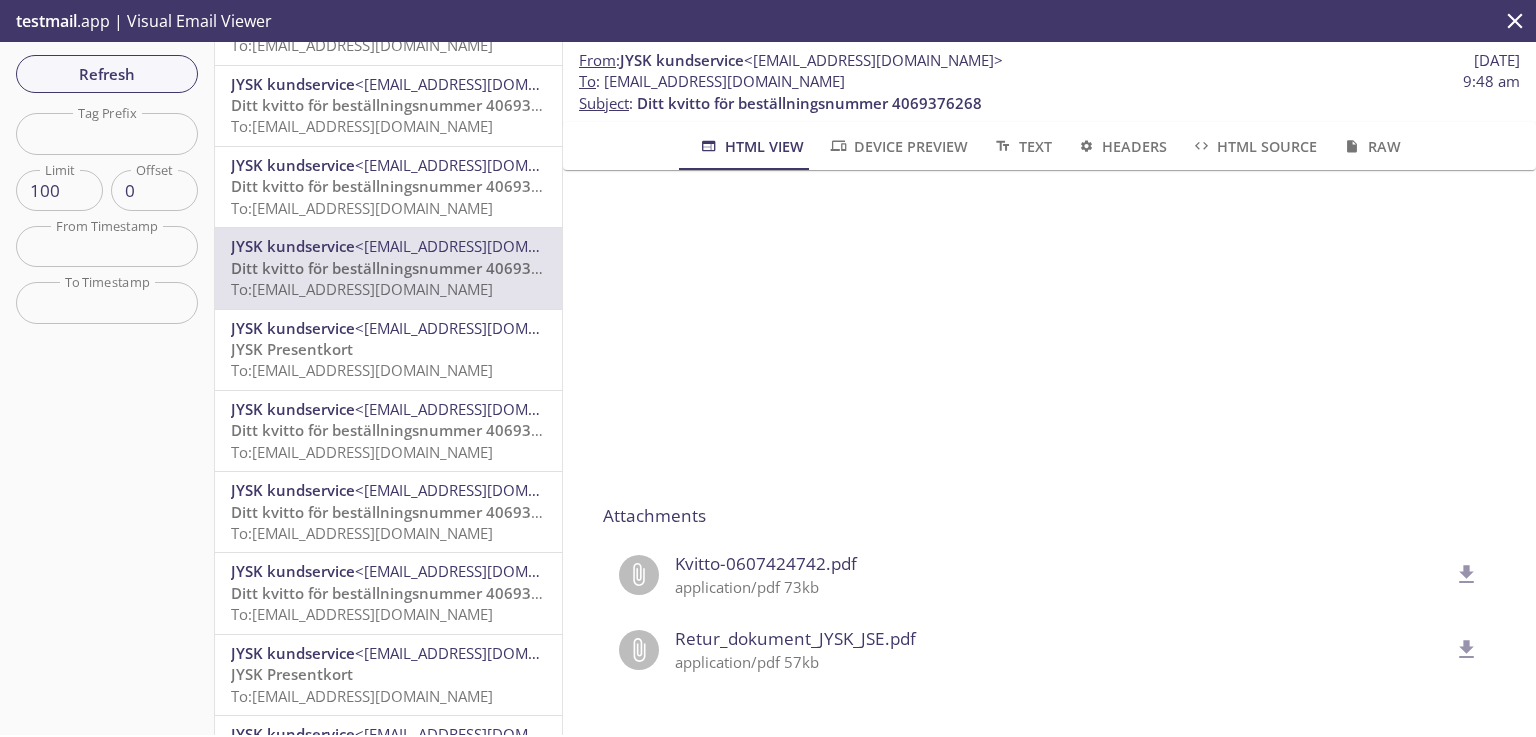 click on "Ditt kvitto för beställningsnummer 4069376390" at bounding box center (403, 186) 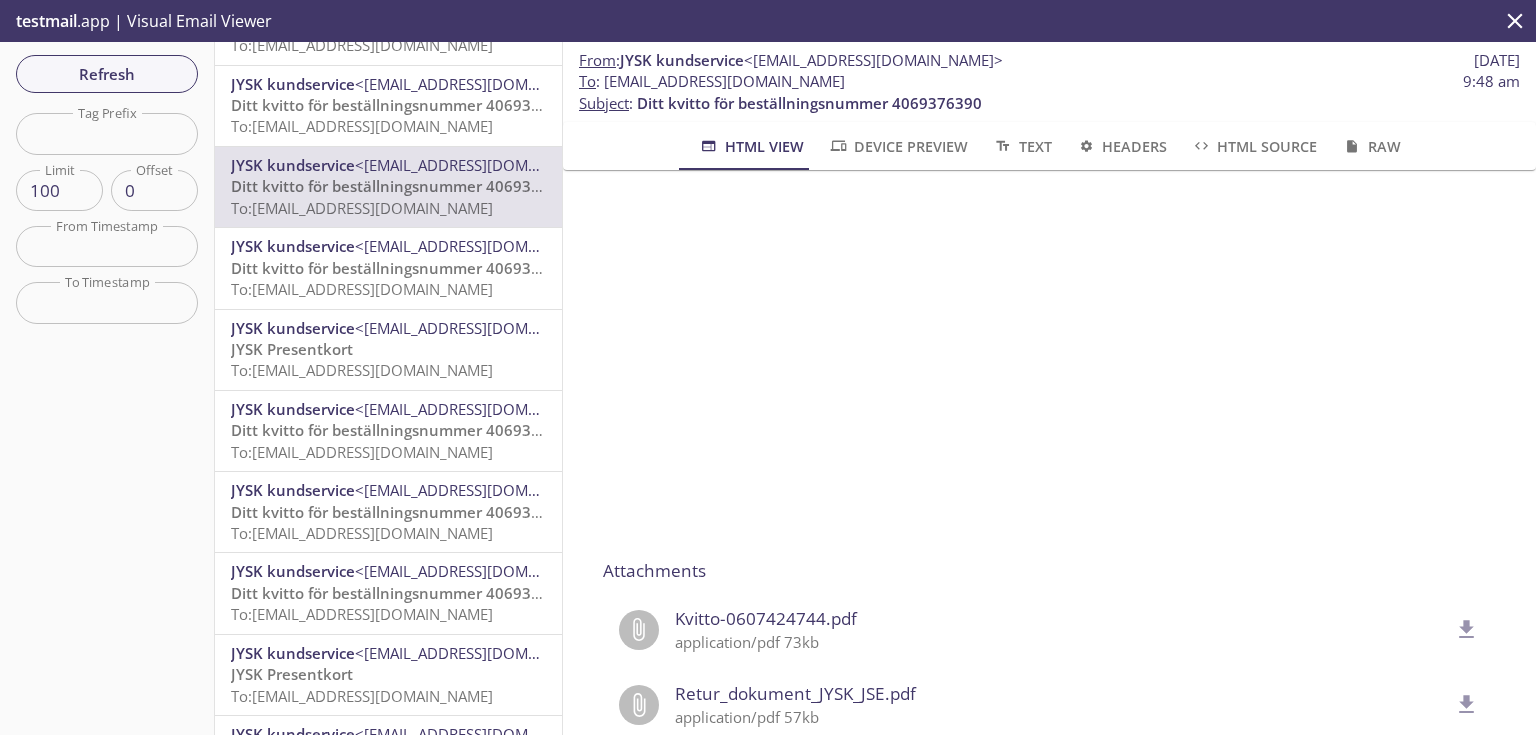 scroll, scrollTop: 788, scrollLeft: 0, axis: vertical 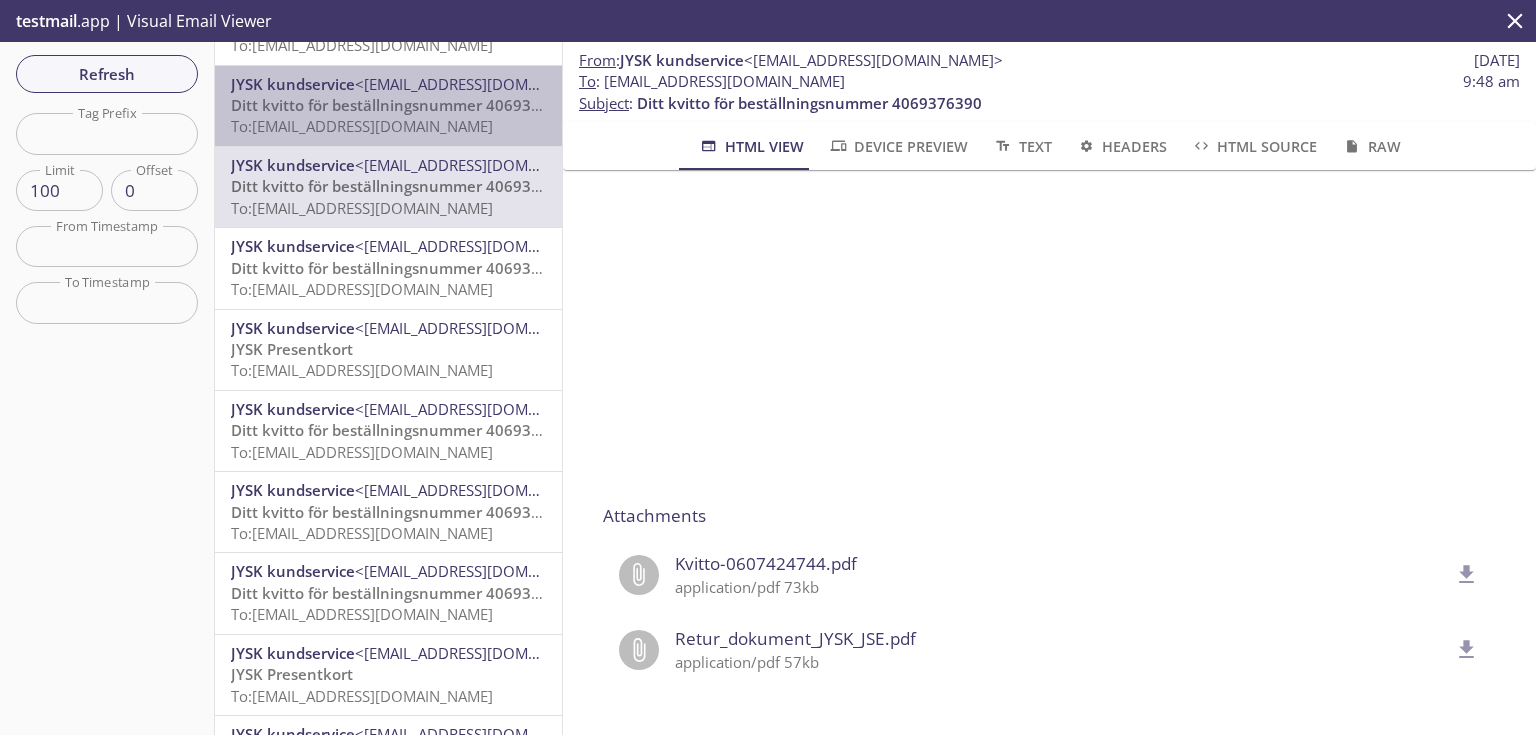 click on "To:  [EMAIL_ADDRESS][DOMAIN_NAME]" at bounding box center (362, 126) 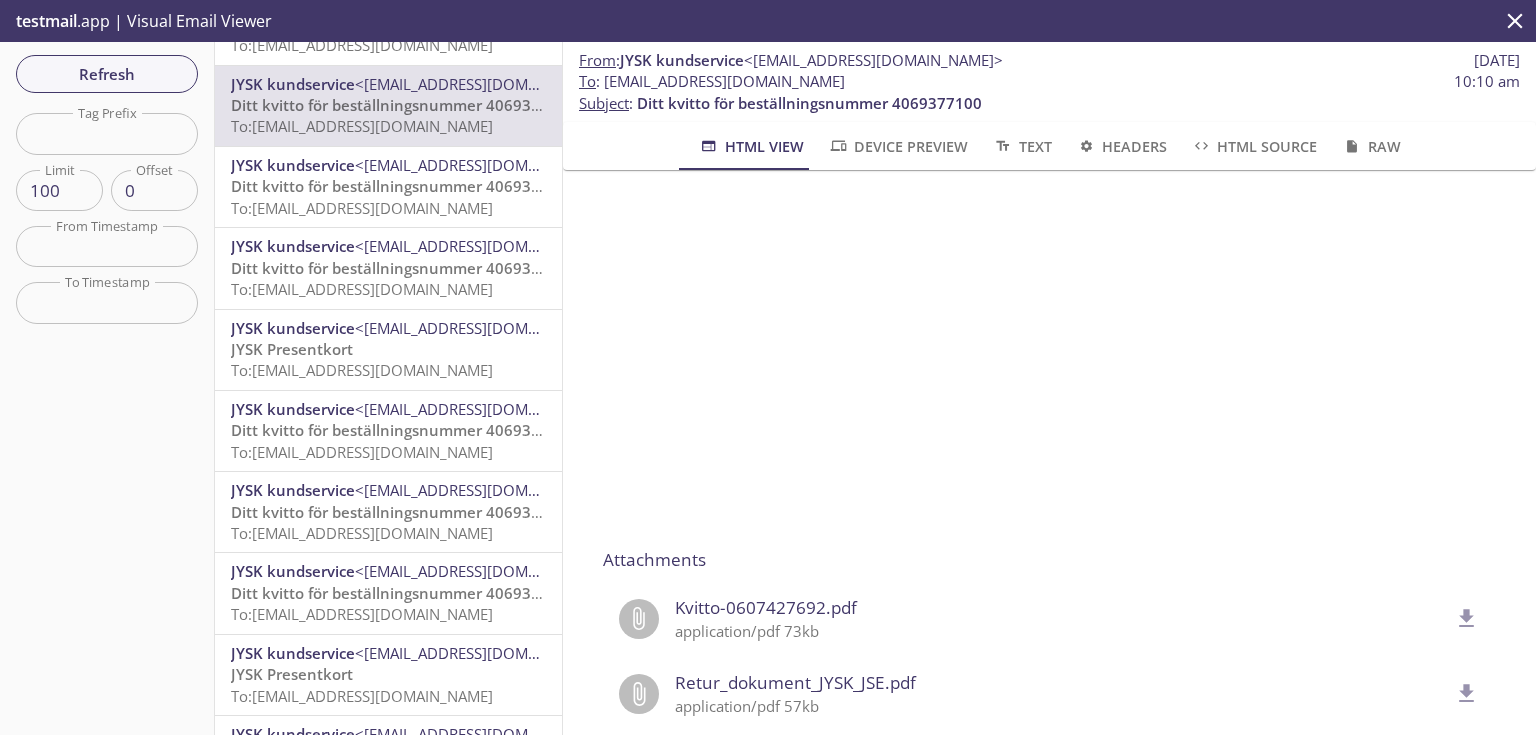 scroll, scrollTop: 731, scrollLeft: 0, axis: vertical 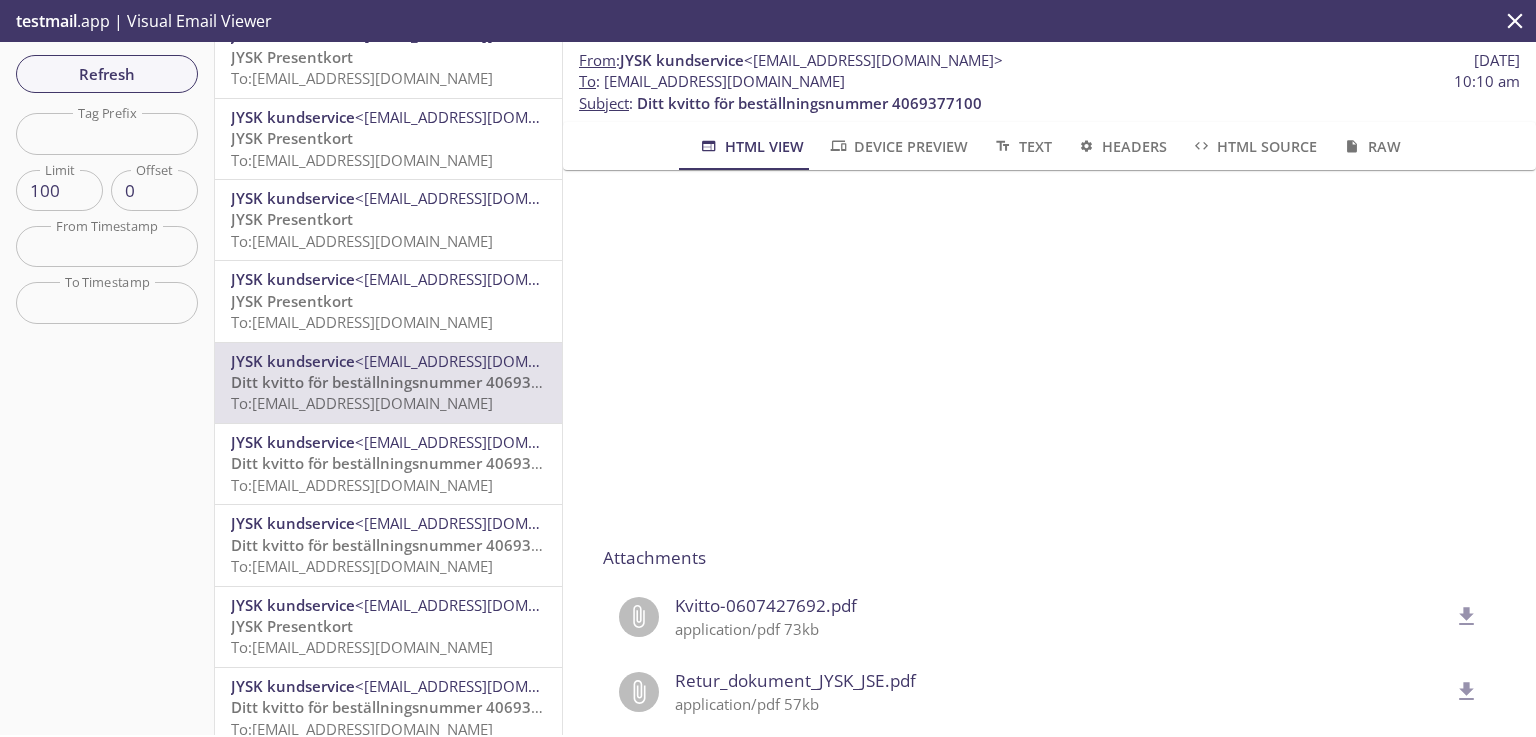 click on "JYSK Presentkort To:  [EMAIL_ADDRESS][DOMAIN_NAME]" at bounding box center (388, 312) 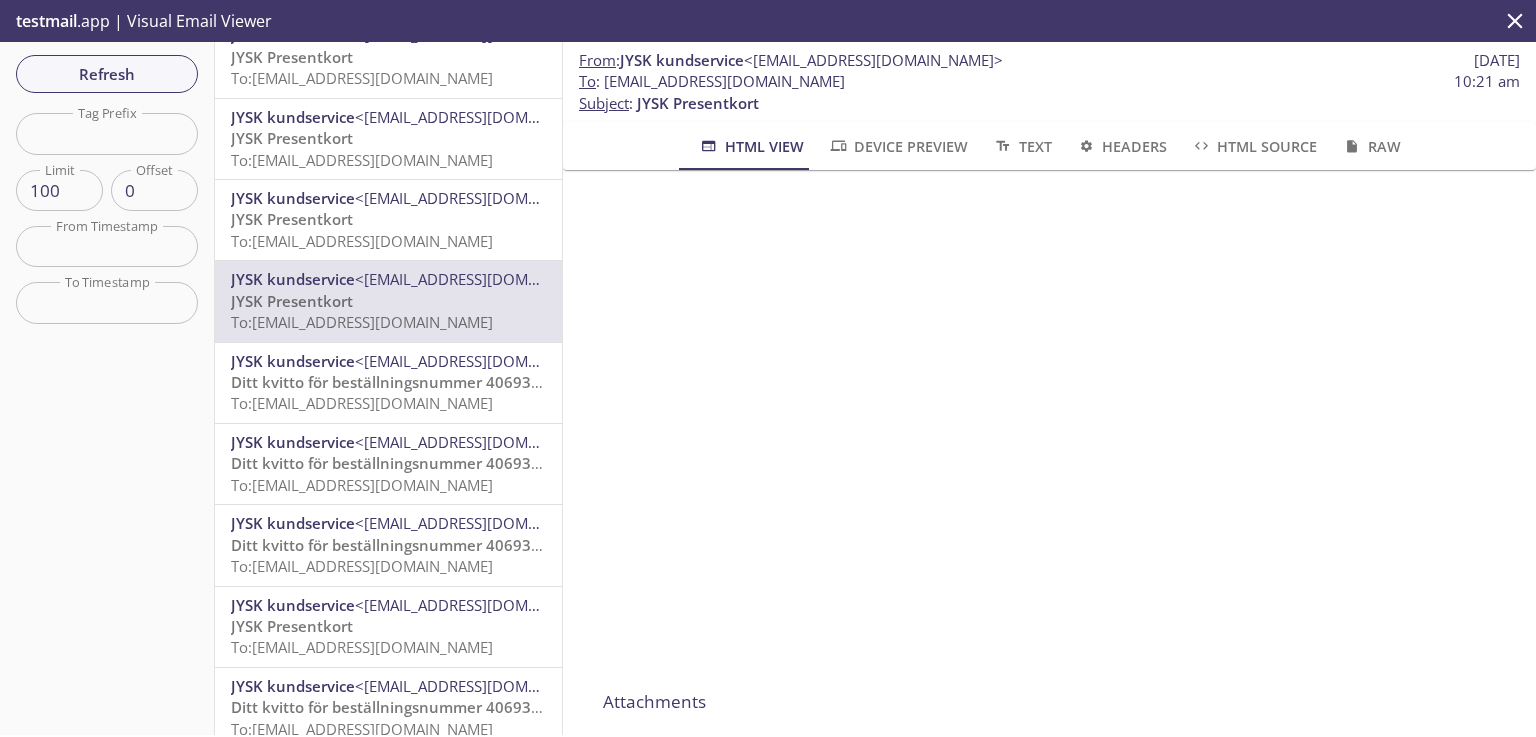 scroll, scrollTop: 320, scrollLeft: 0, axis: vertical 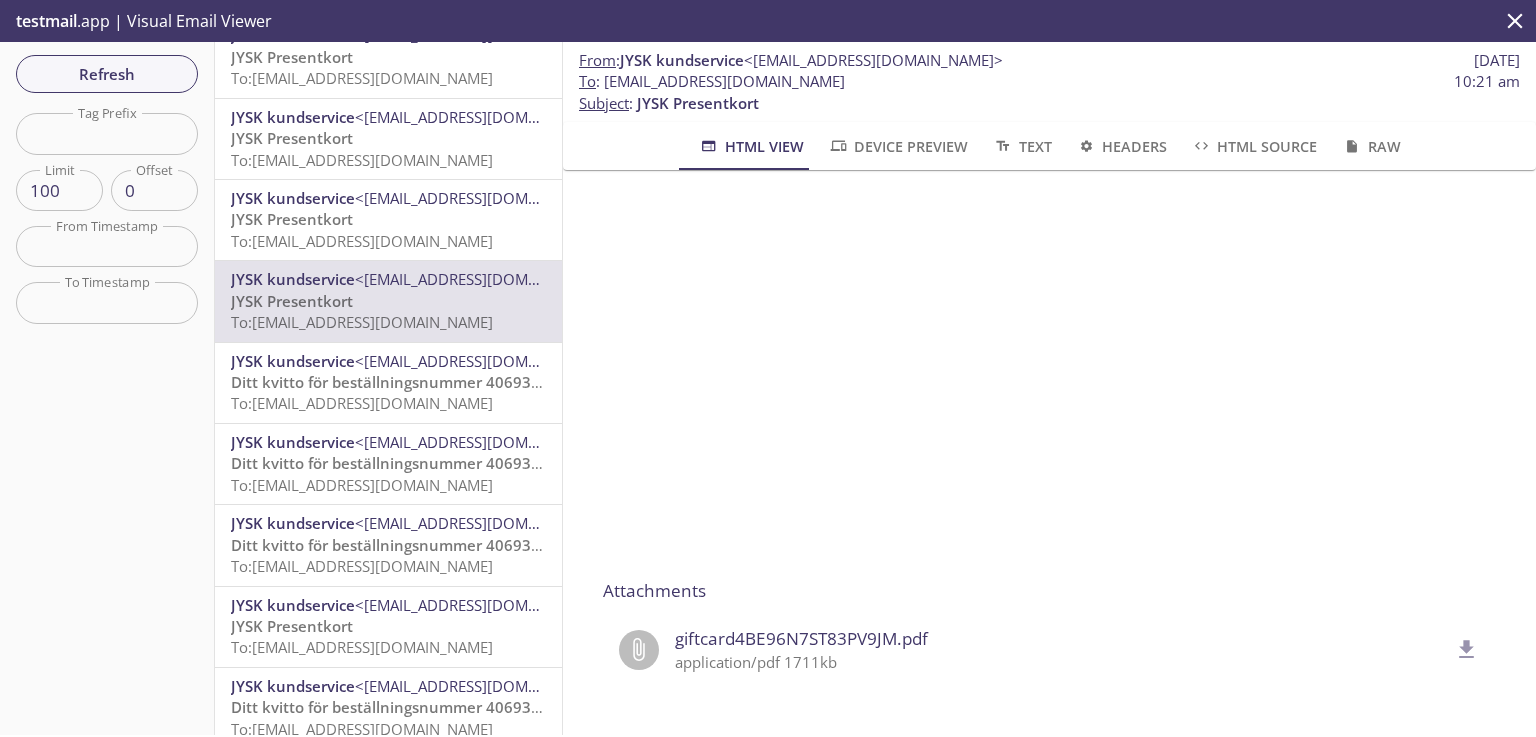 click 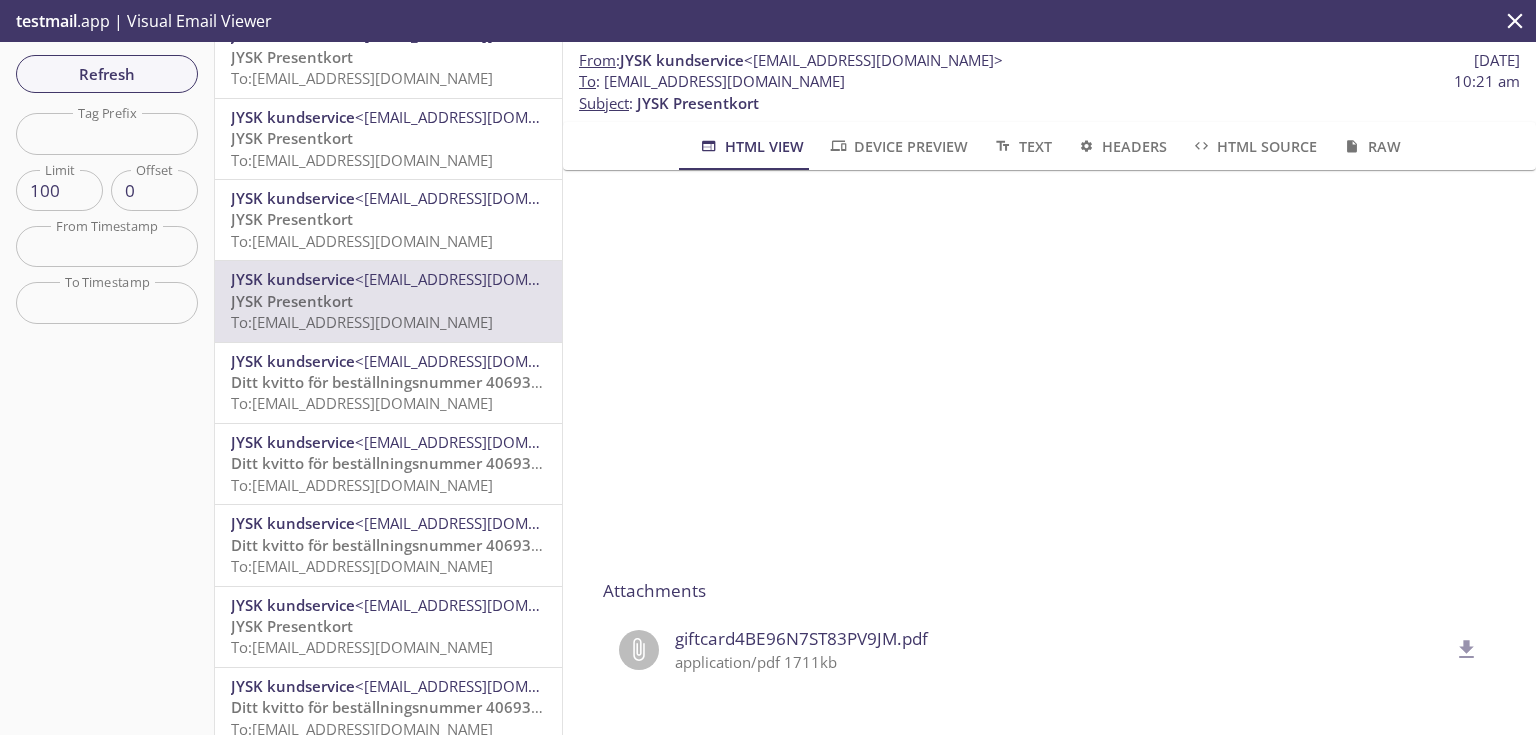 click on "To :   [EMAIL_ADDRESS][DOMAIN_NAME] 10:21 am" at bounding box center (1049, 81) 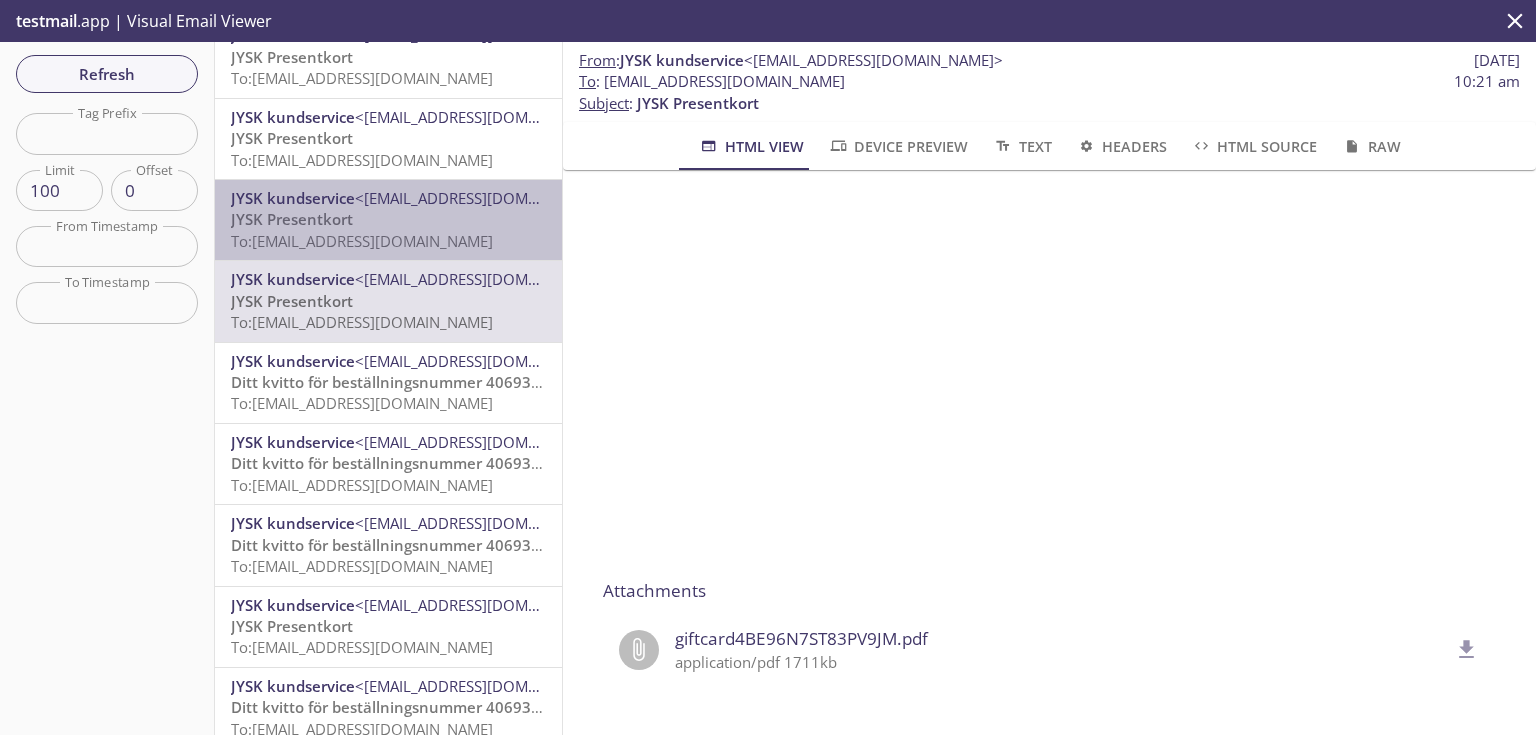 click on "JYSK Presentkort To:  [EMAIL_ADDRESS][DOMAIN_NAME]" at bounding box center [388, 230] 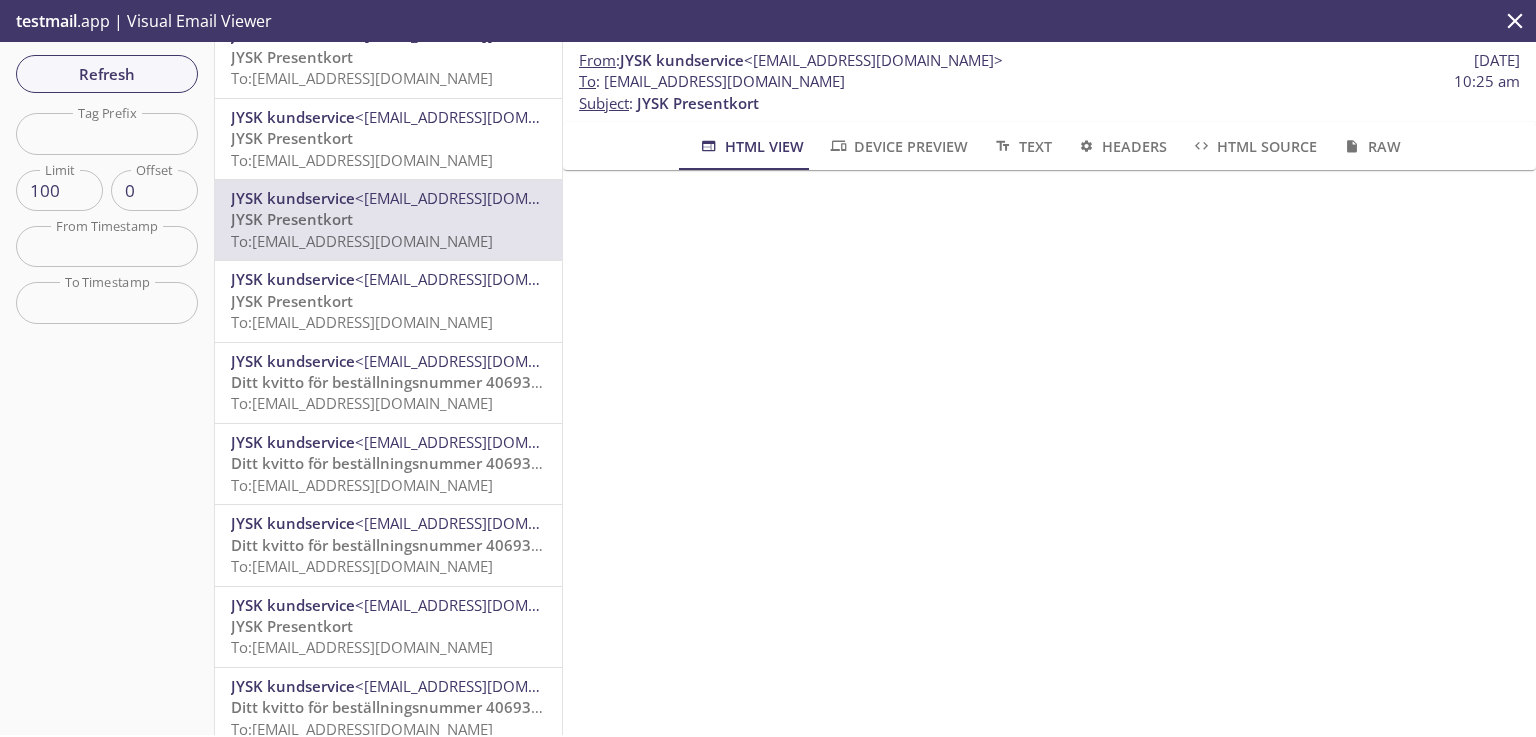 scroll, scrollTop: 100, scrollLeft: 0, axis: vertical 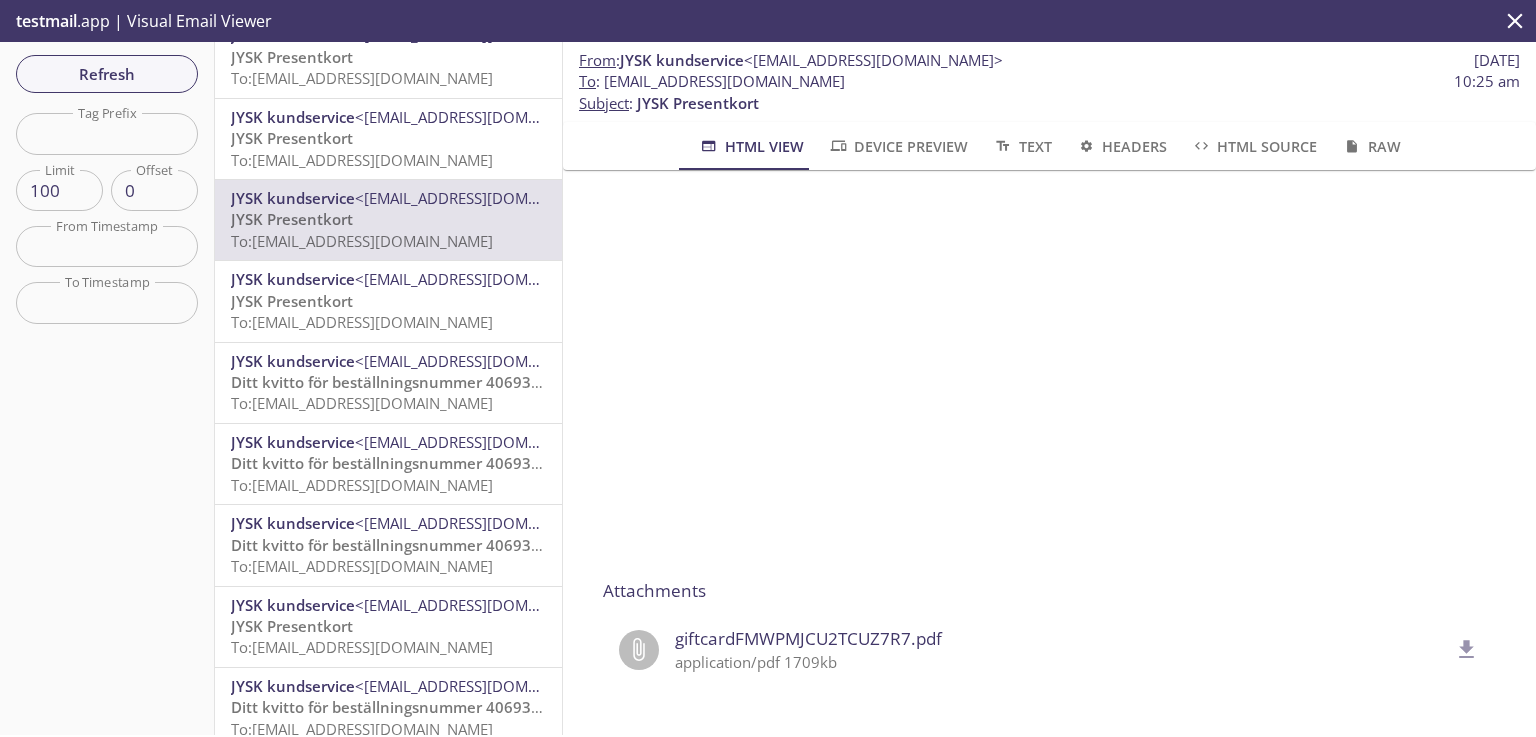 click 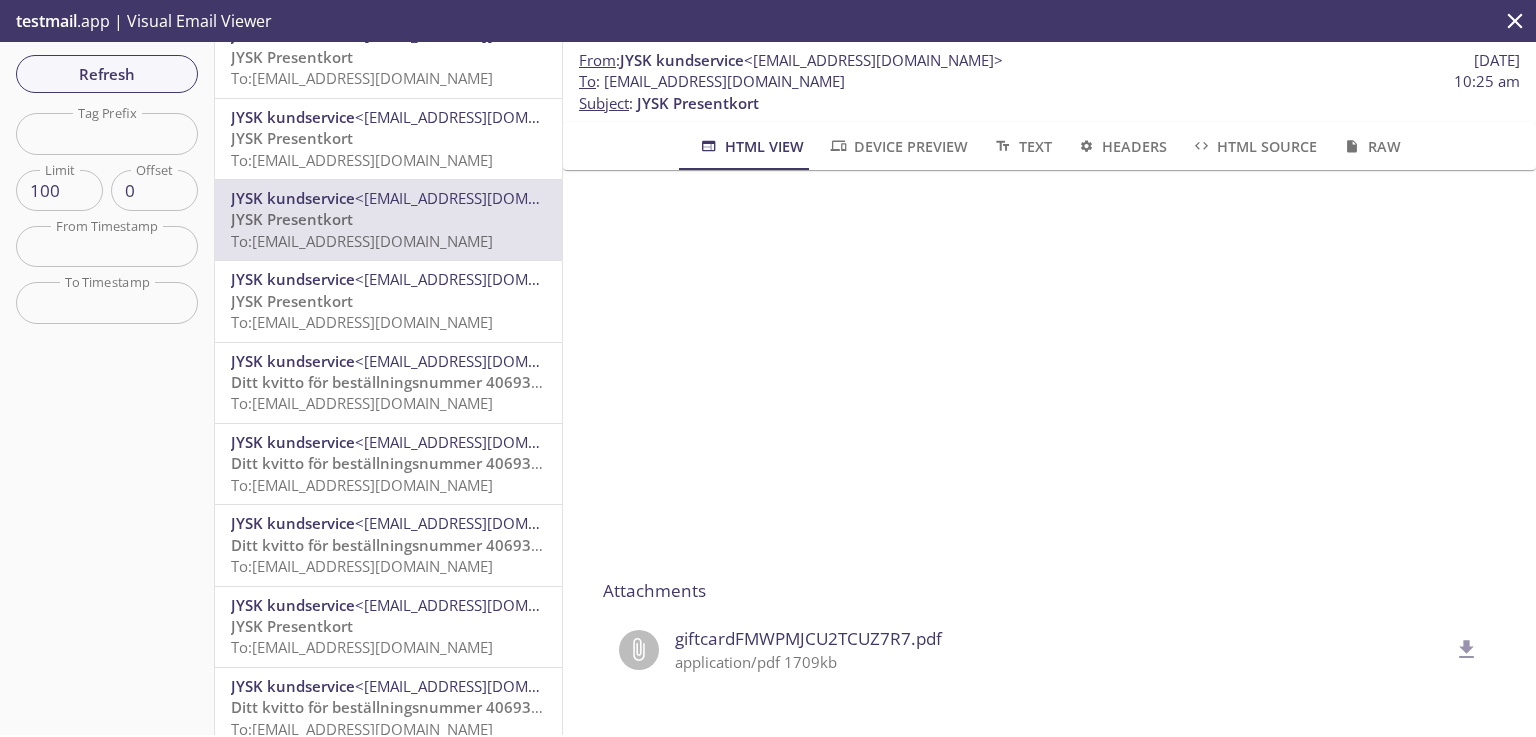 drag, startPoint x: 859, startPoint y: 79, endPoint x: 604, endPoint y: 87, distance: 255.12546 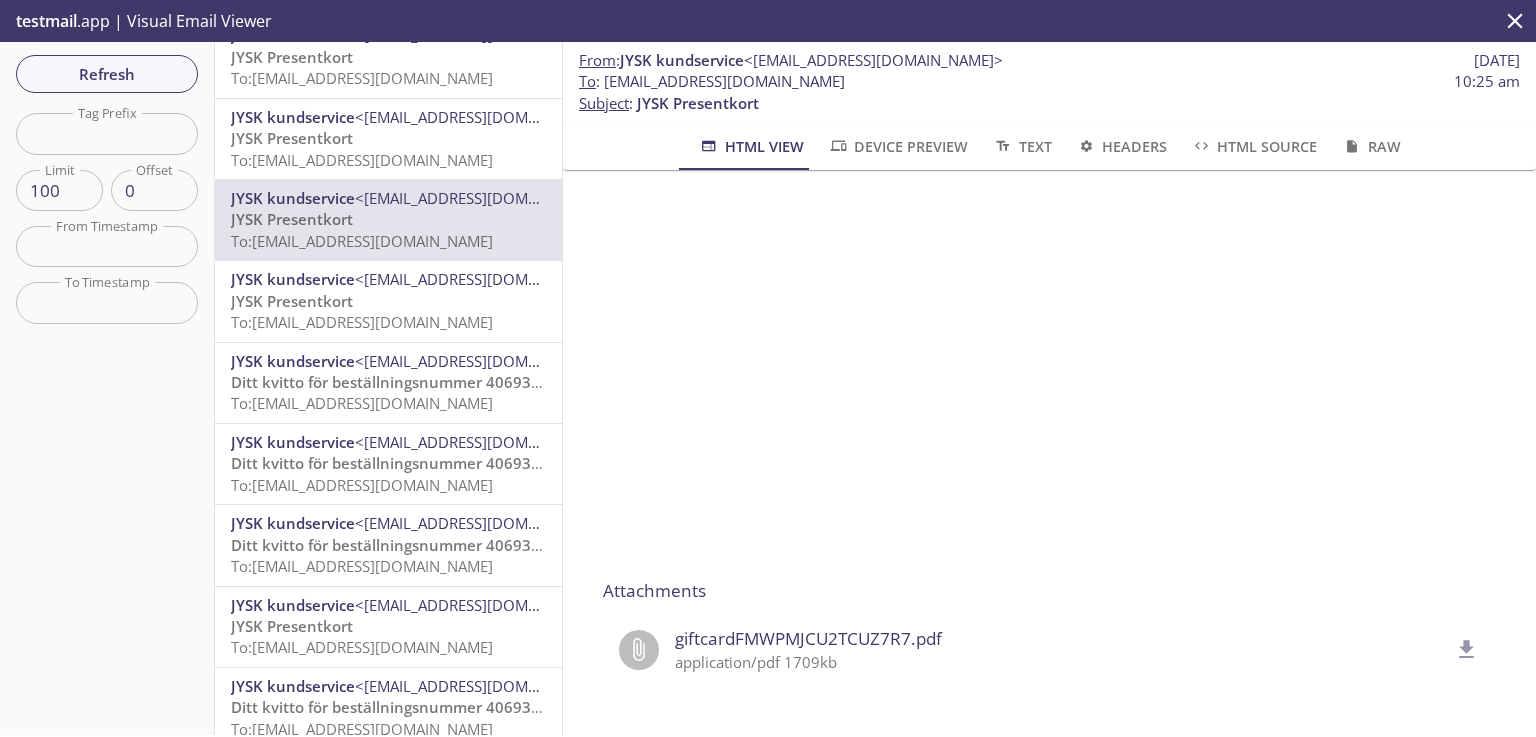 click on "To :   [EMAIL_ADDRESS][DOMAIN_NAME] 10:25 am" at bounding box center [1049, 81] 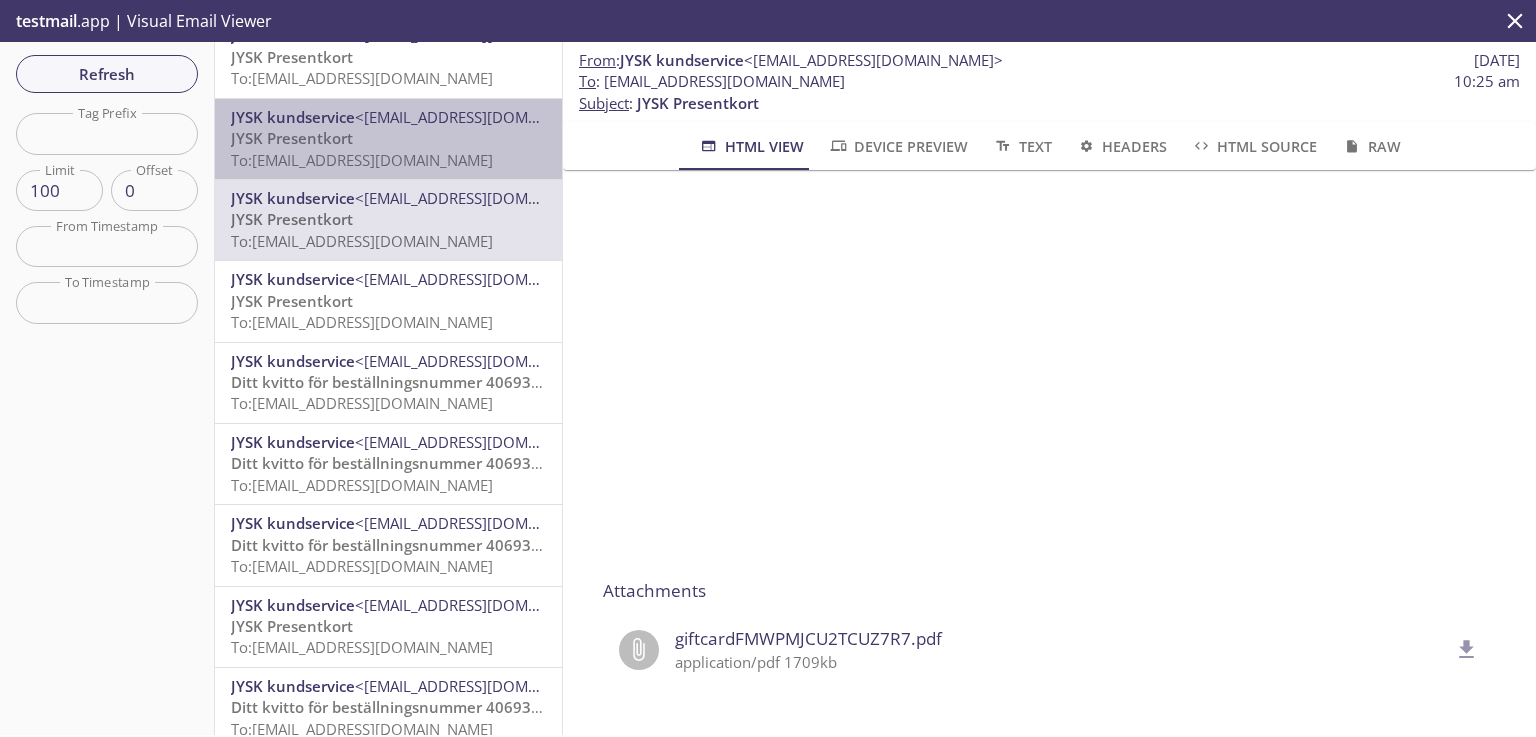 click on "JYSK Presentkort To:  [EMAIL_ADDRESS][DOMAIN_NAME]" at bounding box center (388, 149) 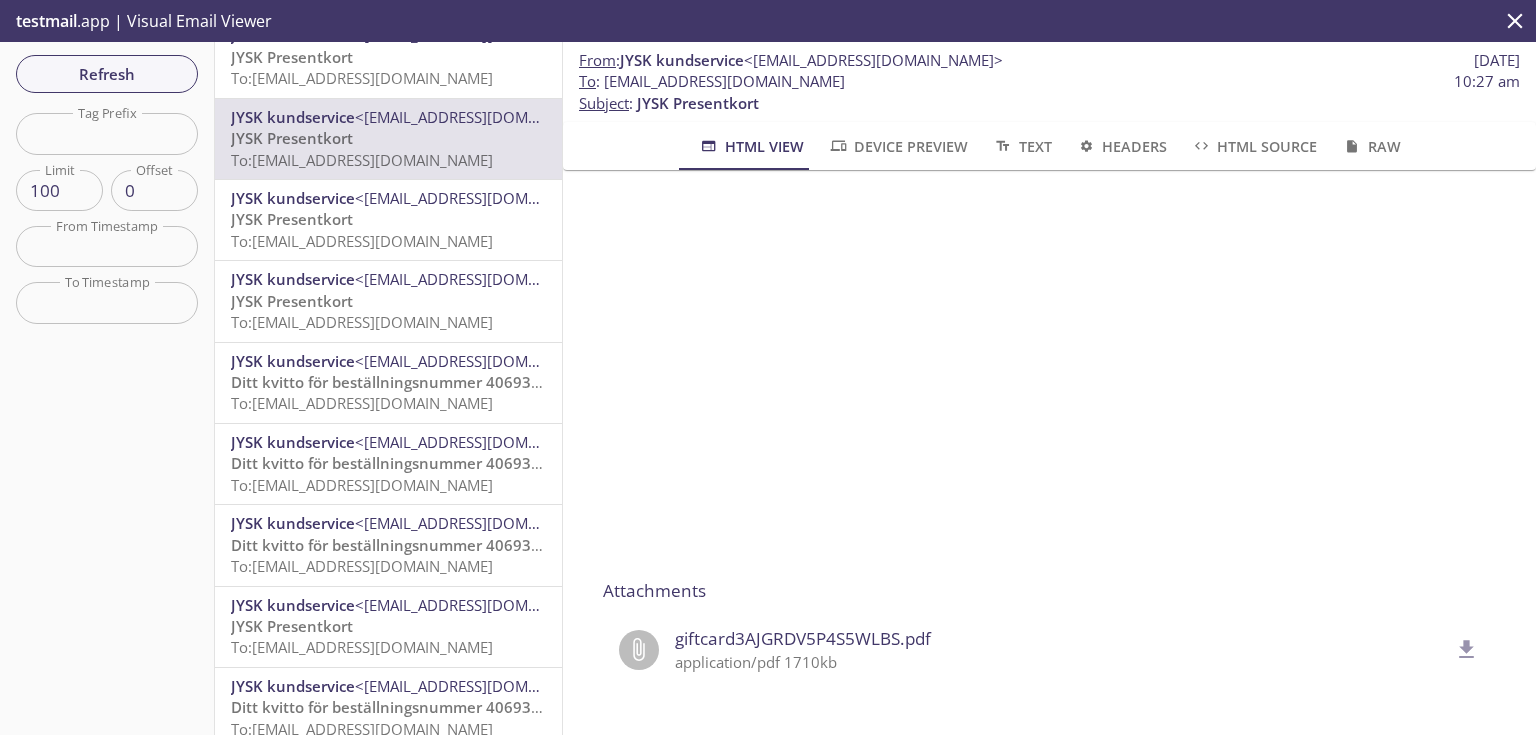 scroll, scrollTop: 220, scrollLeft: 0, axis: vertical 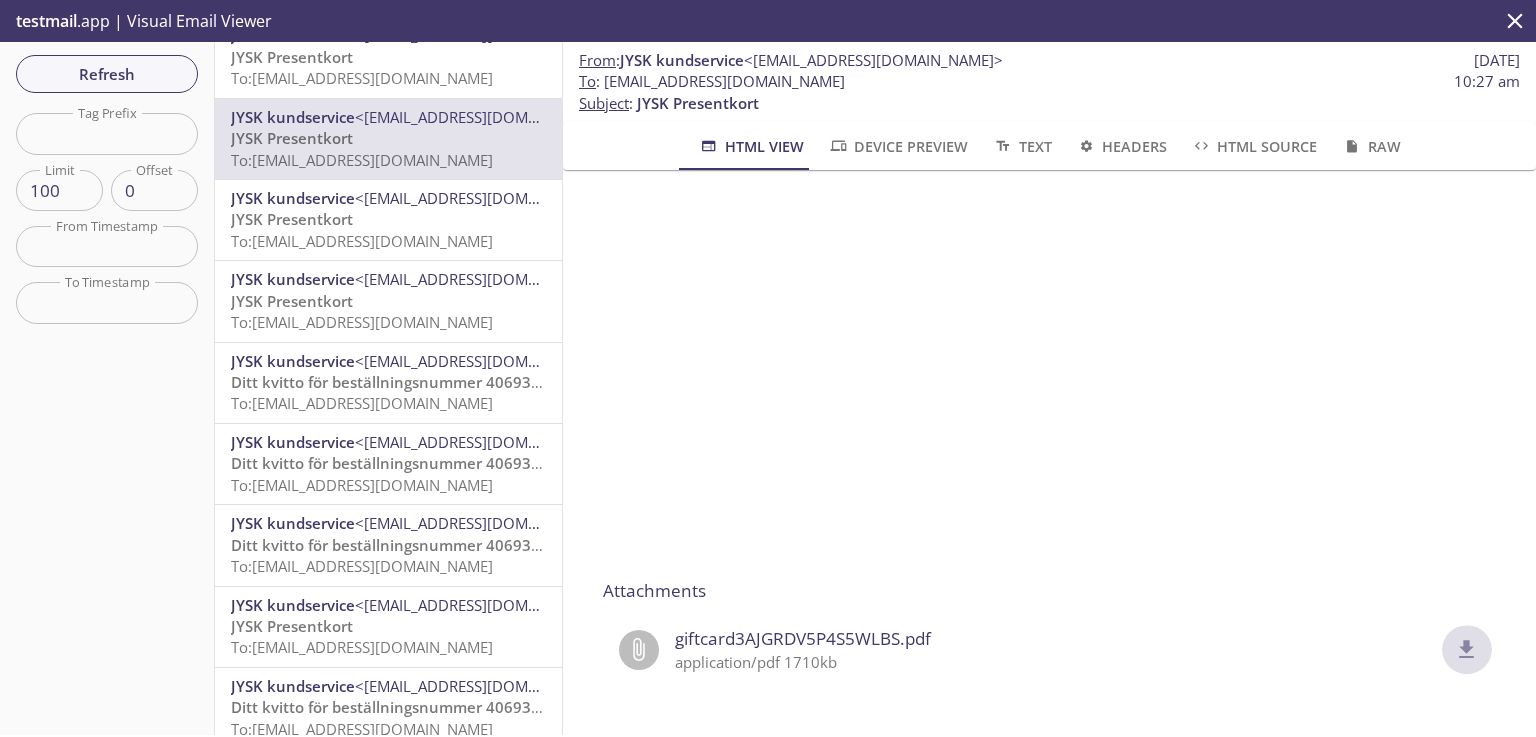 click 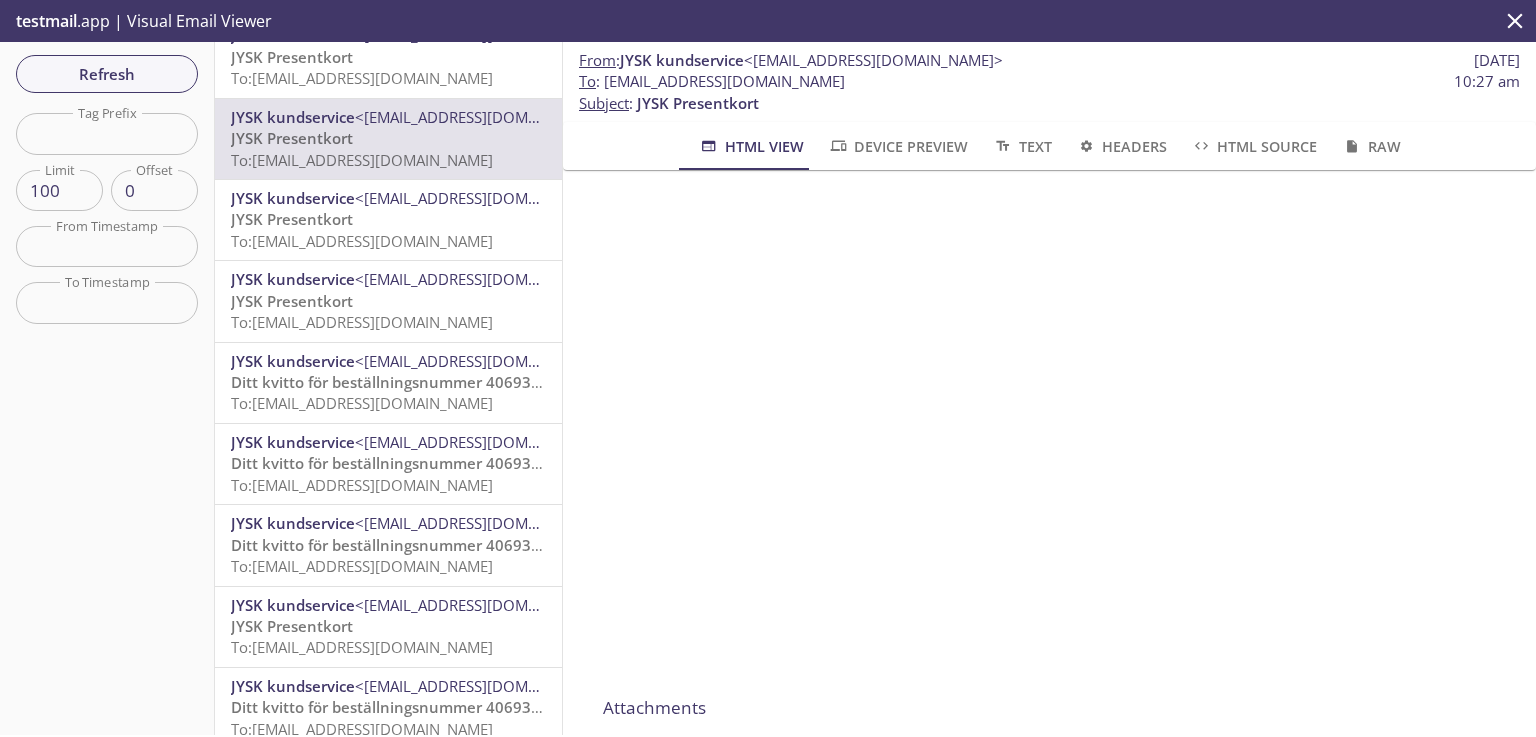scroll, scrollTop: 0, scrollLeft: 0, axis: both 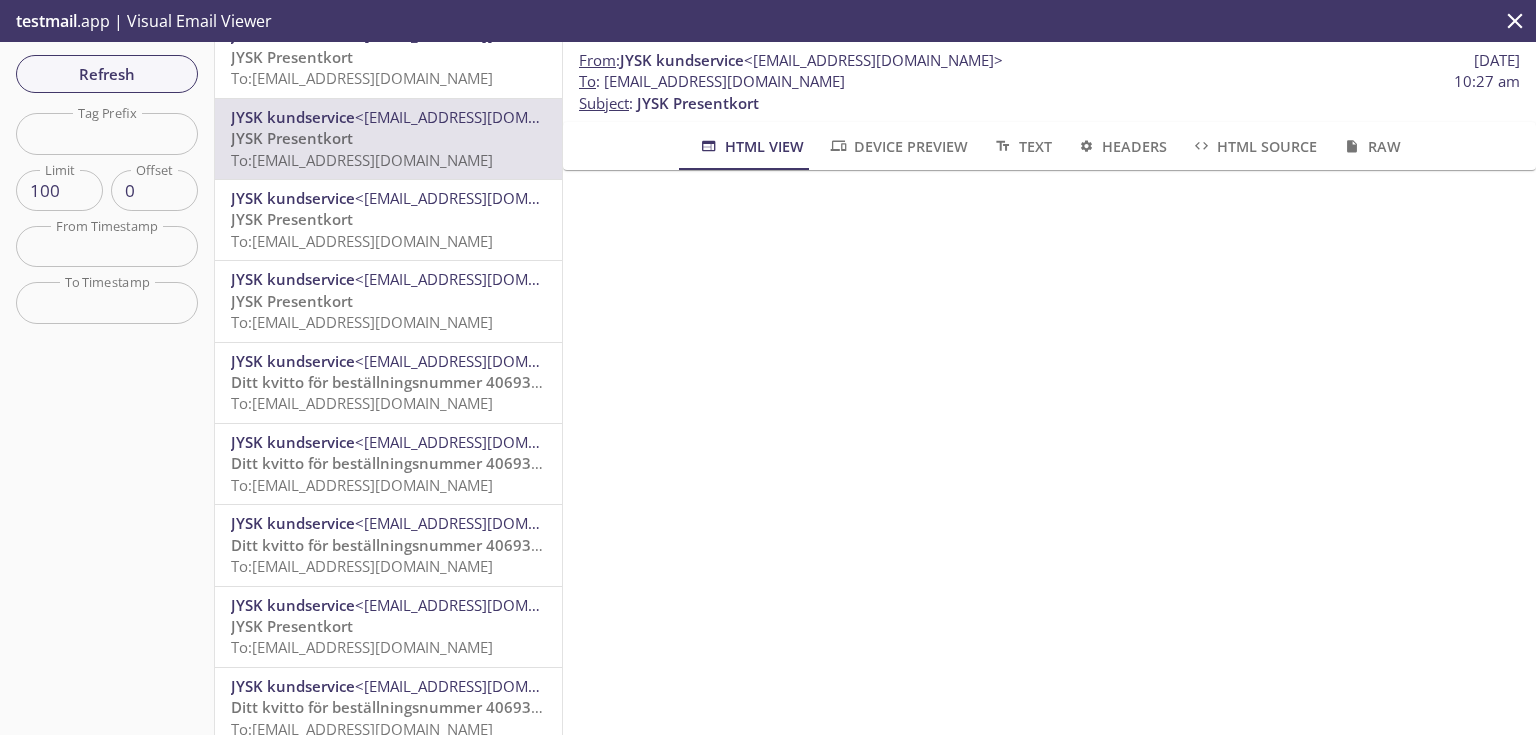 drag, startPoint x: 846, startPoint y: 83, endPoint x: 603, endPoint y: 85, distance: 243.00822 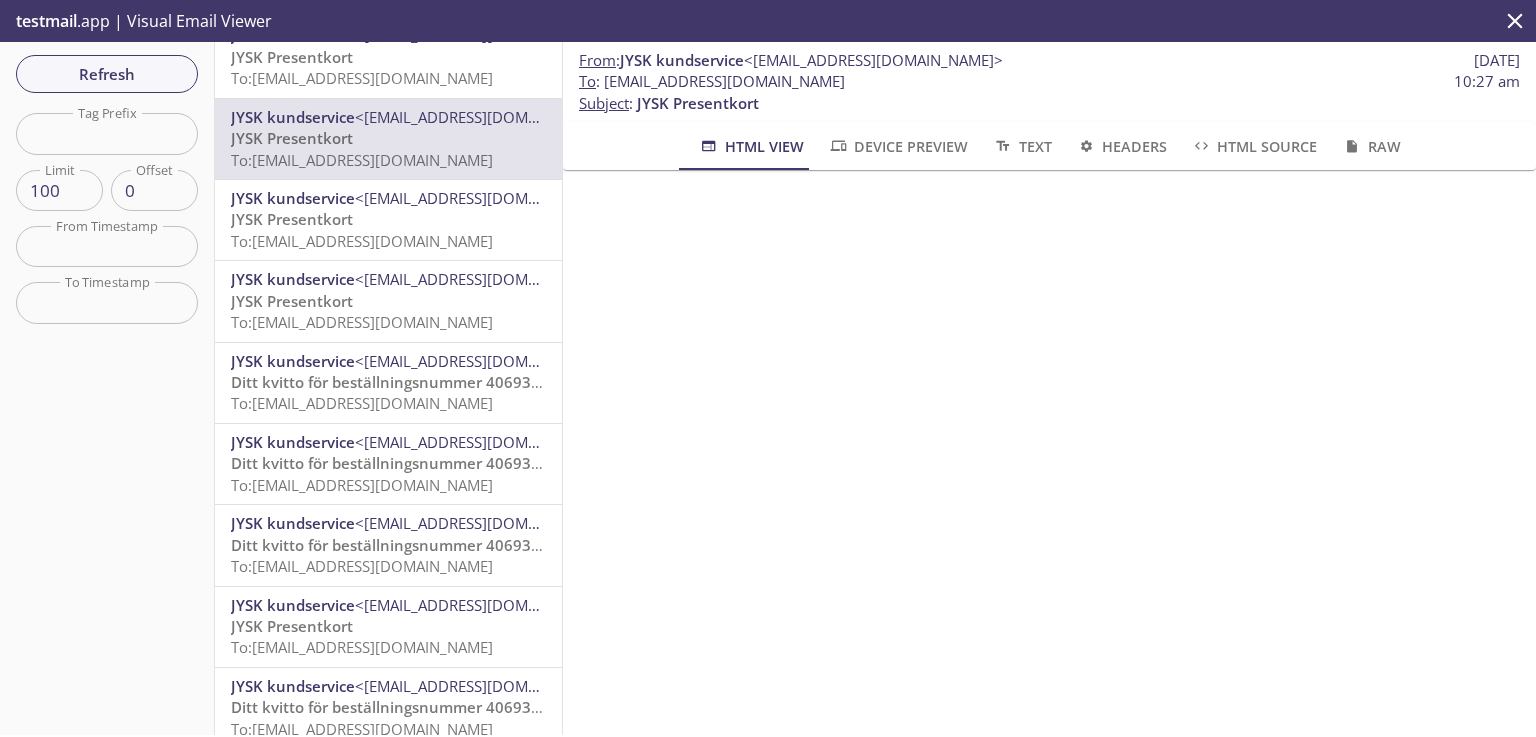 click on "To :   [EMAIL_ADDRESS][DOMAIN_NAME] 10:27 am" at bounding box center [1049, 81] 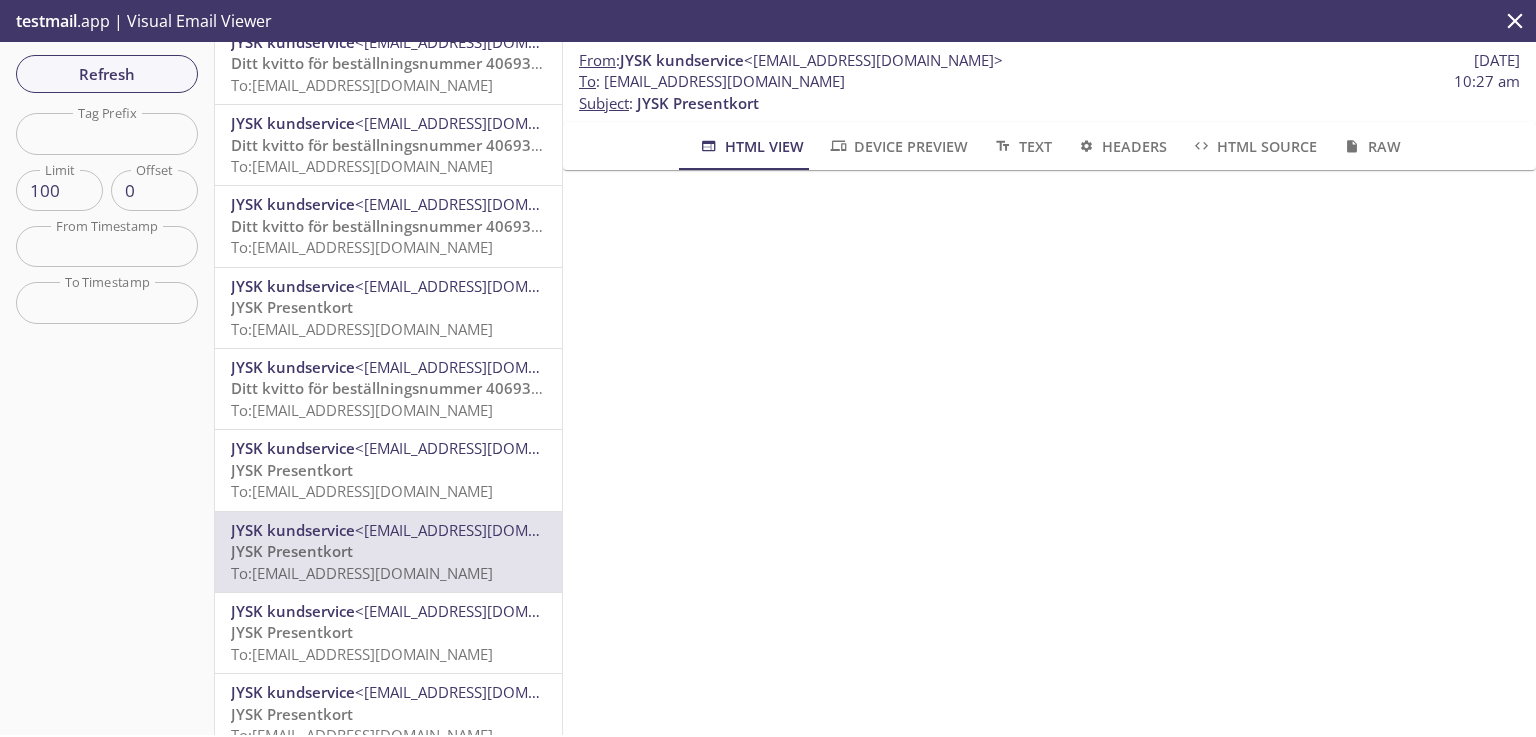 scroll, scrollTop: 3592, scrollLeft: 0, axis: vertical 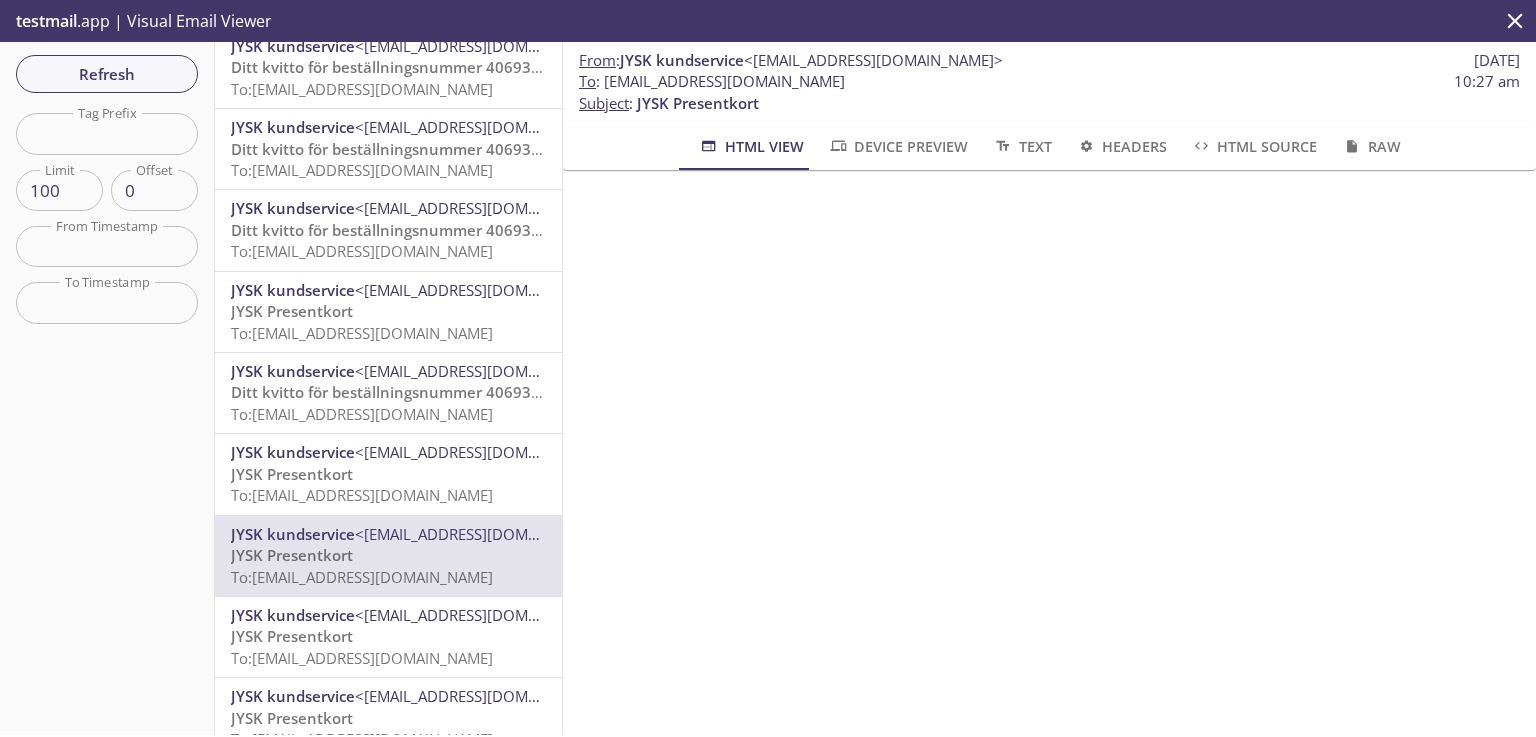 click on "JYSK Presentkort To:  [EMAIL_ADDRESS][DOMAIN_NAME]" at bounding box center (388, 485) 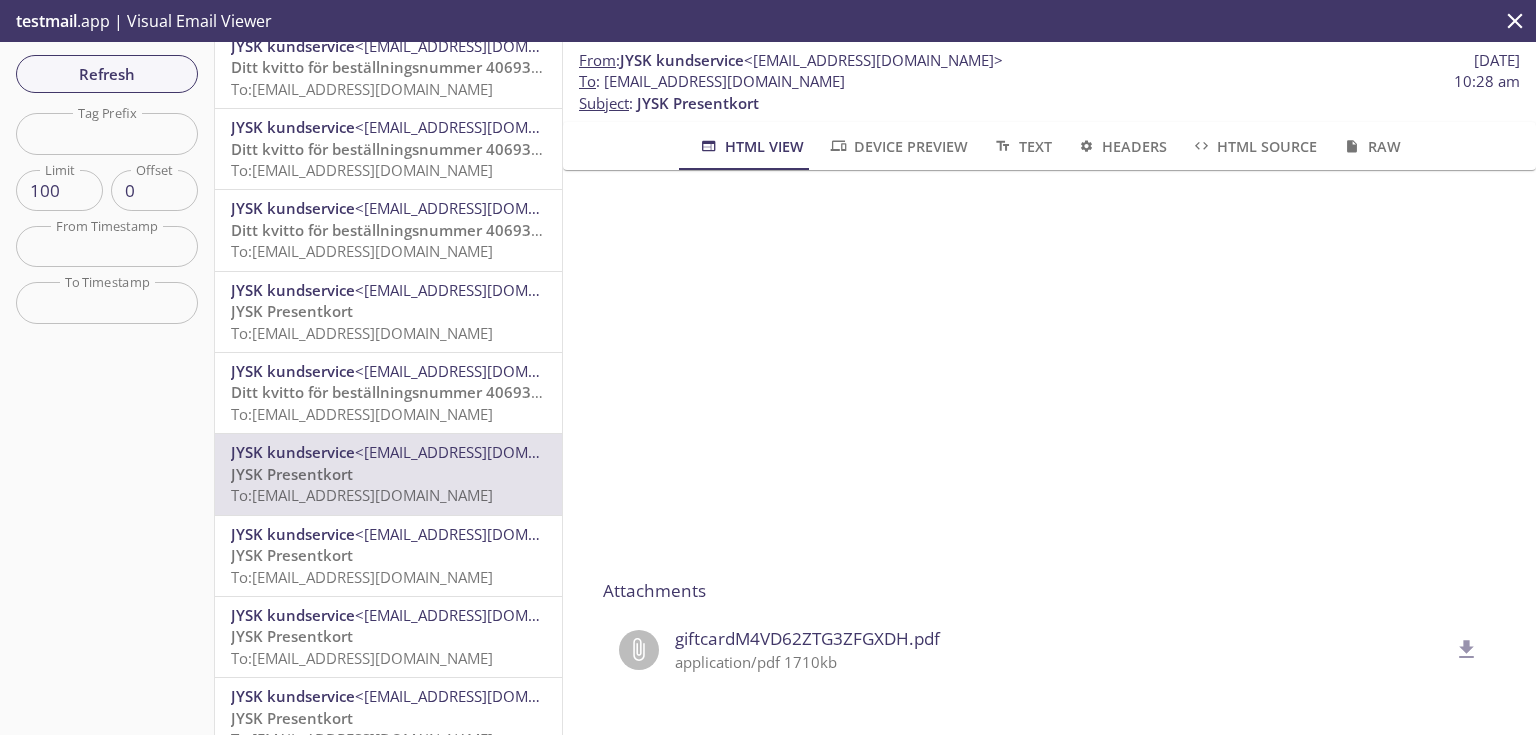 scroll, scrollTop: 220, scrollLeft: 0, axis: vertical 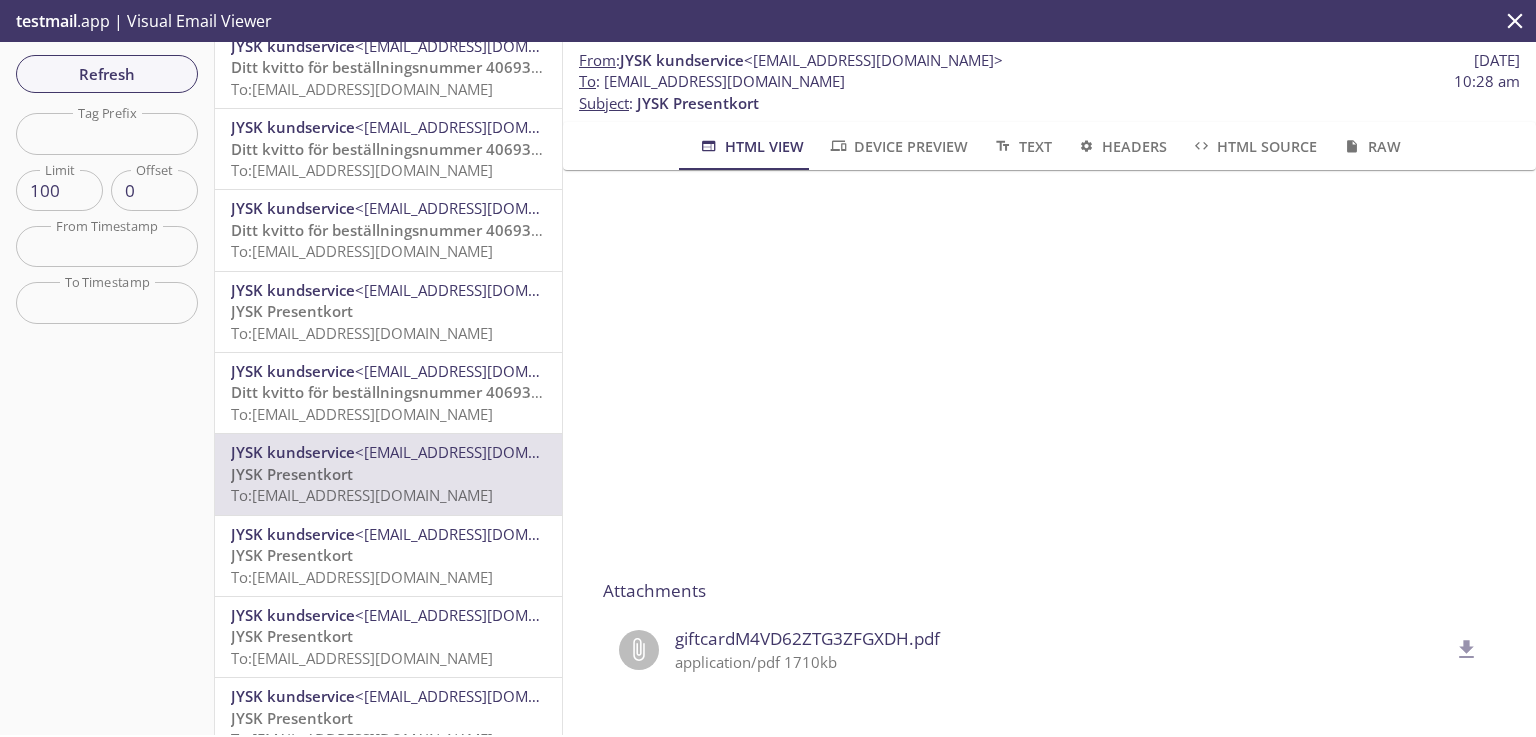click 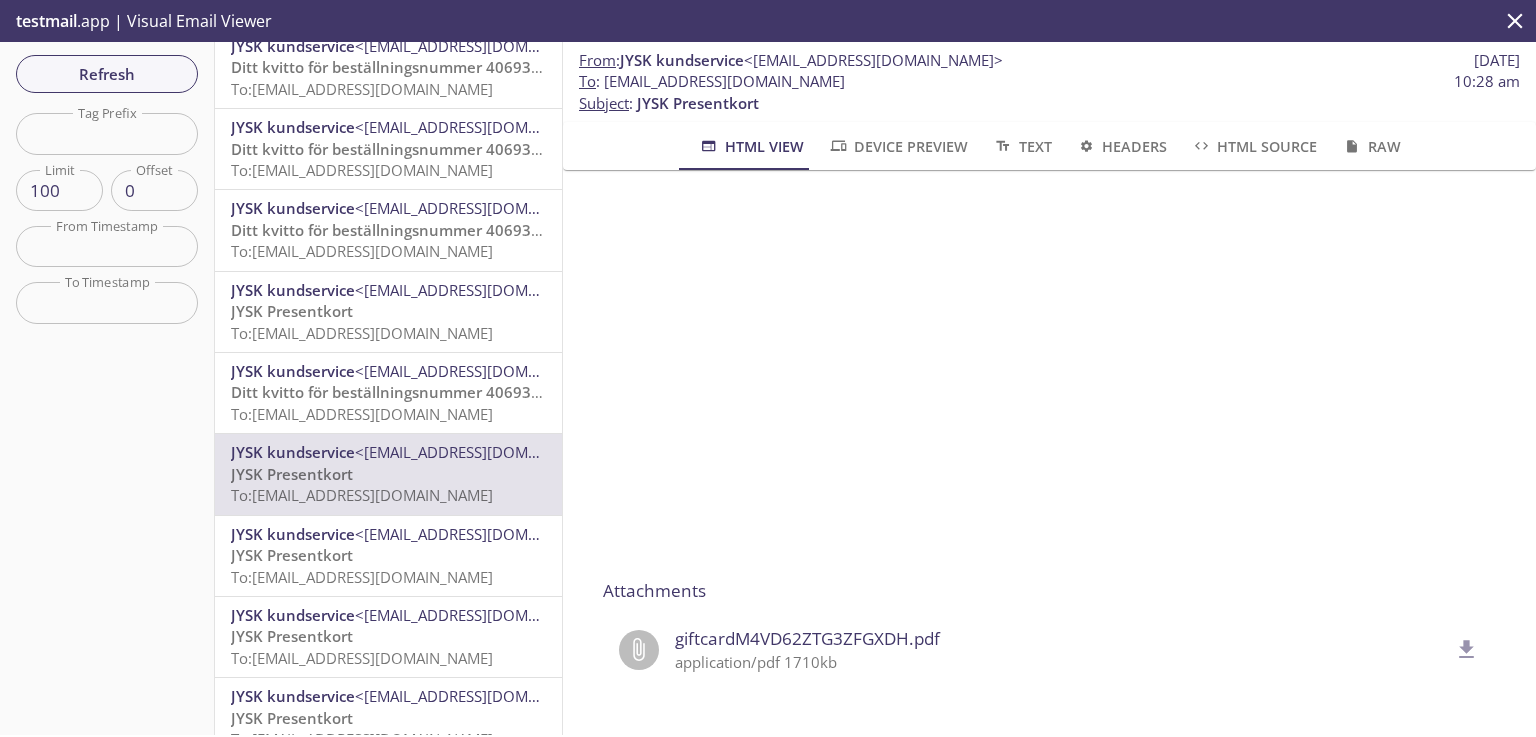 drag, startPoint x: 855, startPoint y: 80, endPoint x: 604, endPoint y: 86, distance: 251.0717 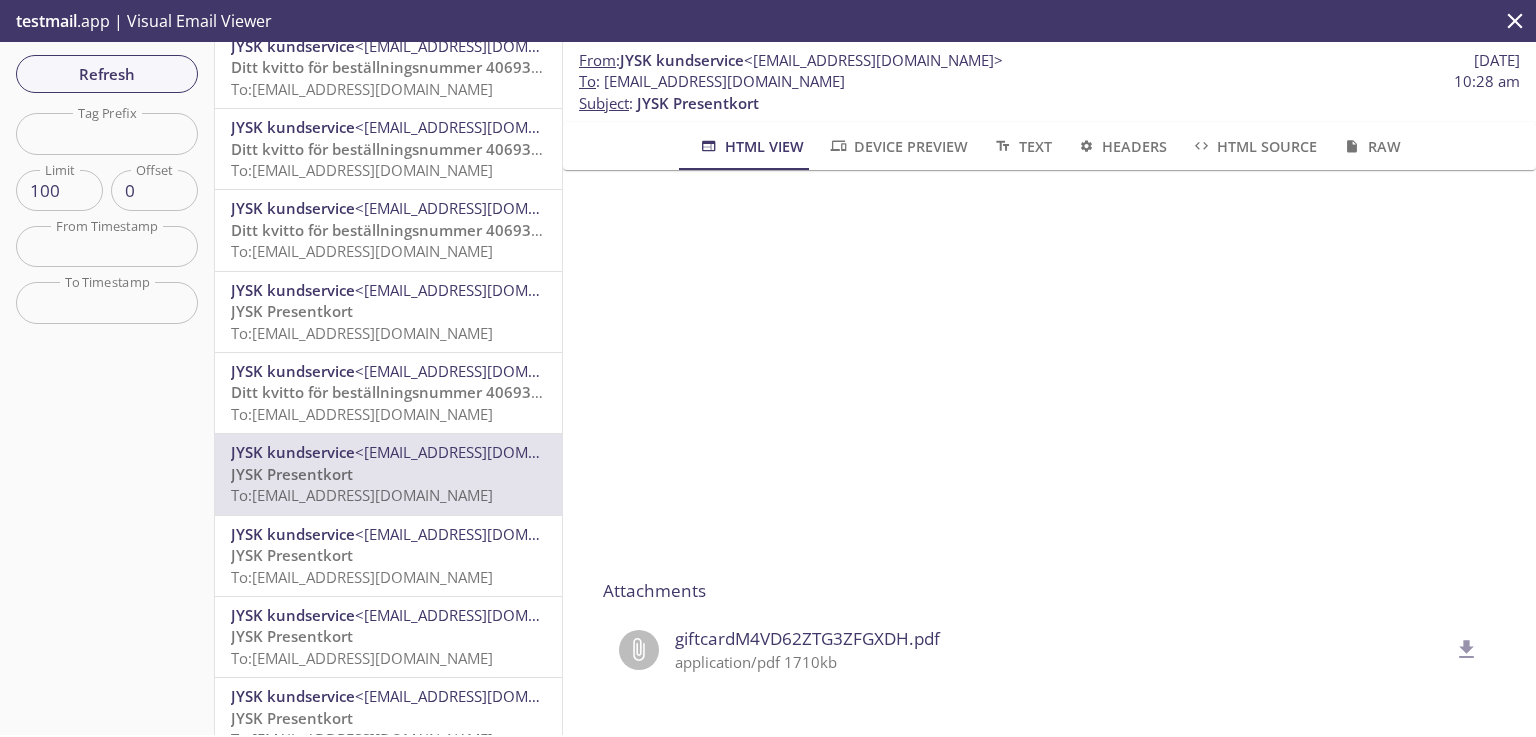 click on "To :   [EMAIL_ADDRESS][DOMAIN_NAME] 10:28 am" at bounding box center [1049, 81] 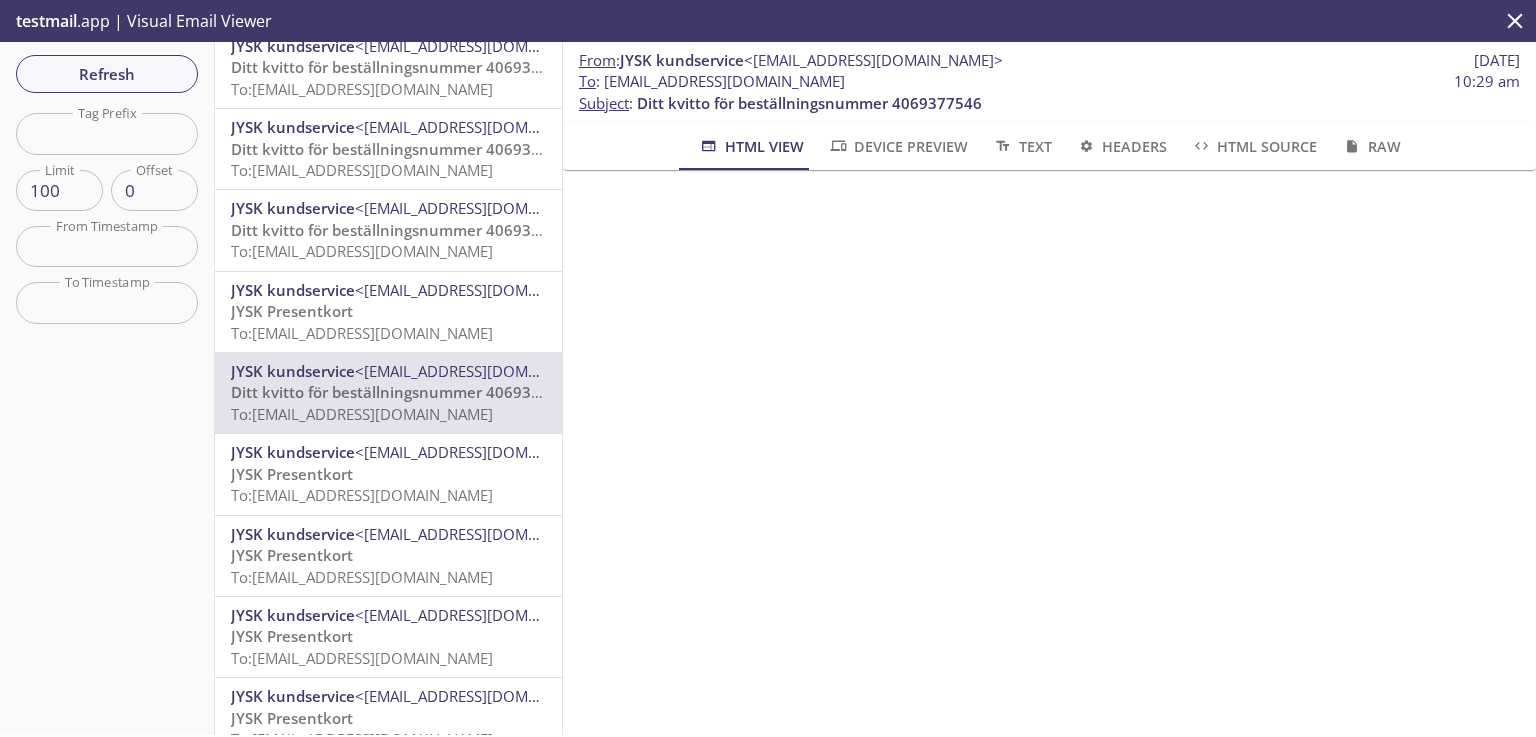 scroll, scrollTop: 300, scrollLeft: 0, axis: vertical 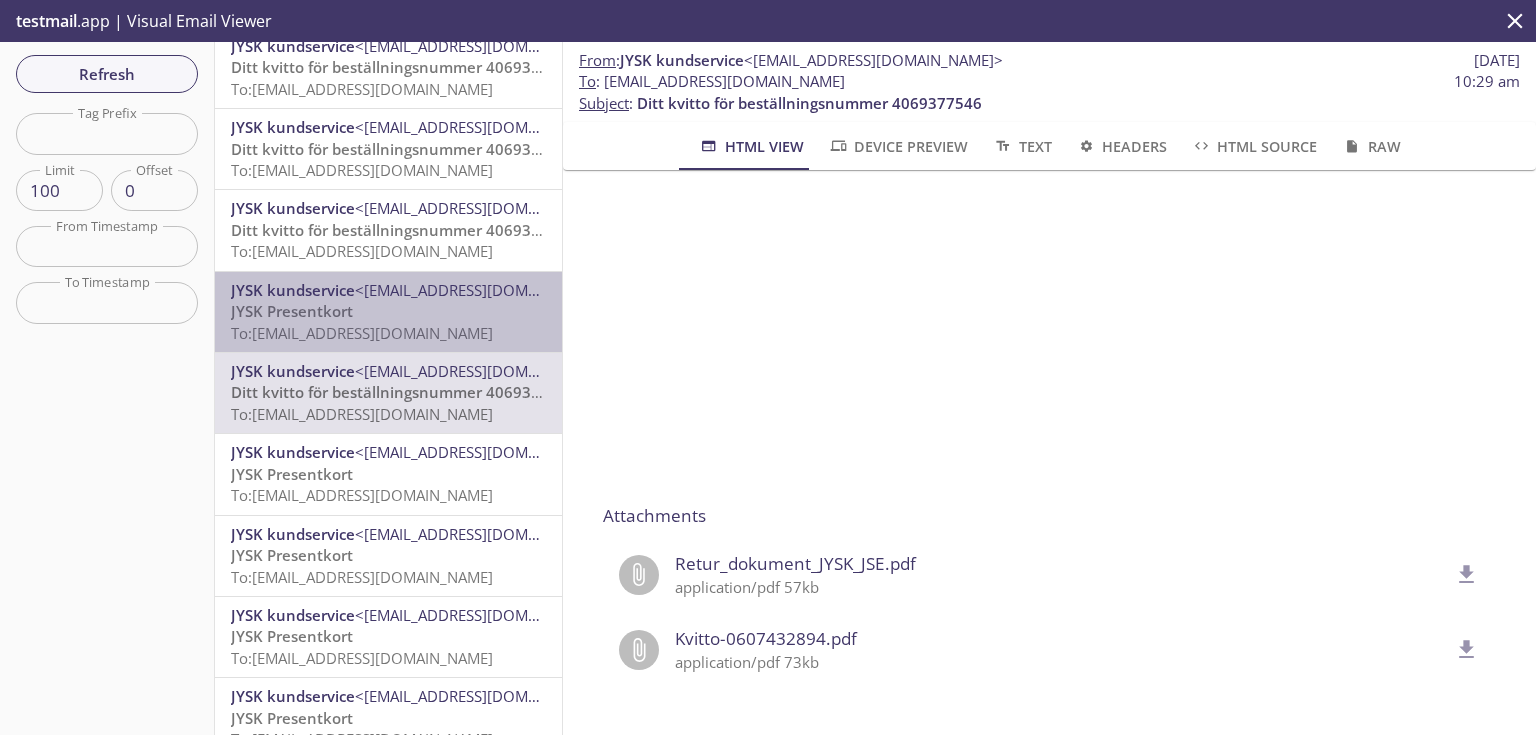 click on "JYSK Presentkort To:  [EMAIL_ADDRESS][DOMAIN_NAME]" at bounding box center [388, 322] 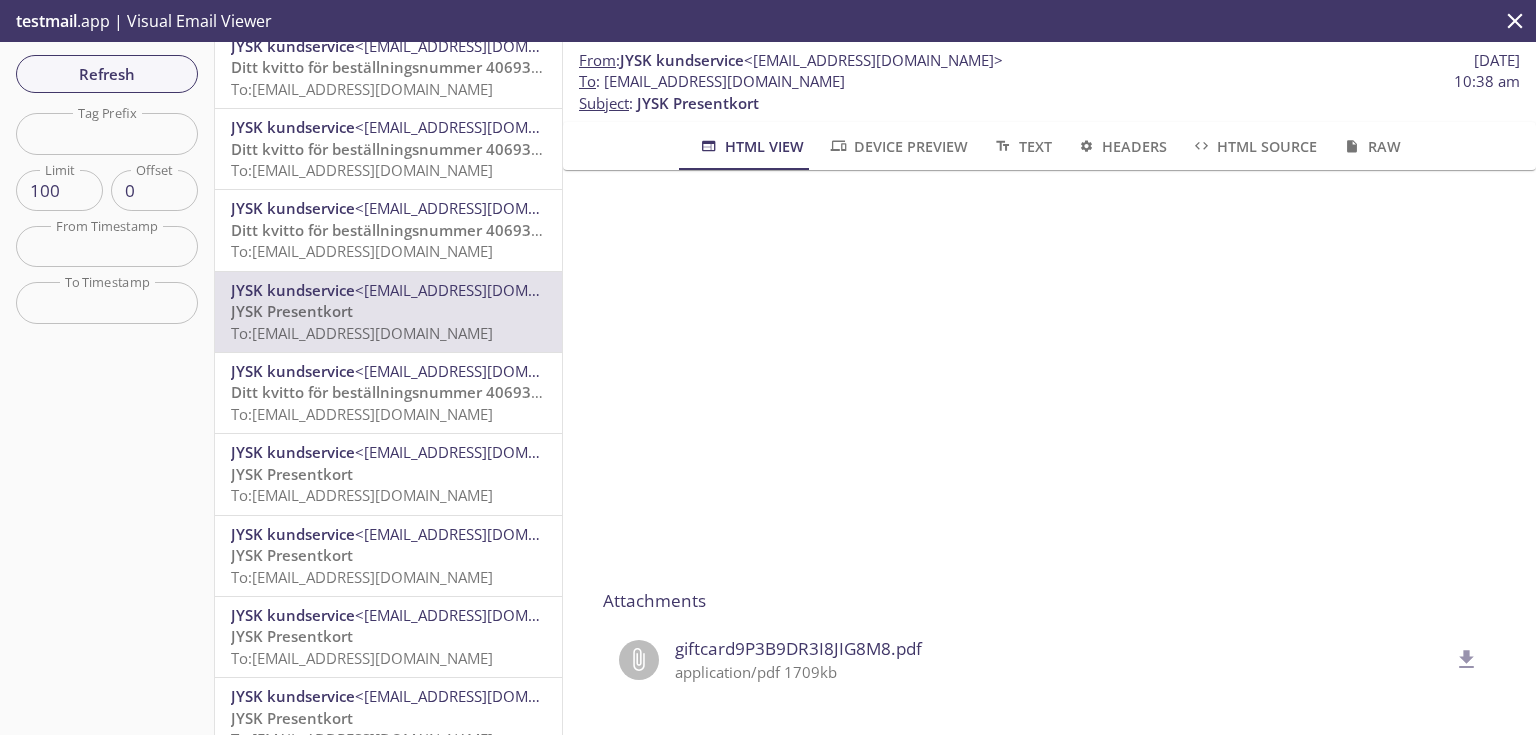 scroll, scrollTop: 320, scrollLeft: 0, axis: vertical 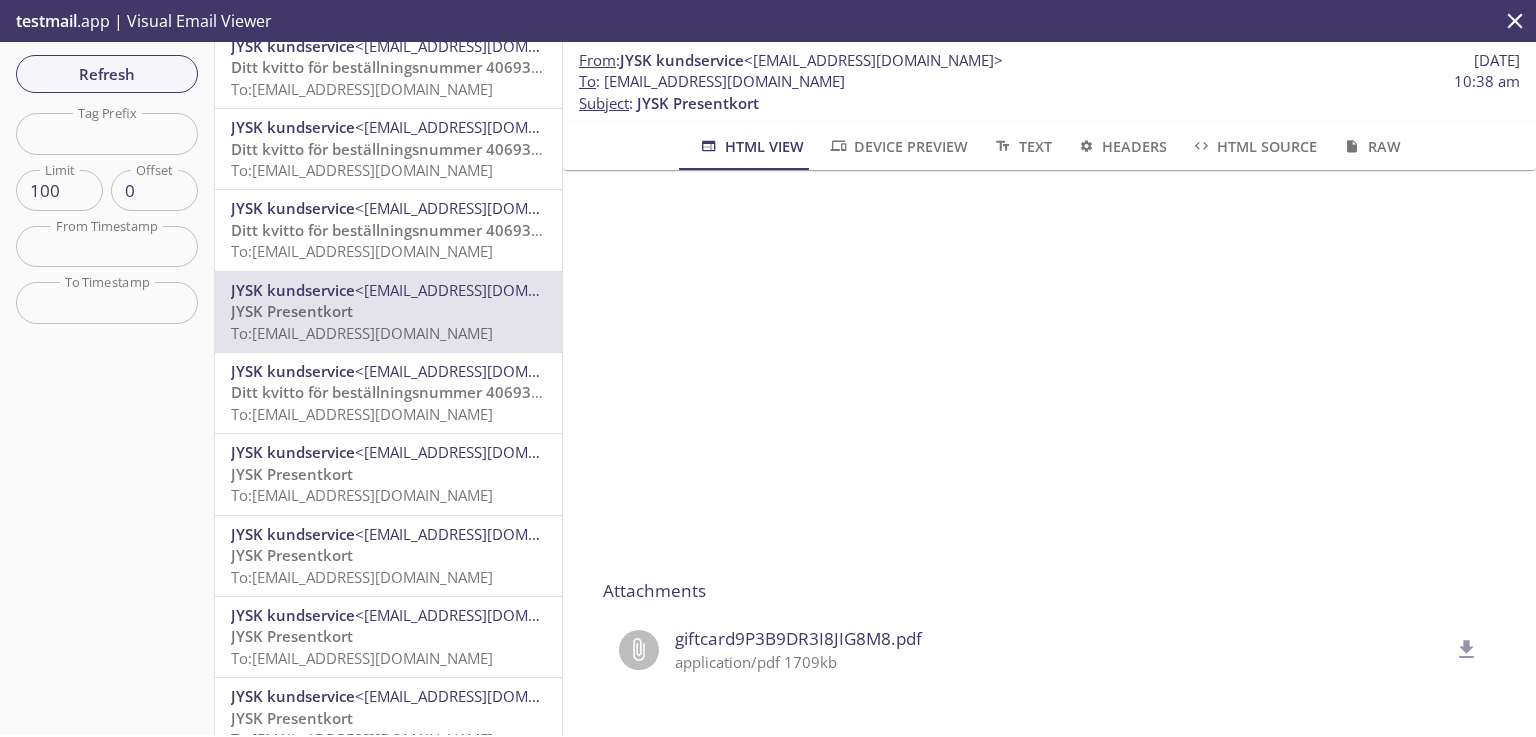 click 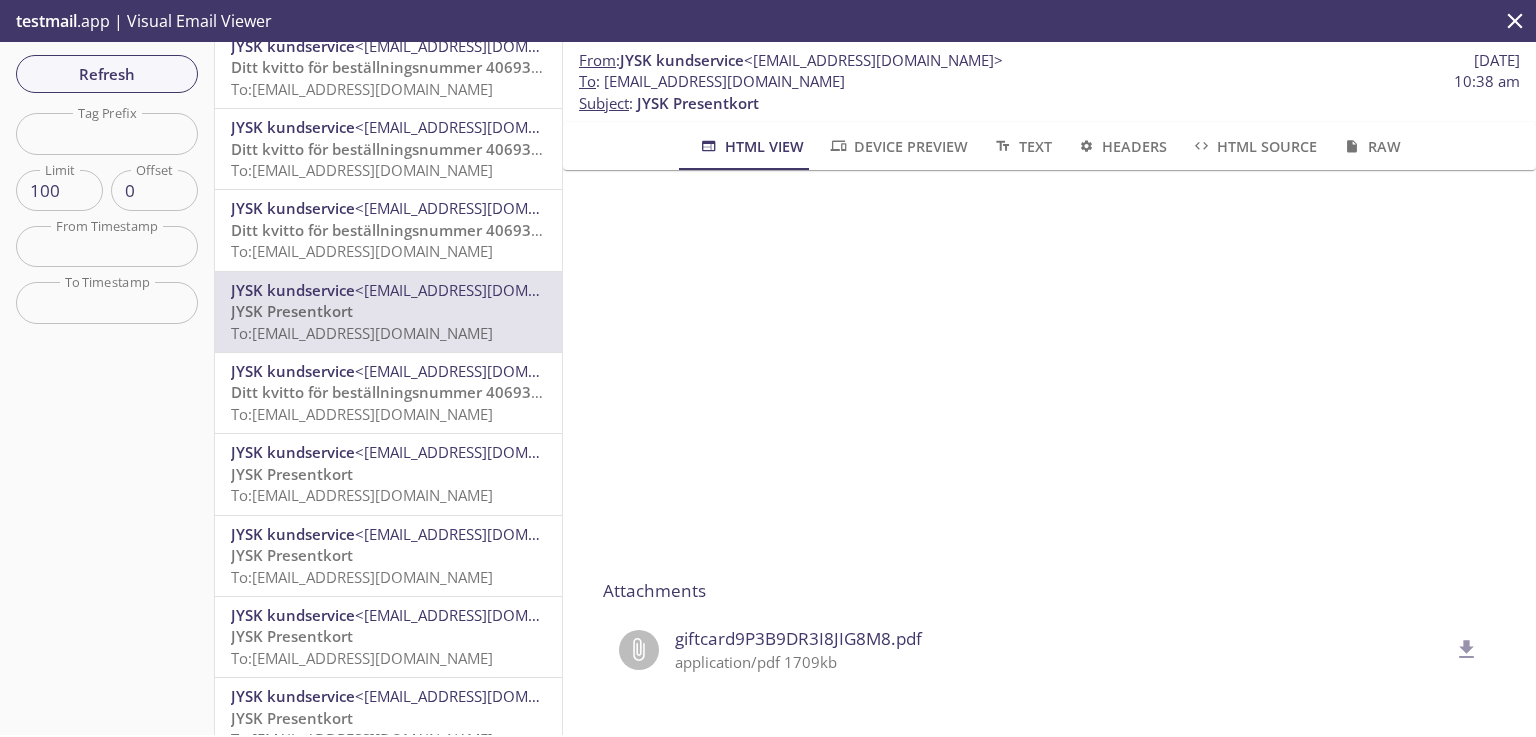 drag, startPoint x: 845, startPoint y: 86, endPoint x: 612, endPoint y: 93, distance: 233.10513 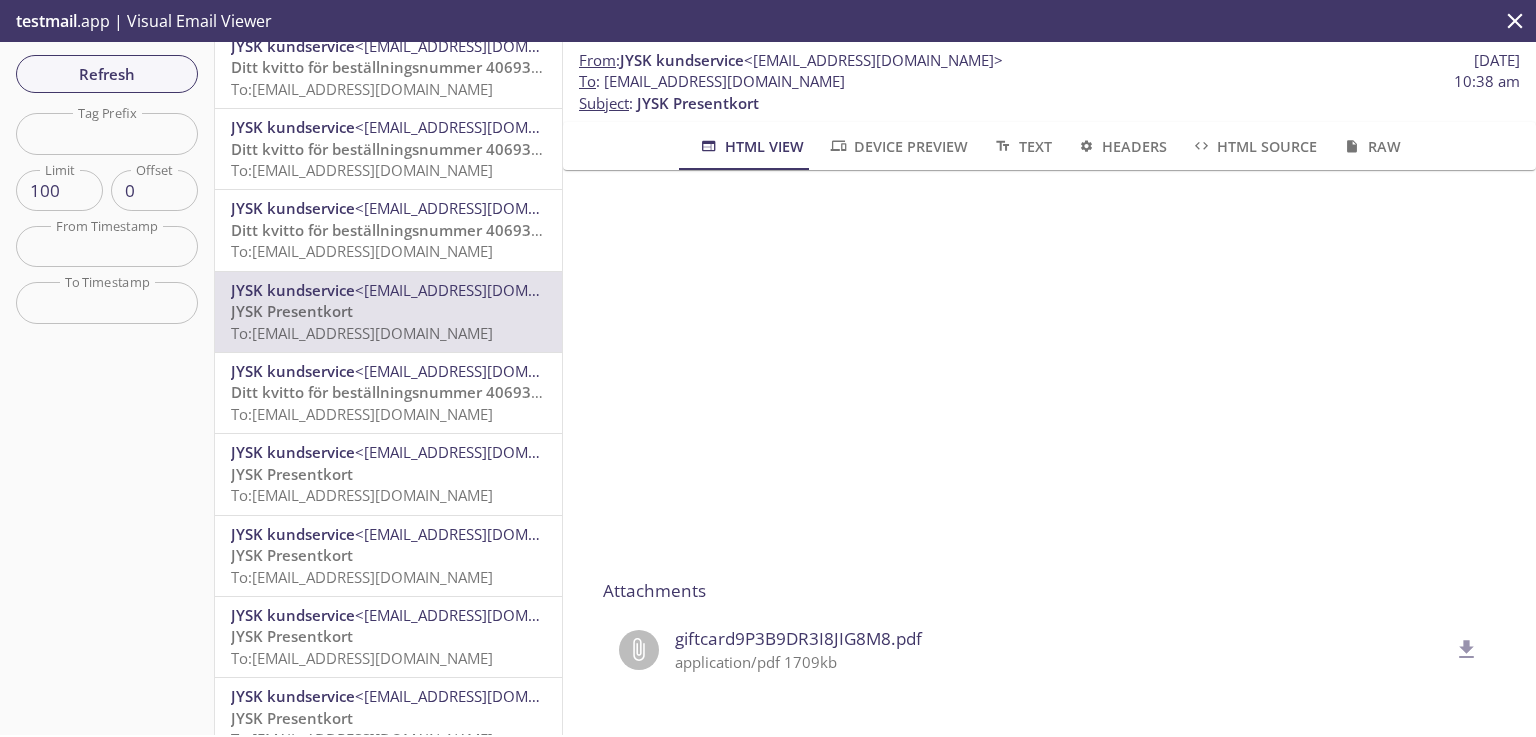 click on "To :   [EMAIL_ADDRESS][DOMAIN_NAME] 10:38 am" at bounding box center [1049, 81] 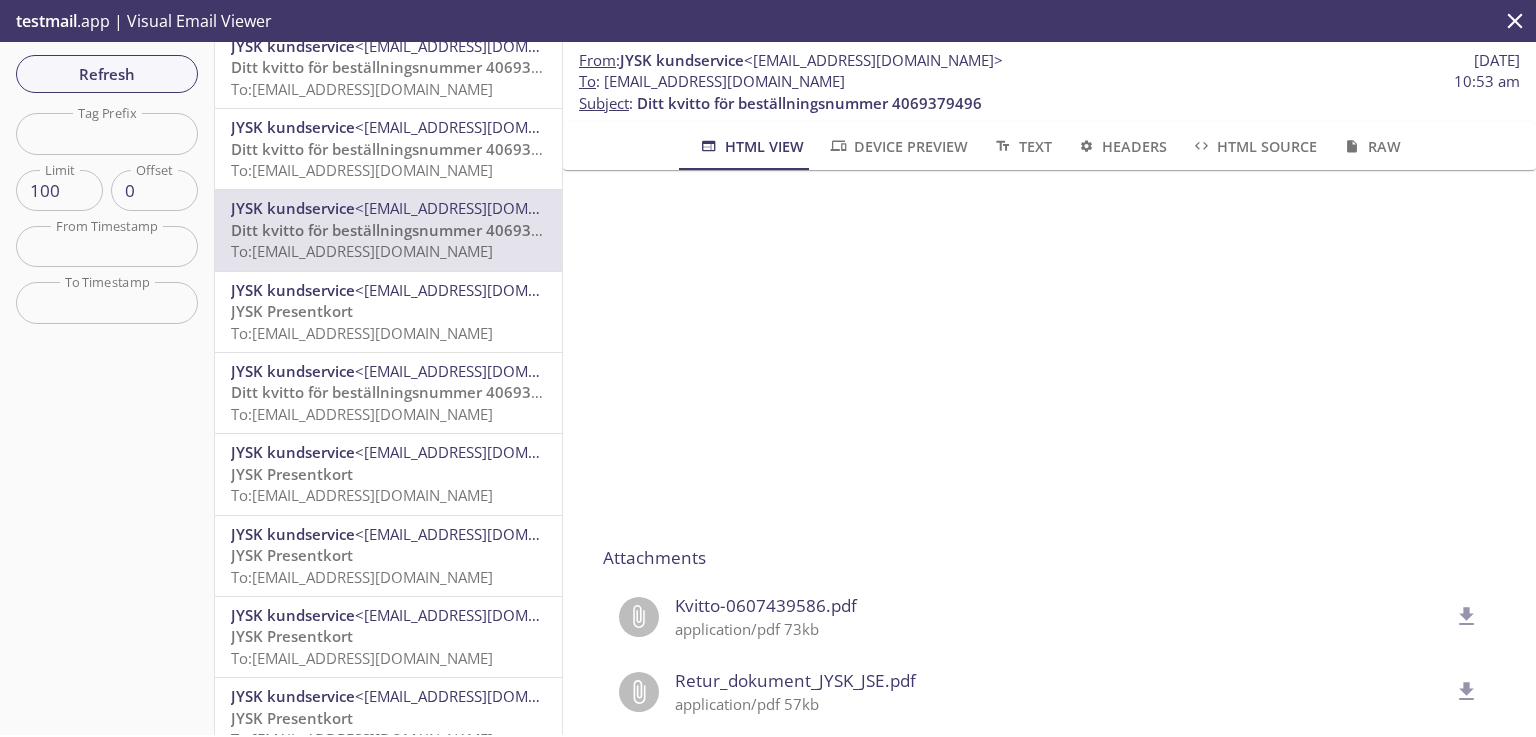 scroll, scrollTop: 788, scrollLeft: 0, axis: vertical 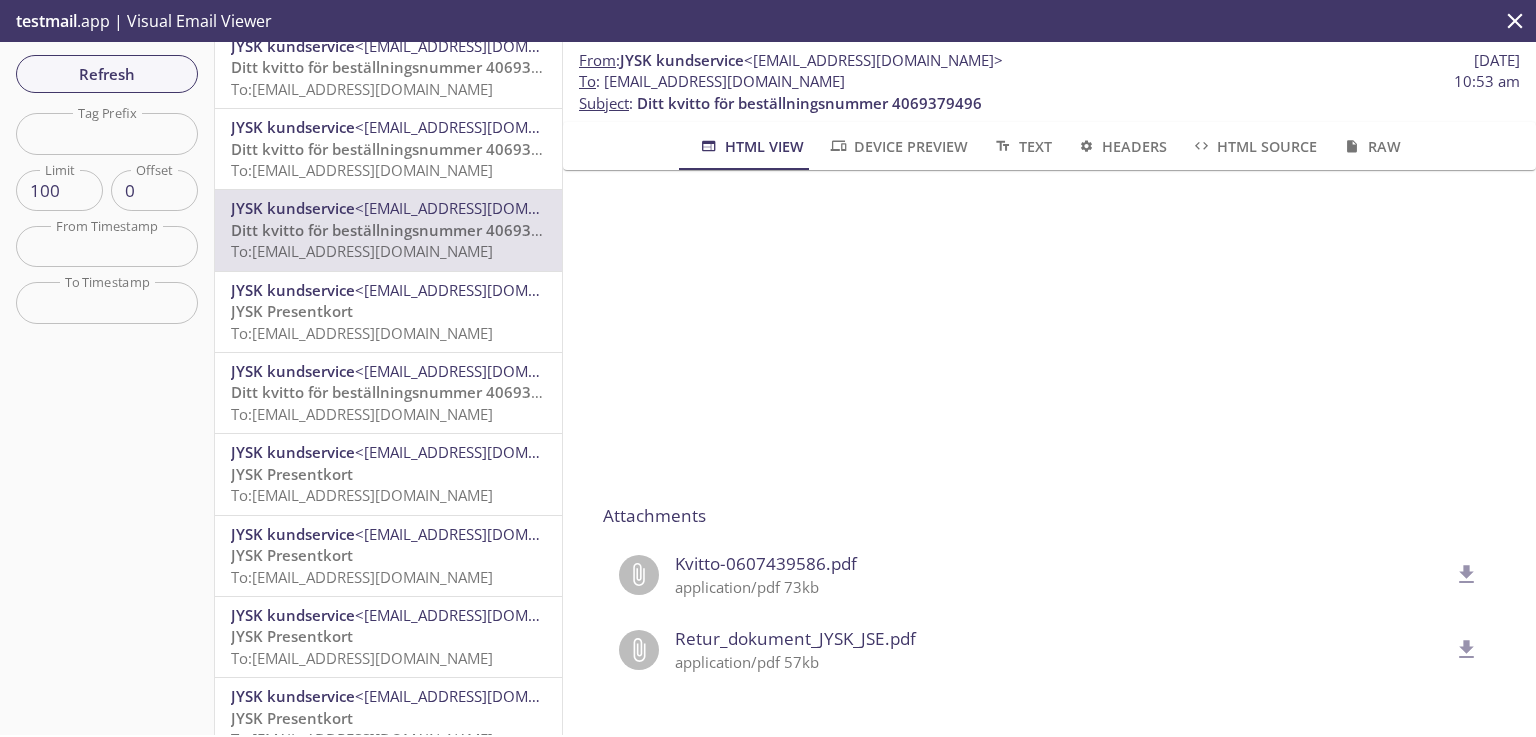 click on "Ditt kvitto för beställningsnummer 4069379730" at bounding box center (403, 149) 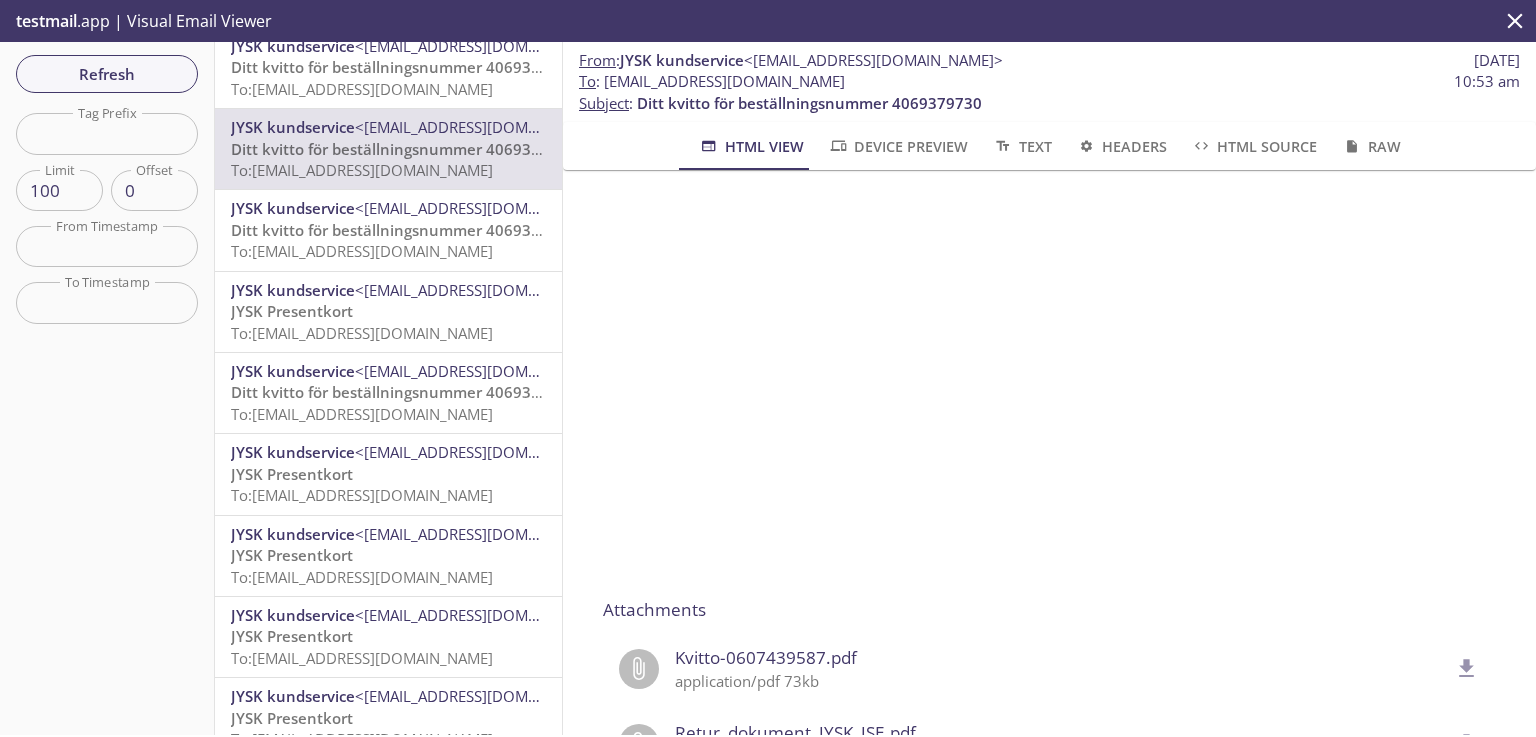 scroll, scrollTop: 788, scrollLeft: 0, axis: vertical 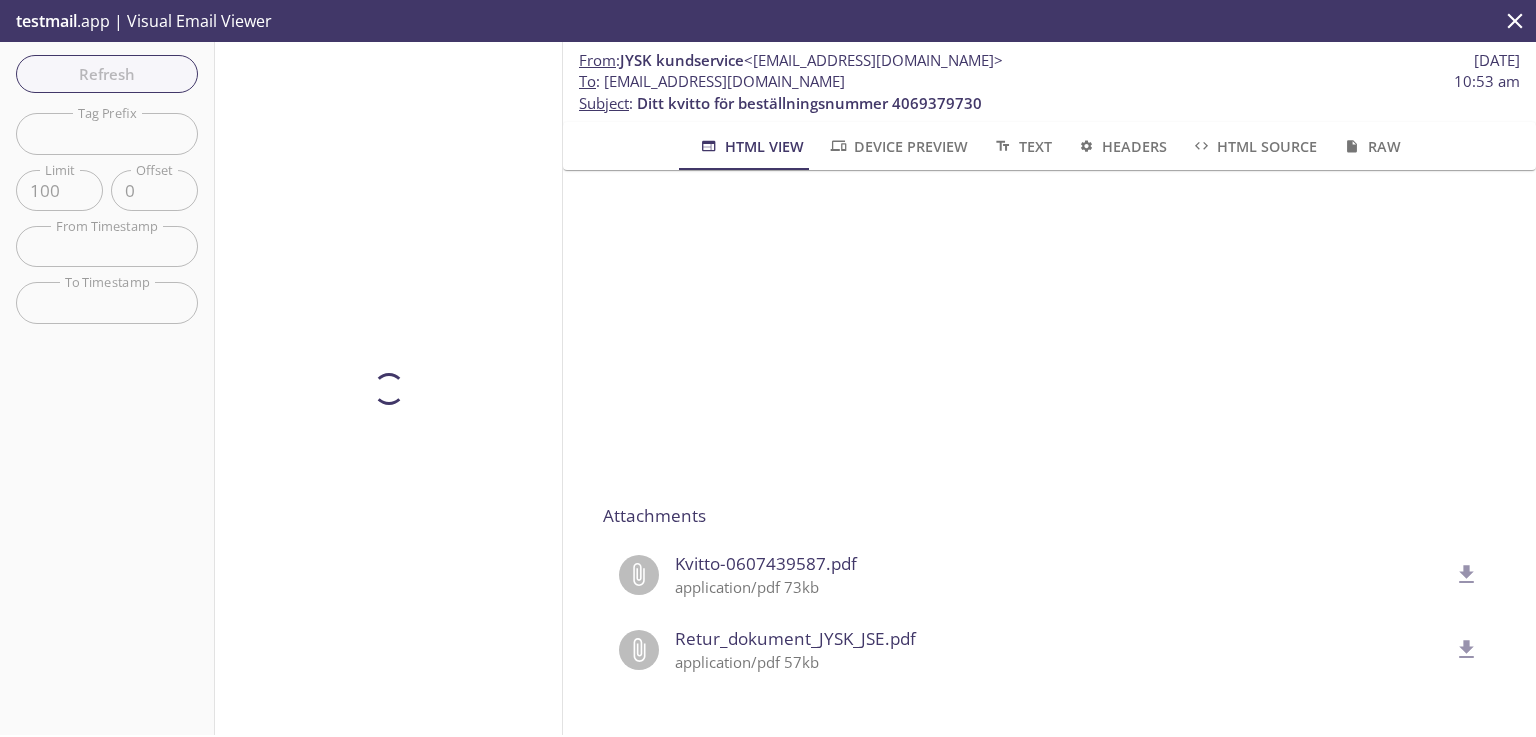 click at bounding box center (389, 388) 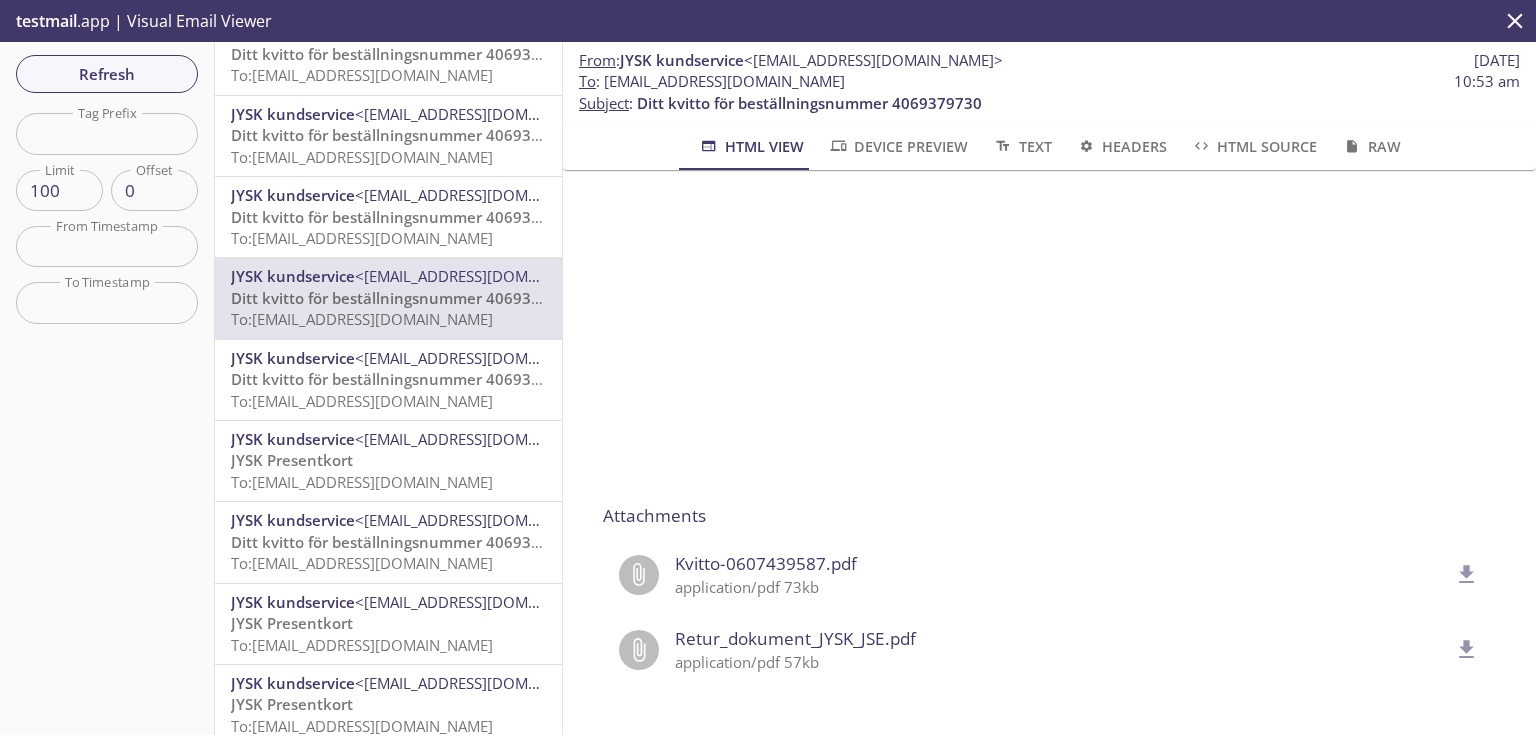scroll, scrollTop: 3528, scrollLeft: 0, axis: vertical 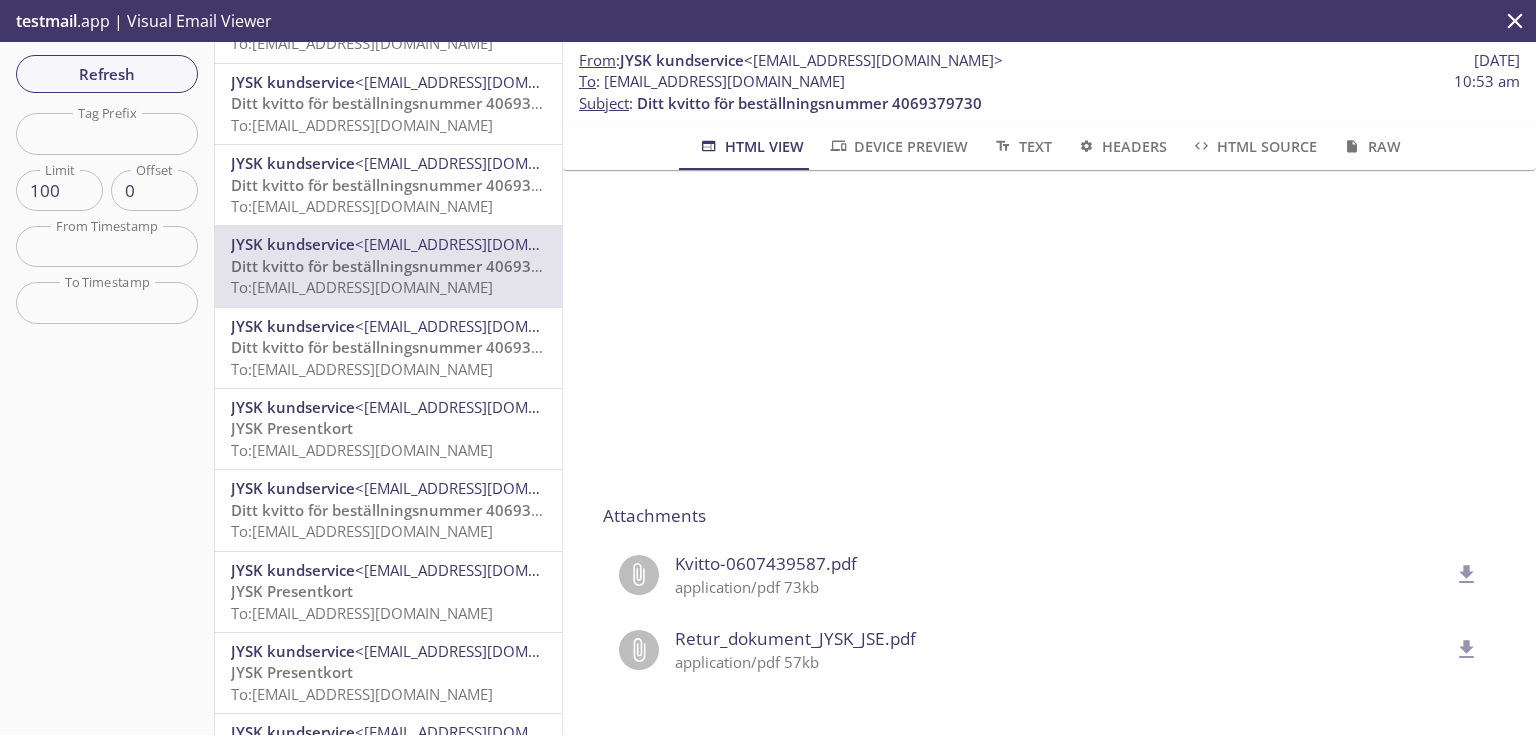click on "Ditt kvitto för beställningsnummer 4069379874 To:  [EMAIL_ADDRESS][DOMAIN_NAME]" at bounding box center (388, 196) 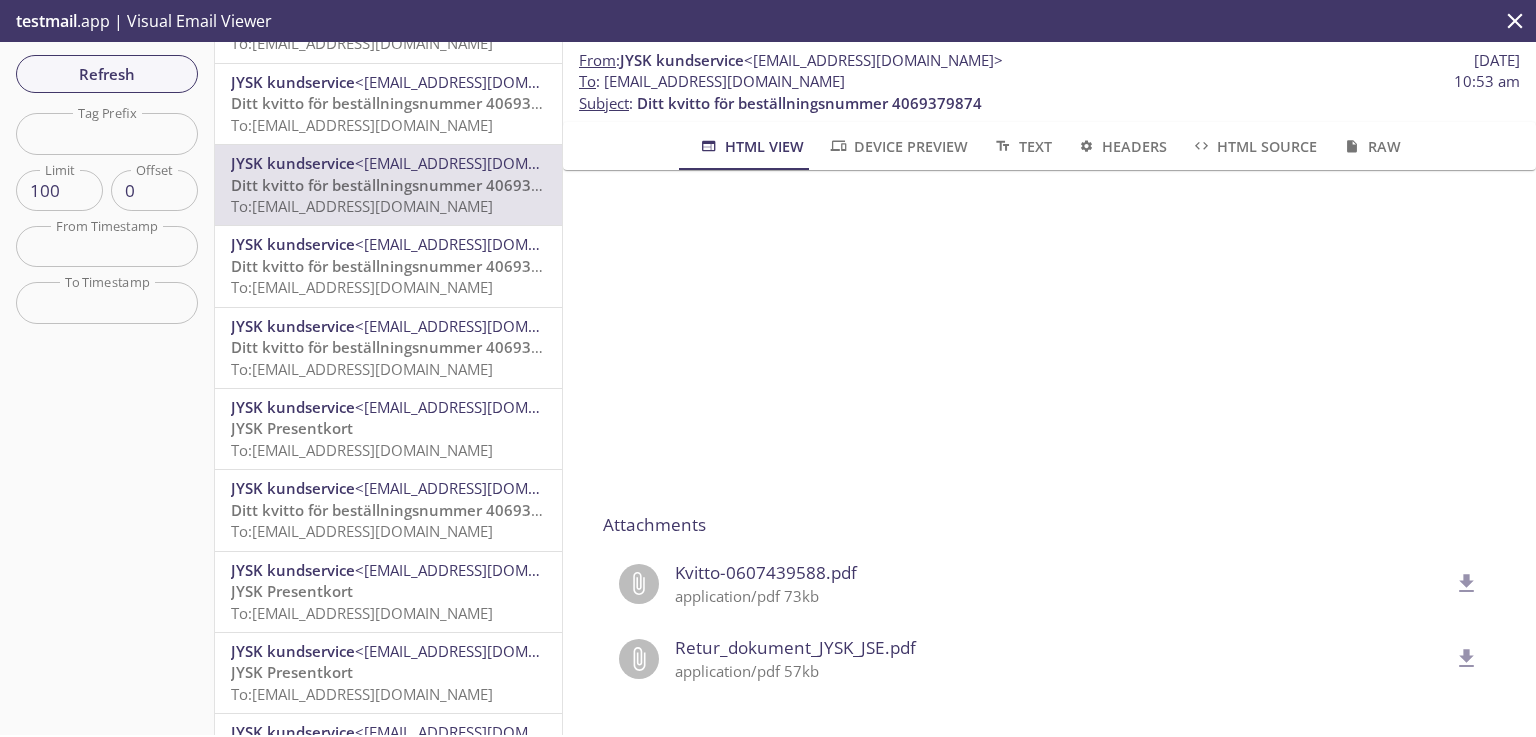 scroll, scrollTop: 767, scrollLeft: 0, axis: vertical 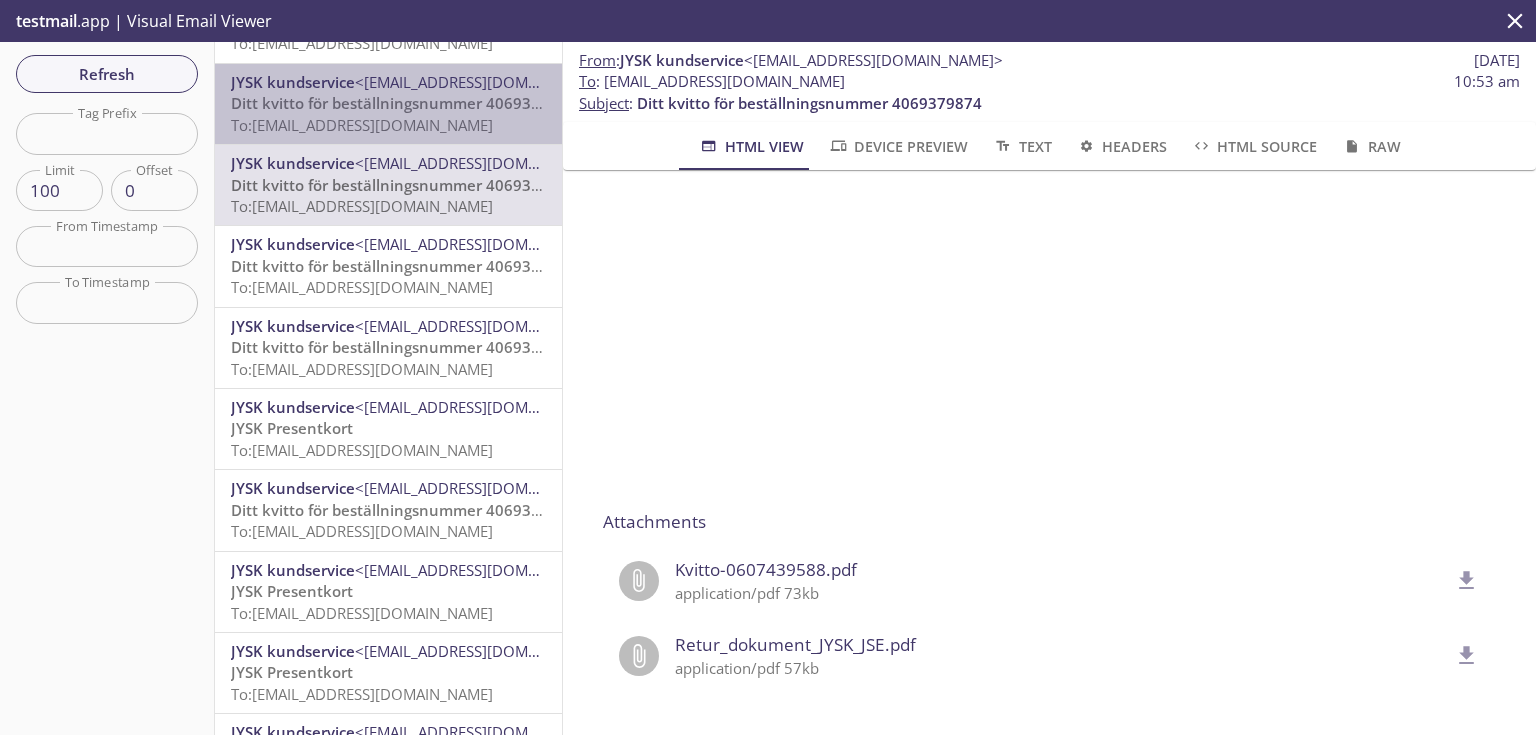 click on "Ditt kvitto för beställningsnummer 4069379948" at bounding box center (403, 103) 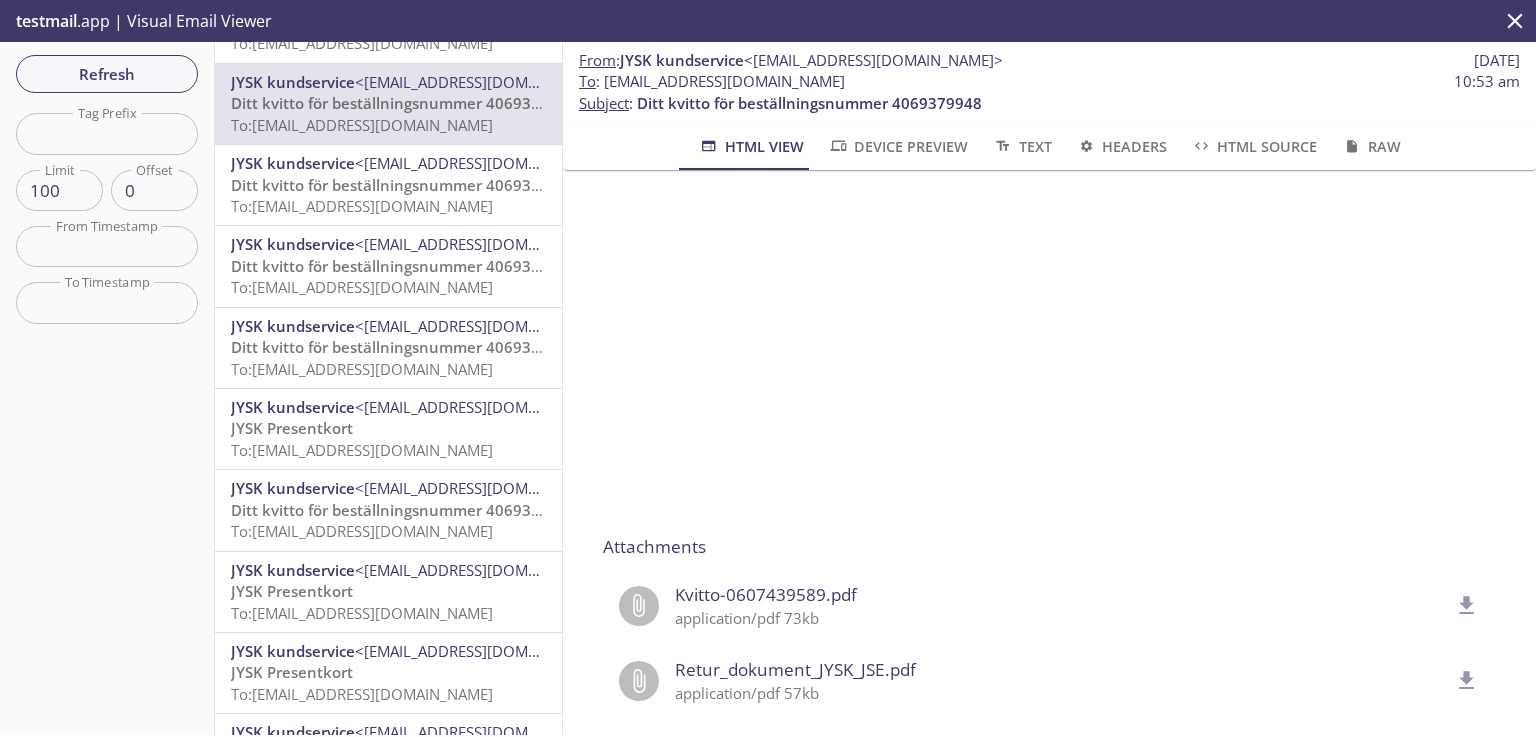 scroll, scrollTop: 788, scrollLeft: 0, axis: vertical 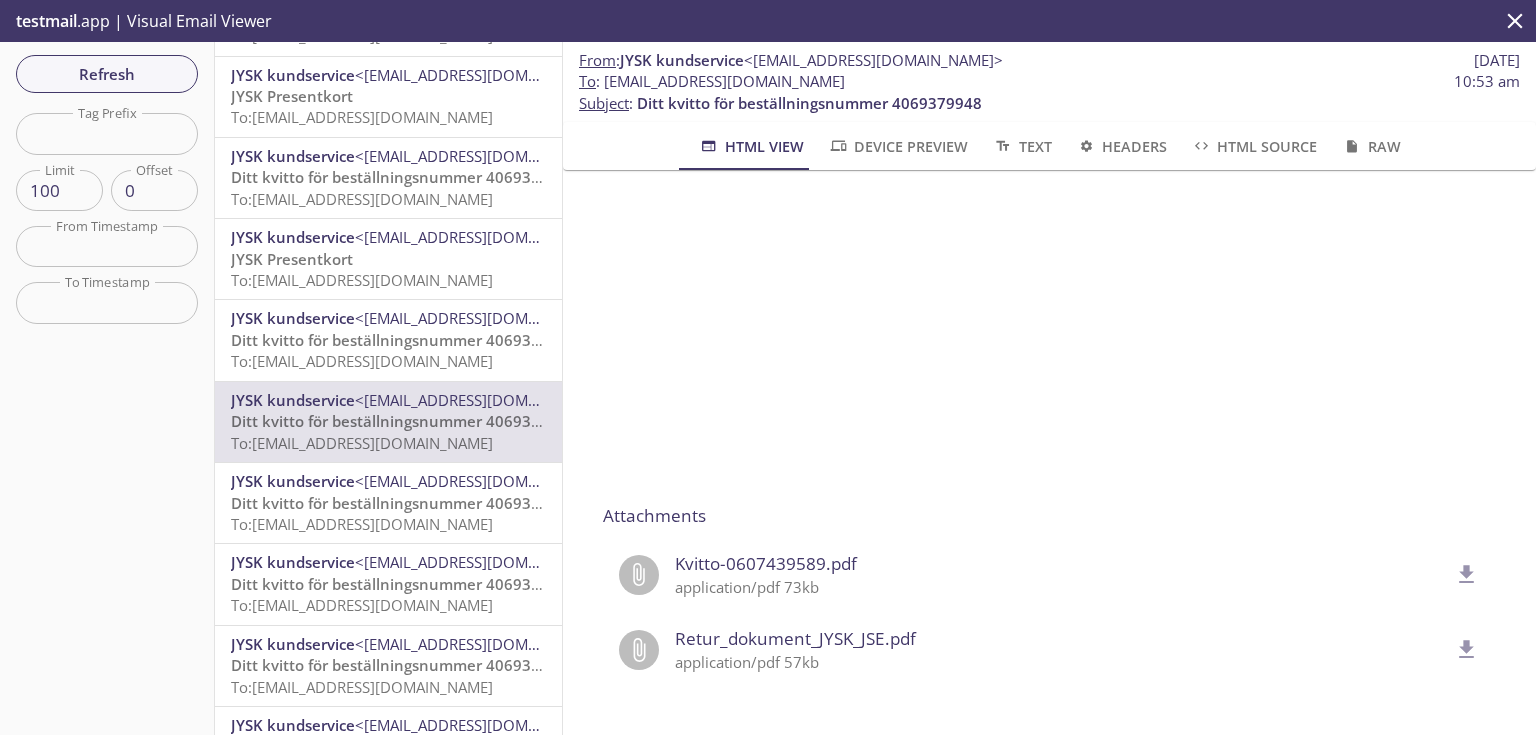 click on "Ditt kvitto för beställningsnummer 4069380464" at bounding box center (403, 340) 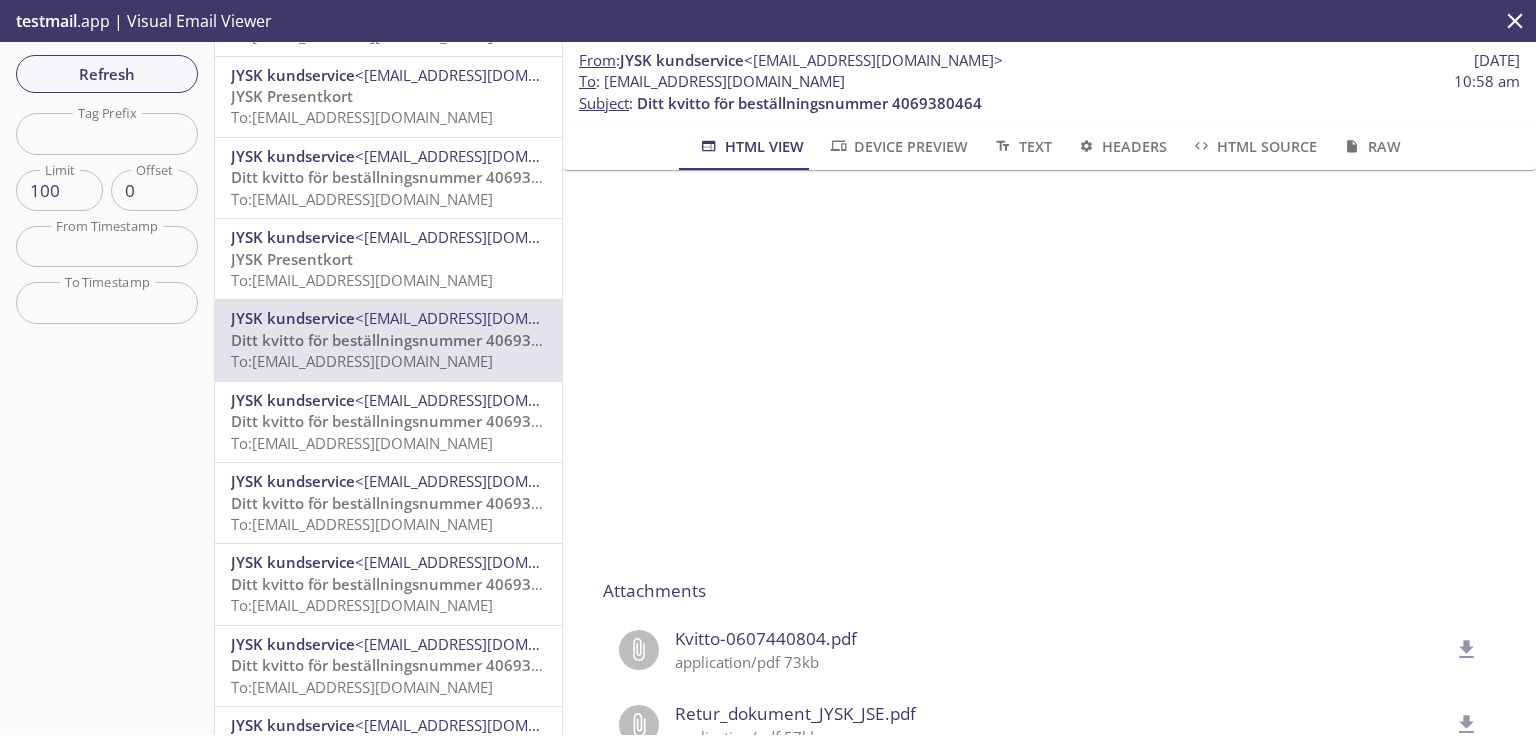 scroll, scrollTop: 701, scrollLeft: 0, axis: vertical 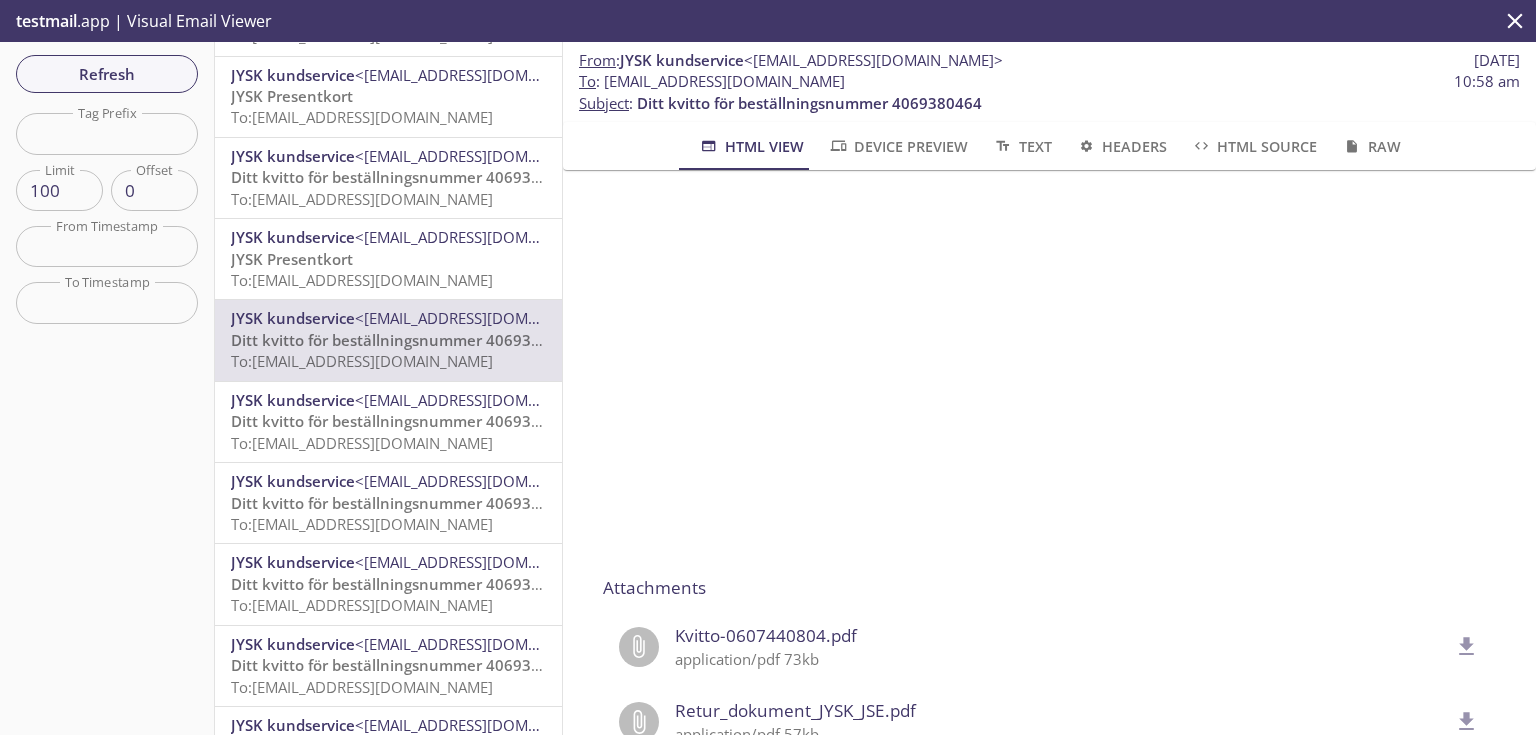 click on "JYSK Presentkort To:  [EMAIL_ADDRESS][DOMAIN_NAME]" at bounding box center [388, 270] 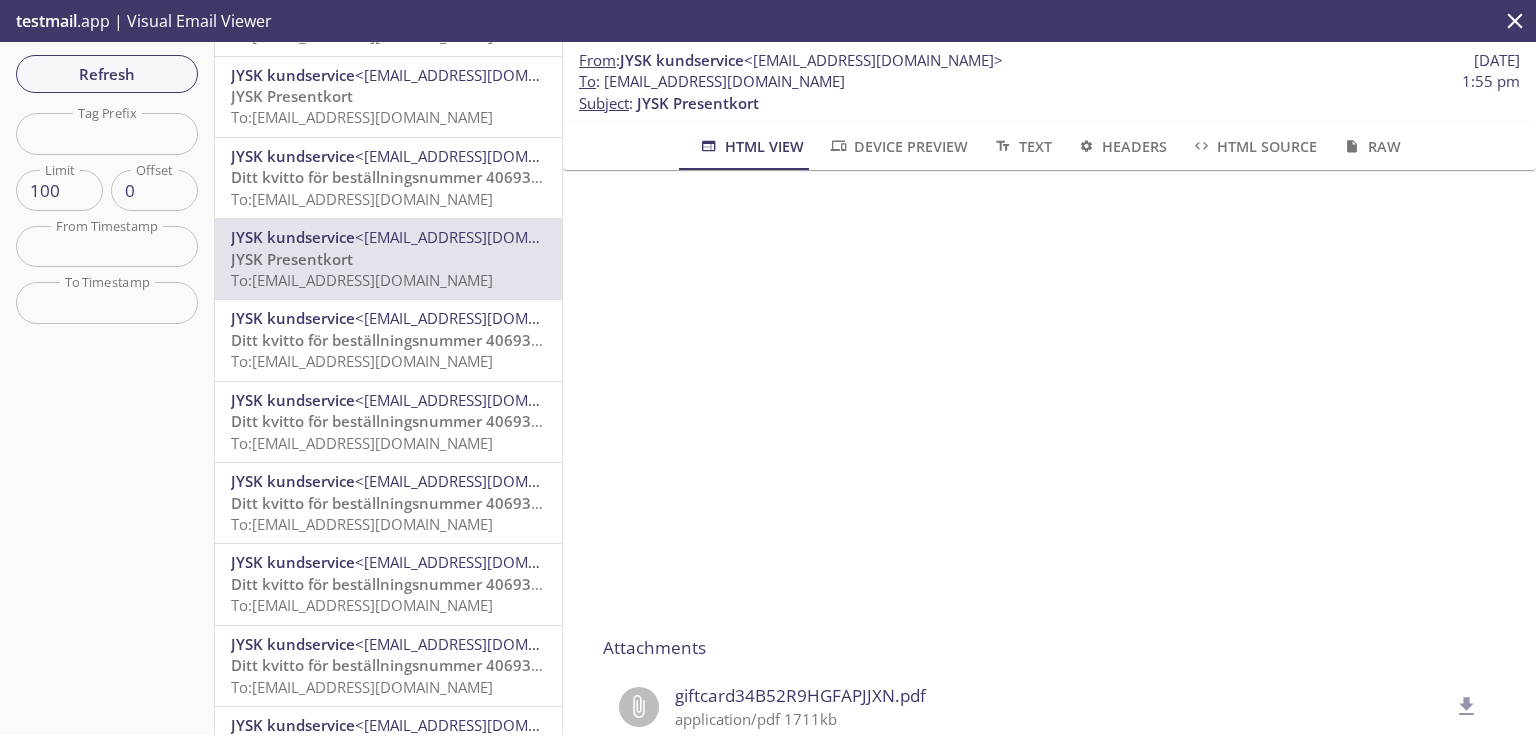 scroll, scrollTop: 320, scrollLeft: 0, axis: vertical 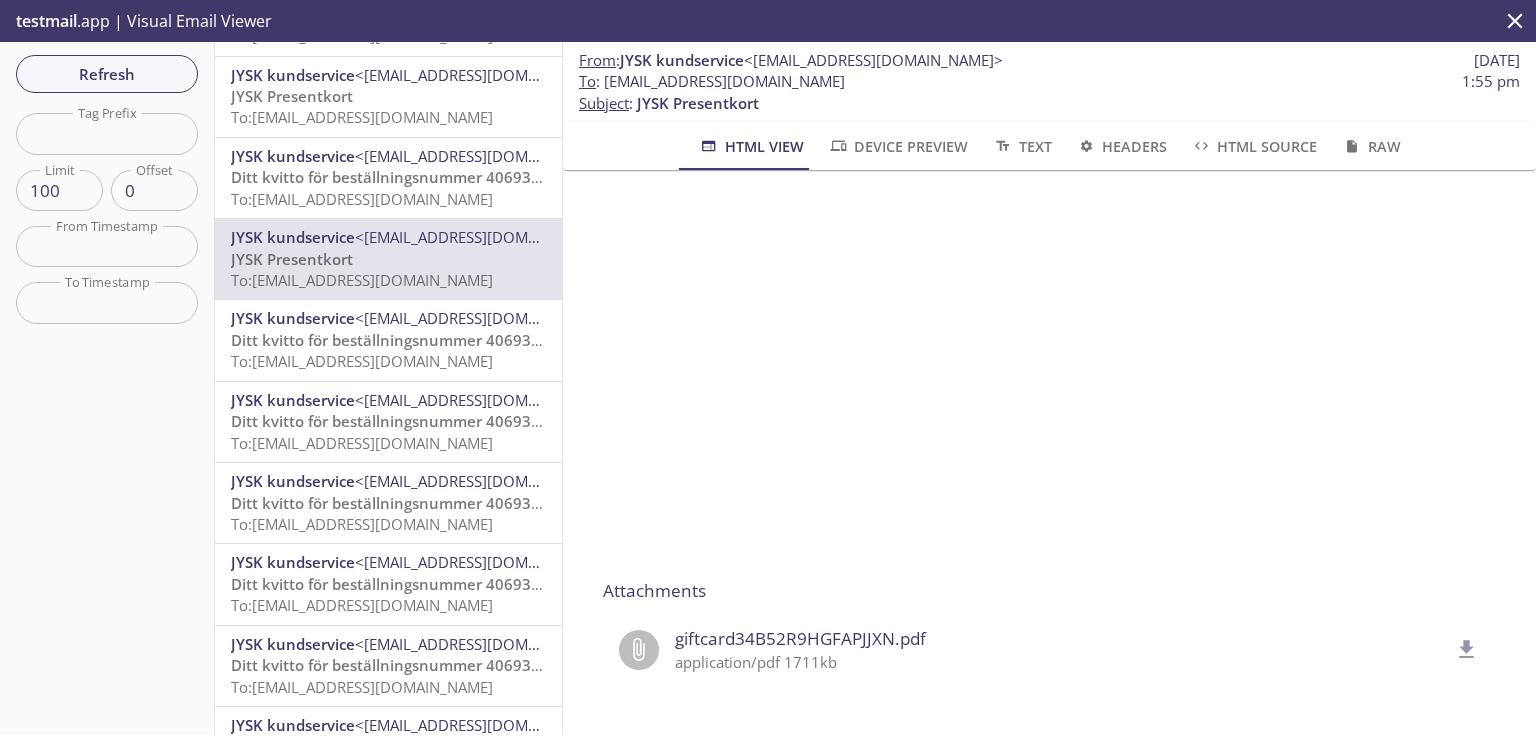 click 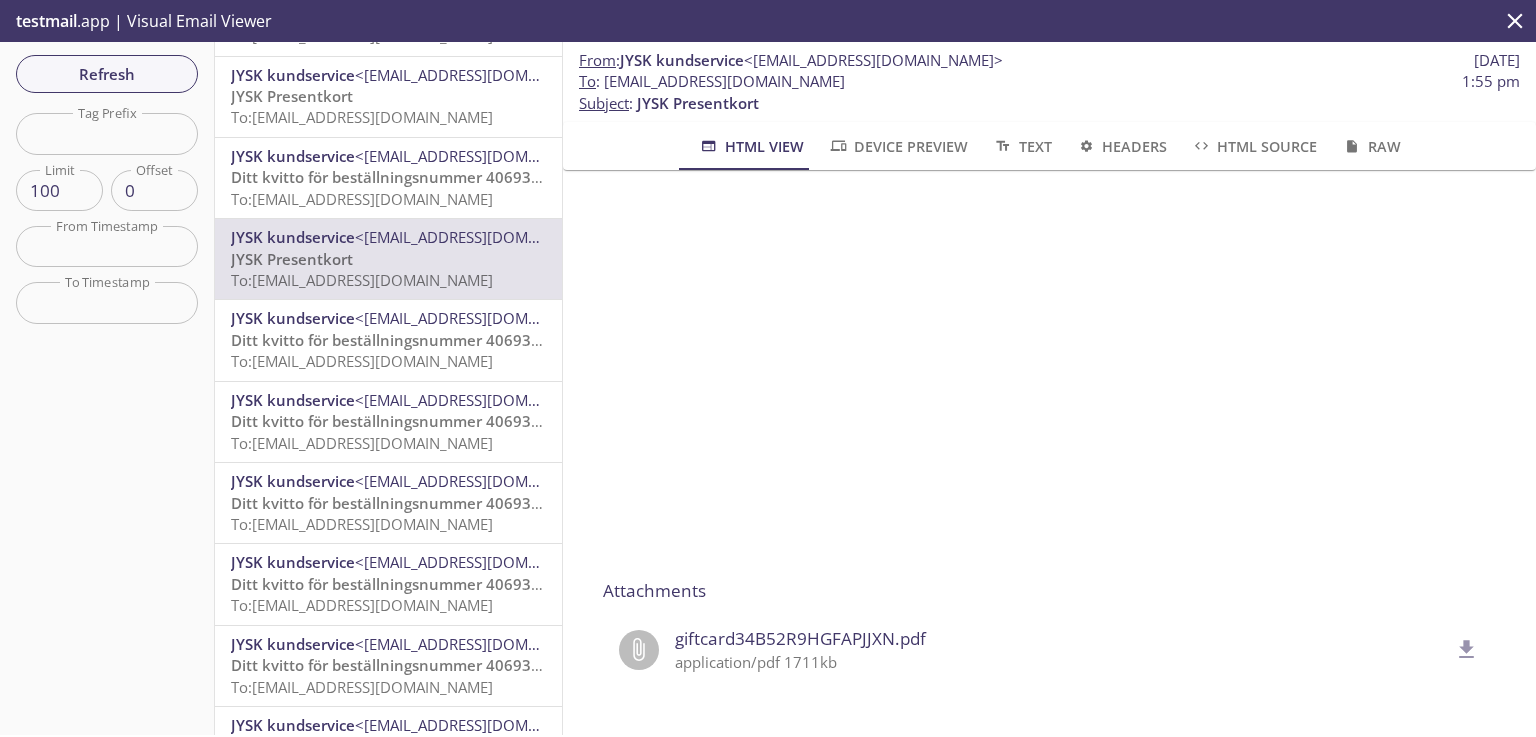 drag, startPoint x: 855, startPoint y: 85, endPoint x: 603, endPoint y: 84, distance: 252.00198 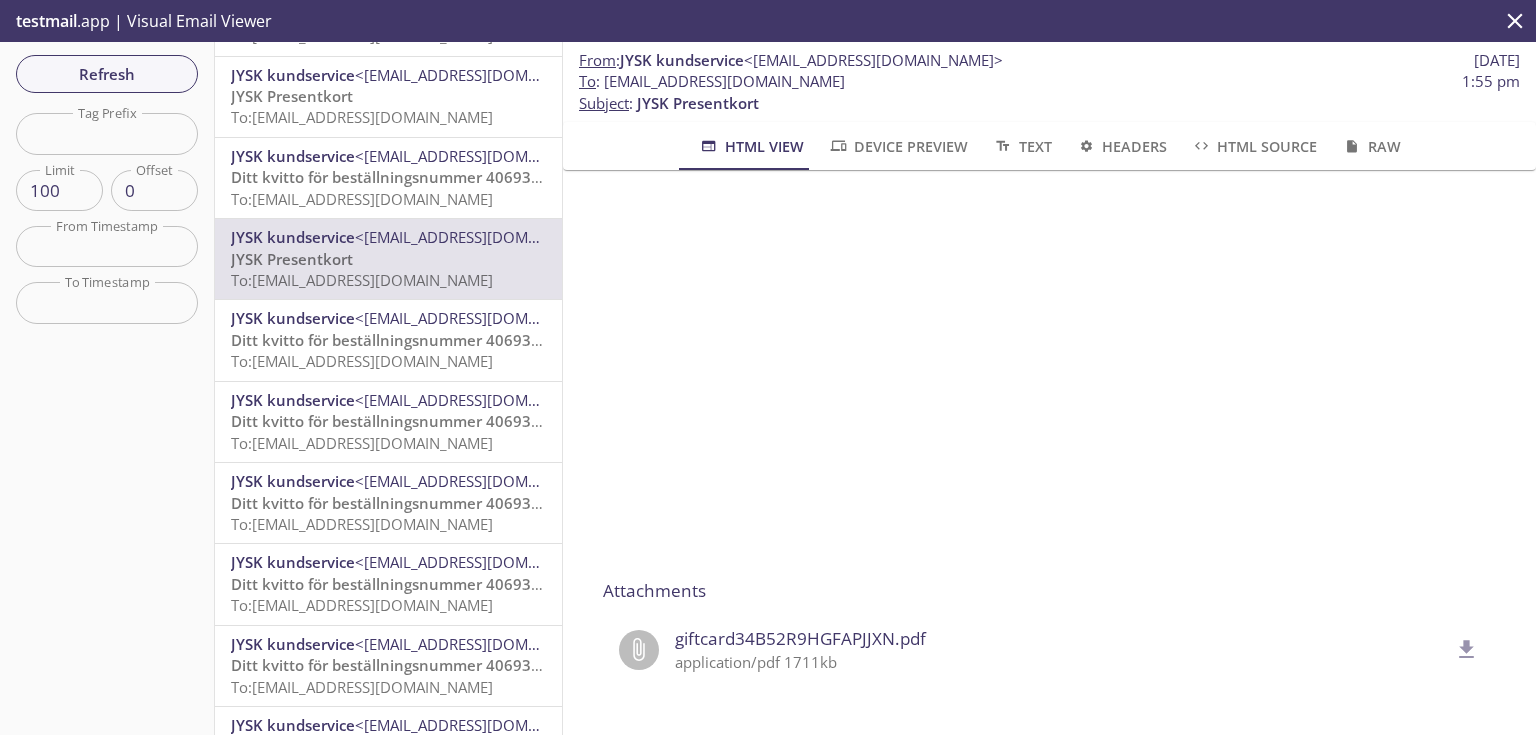 click on "To :   [EMAIL_ADDRESS][DOMAIN_NAME] 1:55 pm" at bounding box center (1049, 81) 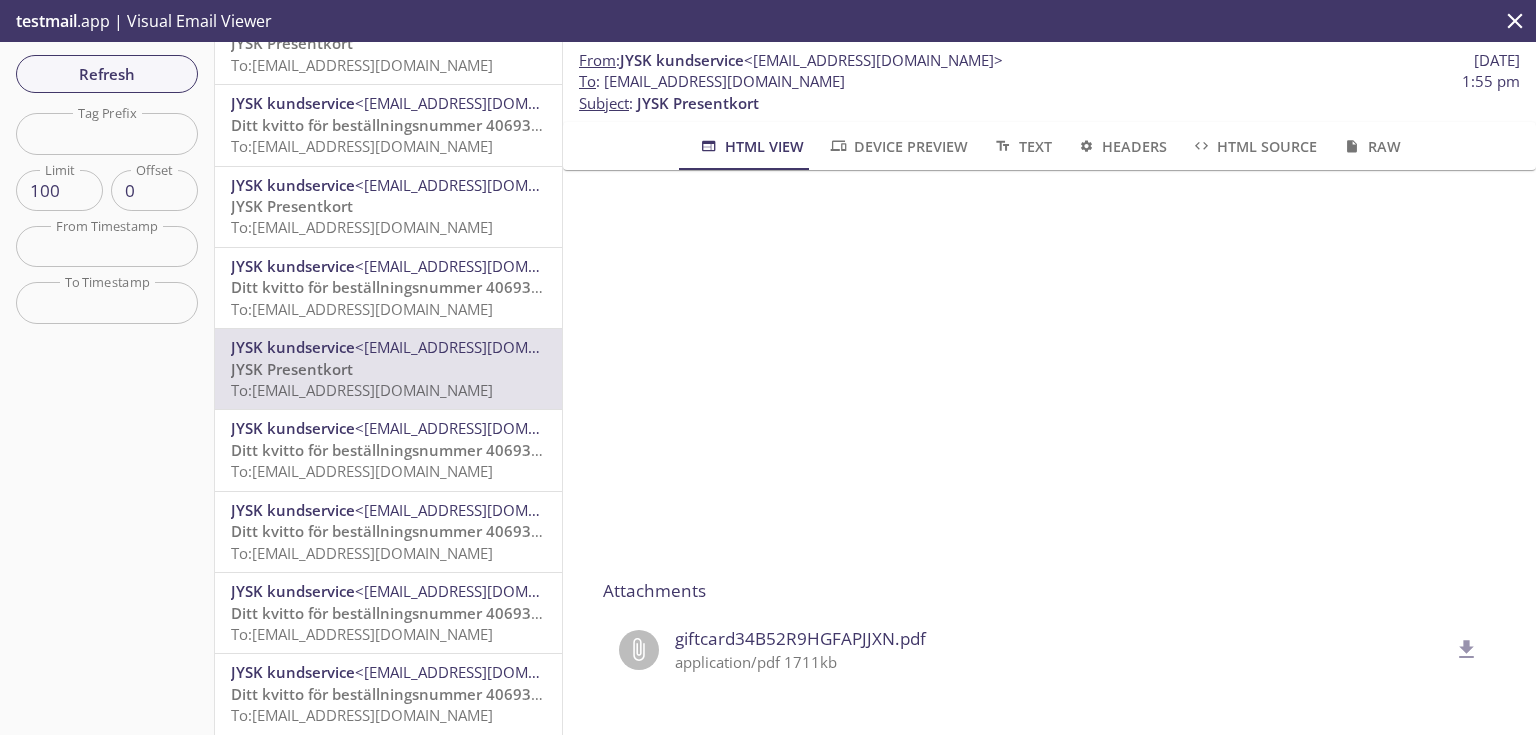 scroll, scrollTop: 3071, scrollLeft: 0, axis: vertical 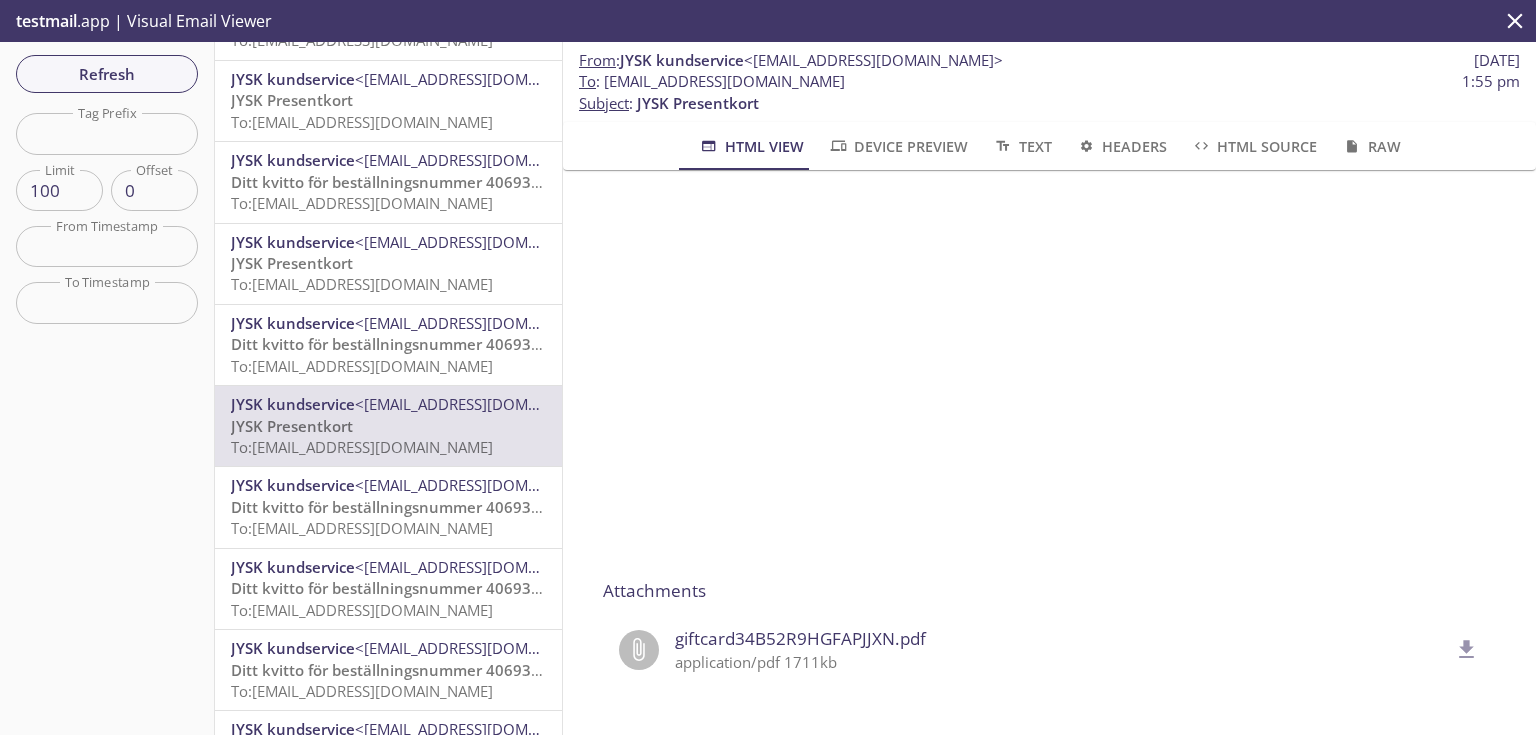 click on "Ditt kvitto för beställningsnummer 4069390356 To:  [EMAIL_ADDRESS][DOMAIN_NAME]" at bounding box center (388, 355) 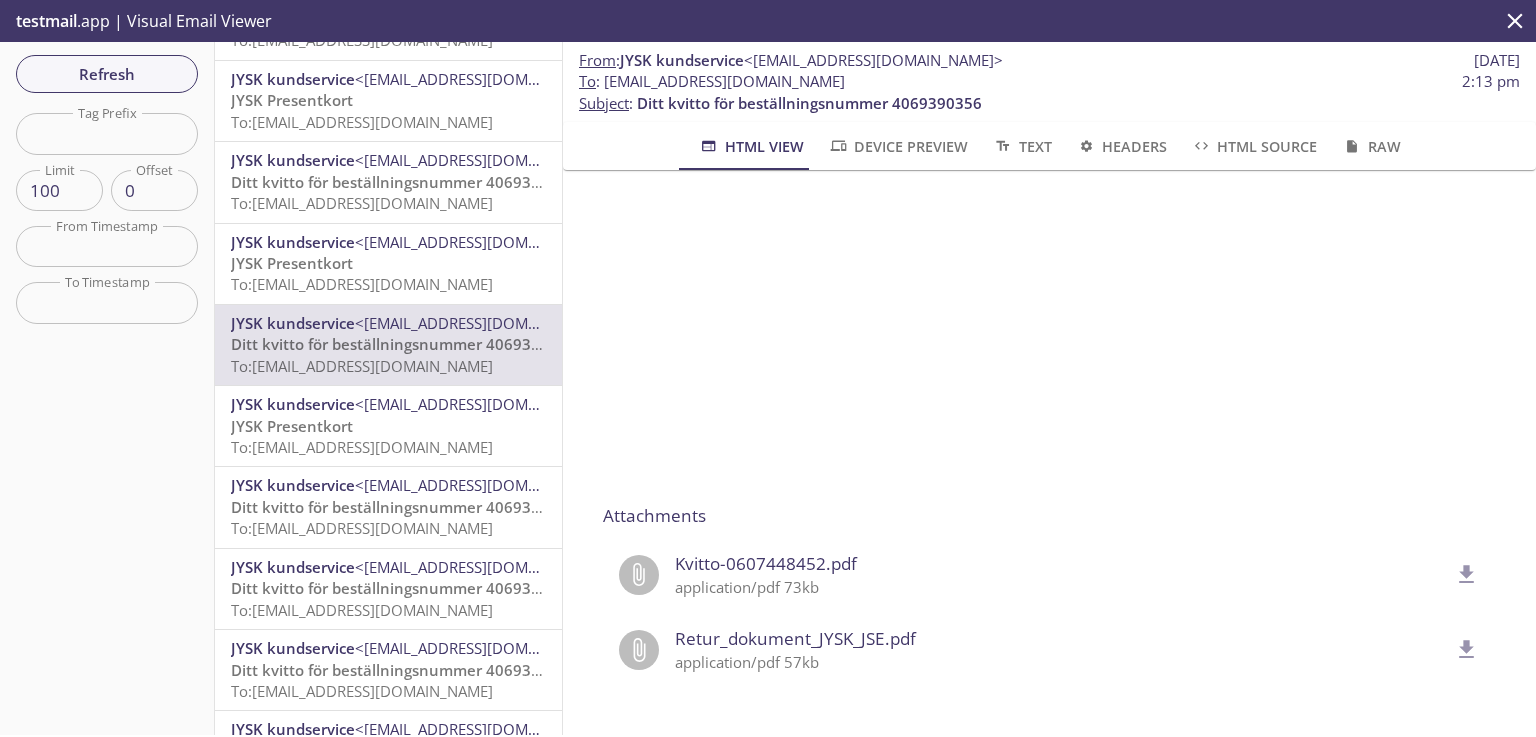 scroll, scrollTop: 784, scrollLeft: 0, axis: vertical 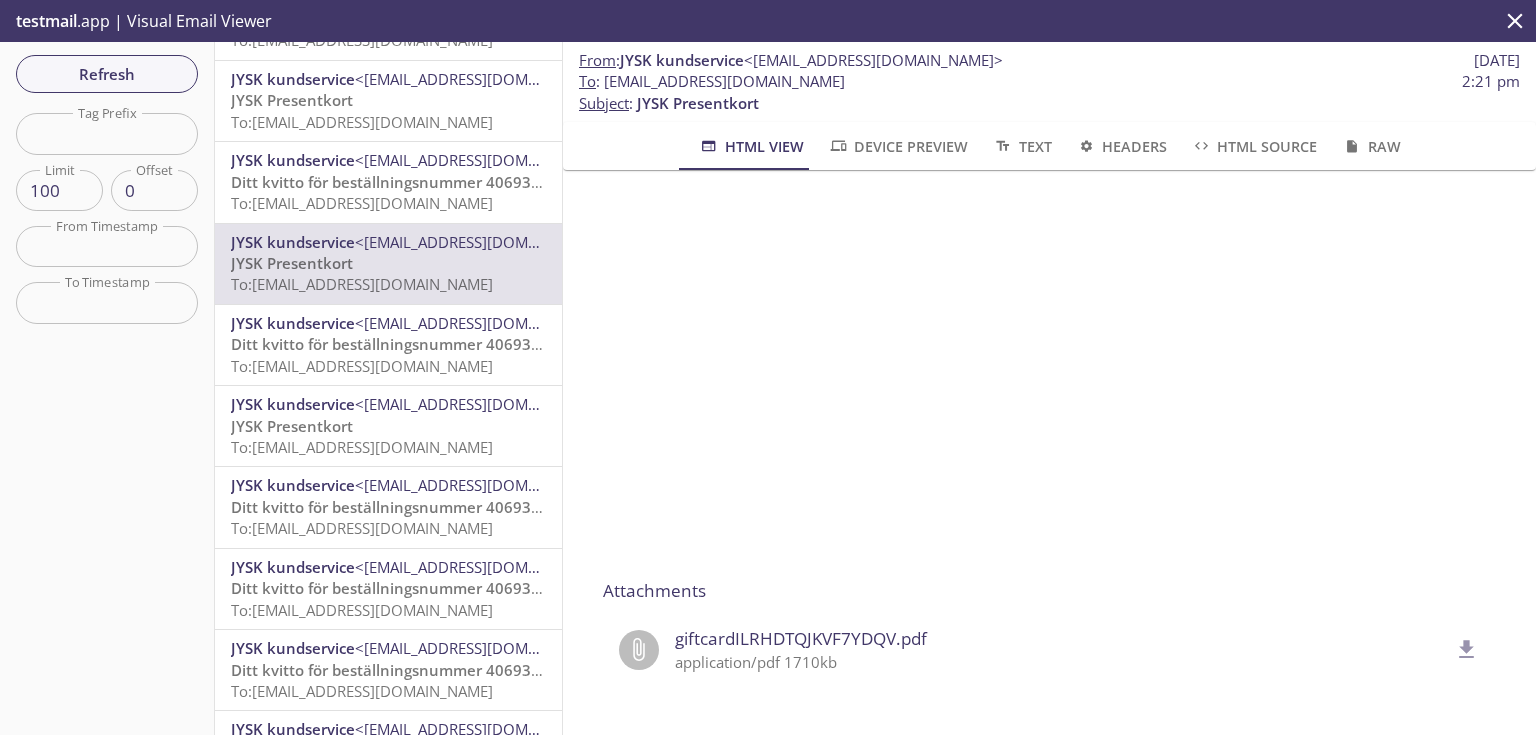 click 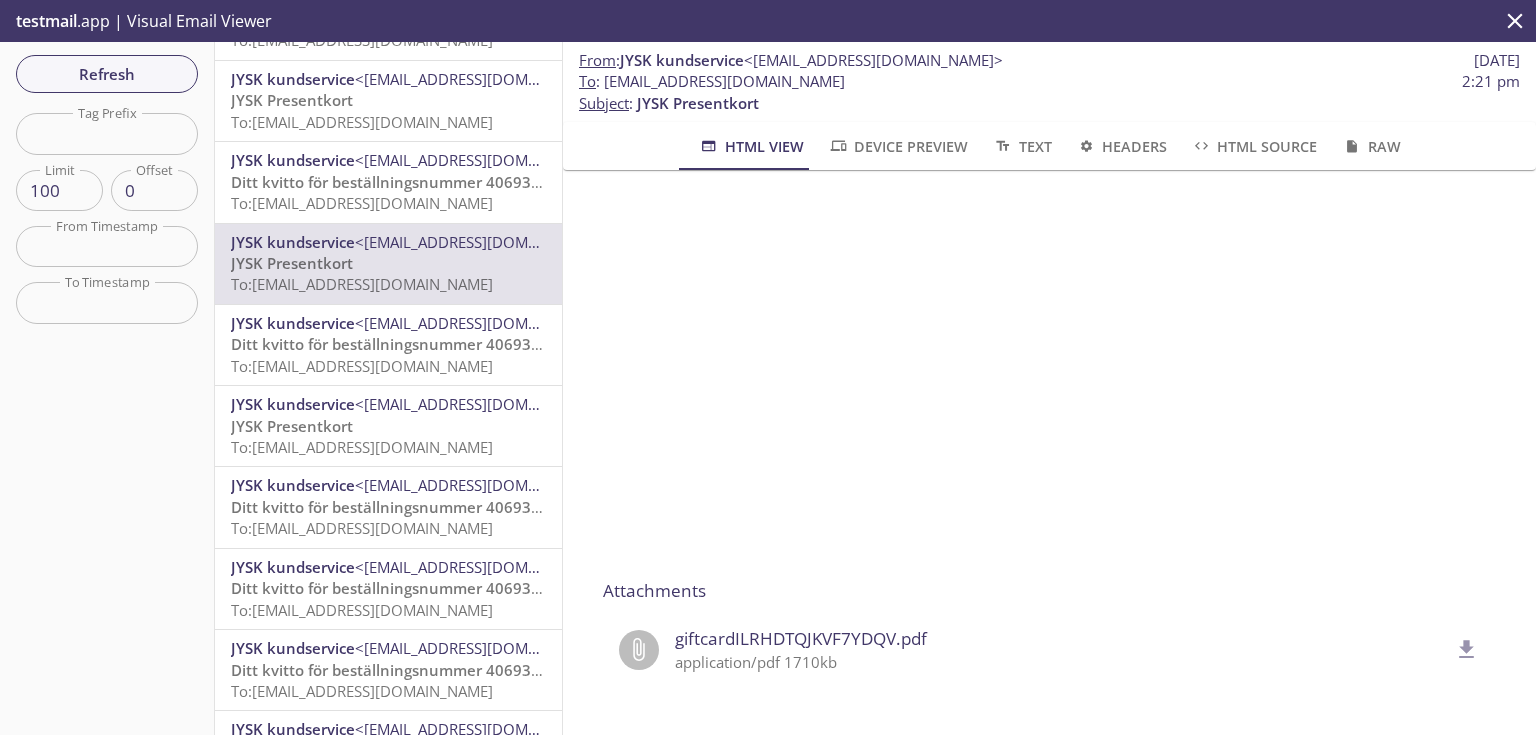 drag, startPoint x: 820, startPoint y: 75, endPoint x: 604, endPoint y: 81, distance: 216.08331 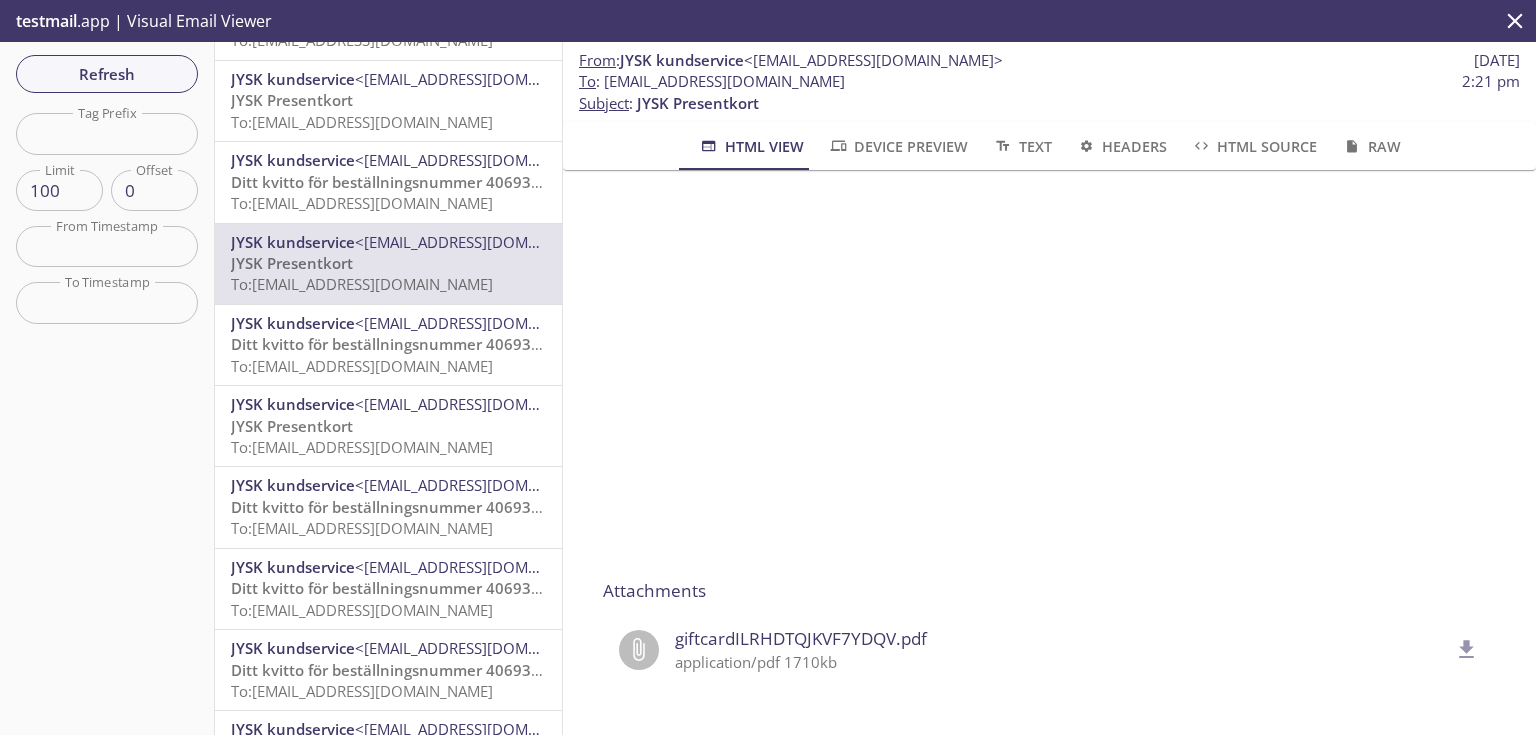 click on "To :   [EMAIL_ADDRESS][DOMAIN_NAME] 2:21 pm" at bounding box center [1049, 81] 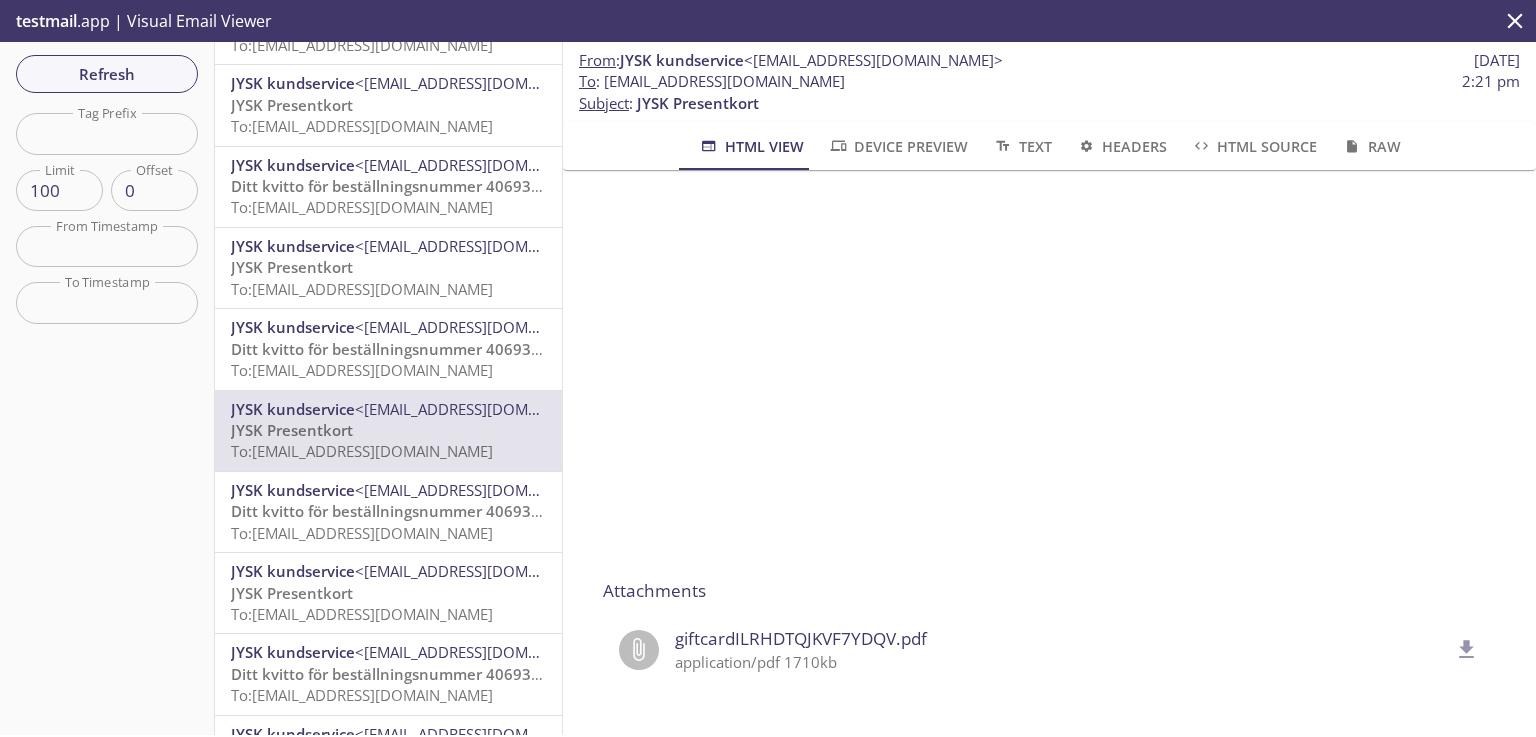 scroll, scrollTop: 2885, scrollLeft: 0, axis: vertical 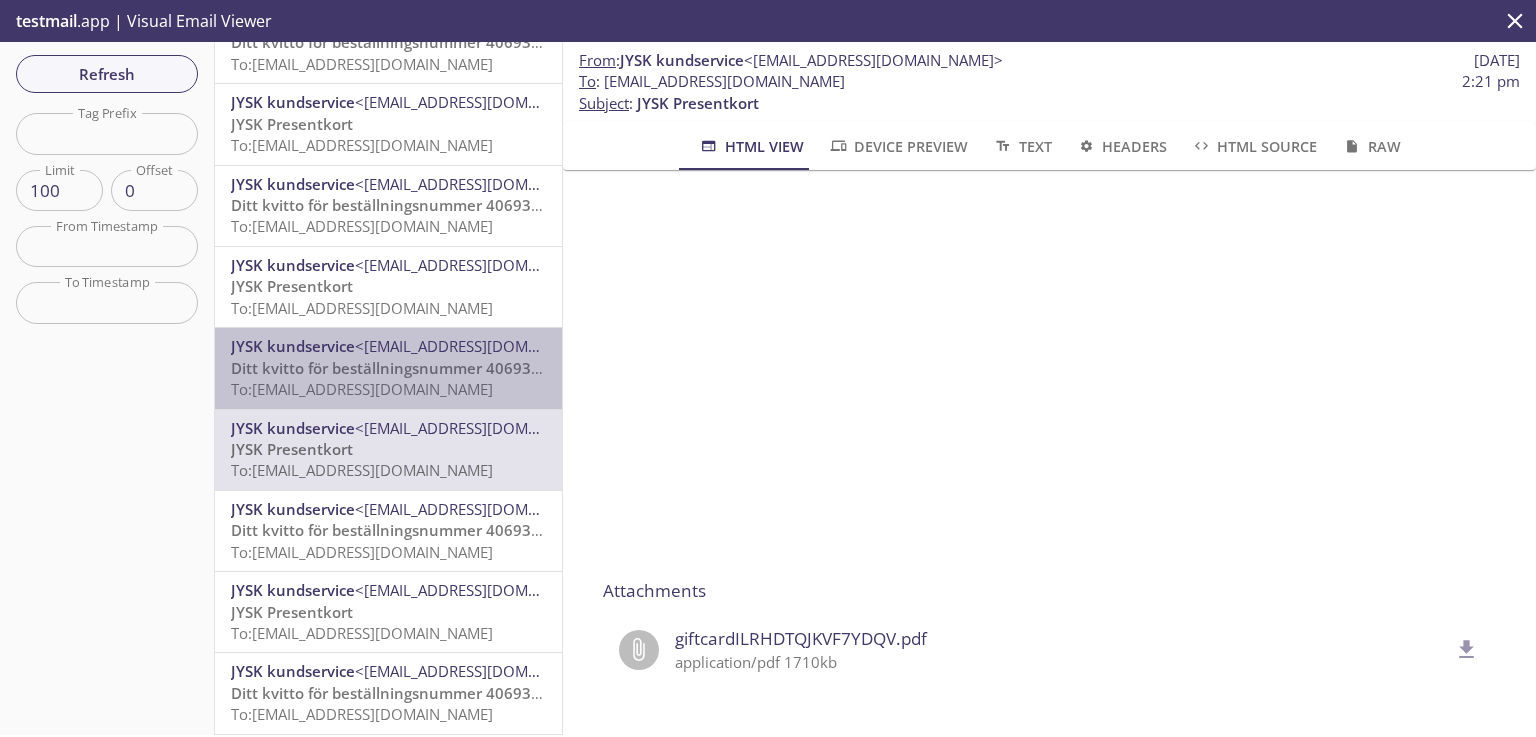 click on "Ditt kvitto för beställningsnummer 4069391282" at bounding box center [403, 368] 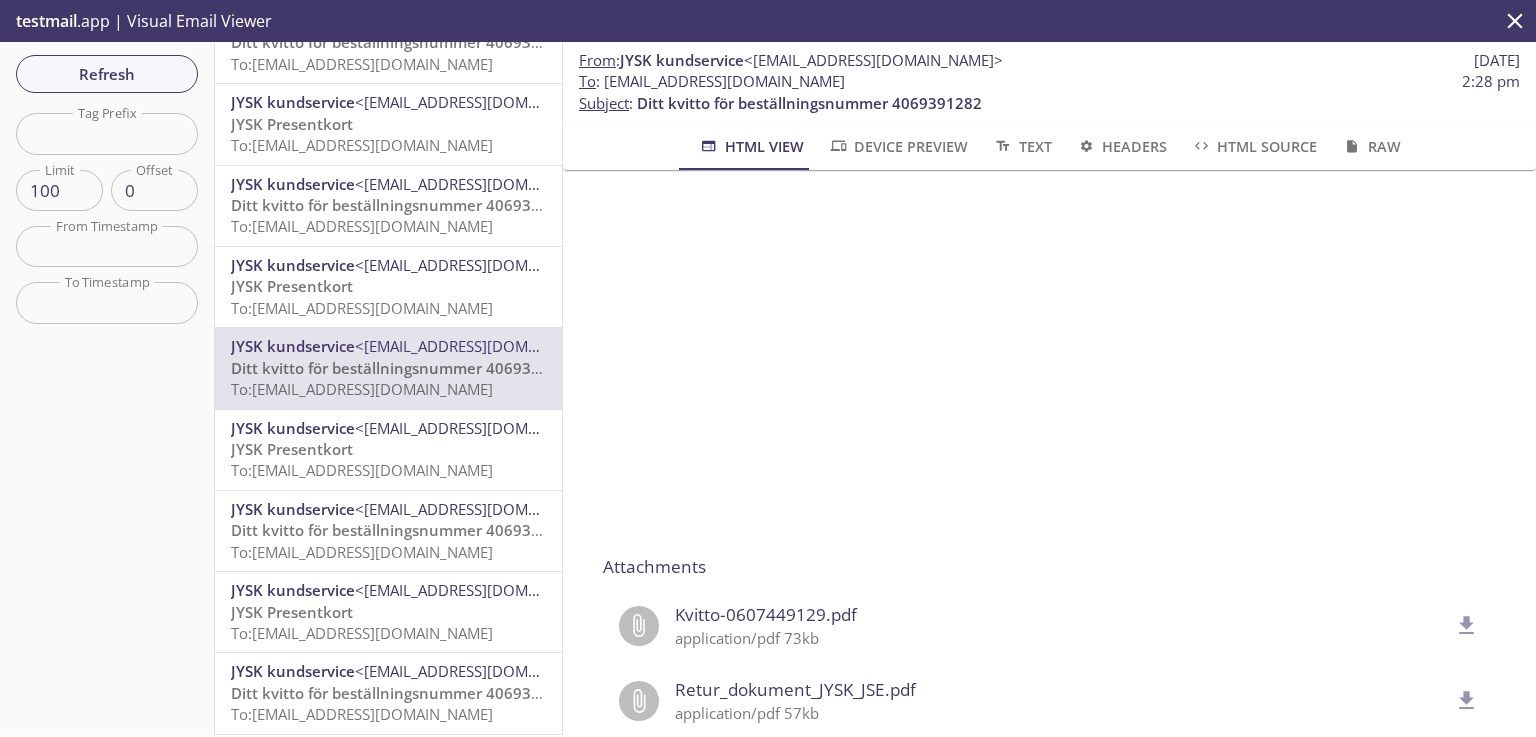 scroll, scrollTop: 788, scrollLeft: 0, axis: vertical 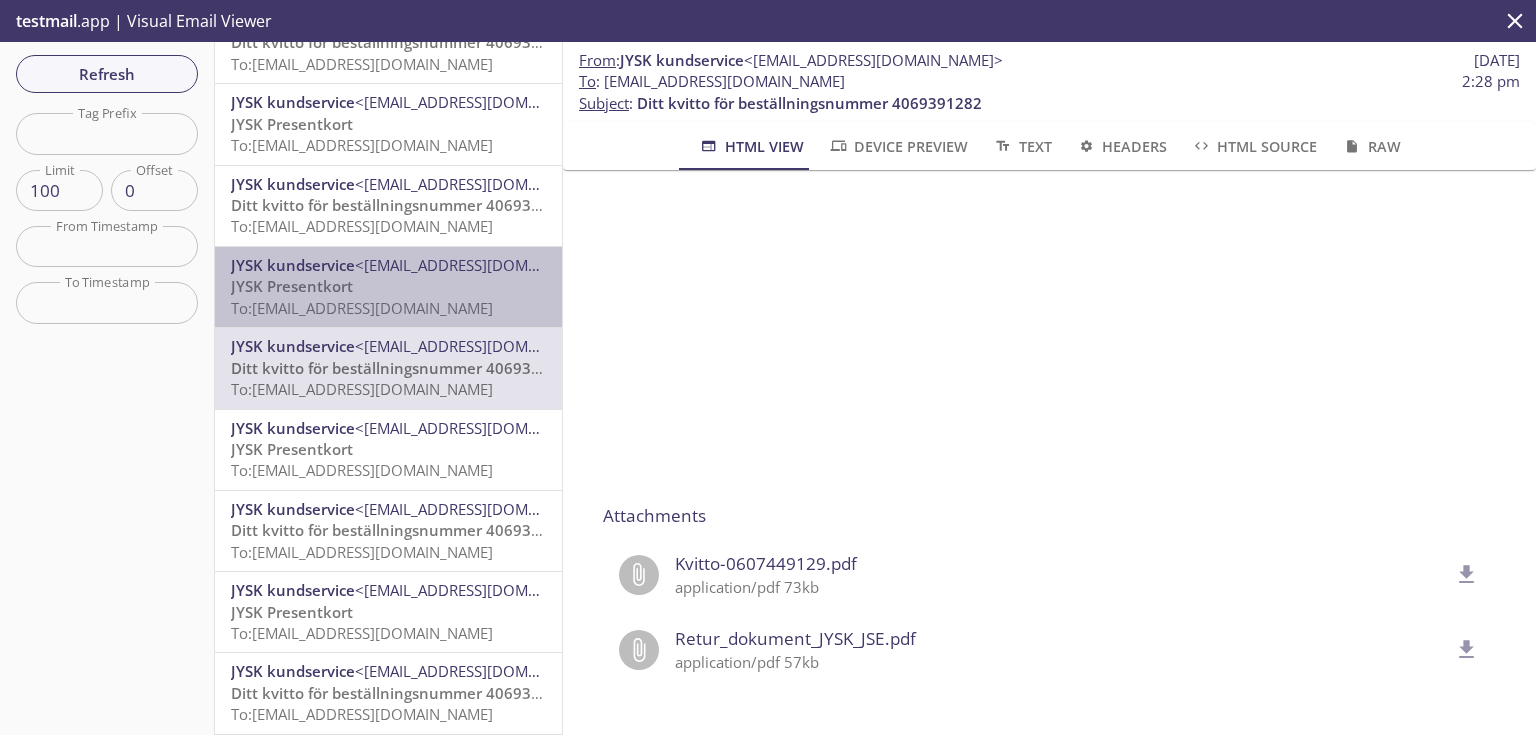click on "To:  [EMAIL_ADDRESS][DOMAIN_NAME]" at bounding box center (362, 308) 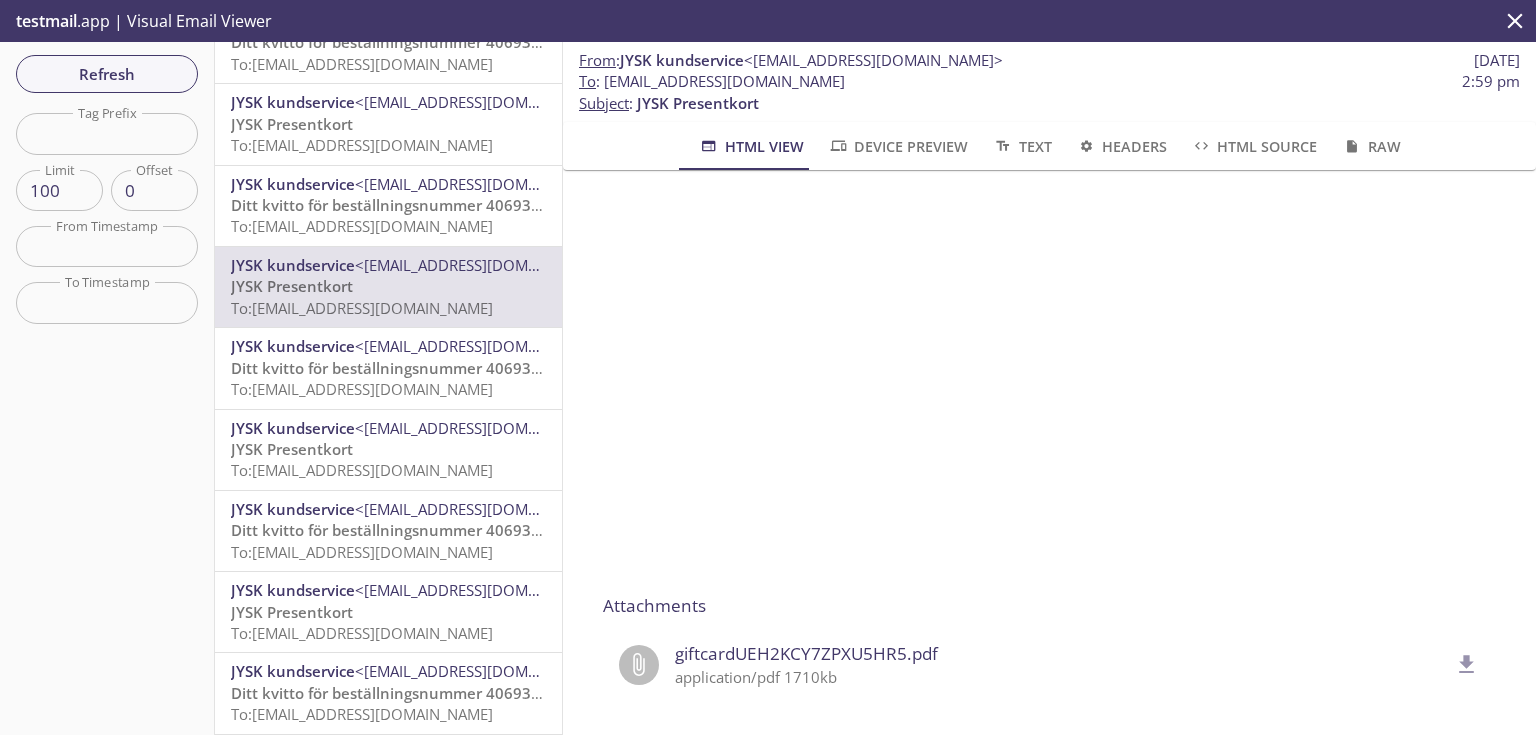 scroll, scrollTop: 320, scrollLeft: 0, axis: vertical 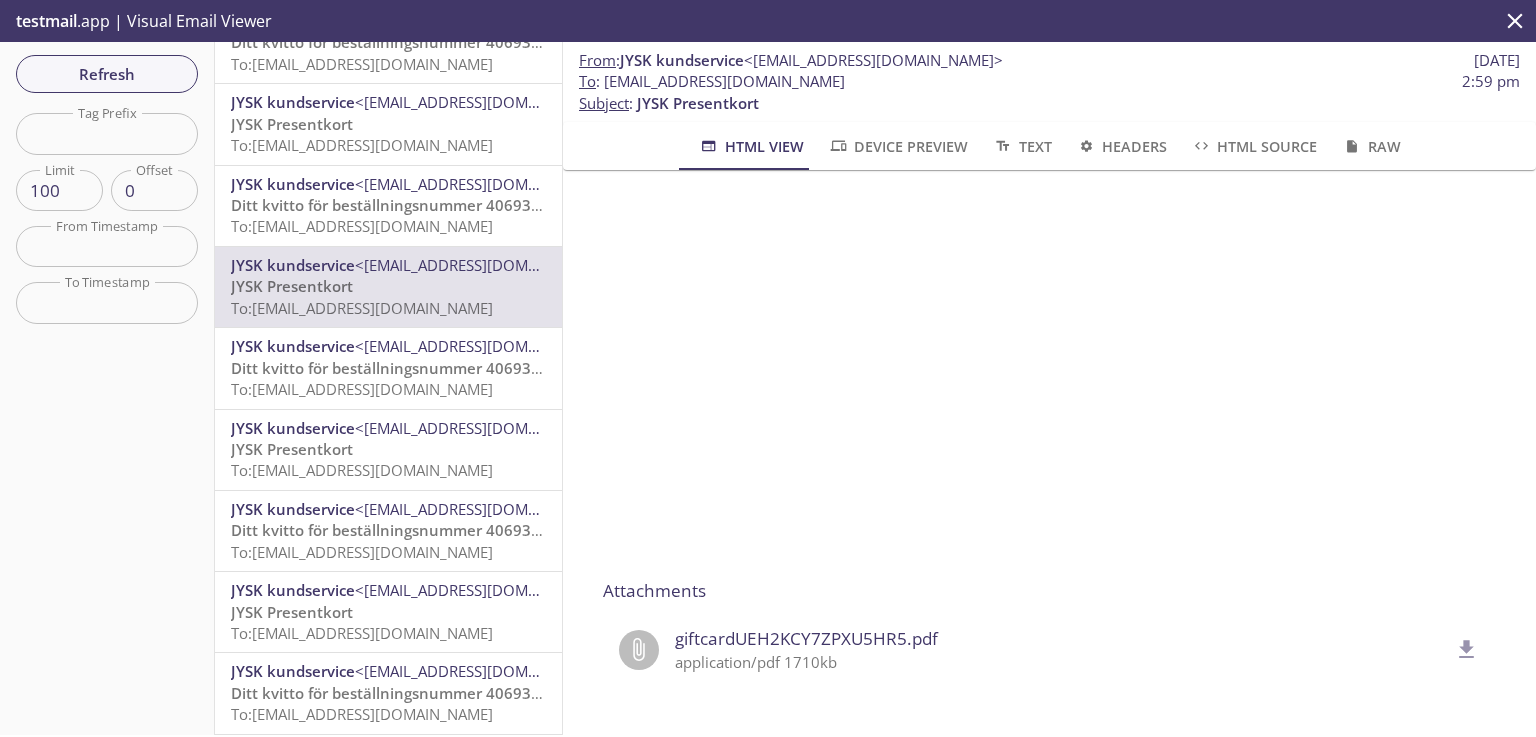click 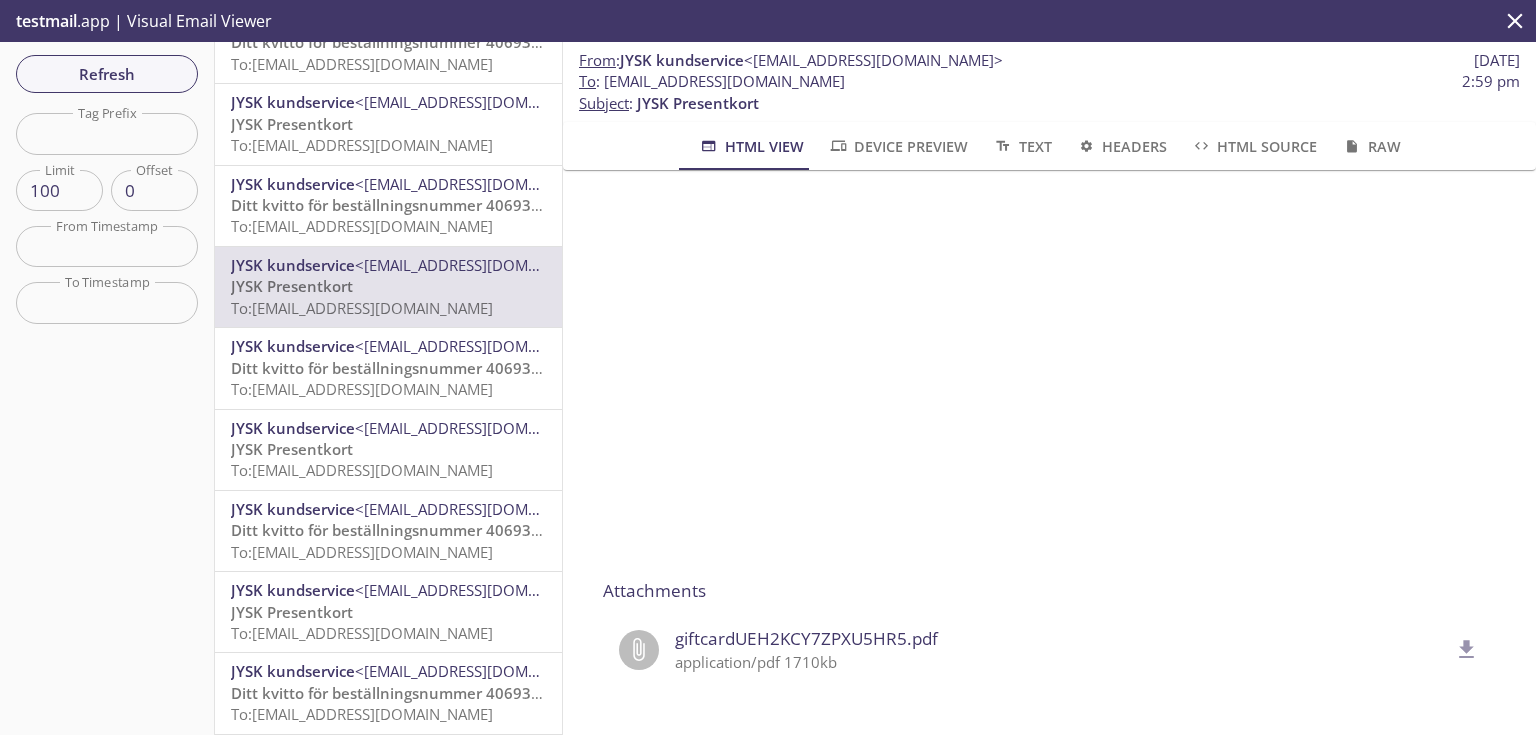 drag, startPoint x: 872, startPoint y: 84, endPoint x: 644, endPoint y: 112, distance: 229.71286 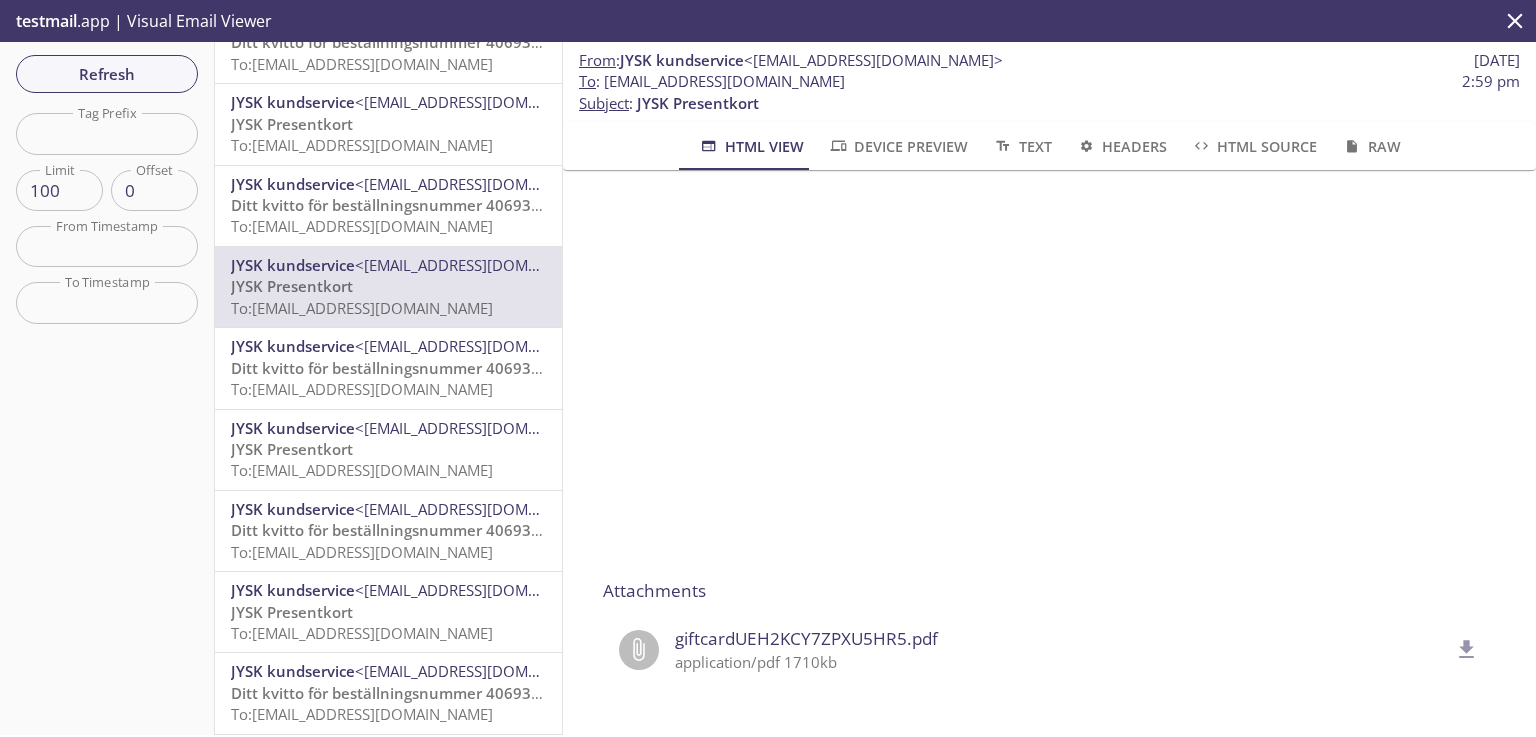 click on "To :   [EMAIL_ADDRESS][DOMAIN_NAME] 2:59 pm" at bounding box center (1049, 81) 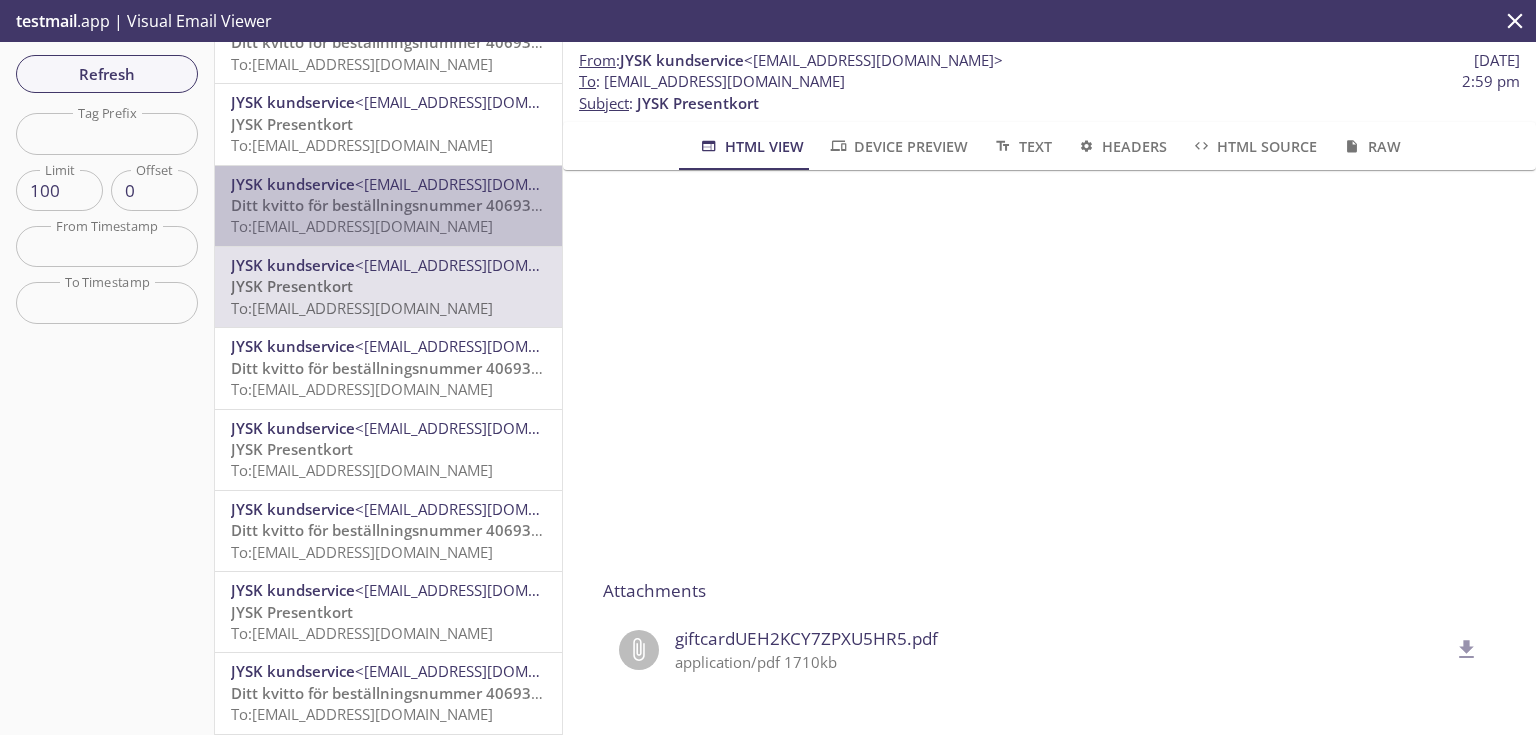 click on "To:  [EMAIL_ADDRESS][DOMAIN_NAME]" at bounding box center (362, 226) 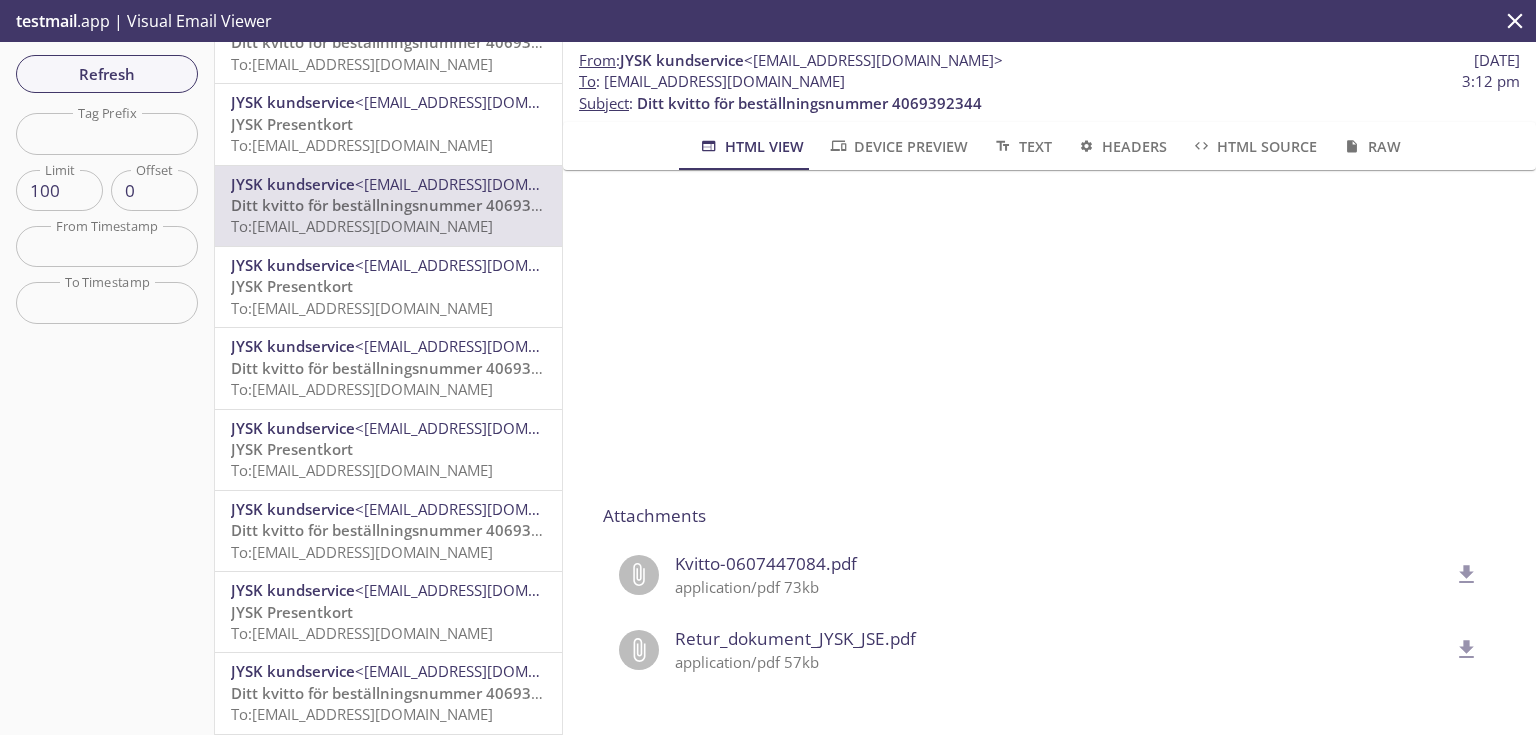 scroll, scrollTop: 788, scrollLeft: 0, axis: vertical 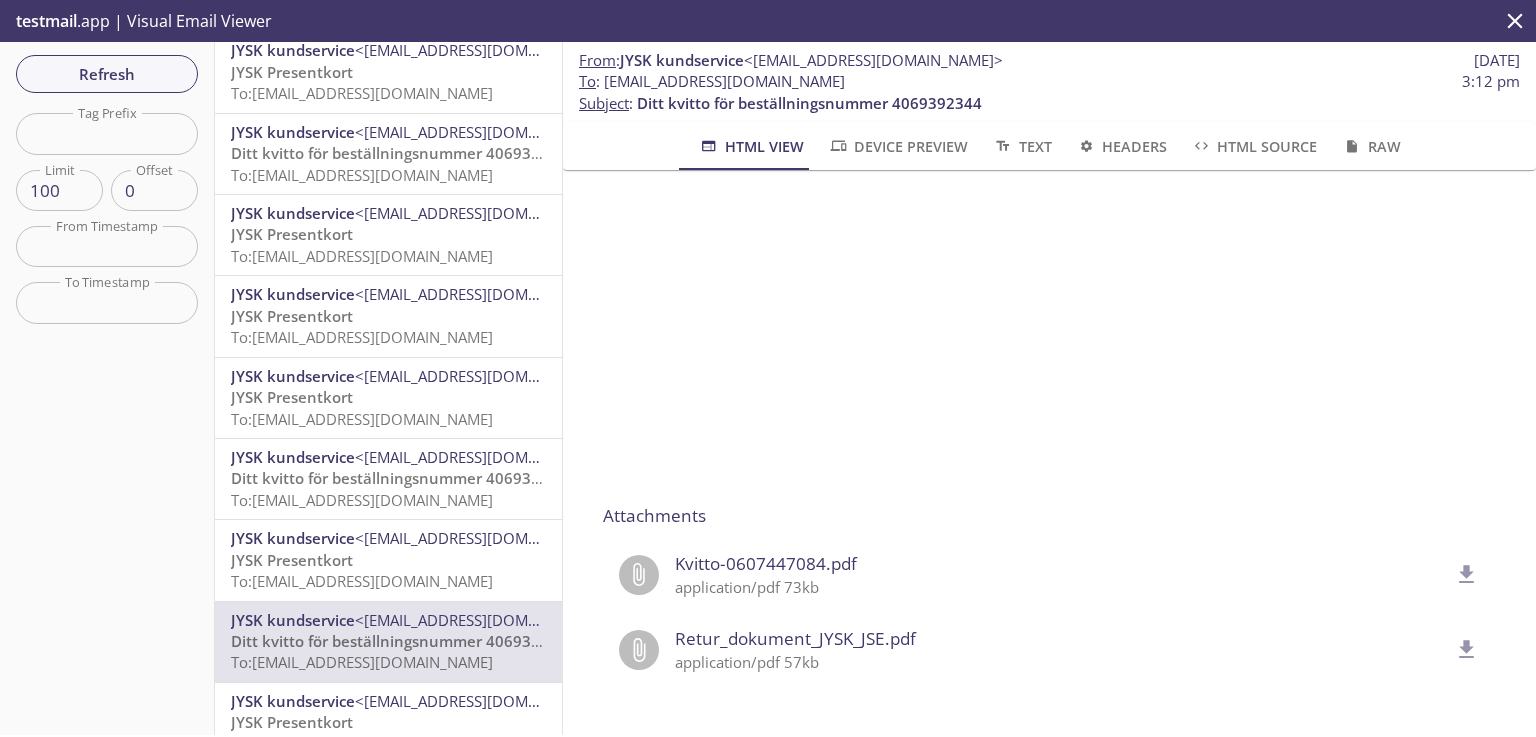 click on "JYSK Presentkort To:  [EMAIL_ADDRESS][DOMAIN_NAME]" at bounding box center (388, 571) 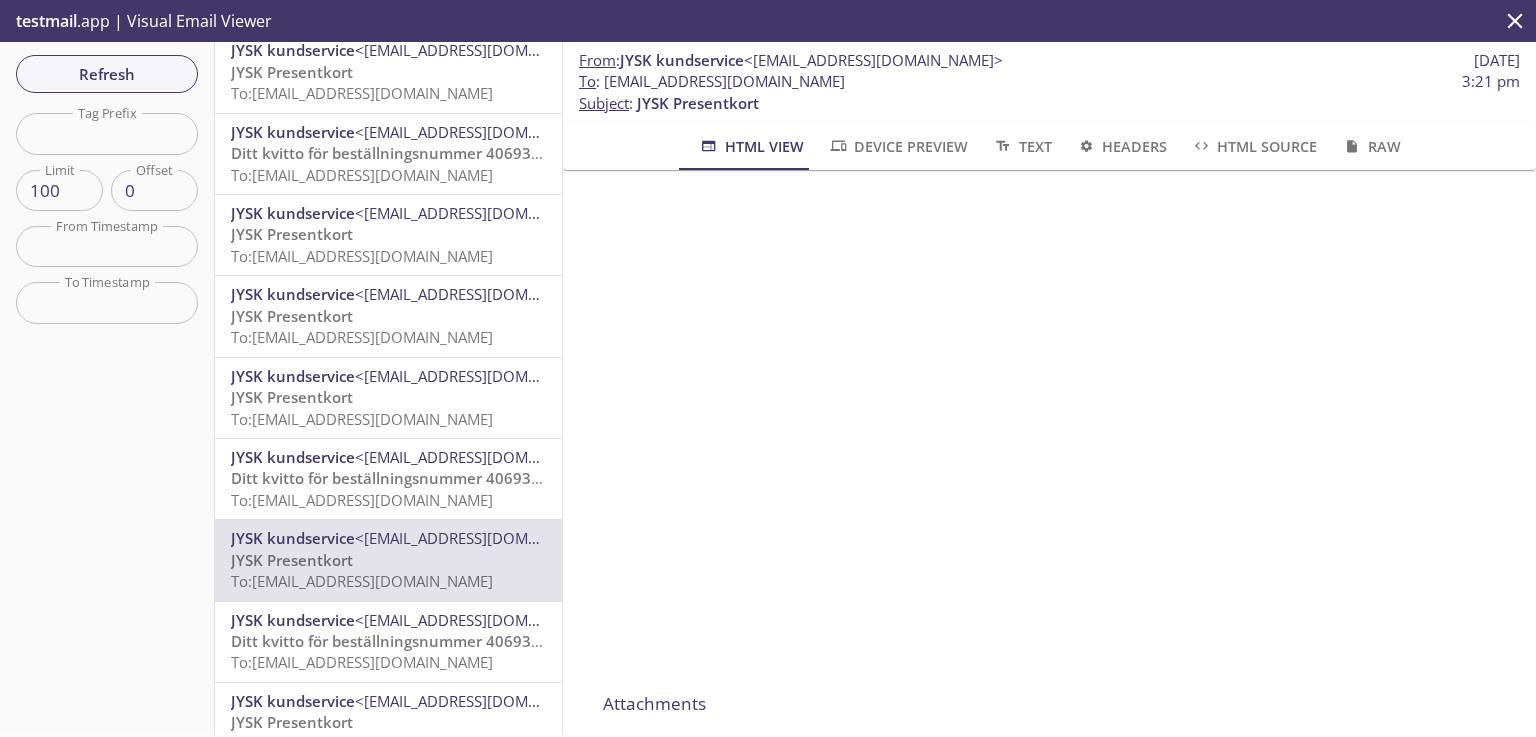 scroll, scrollTop: 320, scrollLeft: 0, axis: vertical 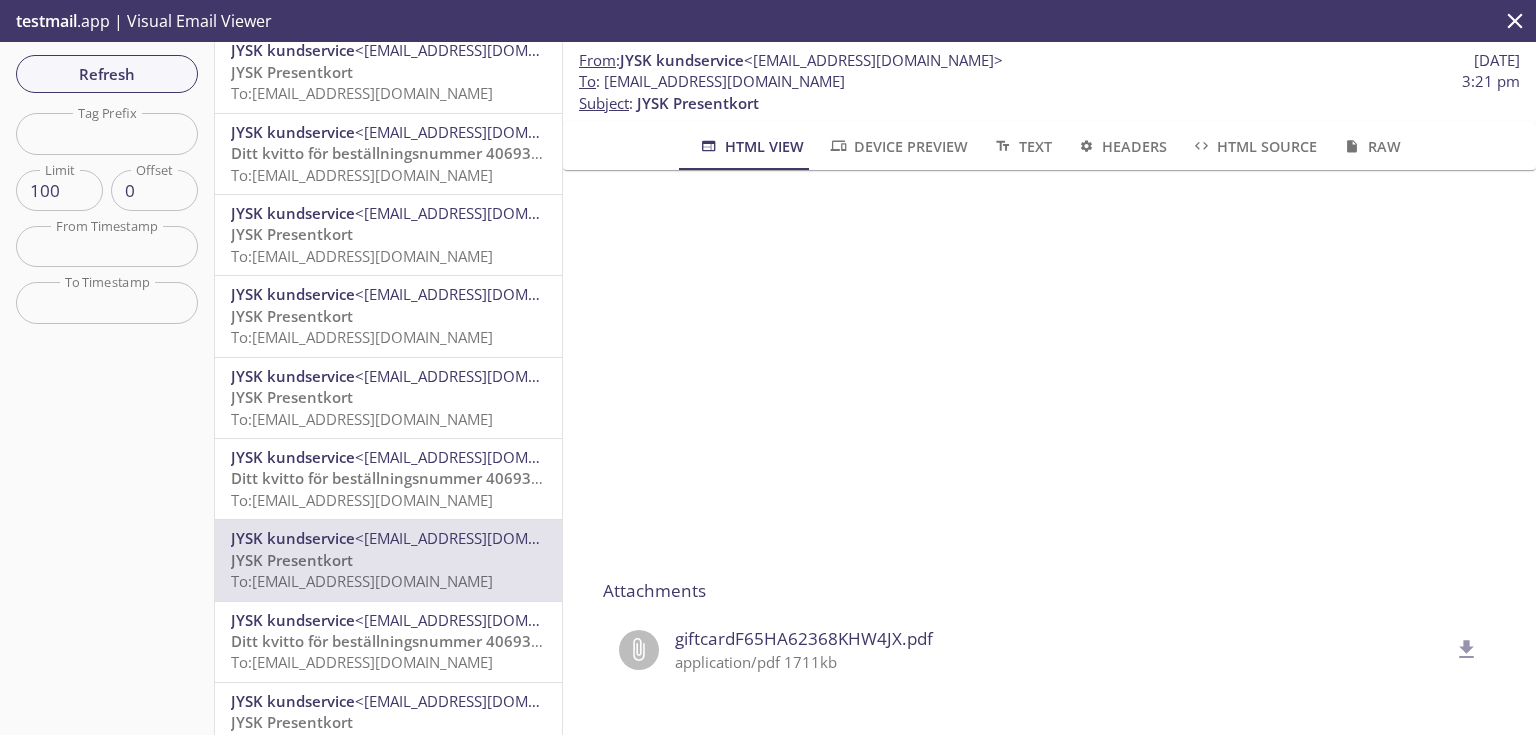 click 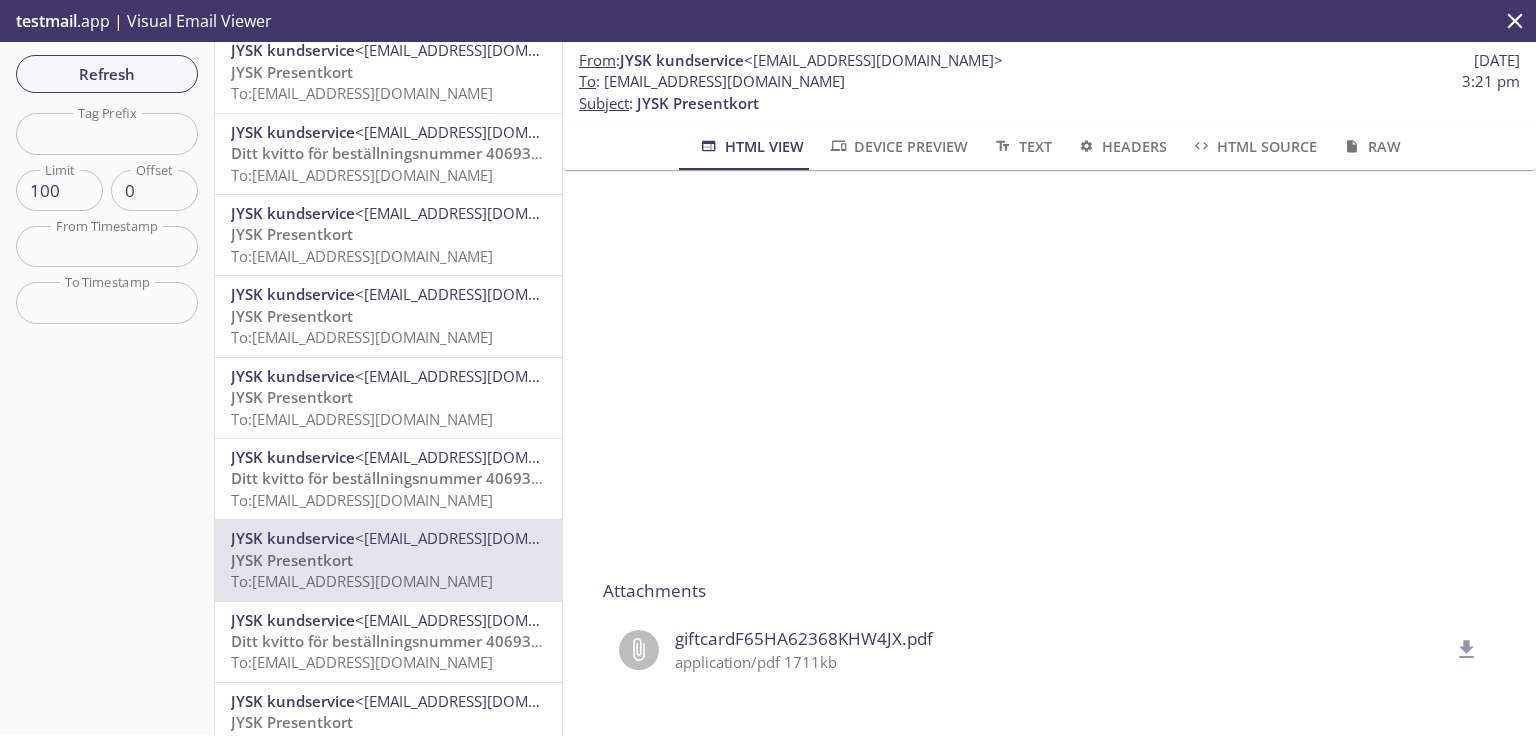 drag, startPoint x: 850, startPoint y: 84, endPoint x: 601, endPoint y: 90, distance: 249.07228 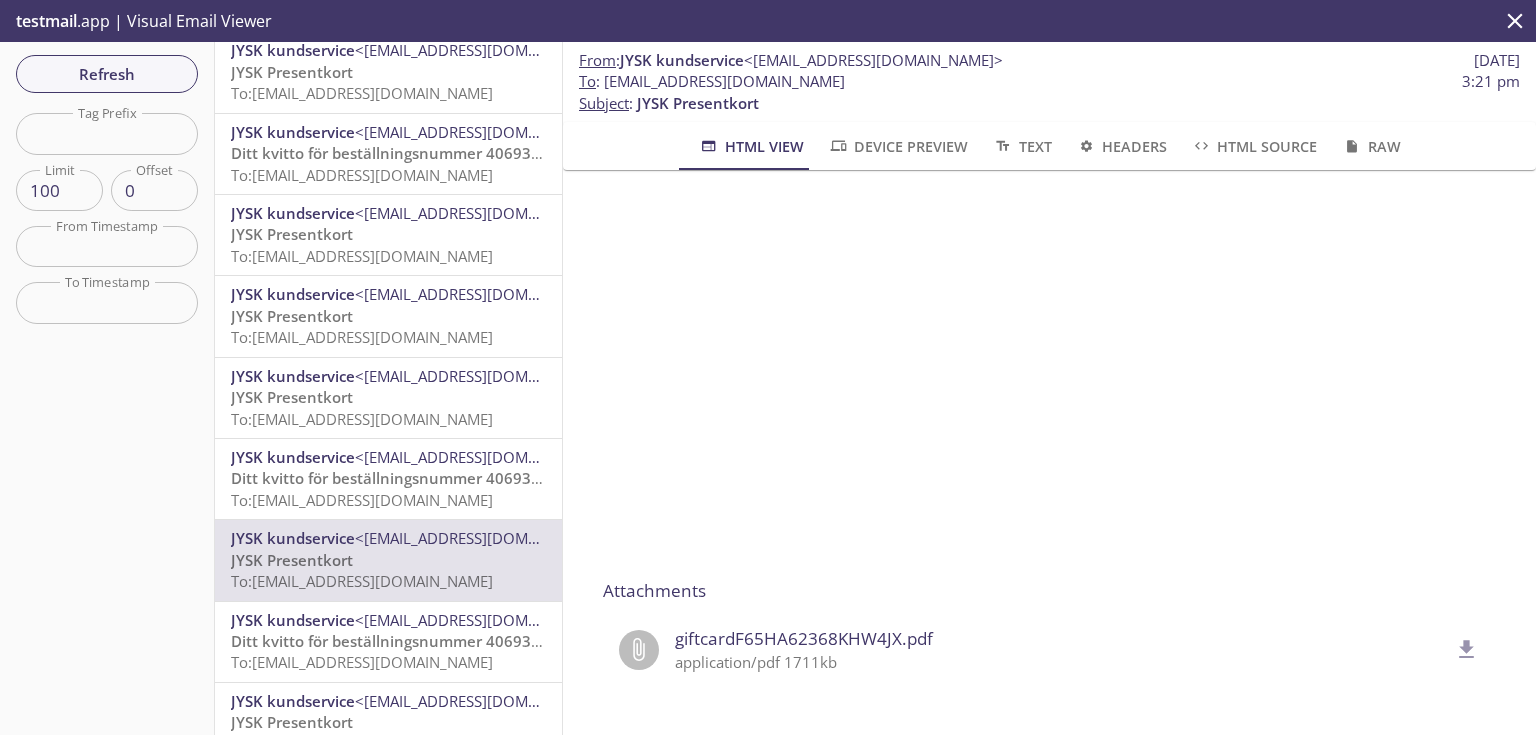 click on "To :   [EMAIL_ADDRESS][DOMAIN_NAME] 3:21 pm" at bounding box center [1049, 81] 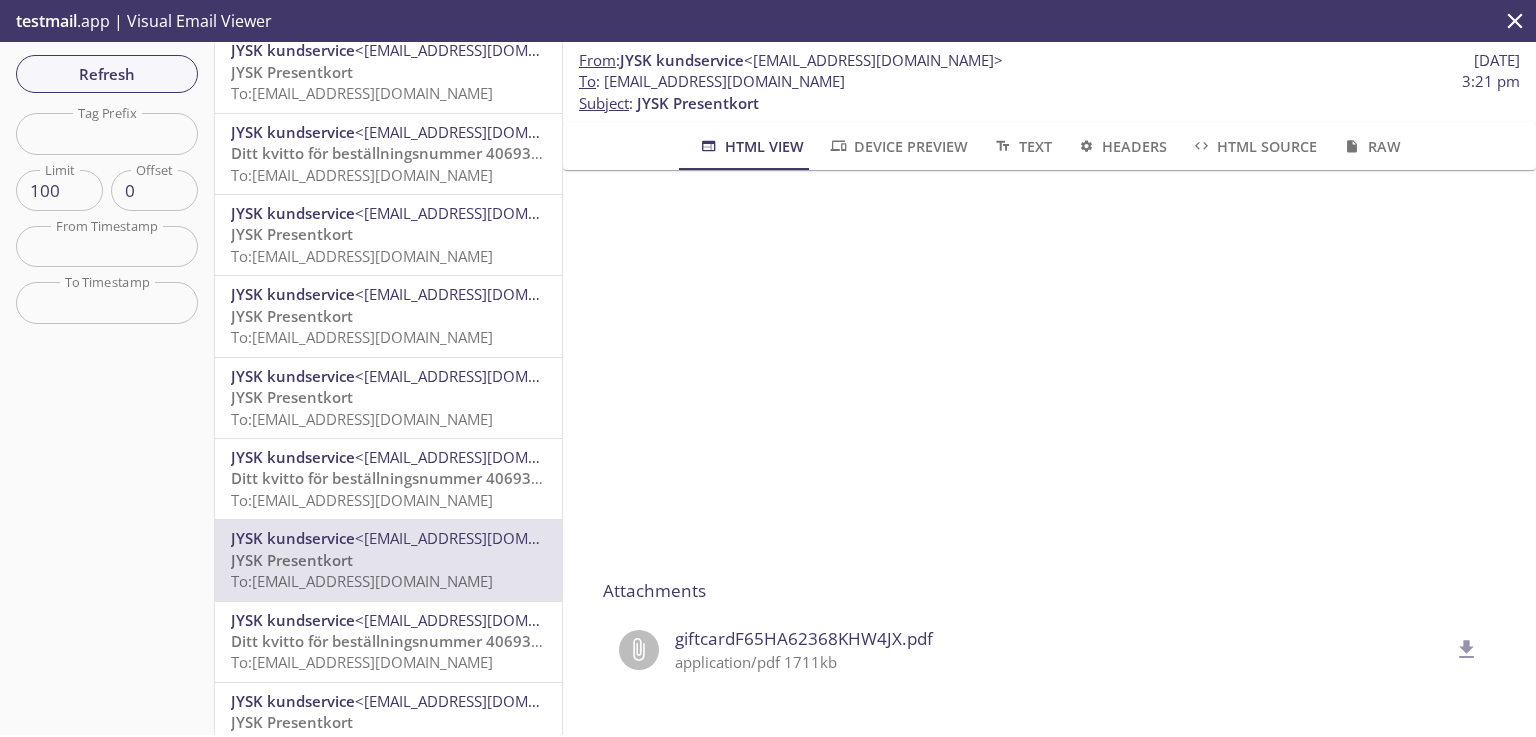 drag, startPoint x: 864, startPoint y: 82, endPoint x: 604, endPoint y: 79, distance: 260.0173 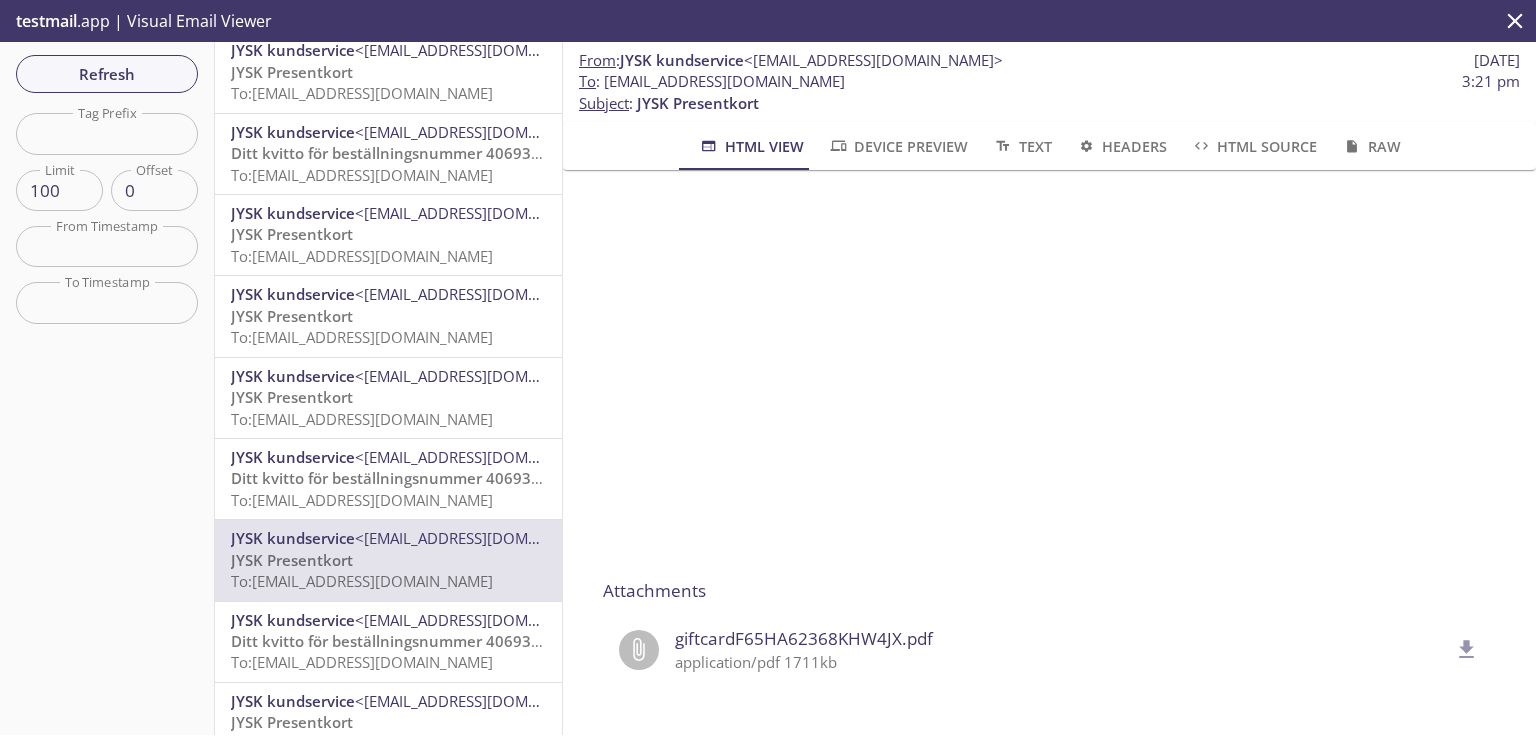 click on "To :   [EMAIL_ADDRESS][DOMAIN_NAME] 3:21 pm" at bounding box center (1049, 81) 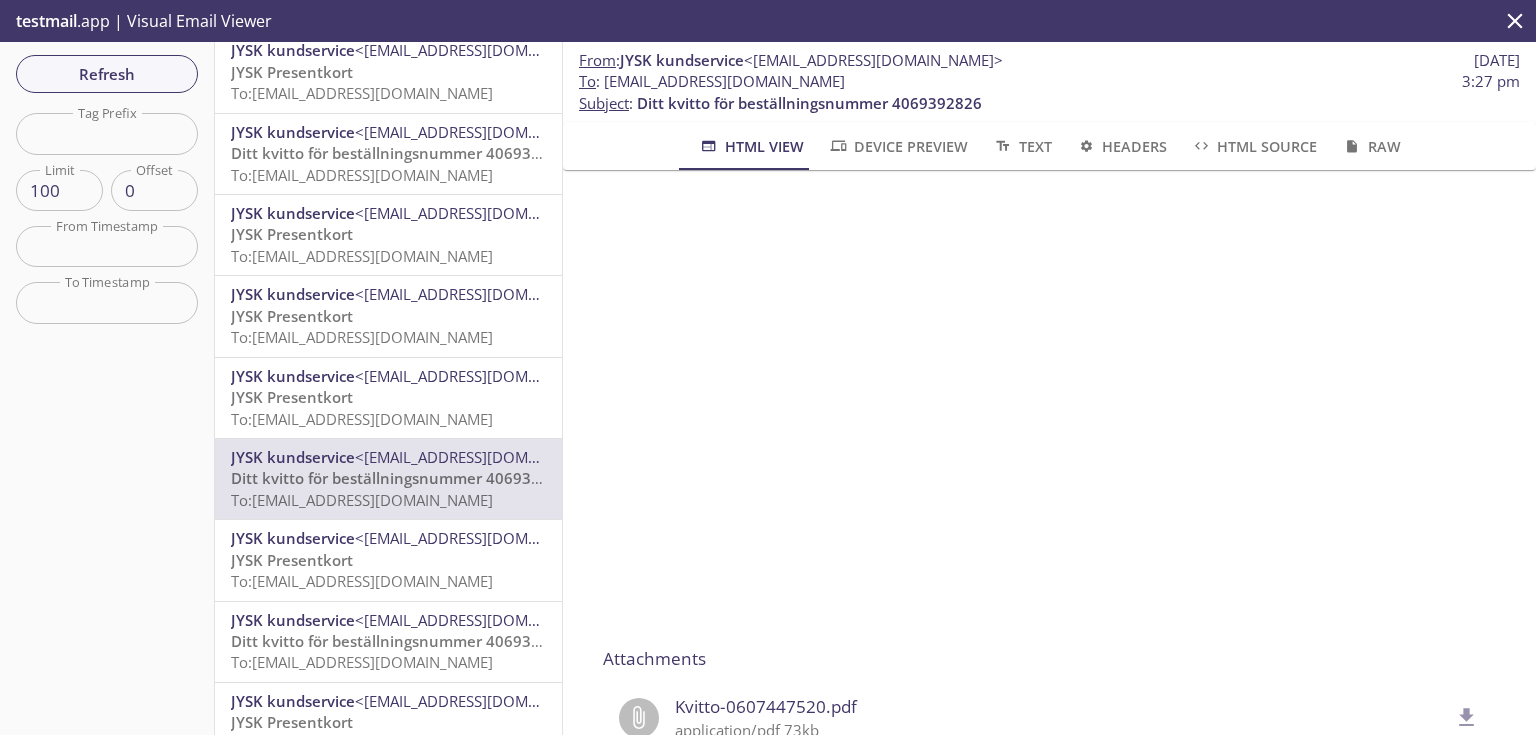 scroll, scrollTop: 788, scrollLeft: 0, axis: vertical 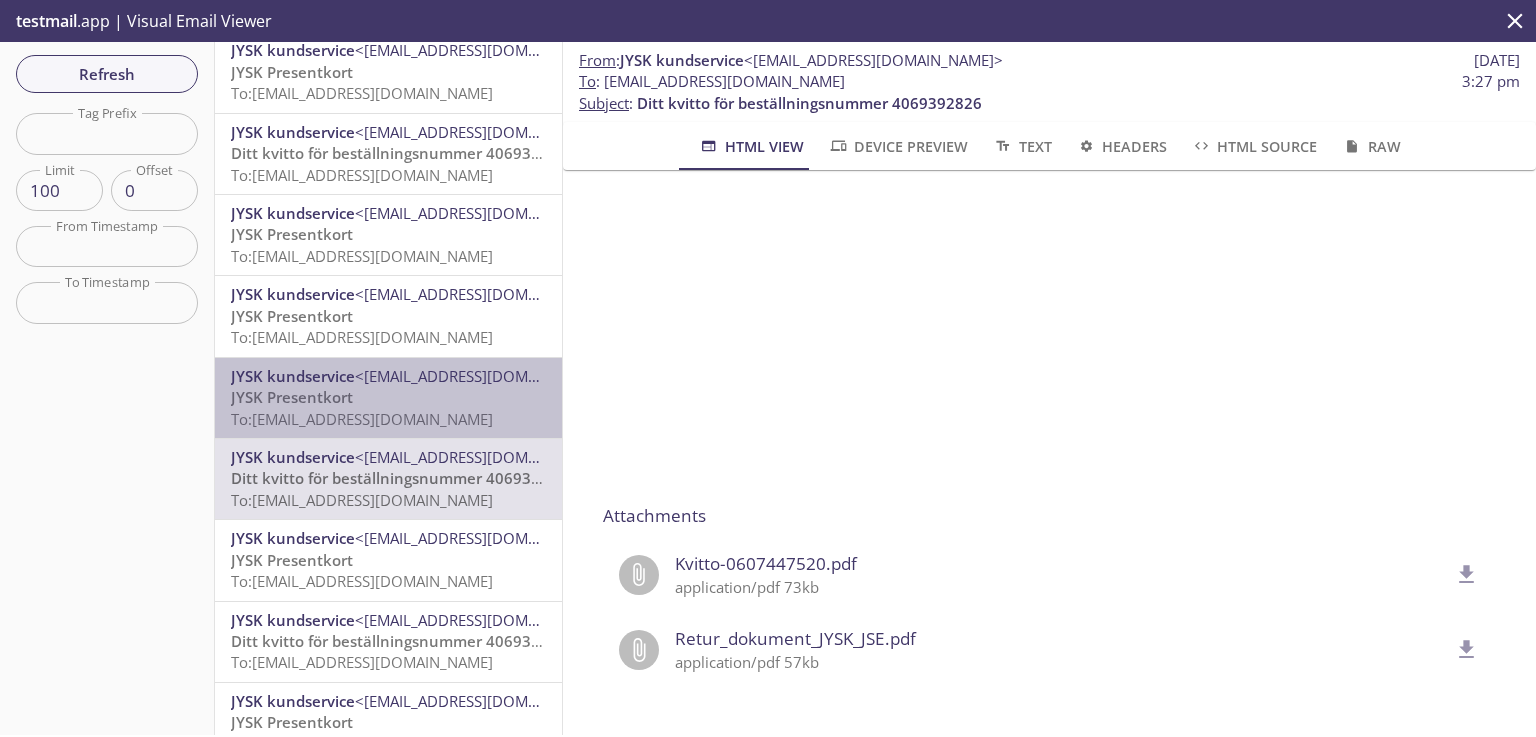 click on "JYSK Presentkort To:  [EMAIL_ADDRESS][DOMAIN_NAME]" at bounding box center [388, 408] 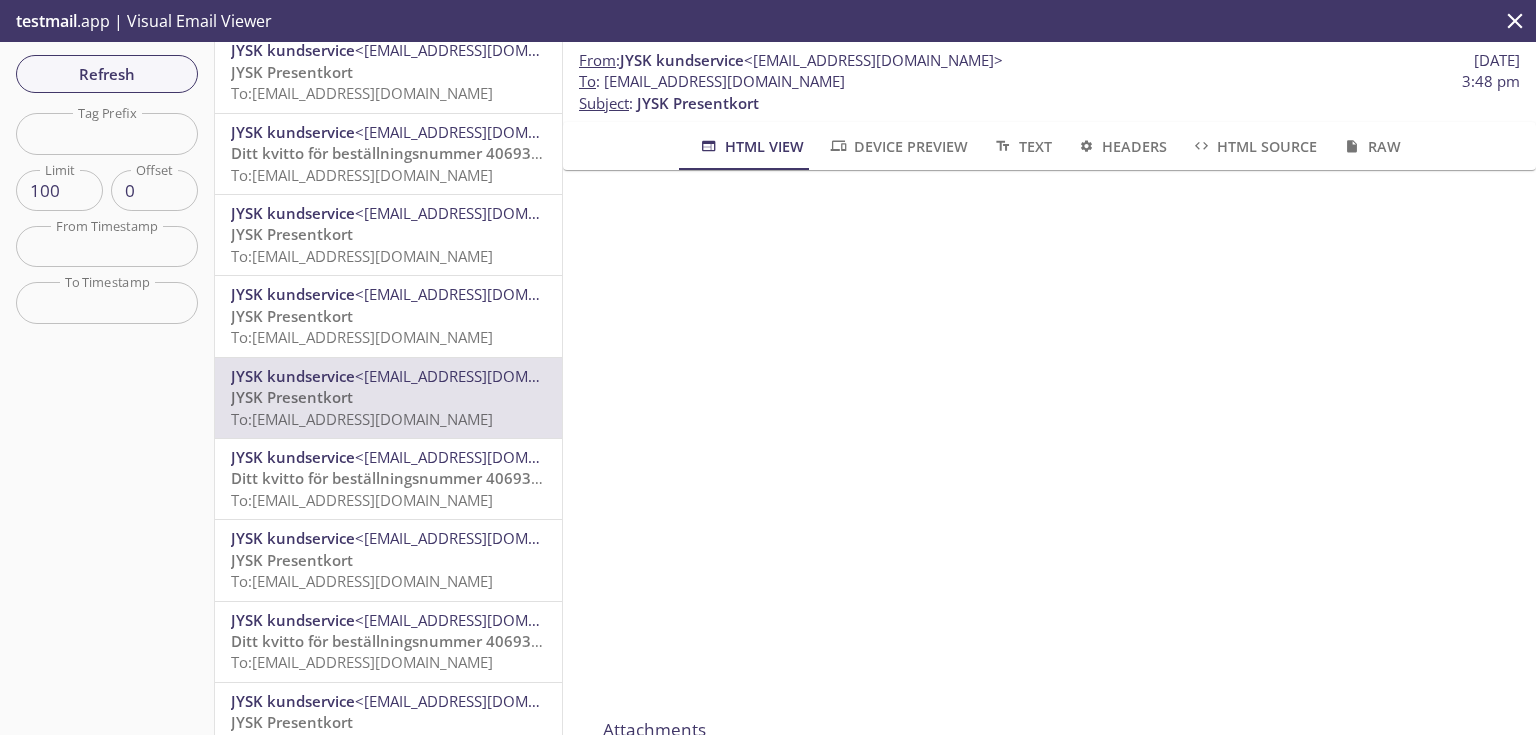 scroll, scrollTop: 320, scrollLeft: 0, axis: vertical 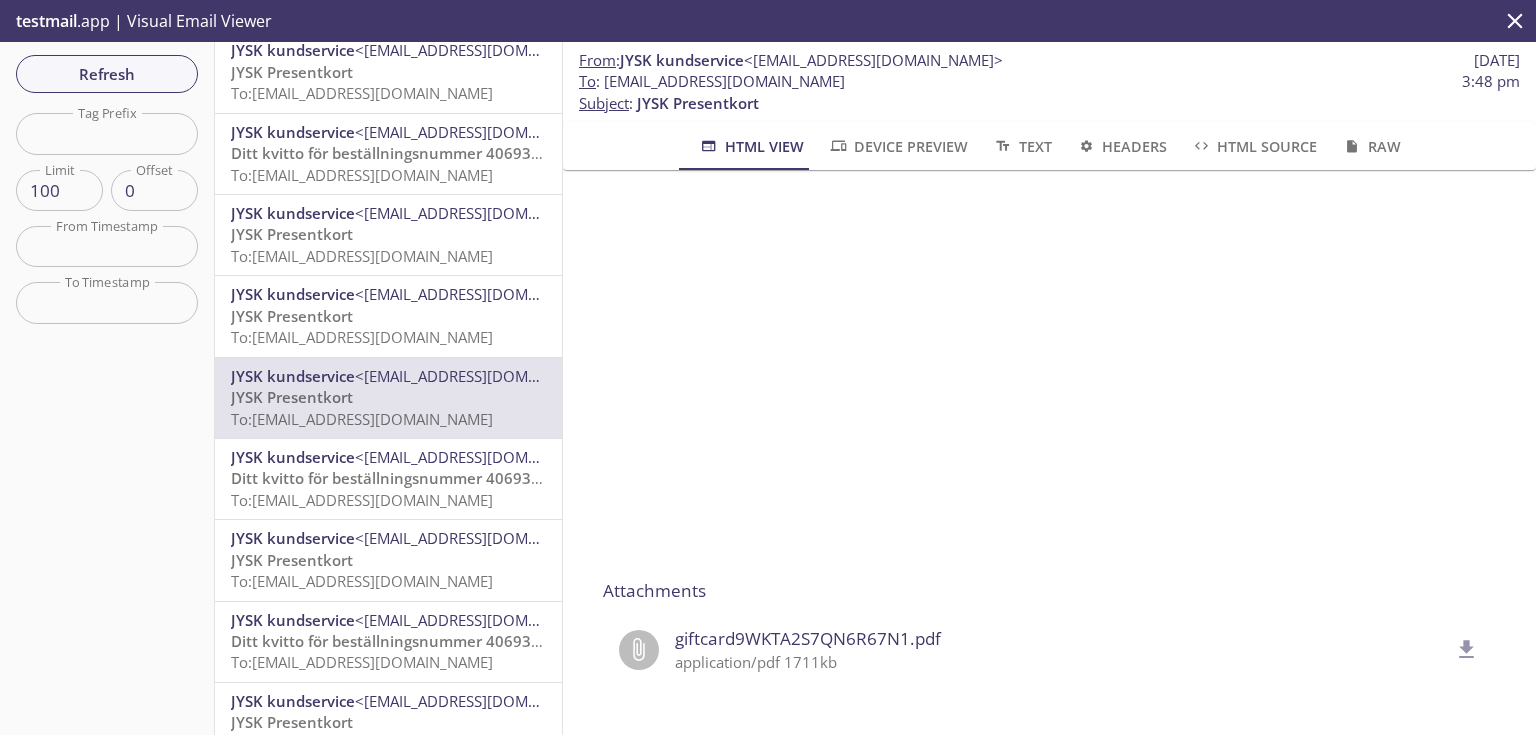 click 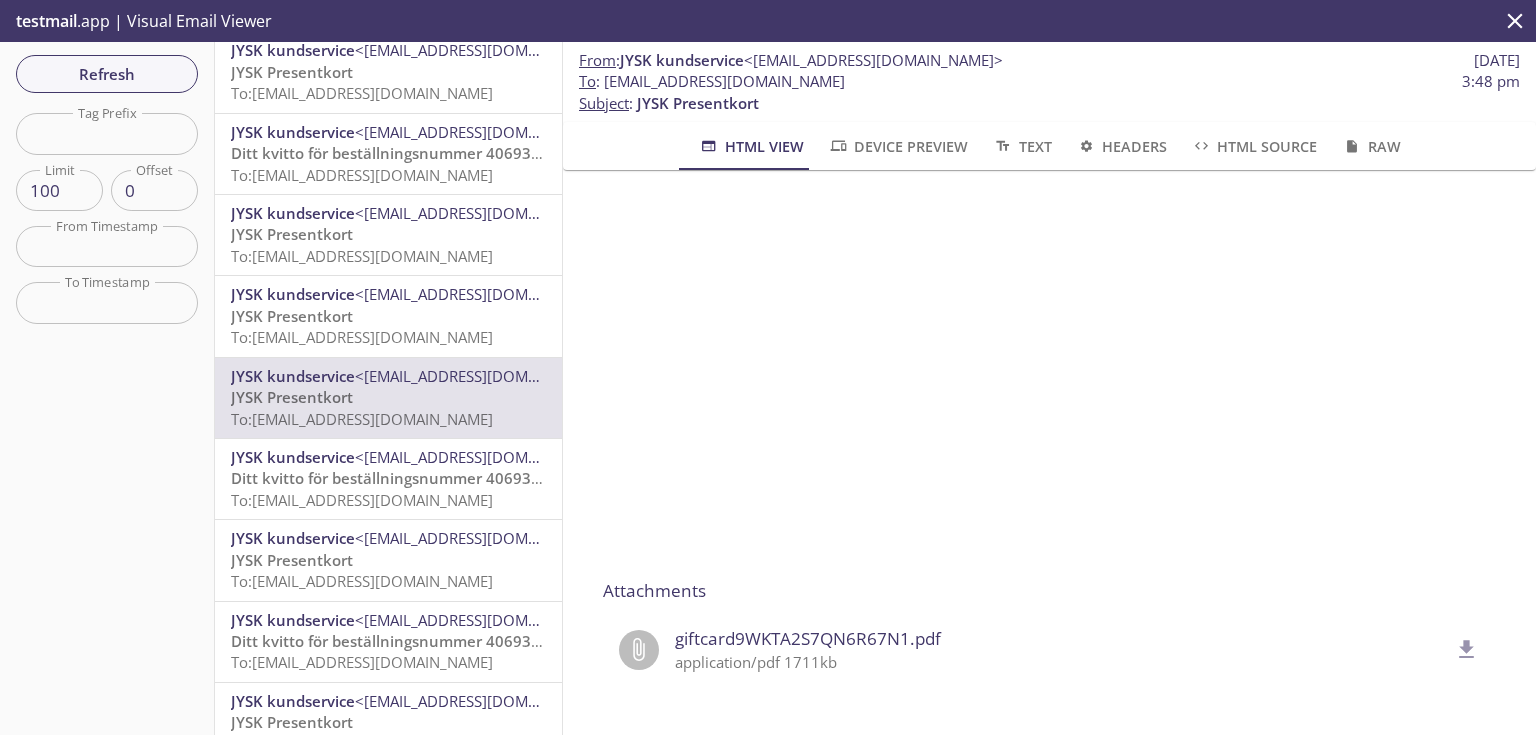 click on "To :   [EMAIL_ADDRESS][DOMAIN_NAME] 3:48 pm" at bounding box center (1049, 81) 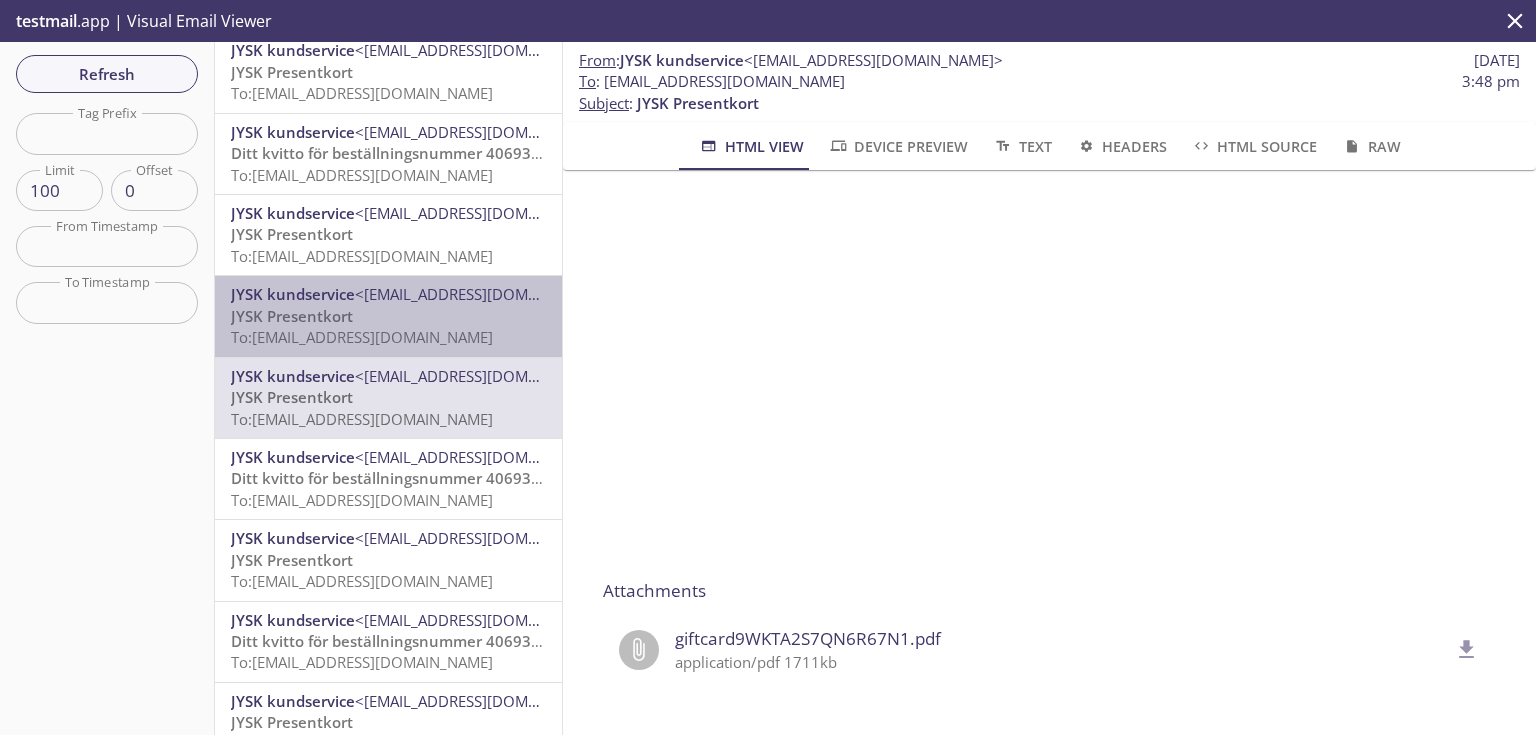 click on "To:  [EMAIL_ADDRESS][DOMAIN_NAME]" at bounding box center [362, 337] 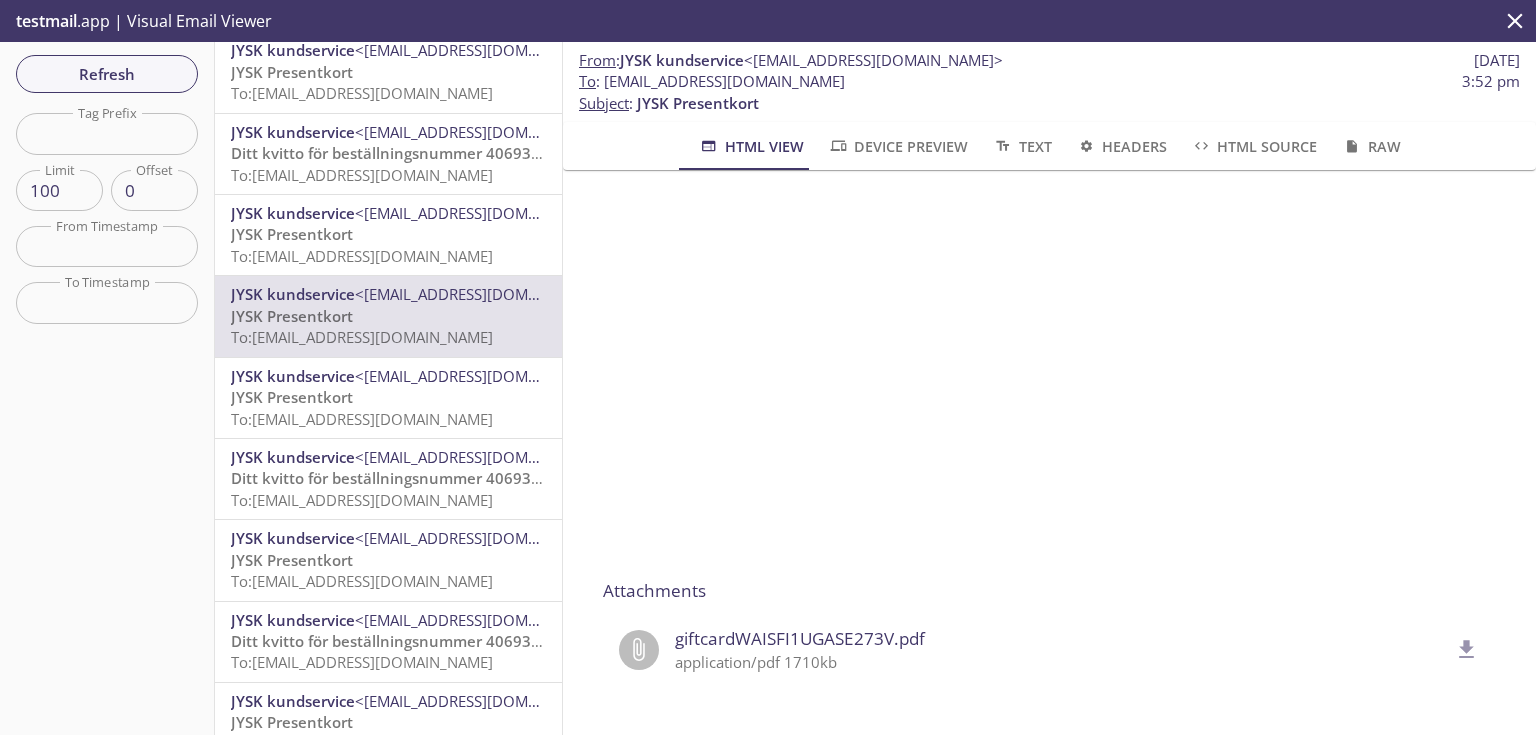 scroll, scrollTop: 320, scrollLeft: 0, axis: vertical 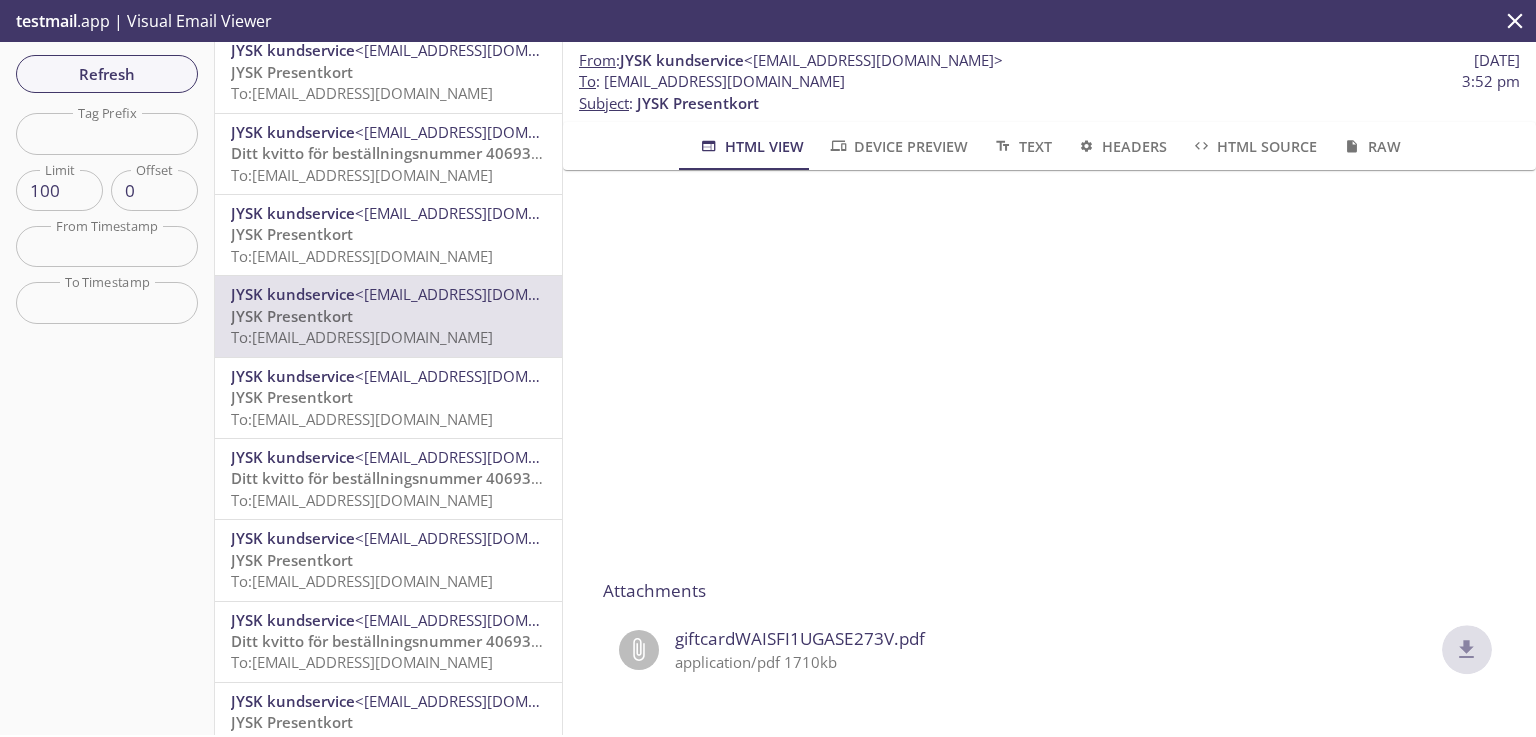 click 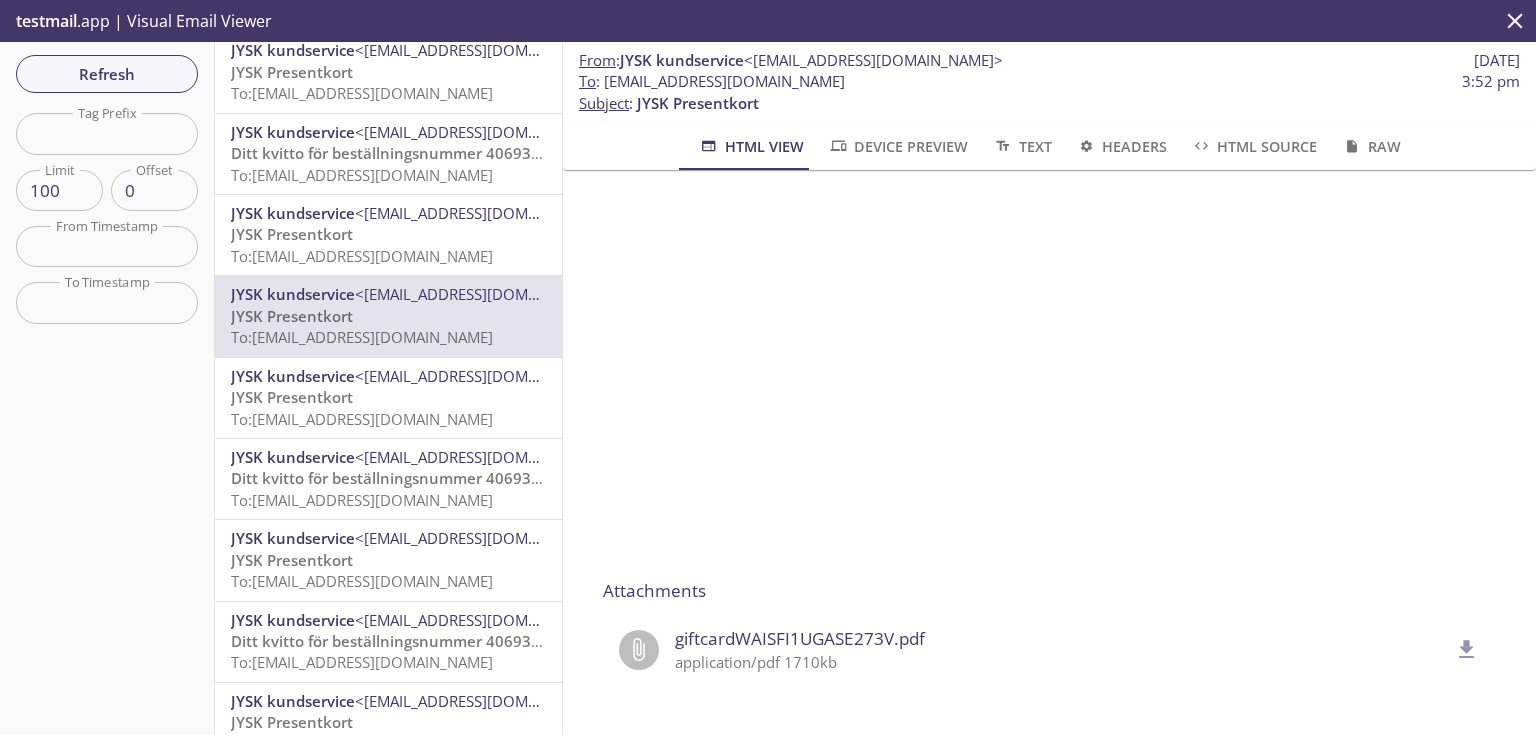 drag, startPoint x: 852, startPoint y: 81, endPoint x: 605, endPoint y: 88, distance: 247.09917 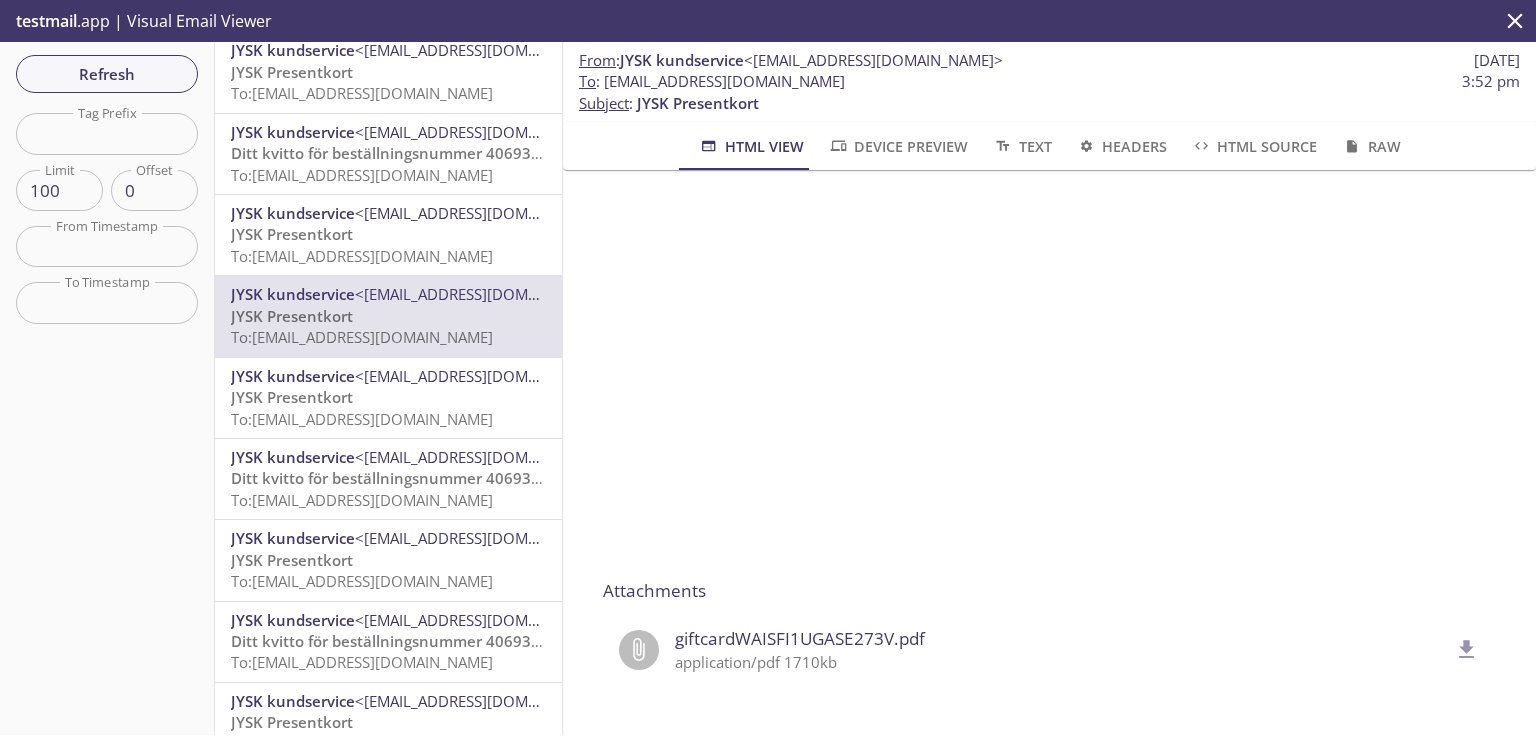 click on "To :   [EMAIL_ADDRESS][DOMAIN_NAME] 3:52 pm" at bounding box center [1049, 81] 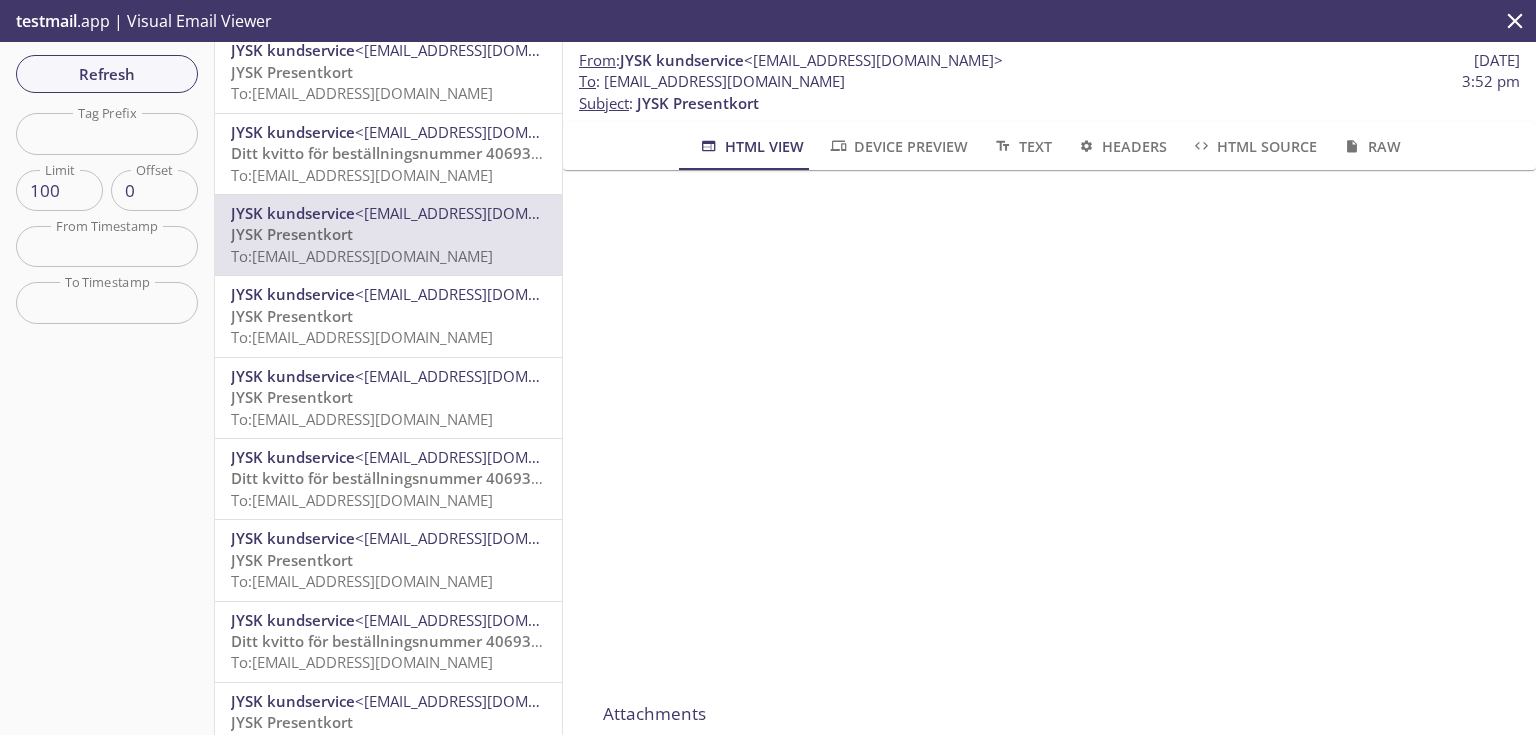 scroll, scrollTop: 320, scrollLeft: 0, axis: vertical 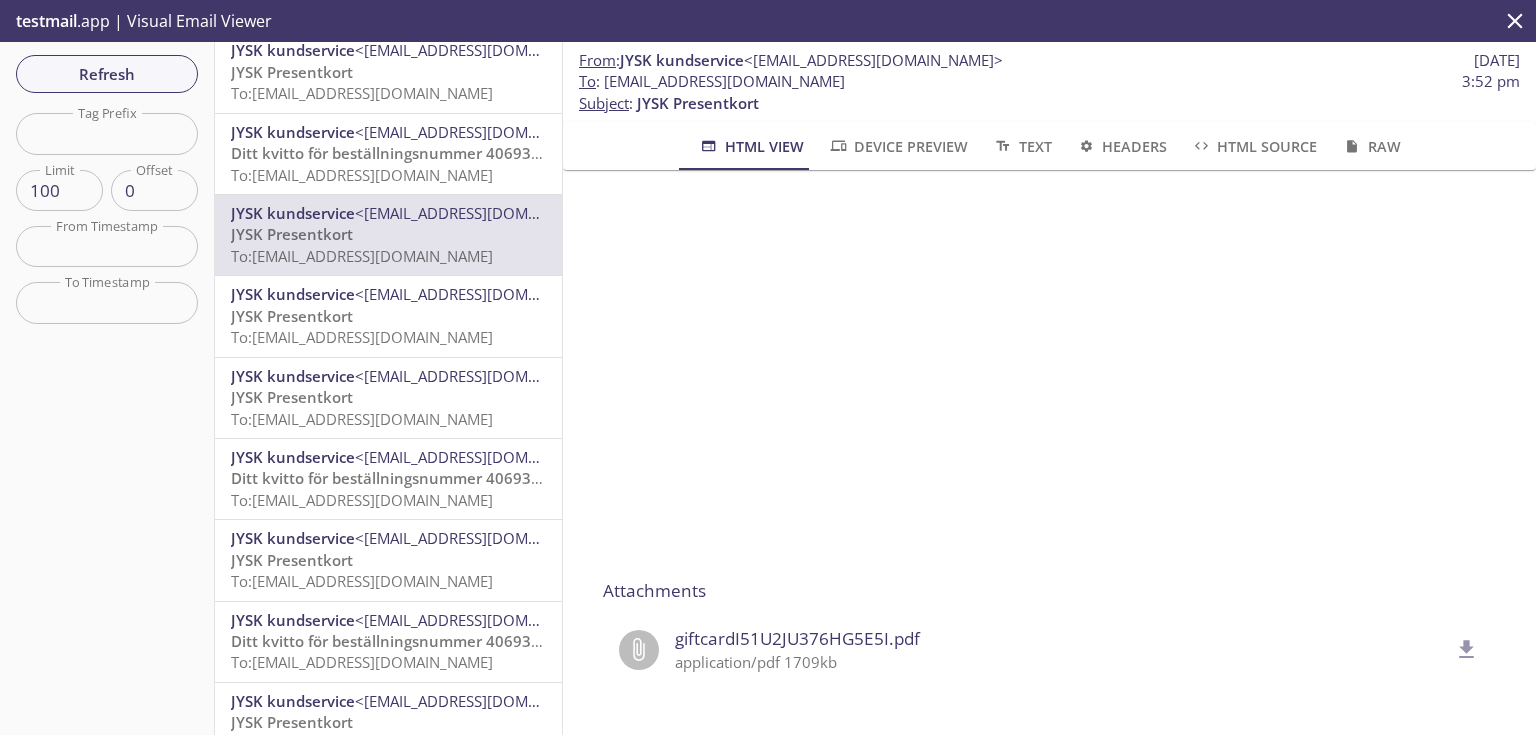 click 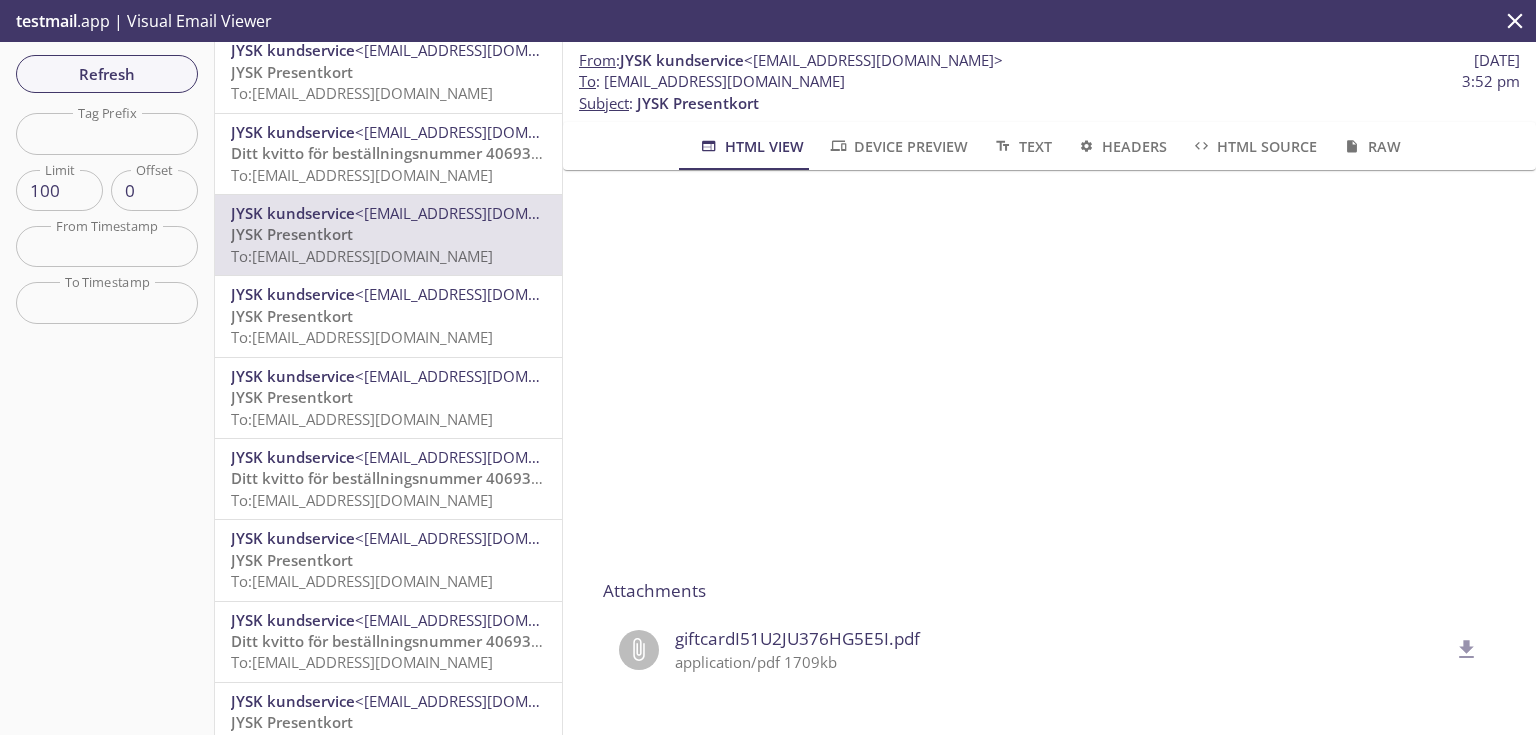 drag, startPoint x: 845, startPoint y: 83, endPoint x: 603, endPoint y: 77, distance: 242.07437 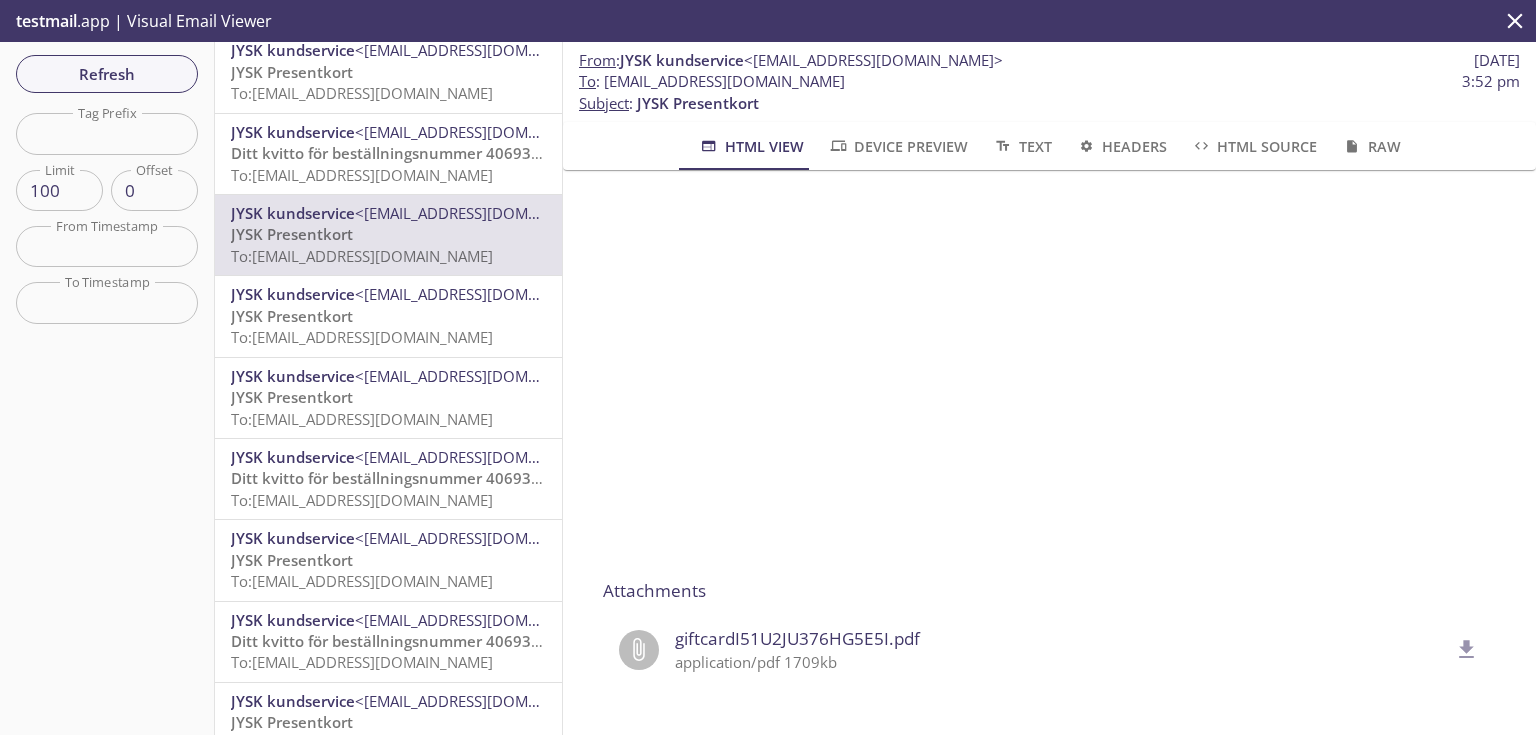 click on "To :   [EMAIL_ADDRESS][DOMAIN_NAME] 3:52 pm" at bounding box center [1049, 81] 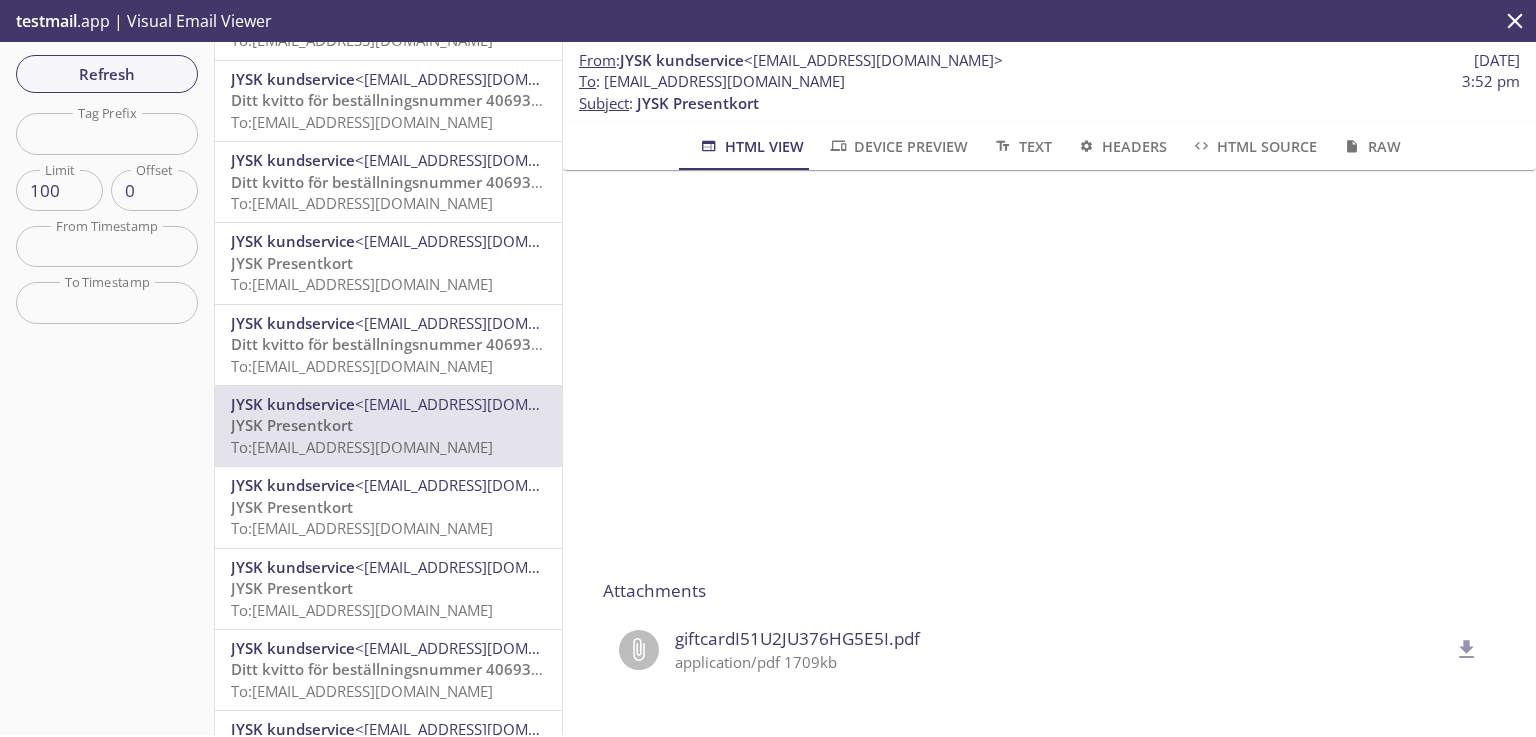 scroll, scrollTop: 2173, scrollLeft: 0, axis: vertical 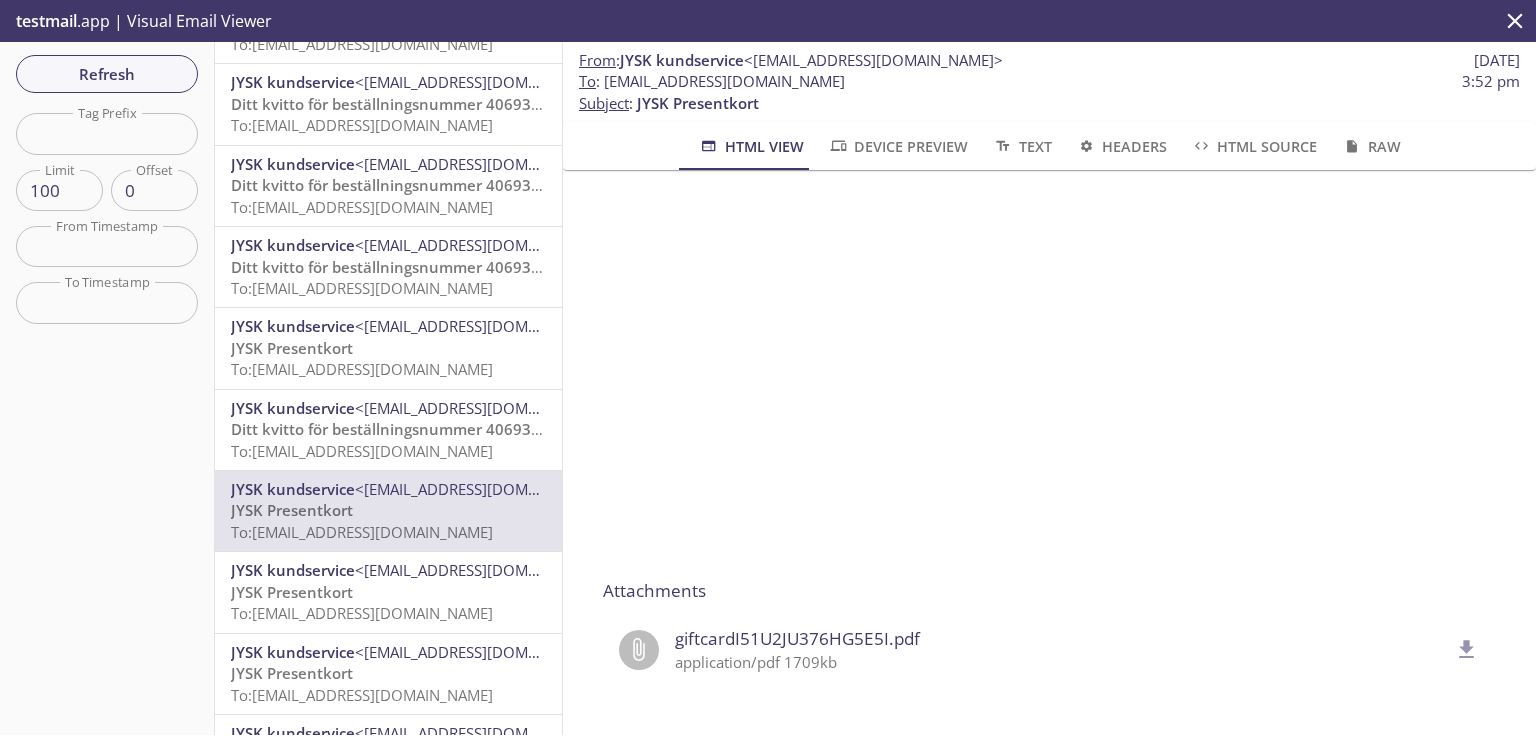 click on "Ditt kvitto för beställningsnummer 4069393418" at bounding box center [403, 429] 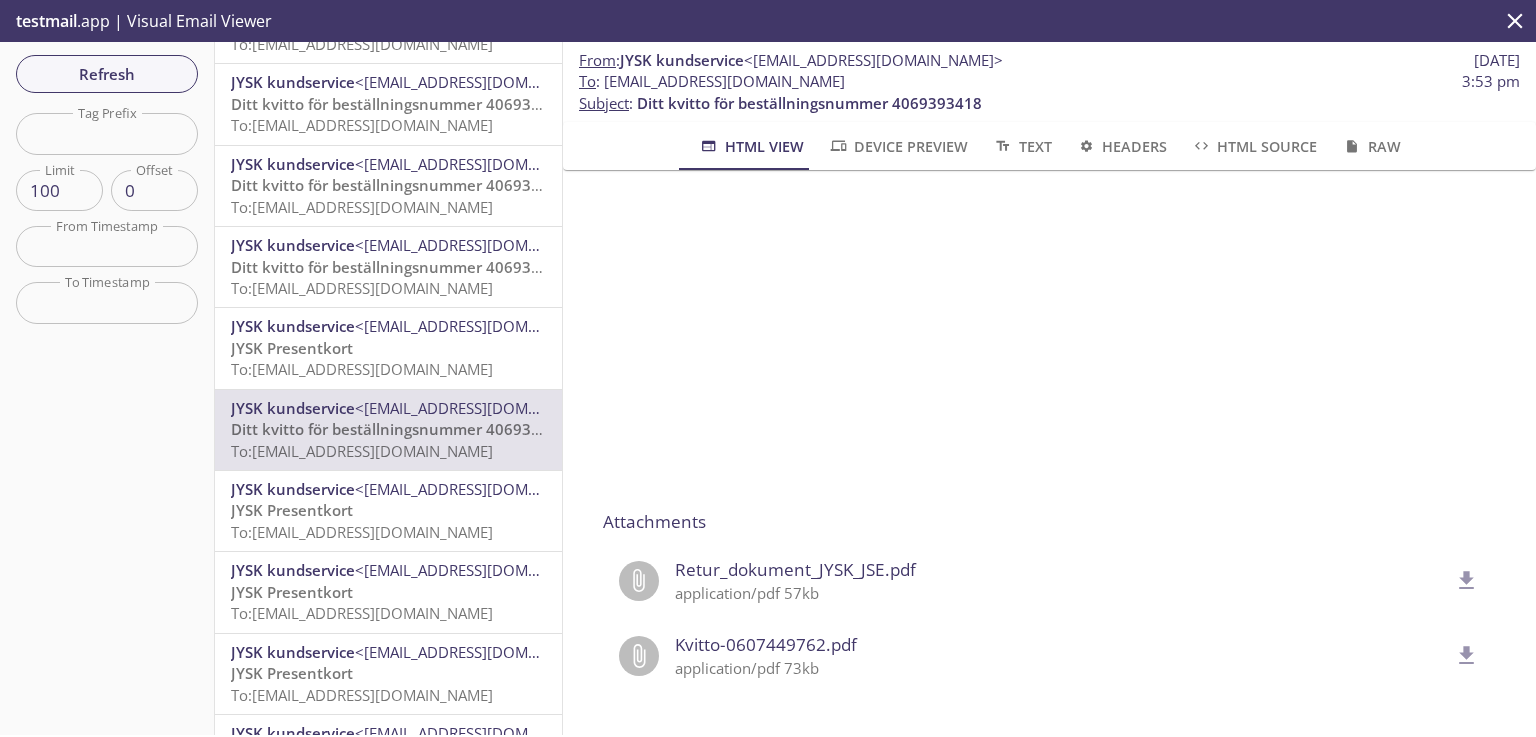 scroll, scrollTop: 788, scrollLeft: 0, axis: vertical 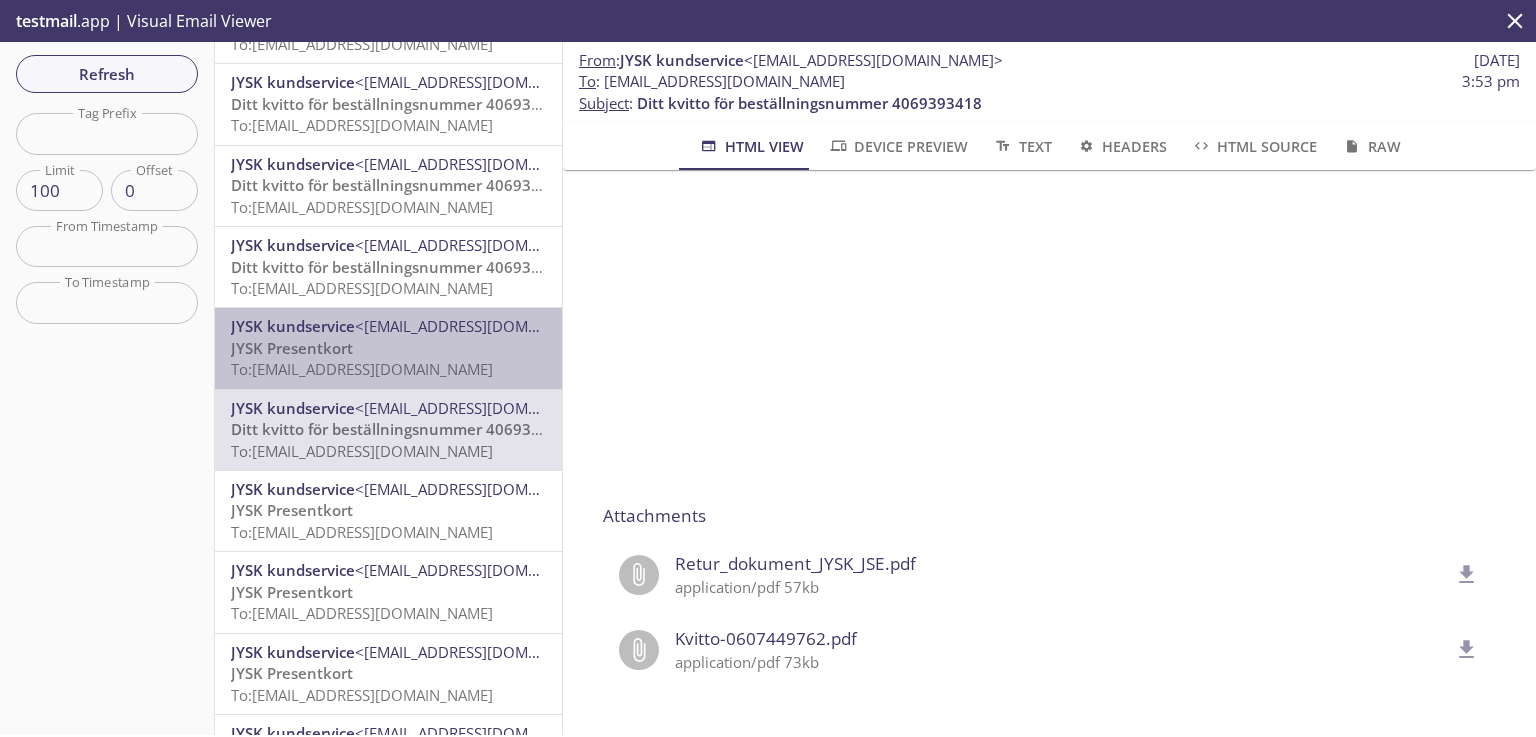 click on "JYSK Presentkort To:  [EMAIL_ADDRESS][DOMAIN_NAME]" at bounding box center [388, 359] 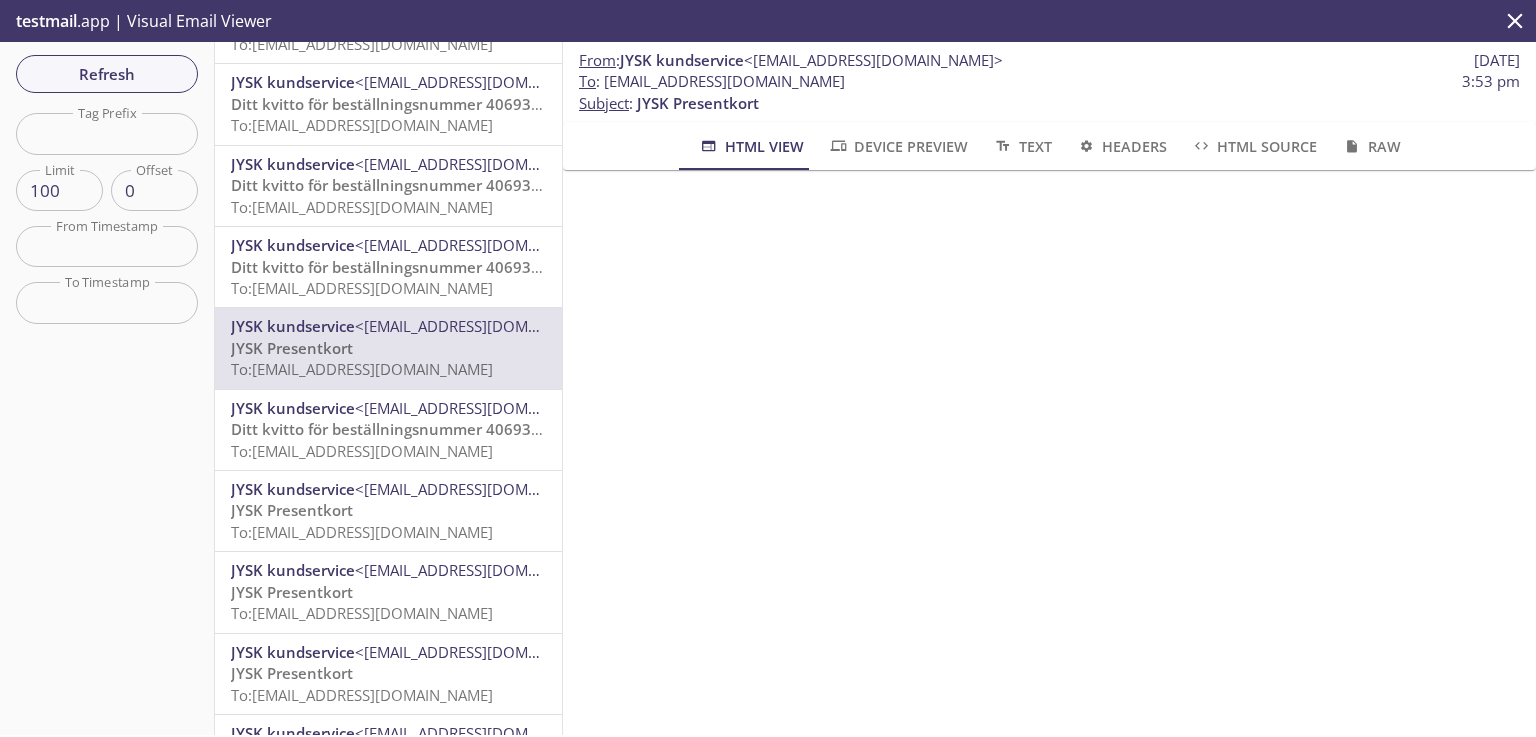 scroll, scrollTop: 320, scrollLeft: 0, axis: vertical 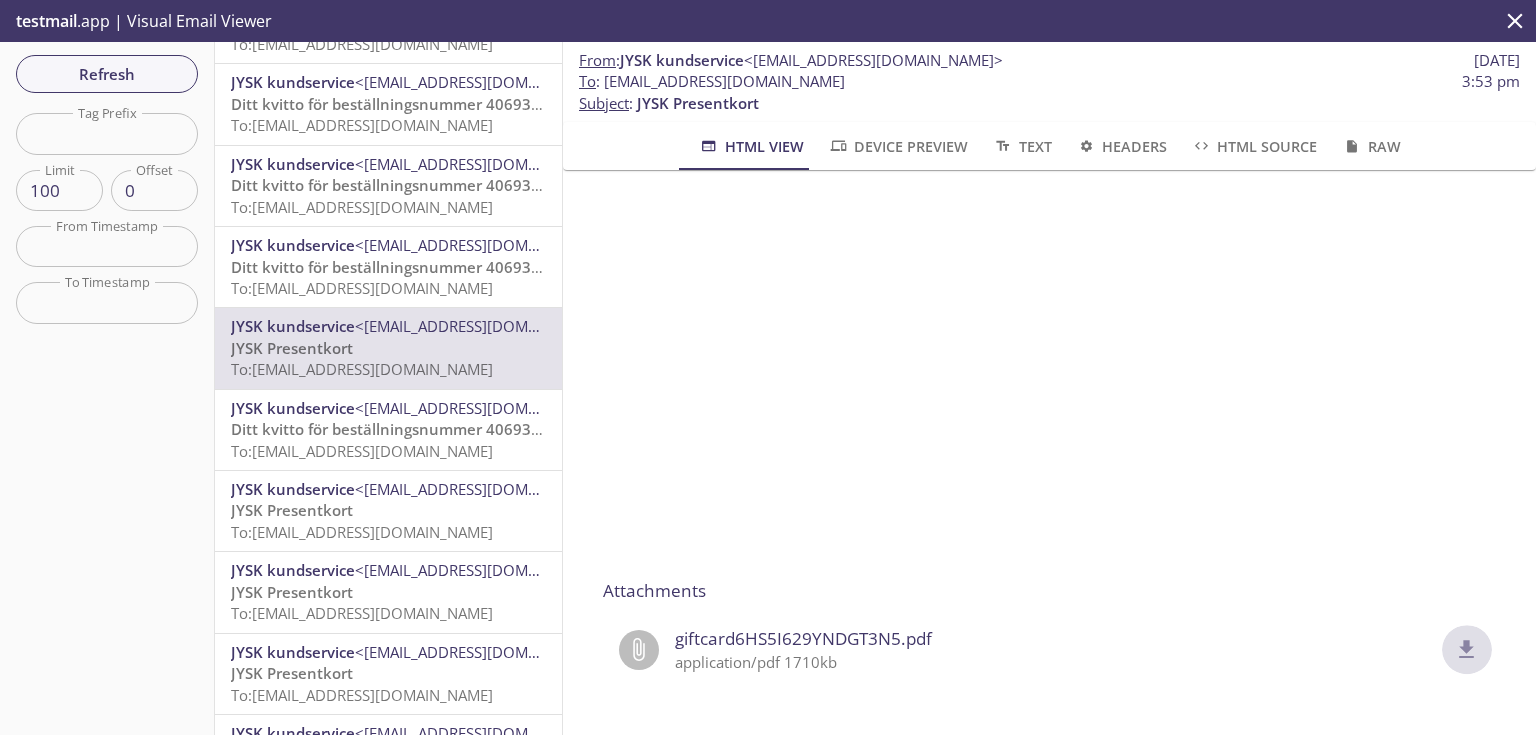 click 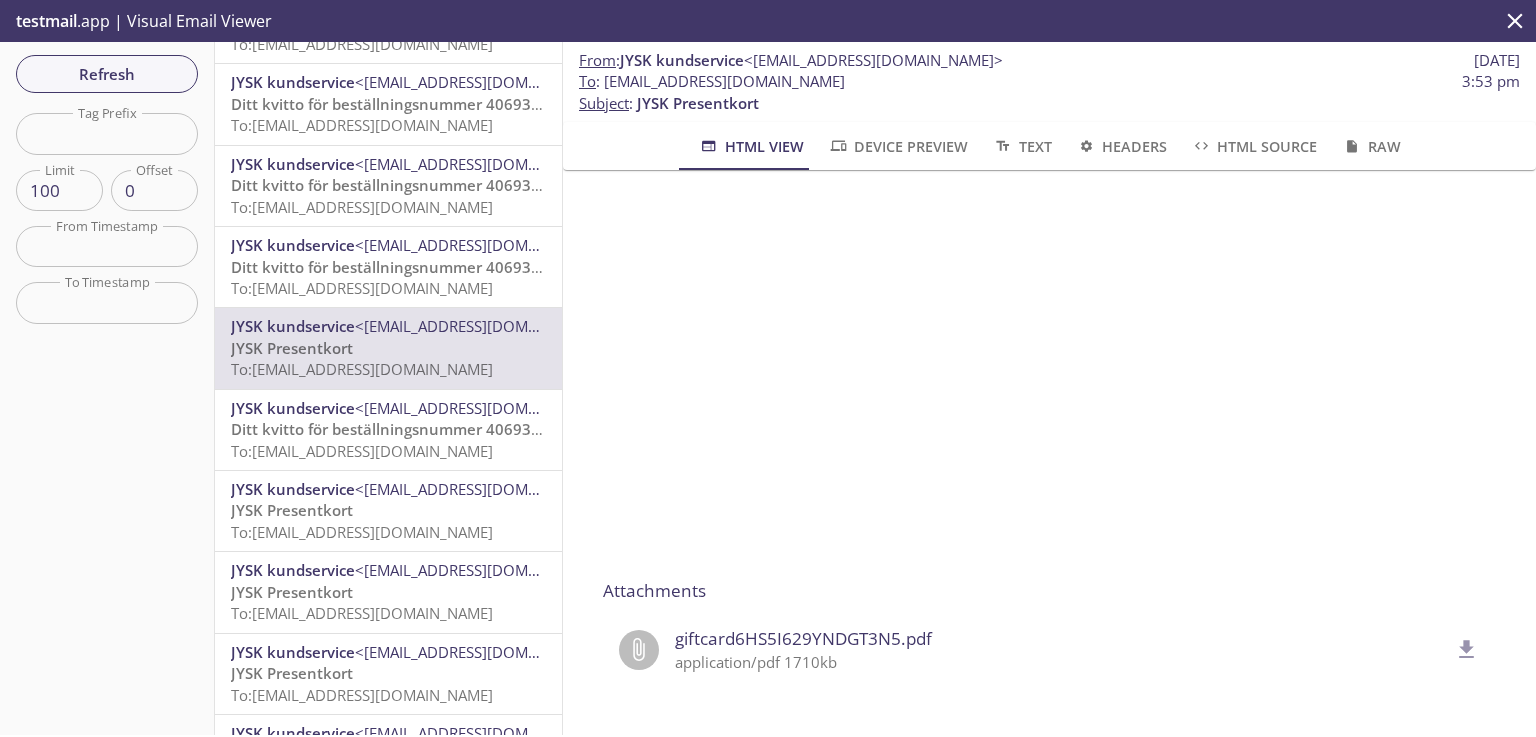 drag, startPoint x: 863, startPoint y: 81, endPoint x: 604, endPoint y: 85, distance: 259.03088 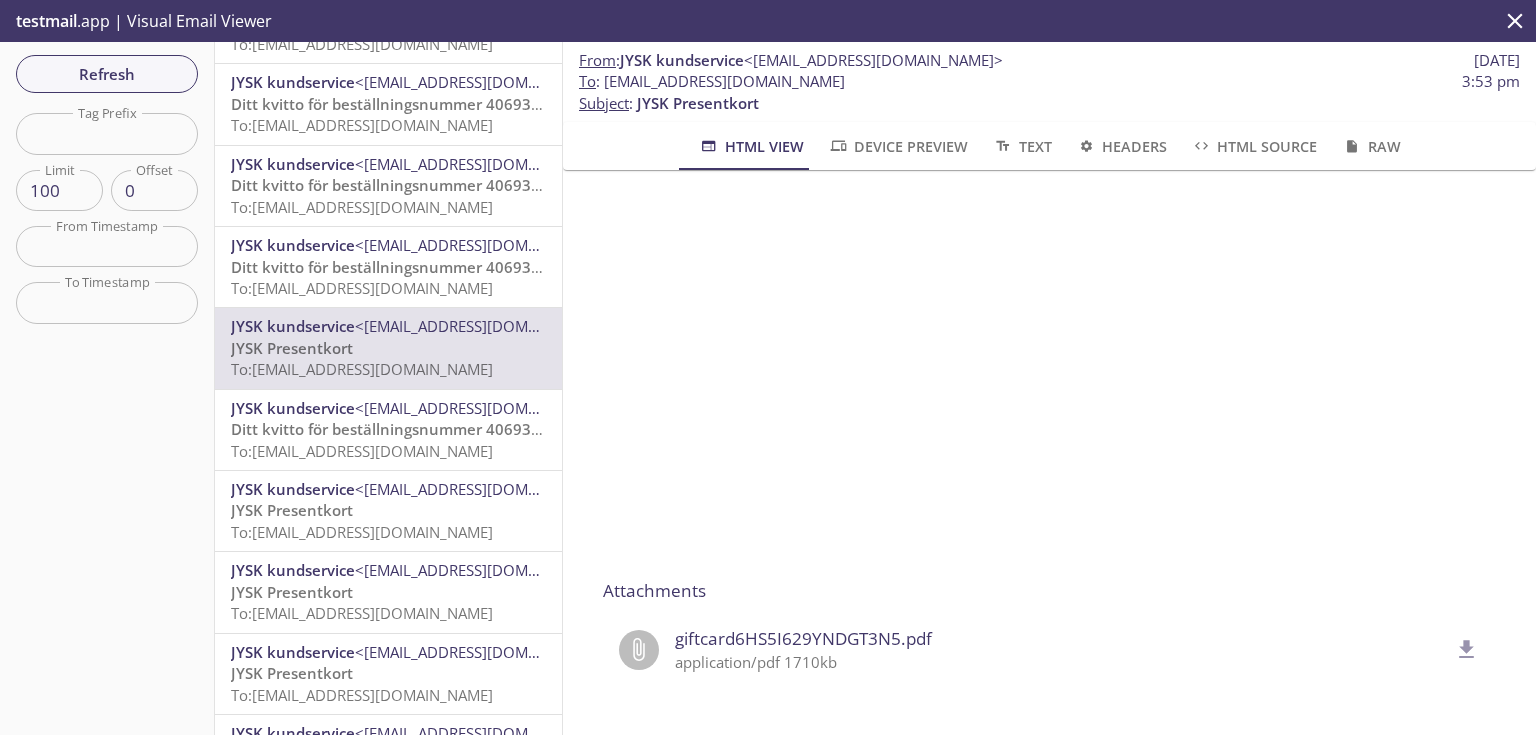 click on "To :   [EMAIL_ADDRESS][DOMAIN_NAME] 3:53 pm" at bounding box center [1049, 81] 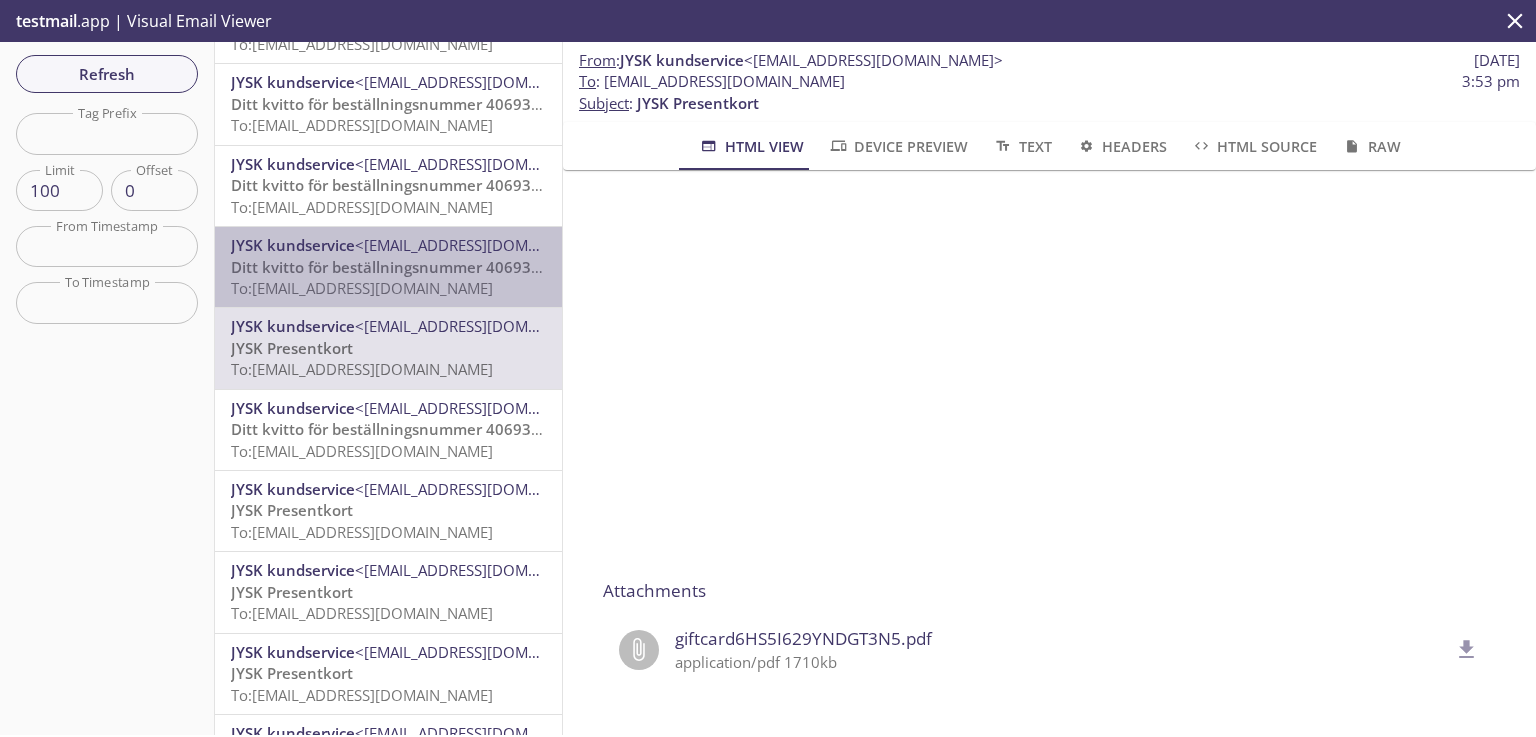 click on "To:  [EMAIL_ADDRESS][DOMAIN_NAME]" at bounding box center [362, 288] 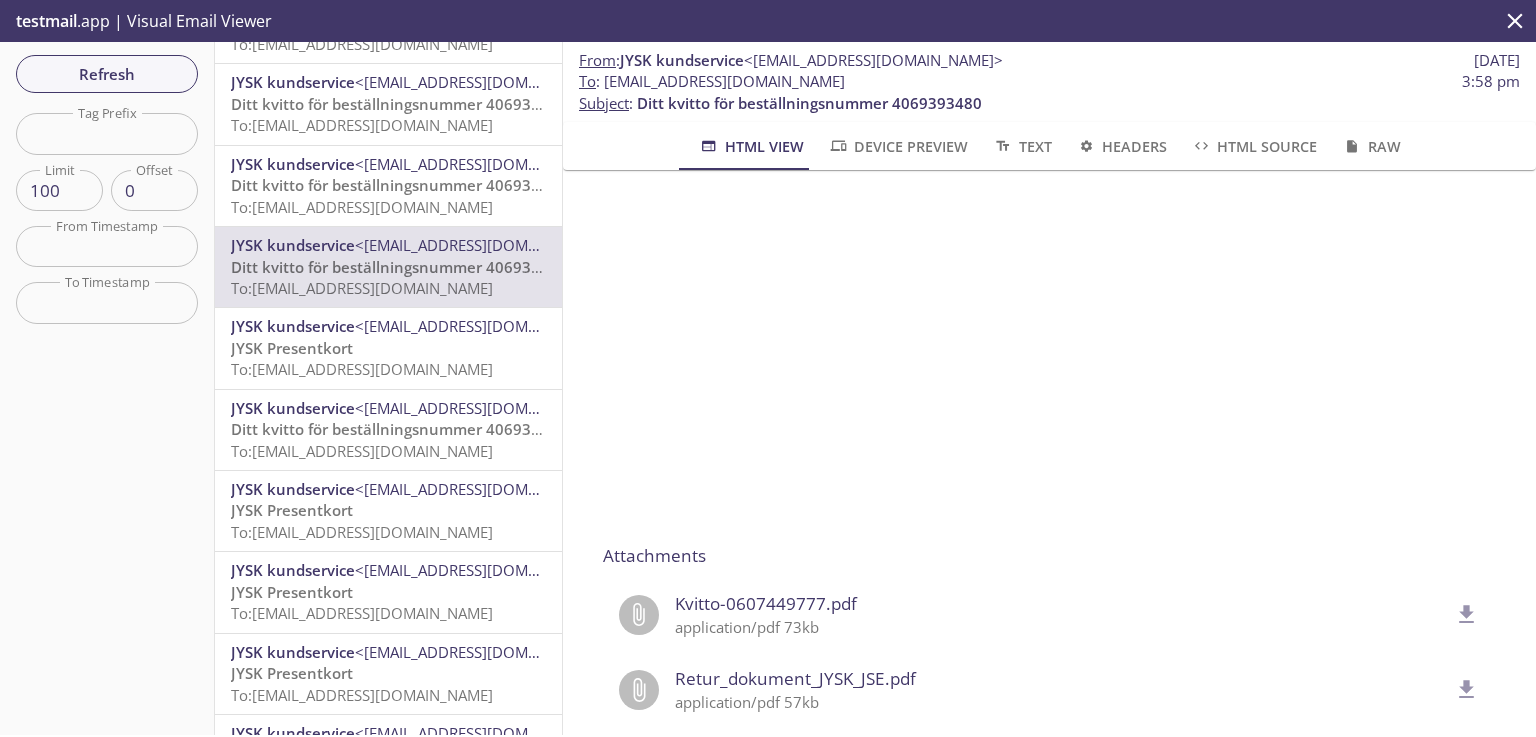 scroll, scrollTop: 785, scrollLeft: 0, axis: vertical 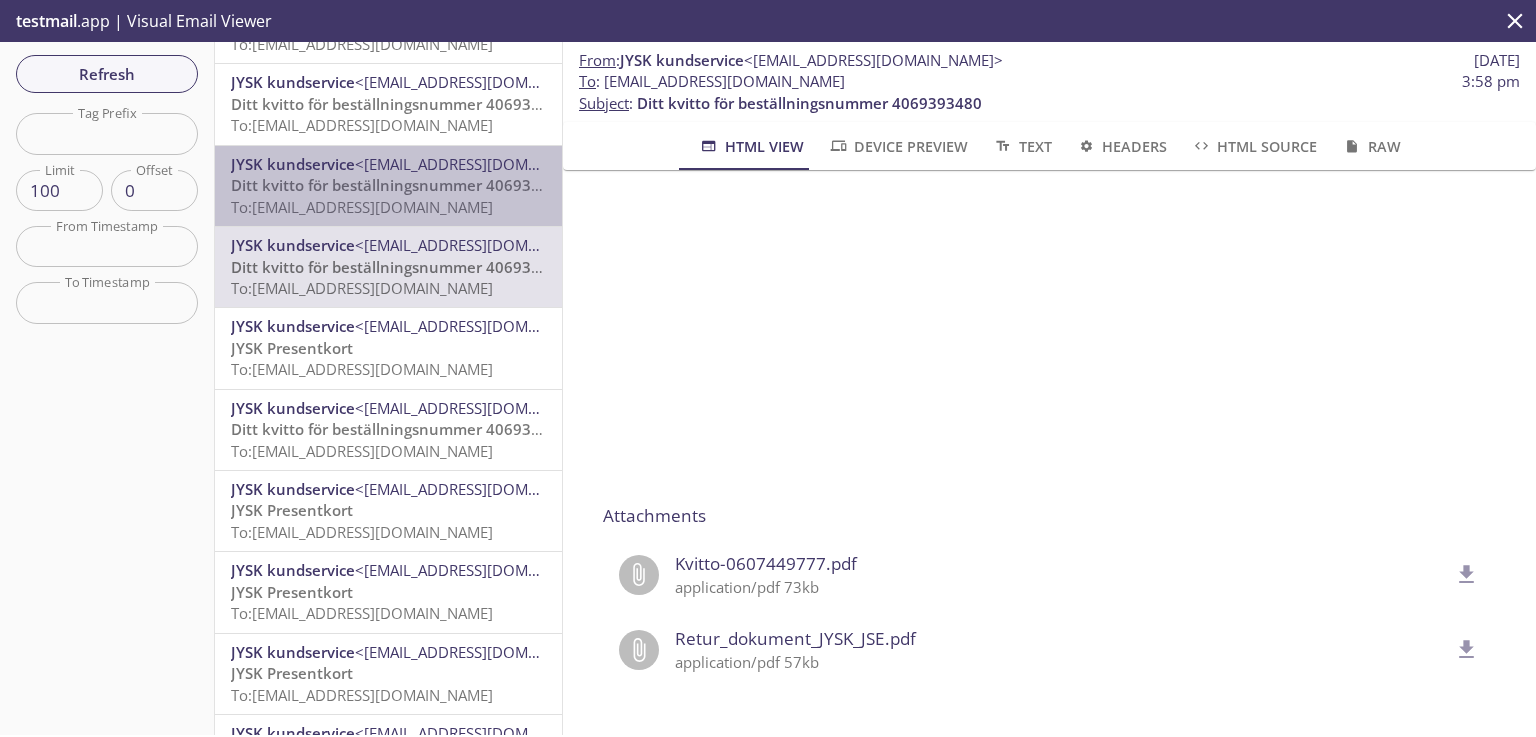 click on "Ditt kvitto för beställningsnummer 4069393506" at bounding box center (403, 185) 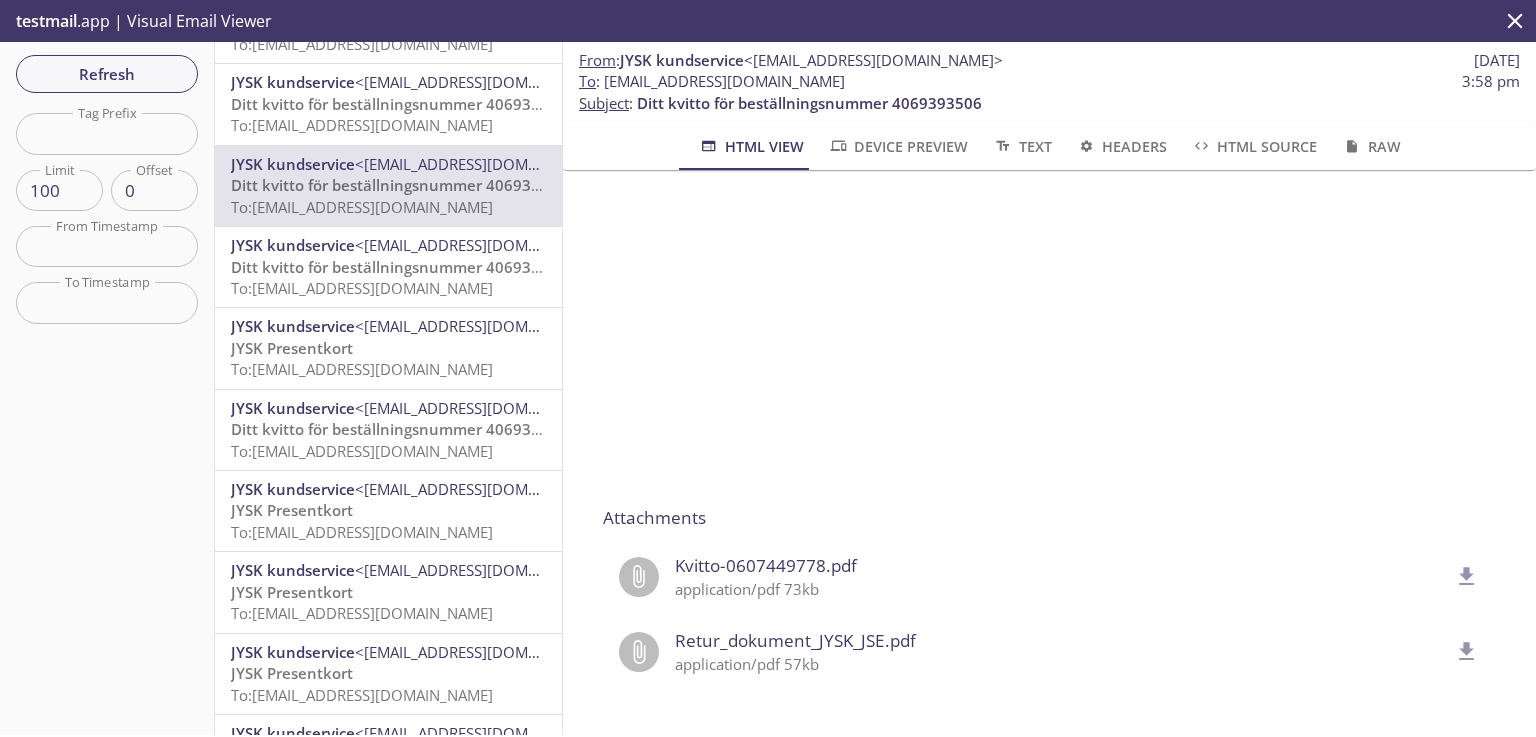 scroll, scrollTop: 788, scrollLeft: 0, axis: vertical 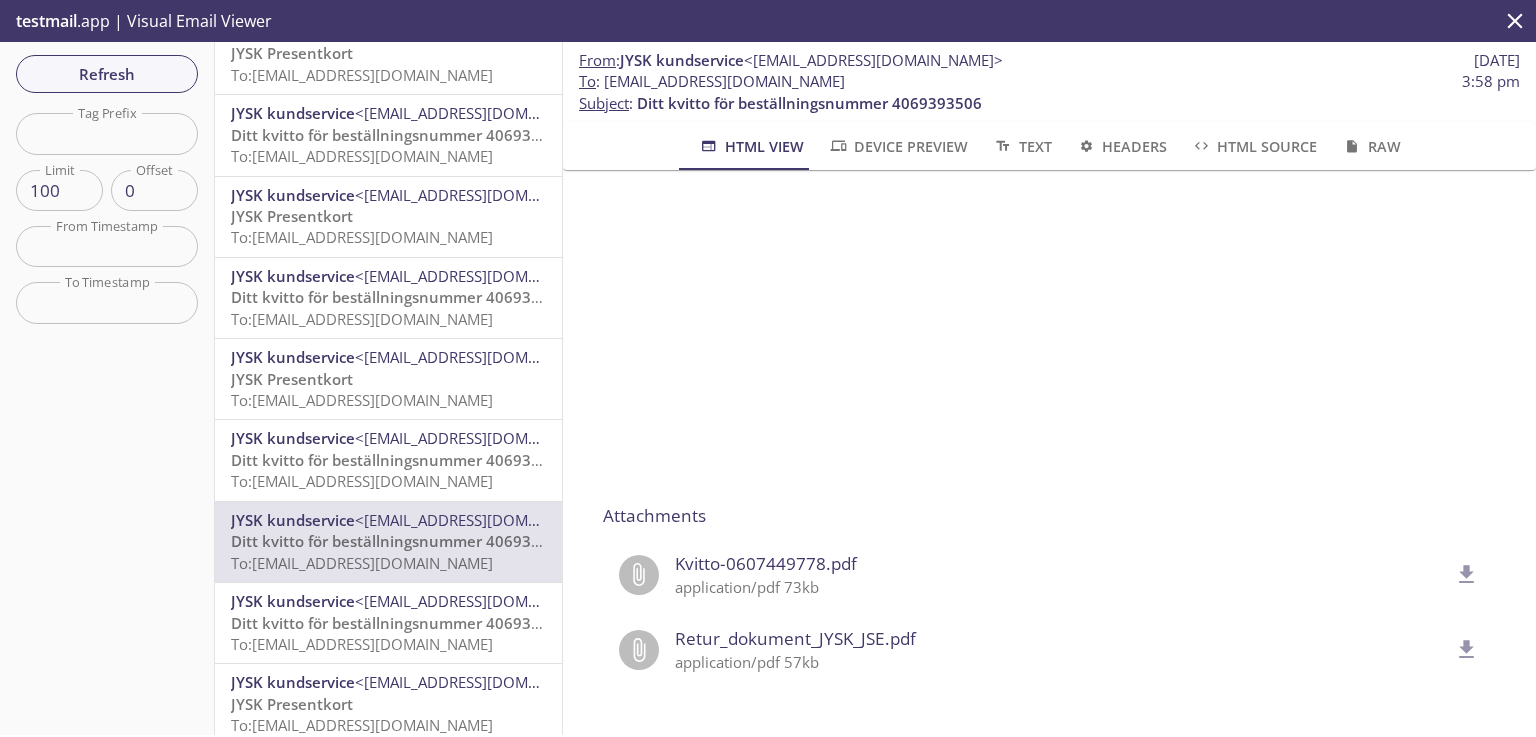 click on "To:  [EMAIL_ADDRESS][DOMAIN_NAME]" at bounding box center (362, 481) 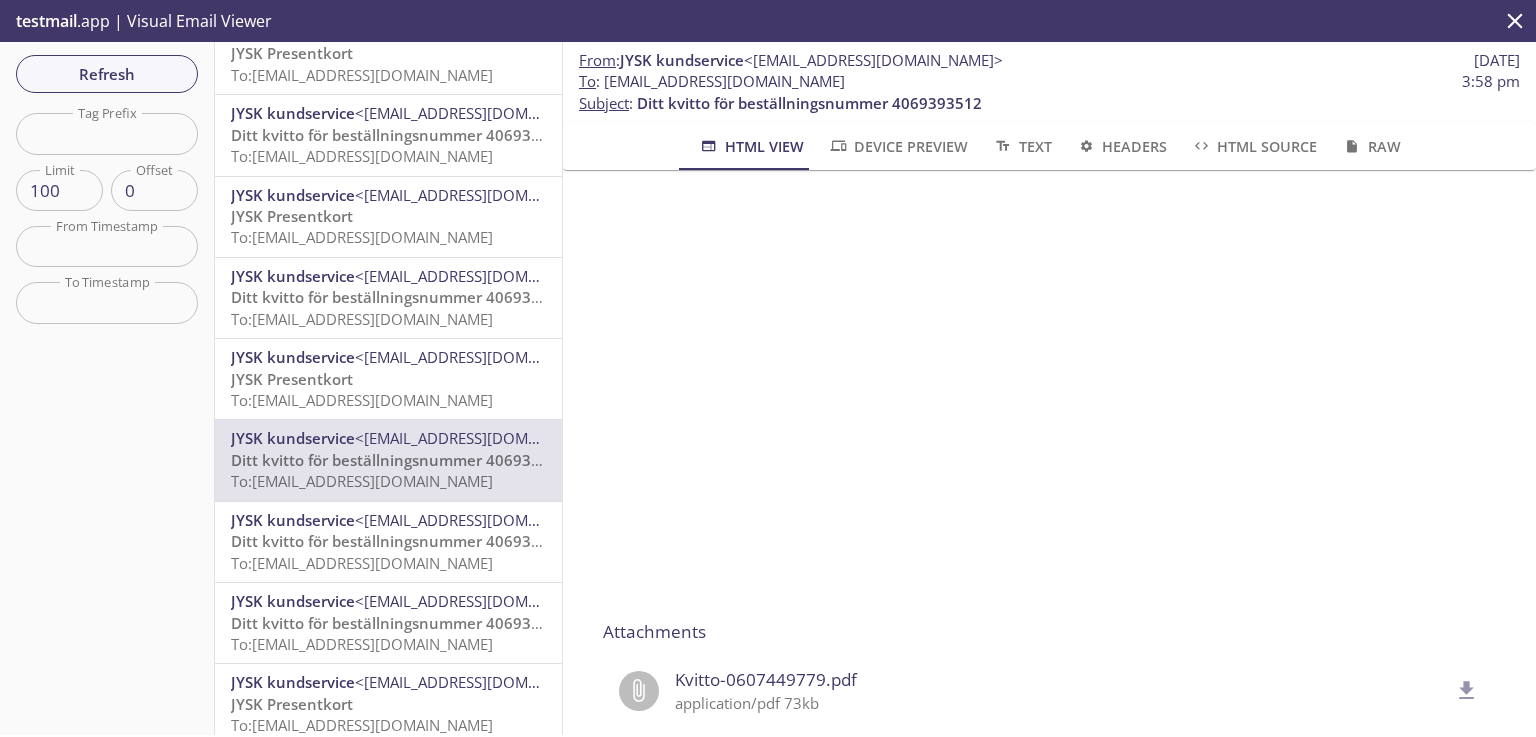 scroll, scrollTop: 788, scrollLeft: 0, axis: vertical 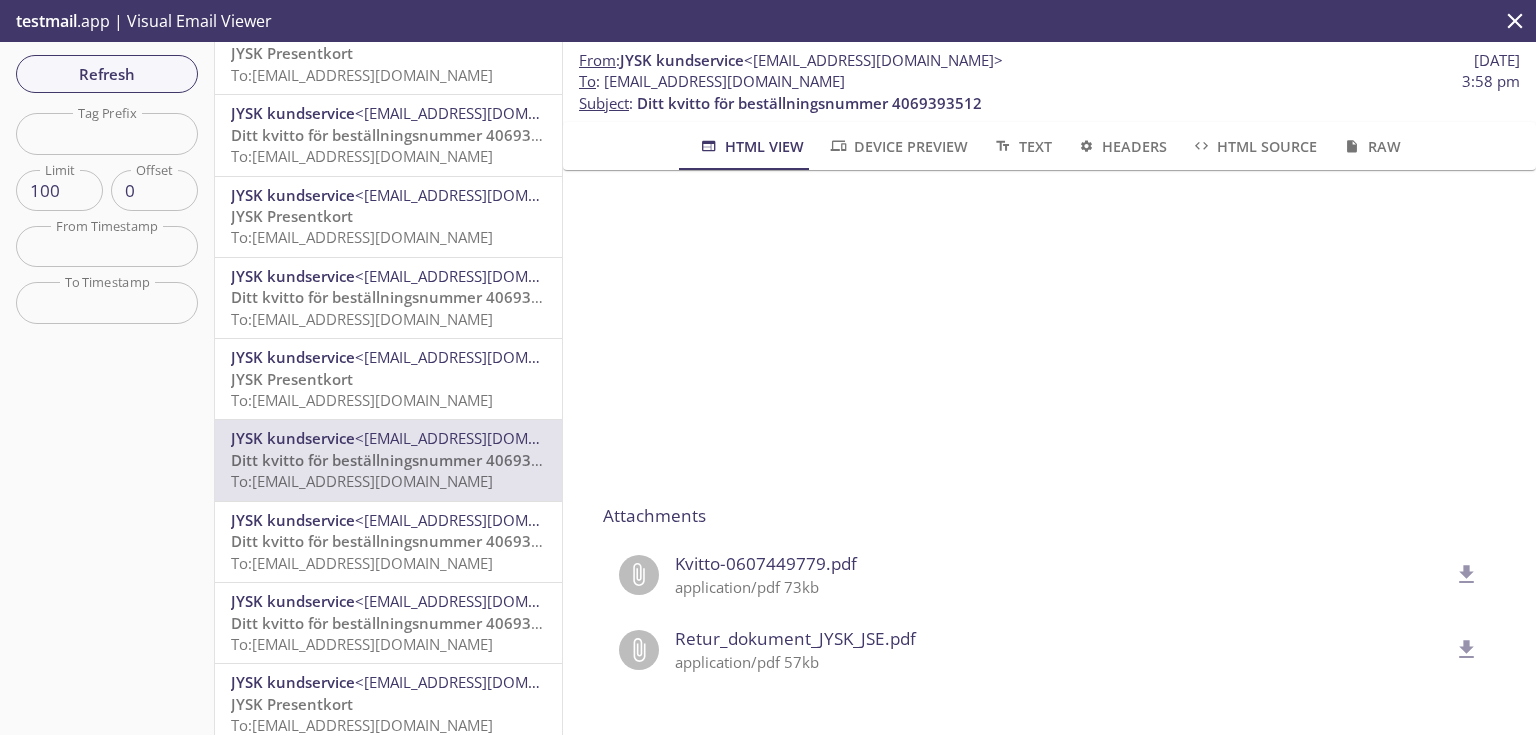 click on "JYSK Presentkort To:  [EMAIL_ADDRESS][DOMAIN_NAME]" at bounding box center [388, 390] 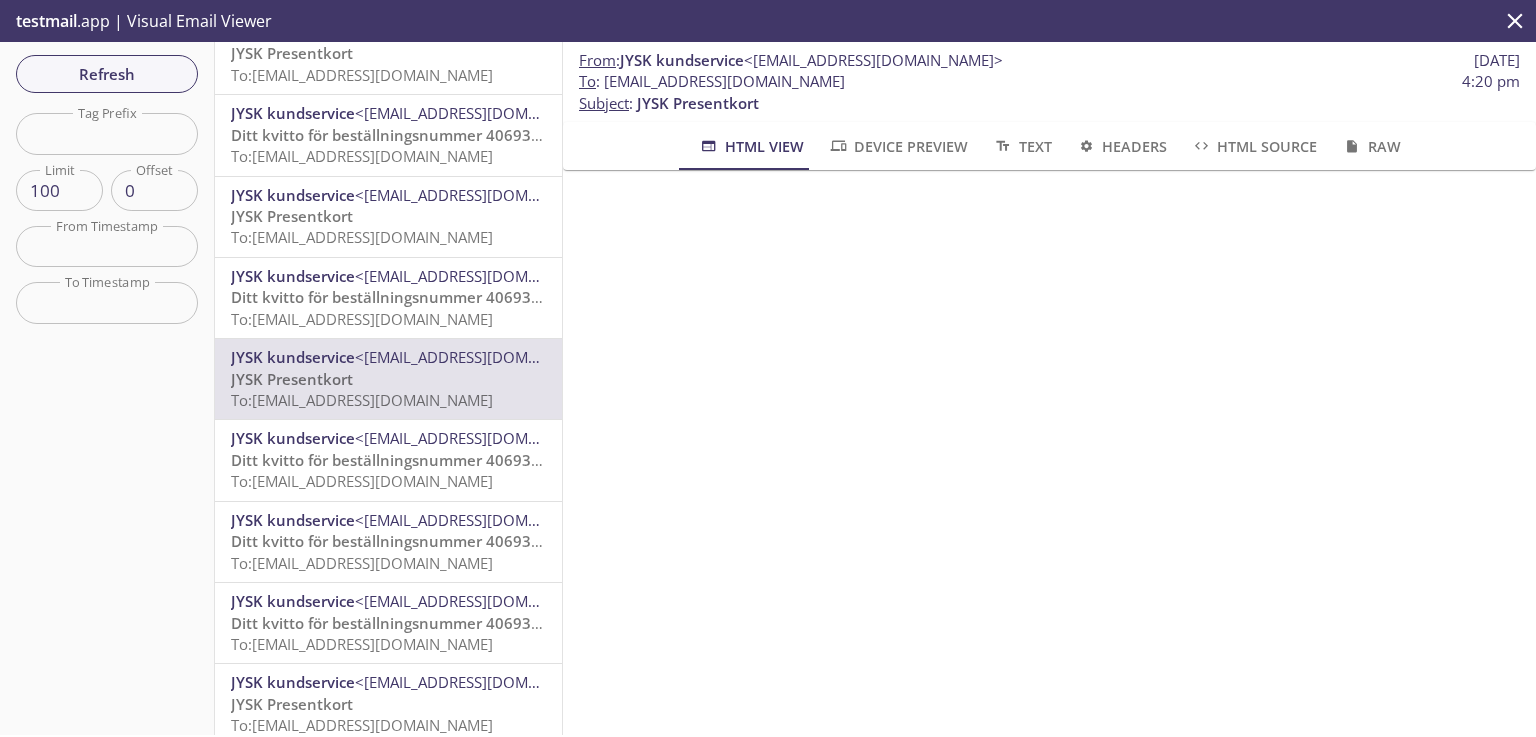 scroll, scrollTop: 320, scrollLeft: 0, axis: vertical 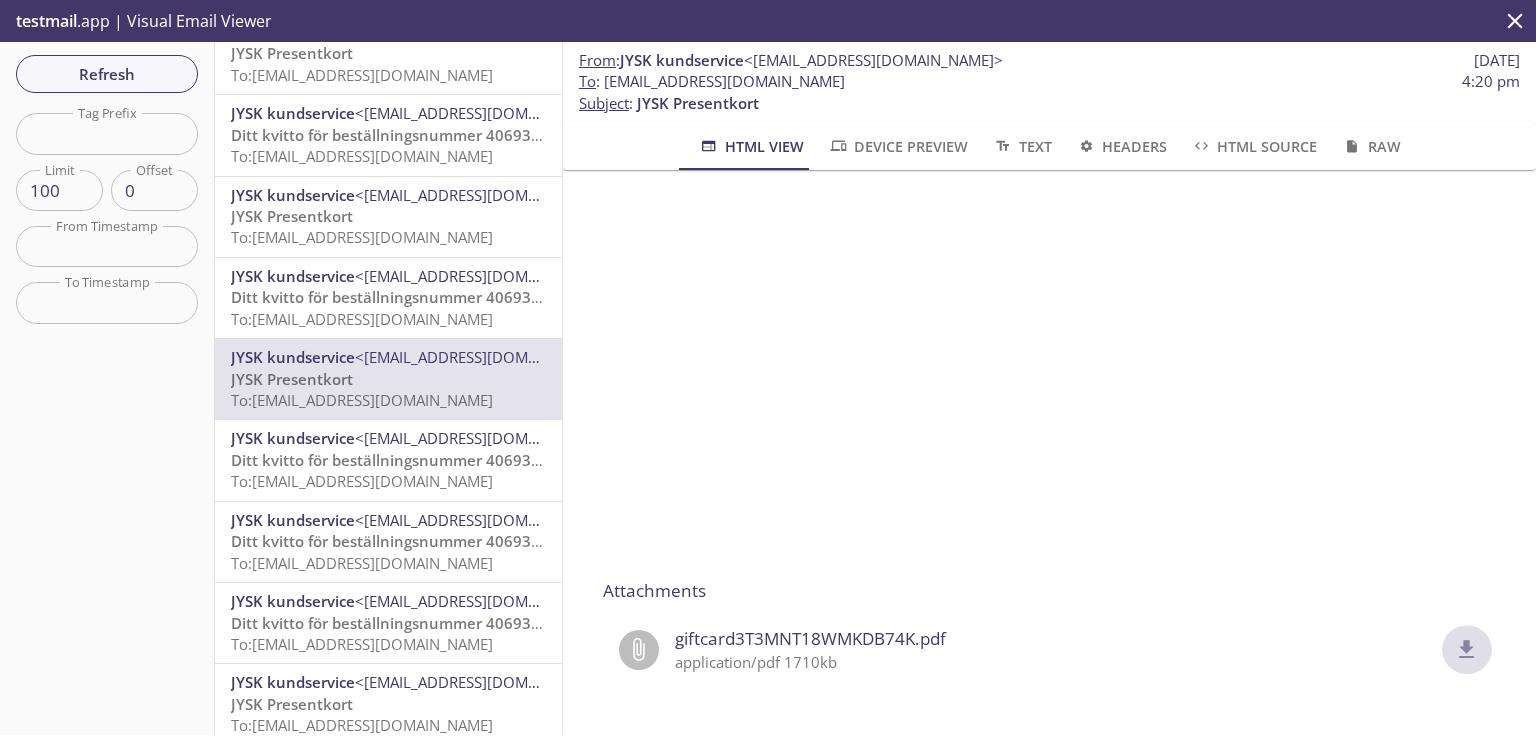 click 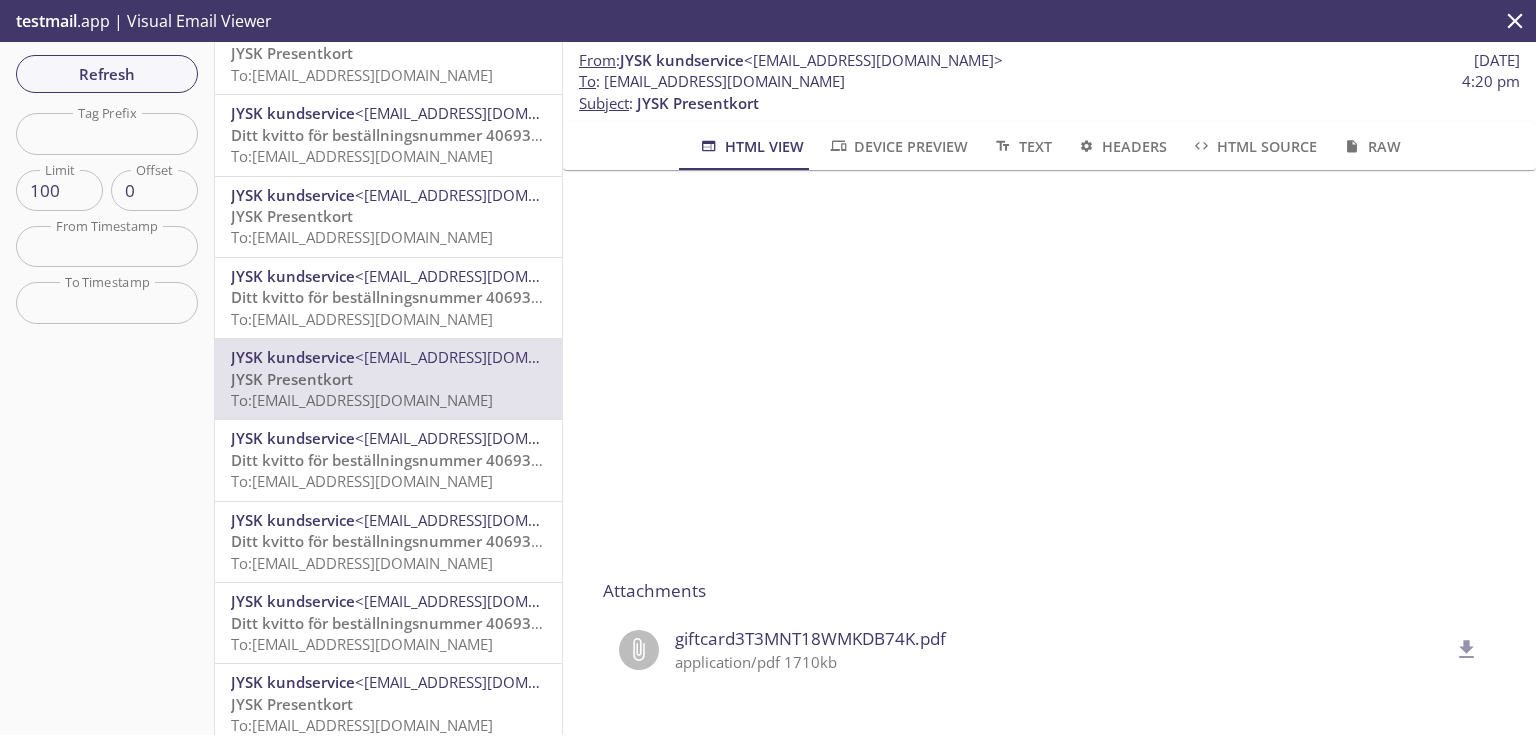 drag, startPoint x: 848, startPoint y: 80, endPoint x: 602, endPoint y: 81, distance: 246.00203 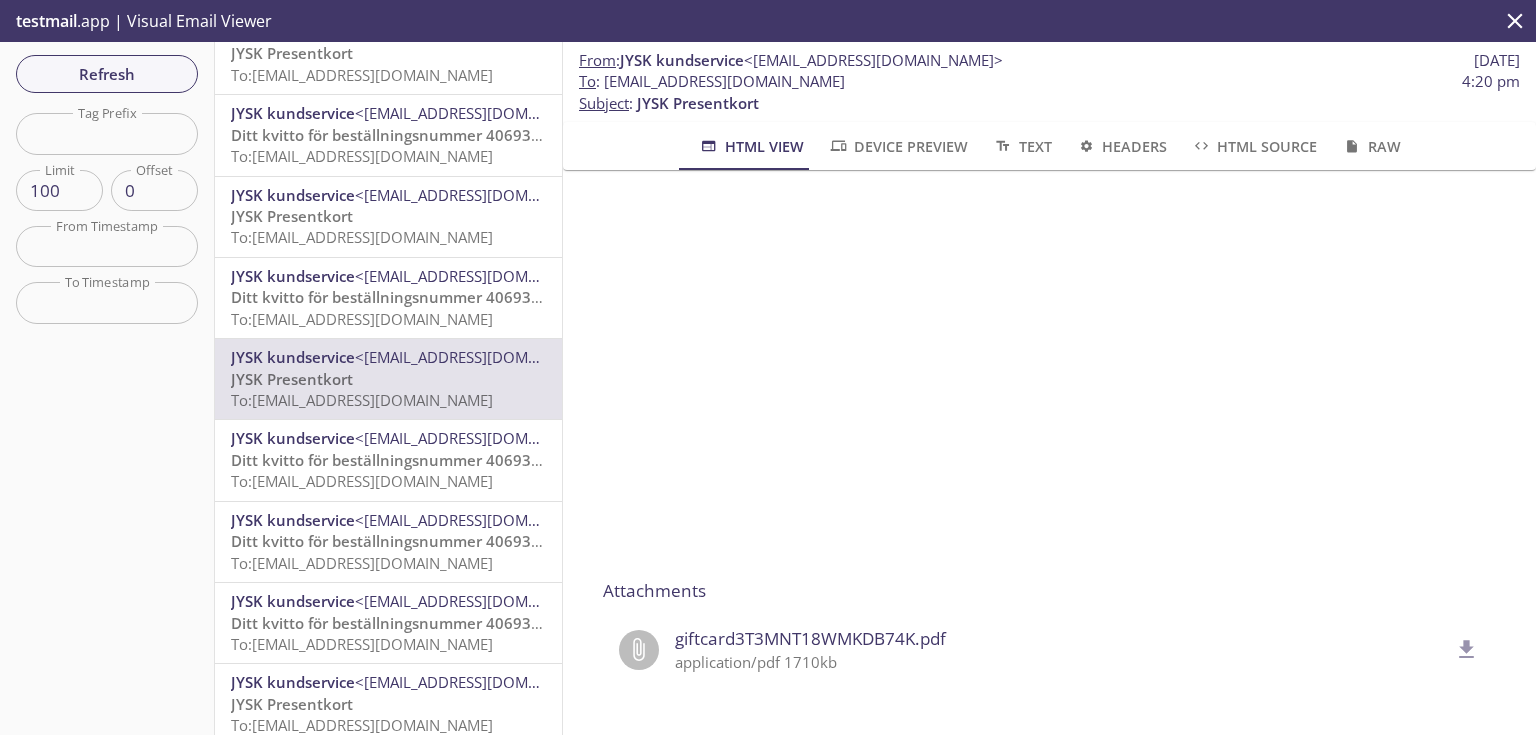 click on "To:  [EMAIL_ADDRESS][DOMAIN_NAME]" at bounding box center [362, 319] 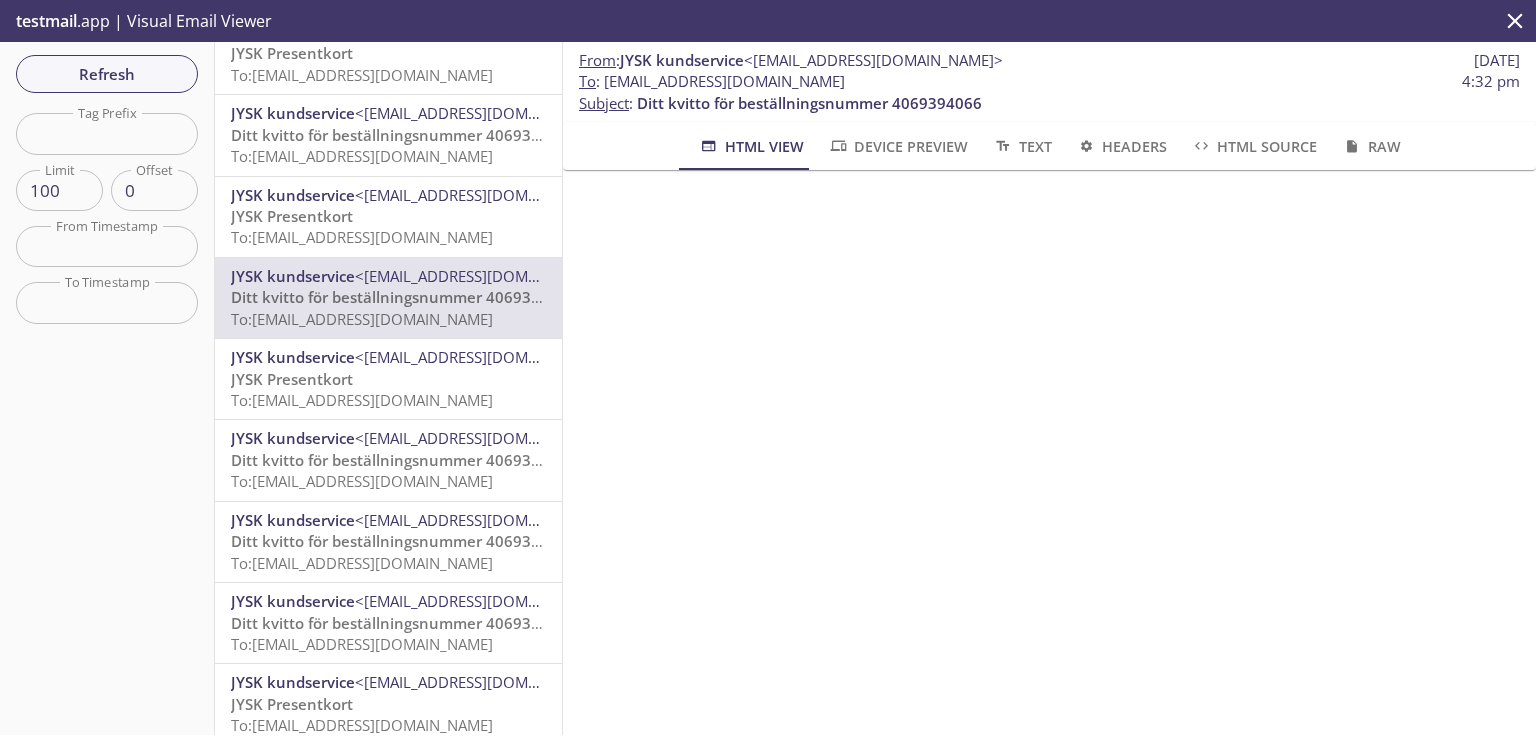 scroll, scrollTop: 788, scrollLeft: 0, axis: vertical 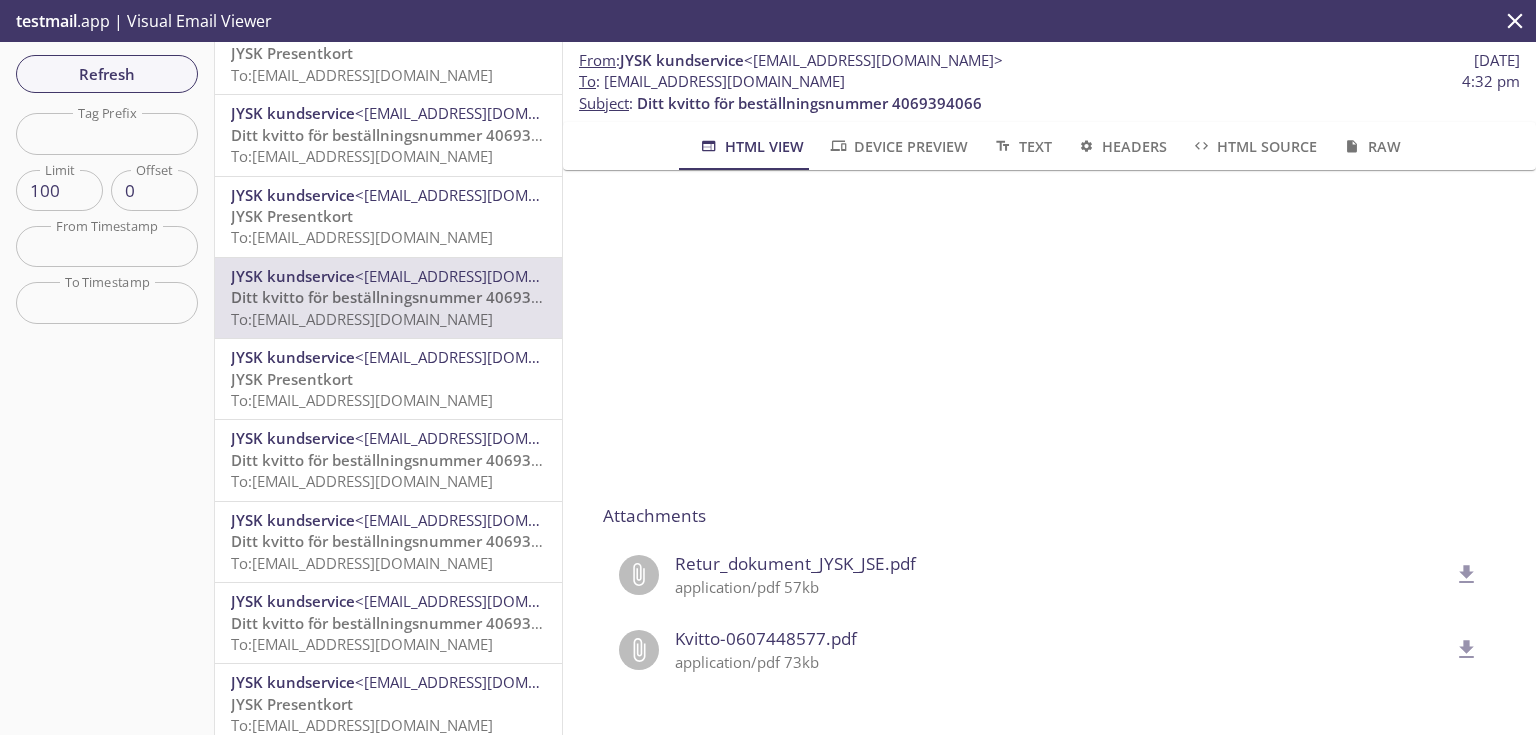 click on "To:  [EMAIL_ADDRESS][DOMAIN_NAME]" at bounding box center [362, 237] 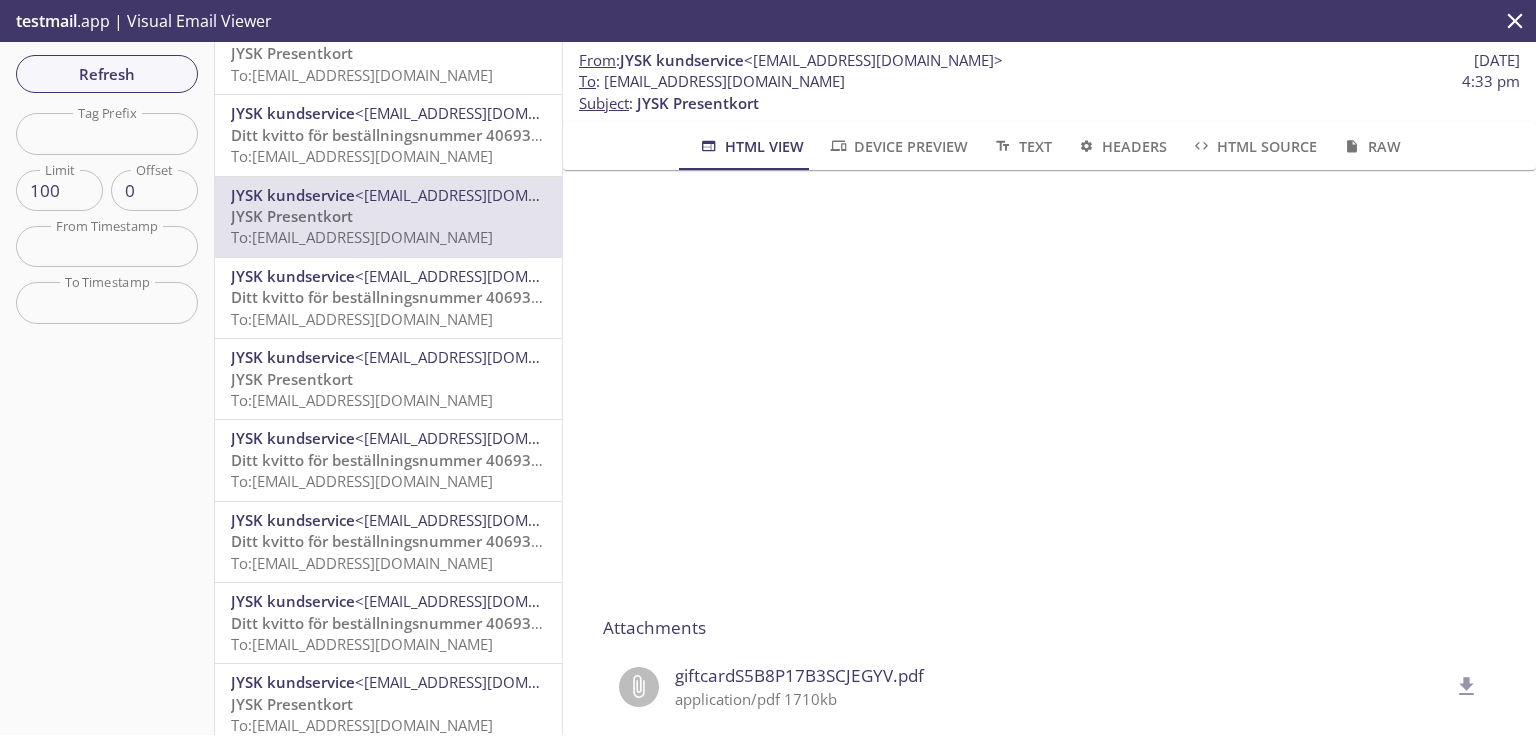 scroll, scrollTop: 320, scrollLeft: 0, axis: vertical 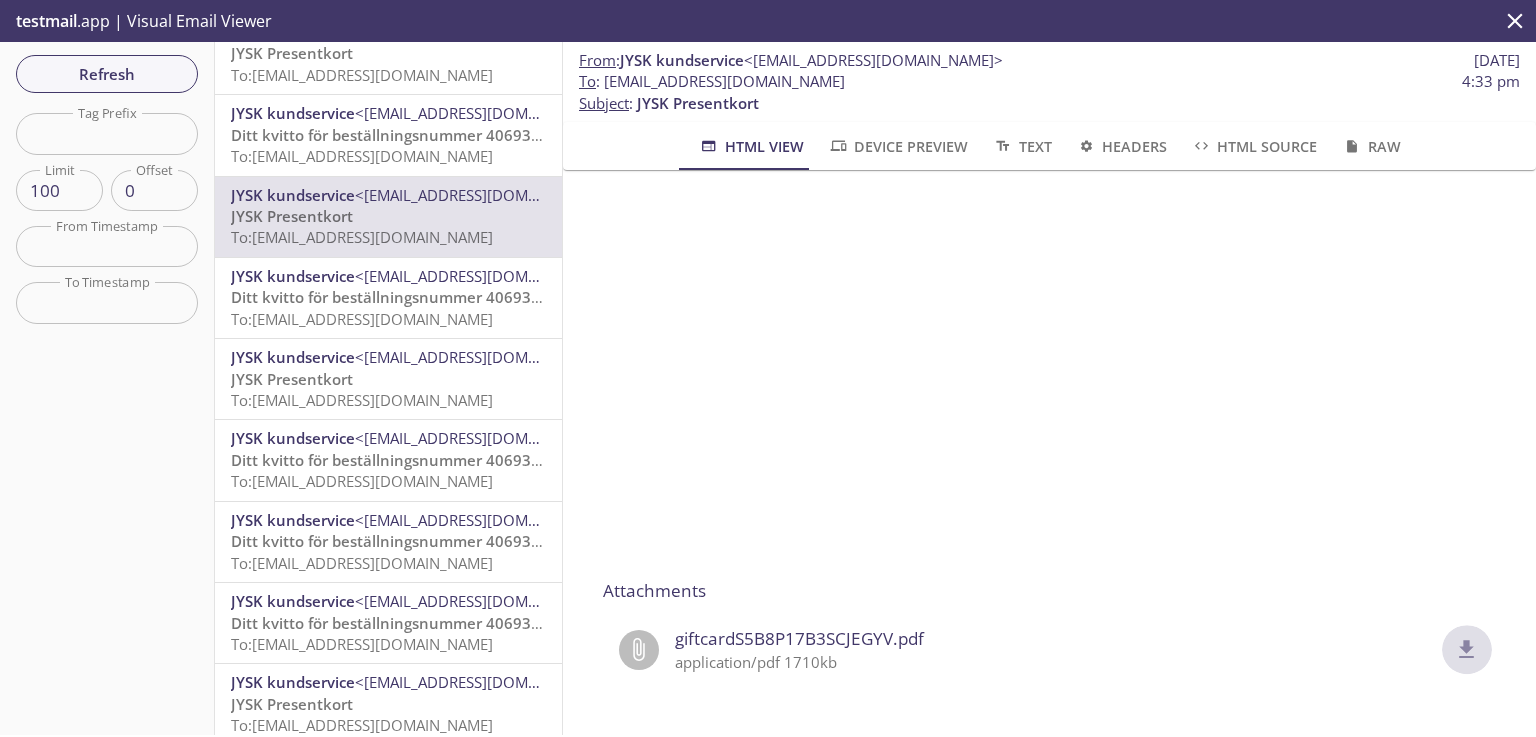 click 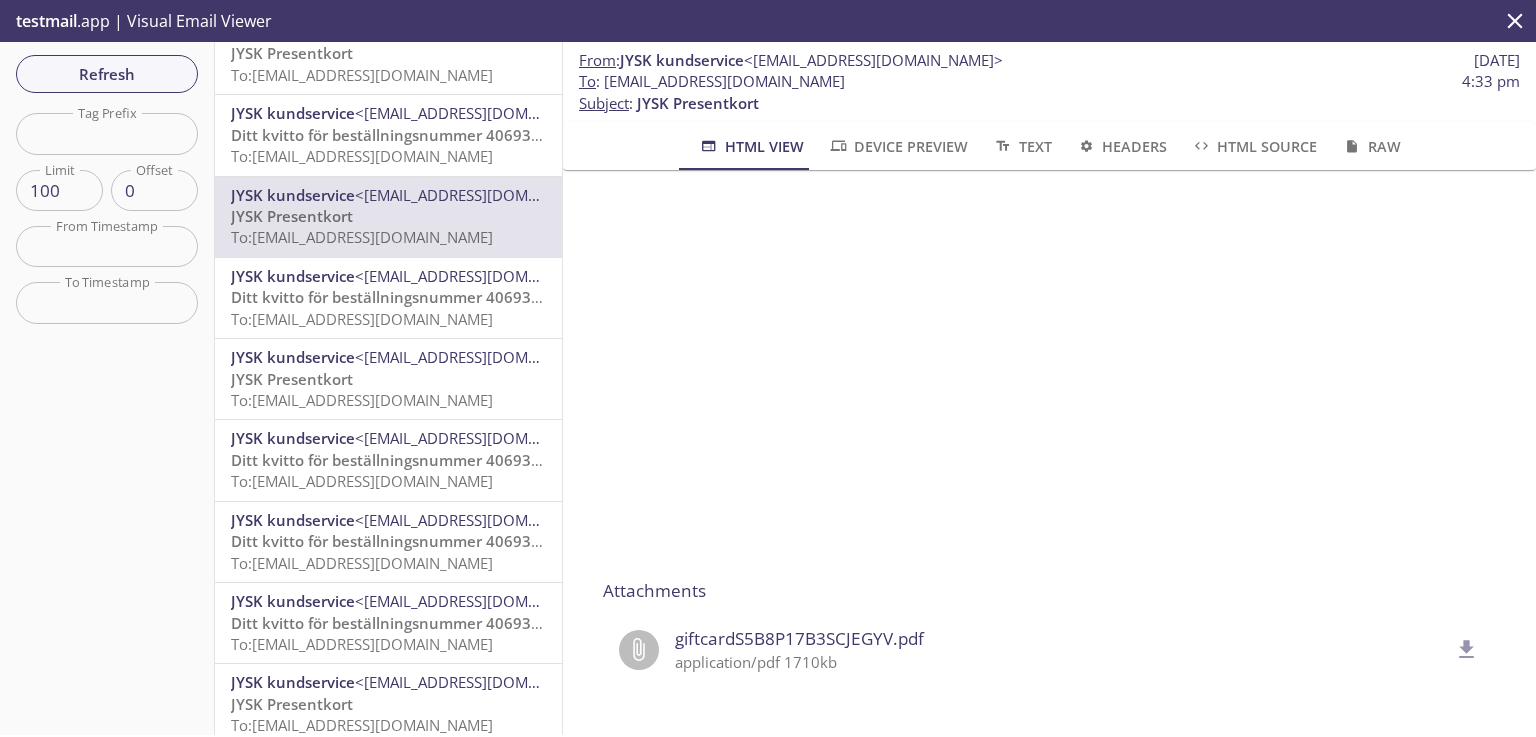 drag, startPoint x: 862, startPoint y: 82, endPoint x: 615, endPoint y: 91, distance: 247.16391 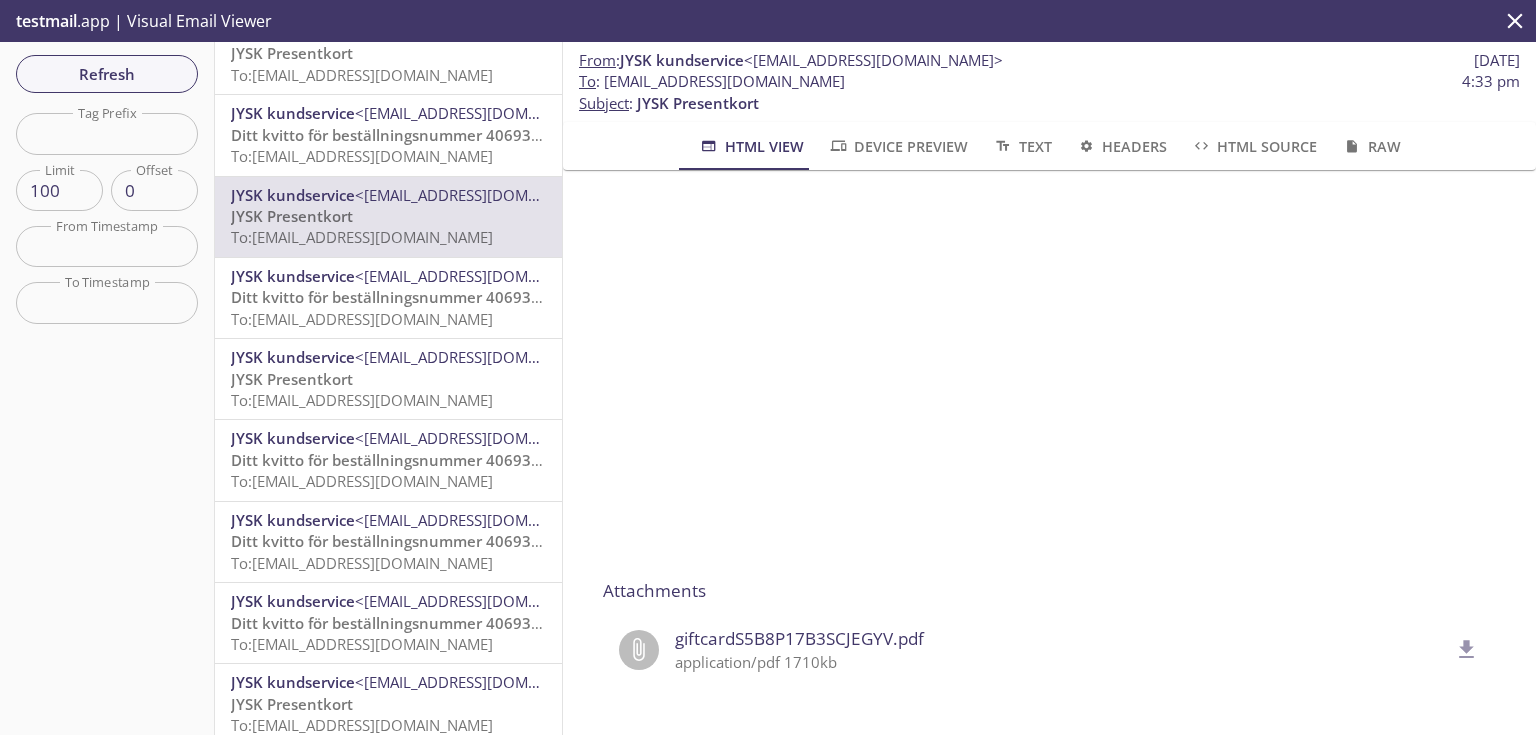 click on "To :   [EMAIL_ADDRESS][DOMAIN_NAME] 4:33 pm" at bounding box center (1049, 81) 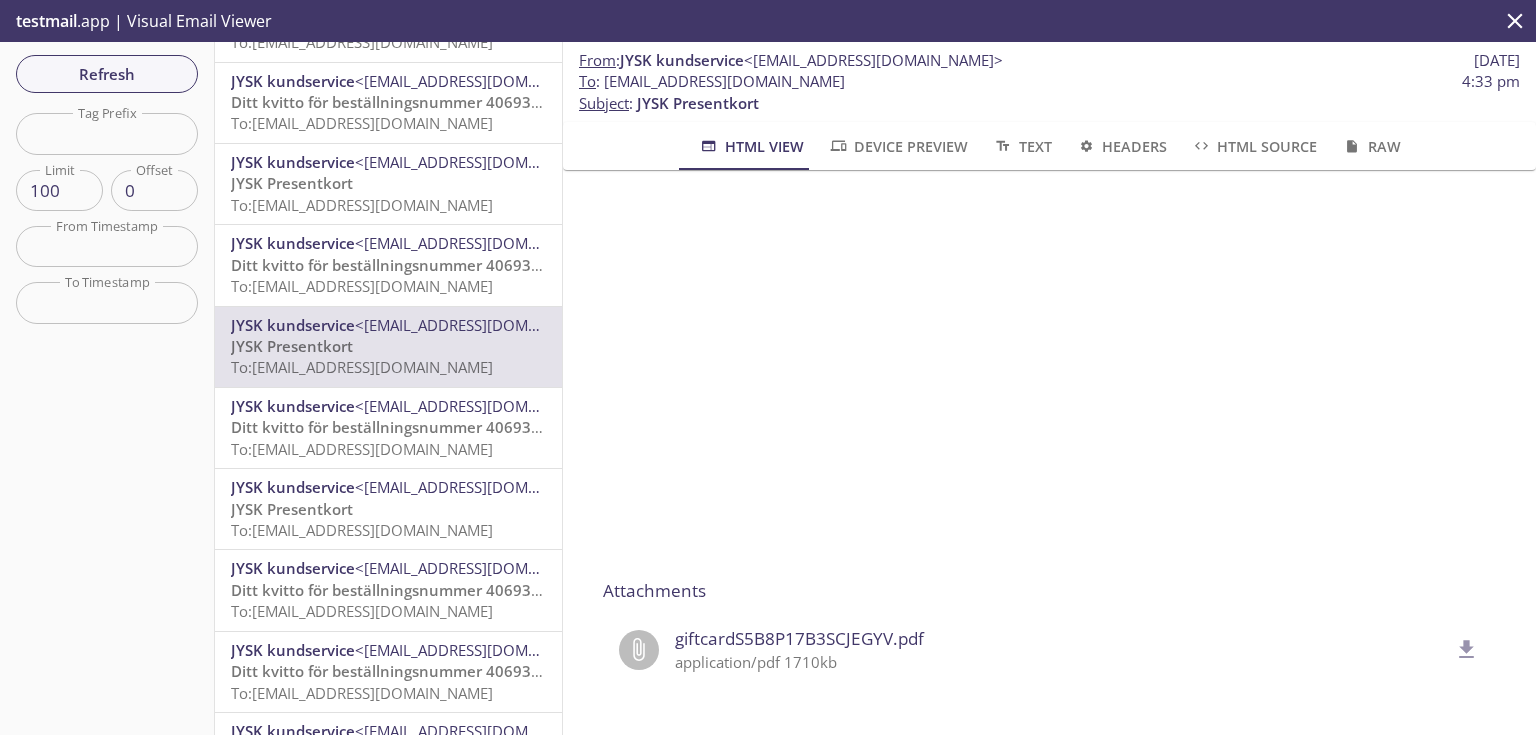 scroll, scrollTop: 1683, scrollLeft: 0, axis: vertical 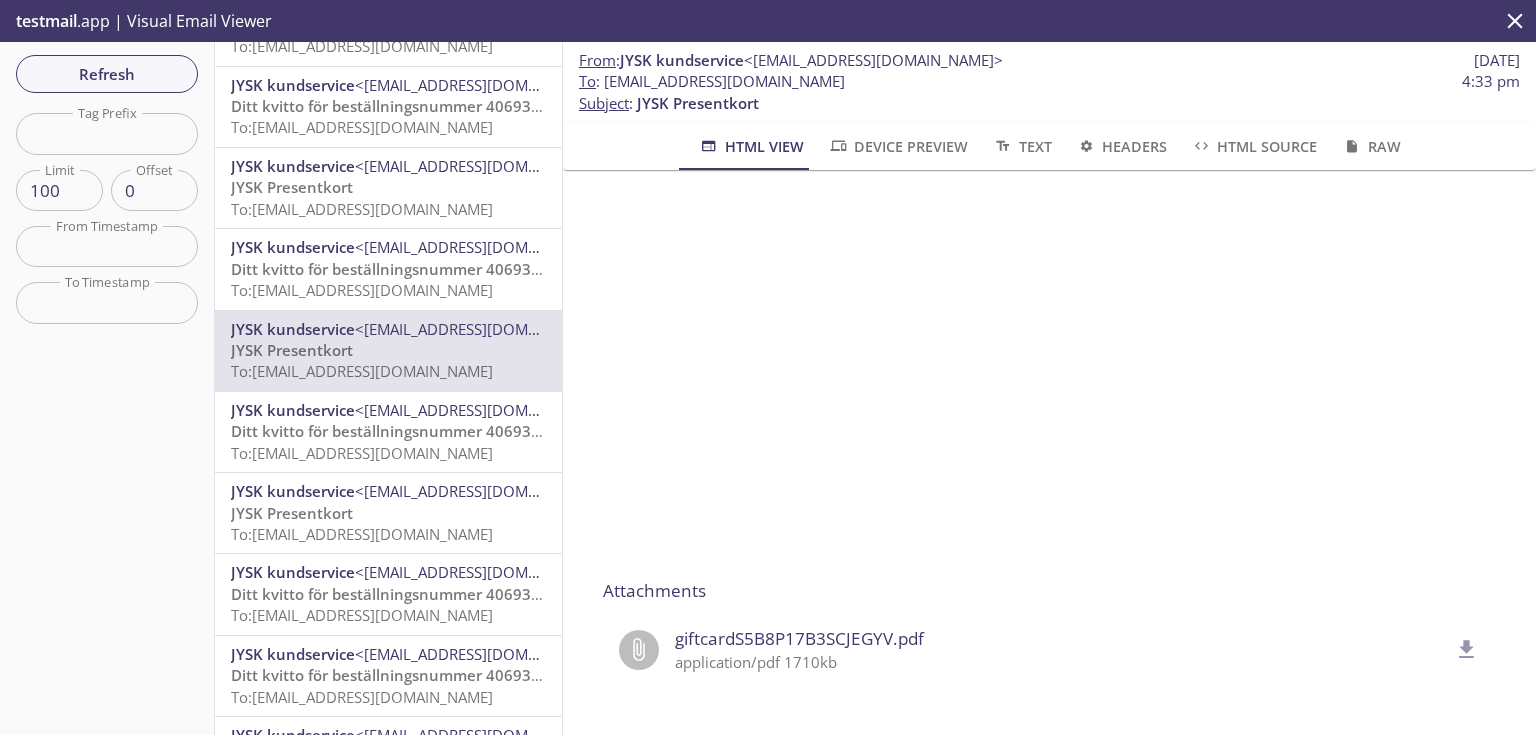 click on "Ditt kvitto för beställningsnummer 4069394290" at bounding box center (403, 269) 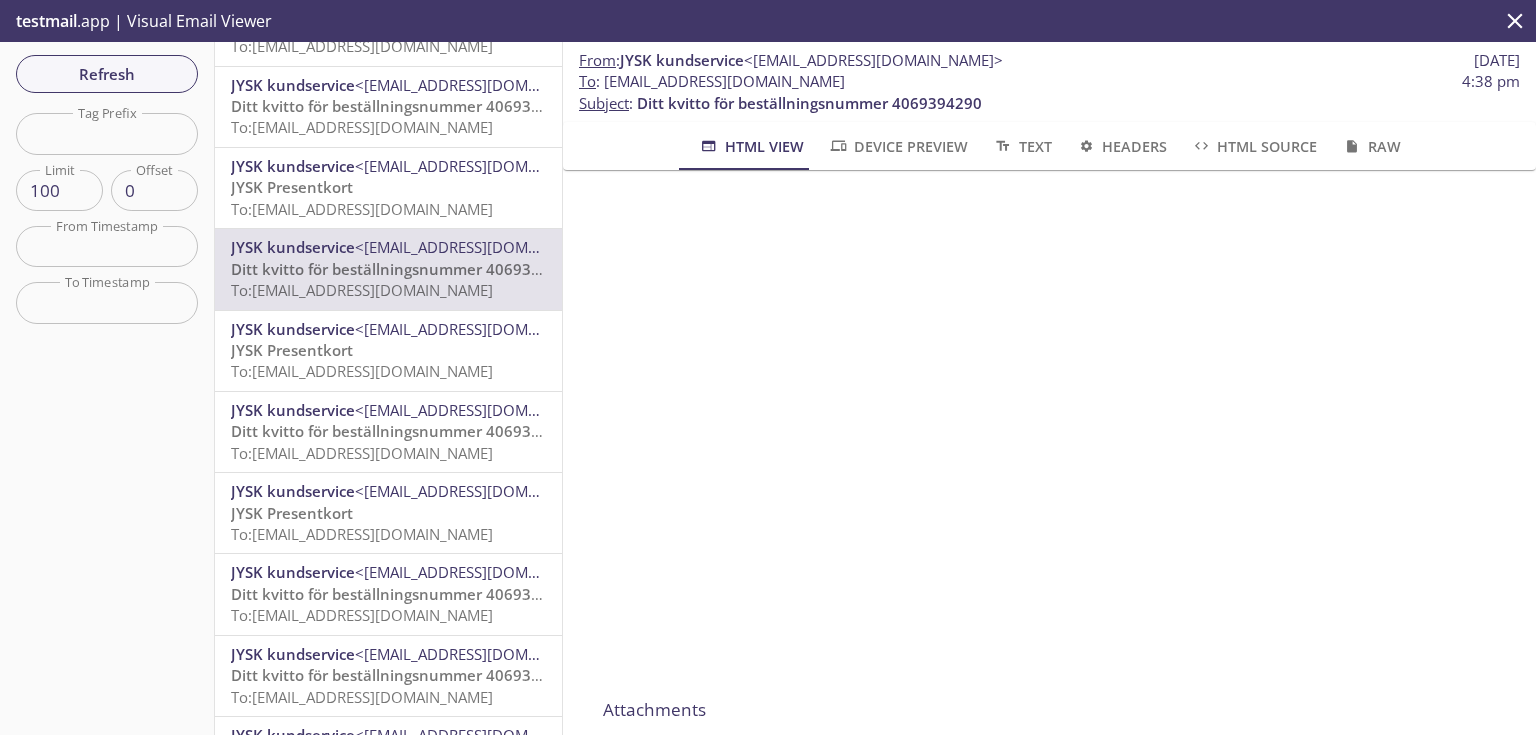 scroll, scrollTop: 788, scrollLeft: 0, axis: vertical 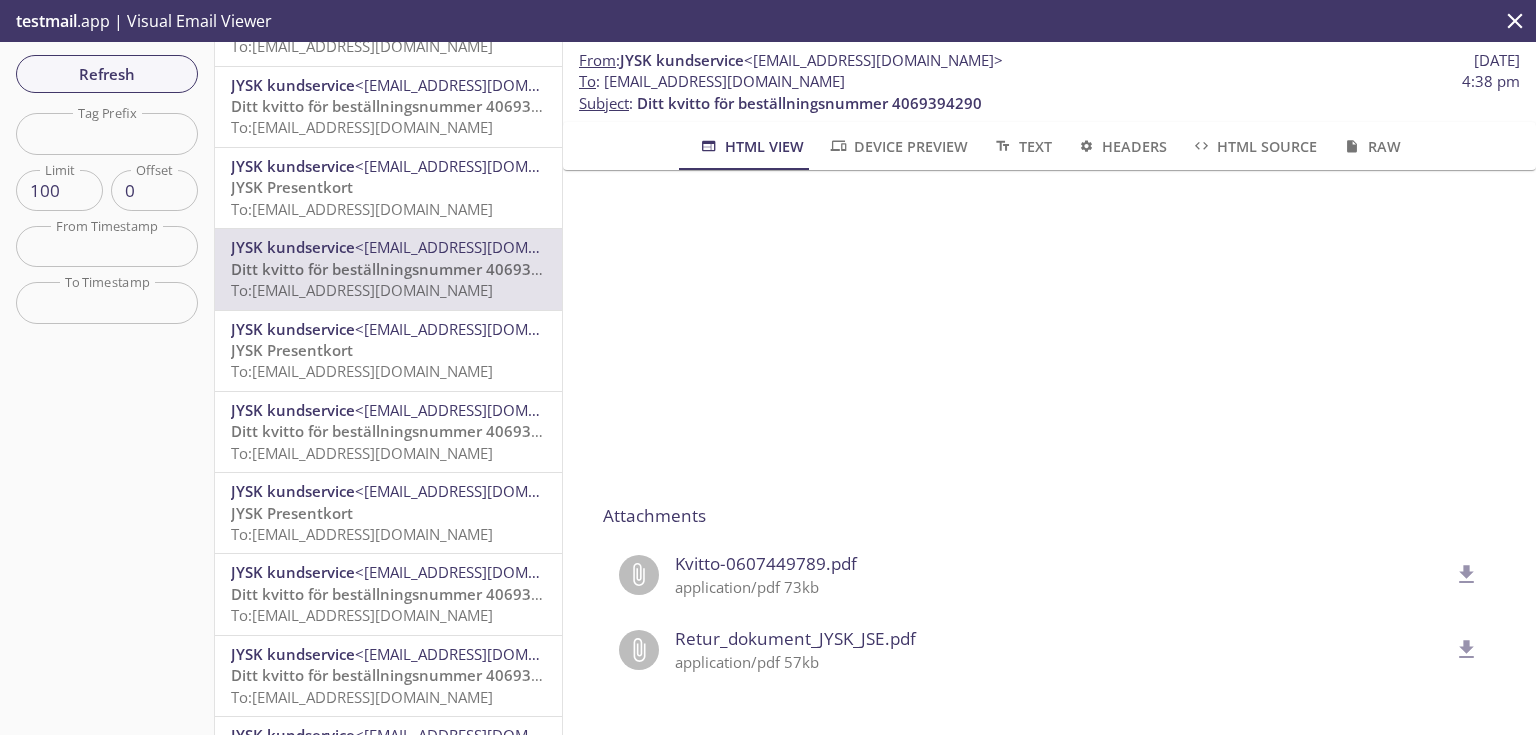 click on "To:  [EMAIL_ADDRESS][DOMAIN_NAME]" at bounding box center (362, 209) 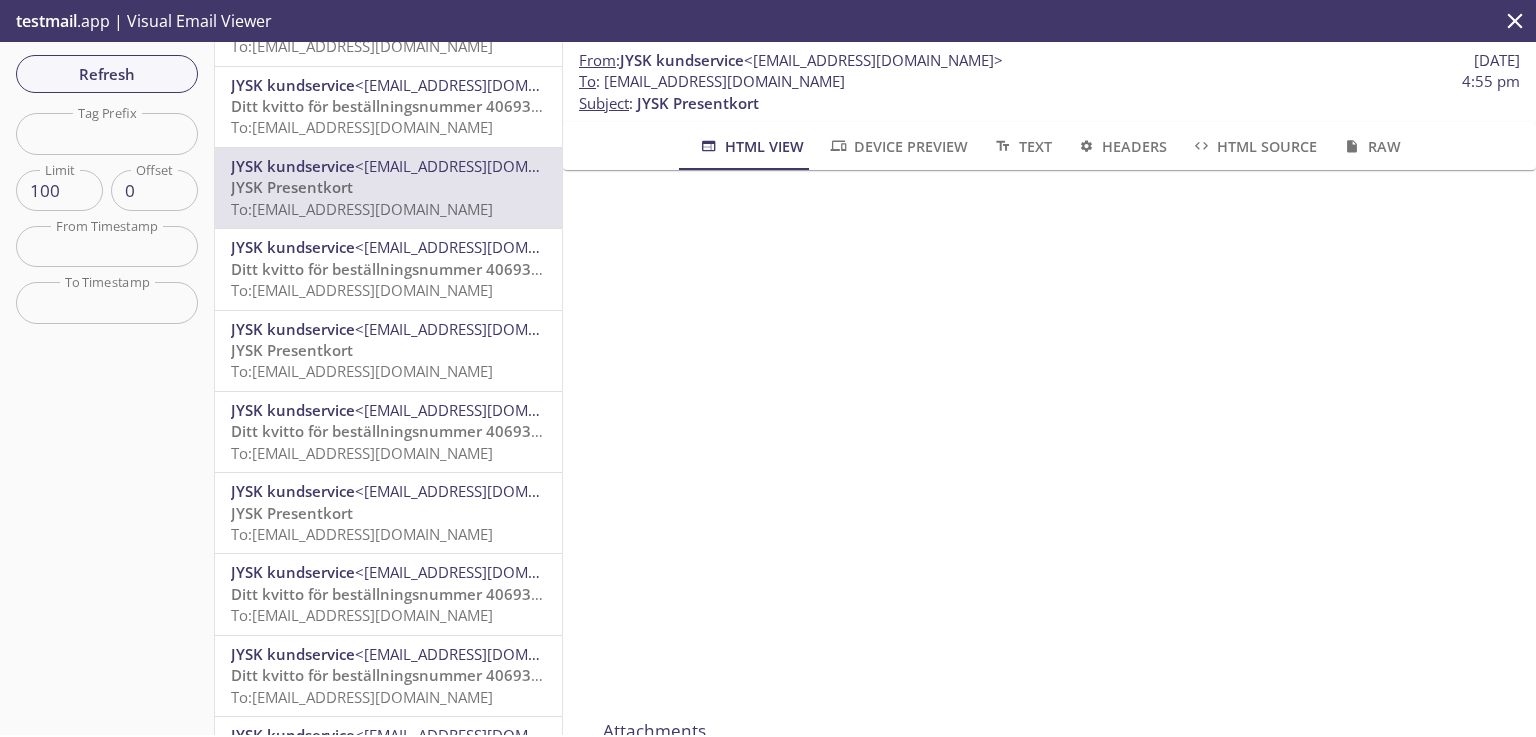 scroll, scrollTop: 320, scrollLeft: 0, axis: vertical 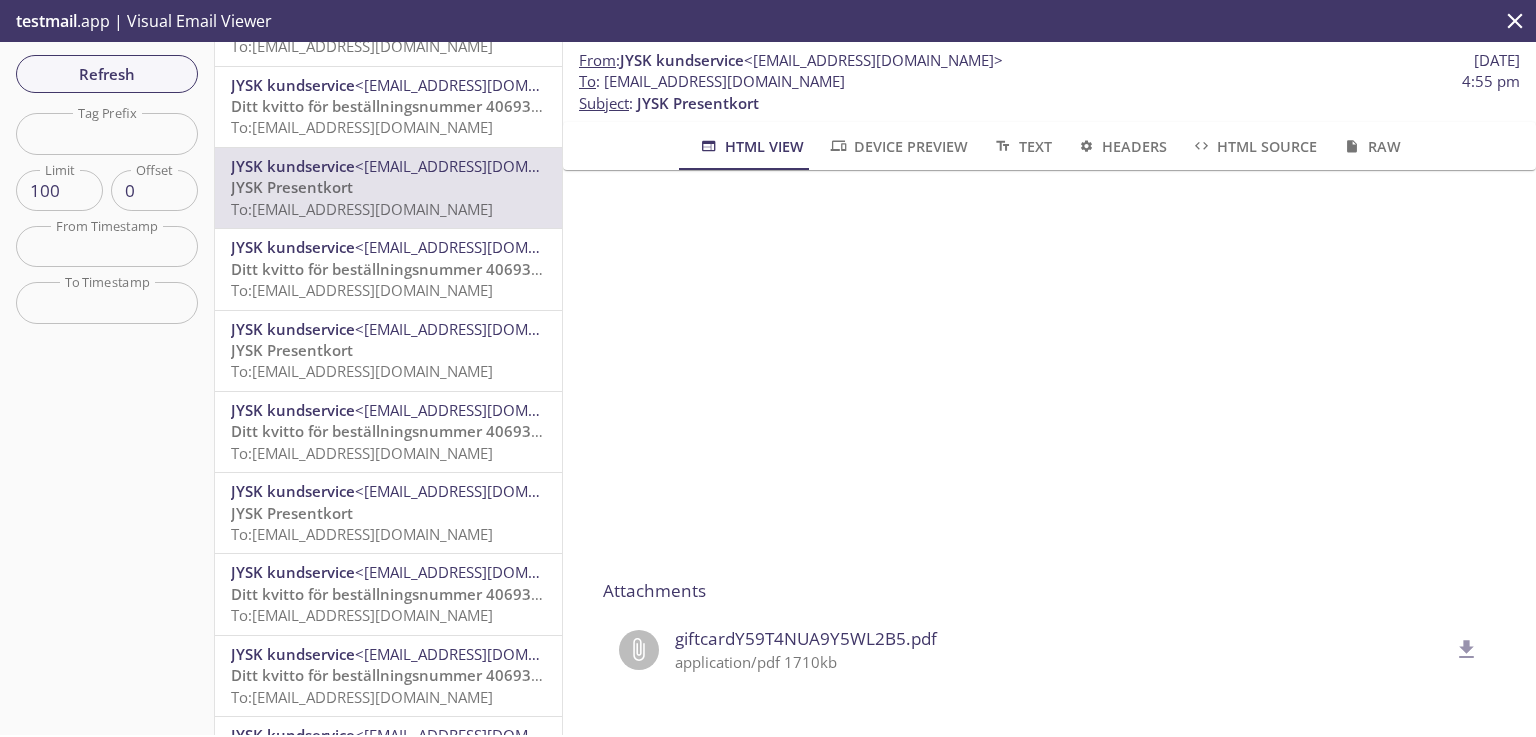 click 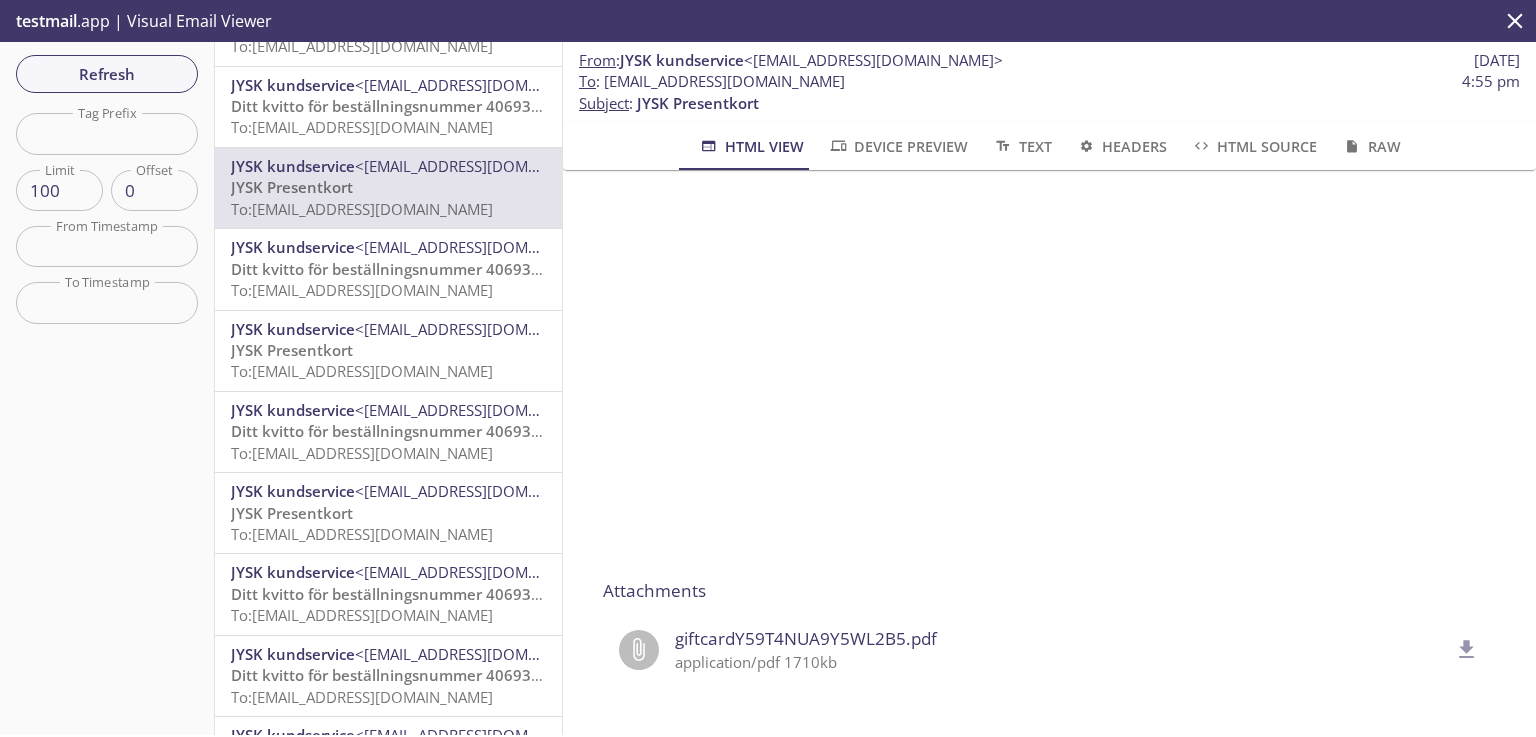 drag, startPoint x: 805, startPoint y: 86, endPoint x: 605, endPoint y: 87, distance: 200.0025 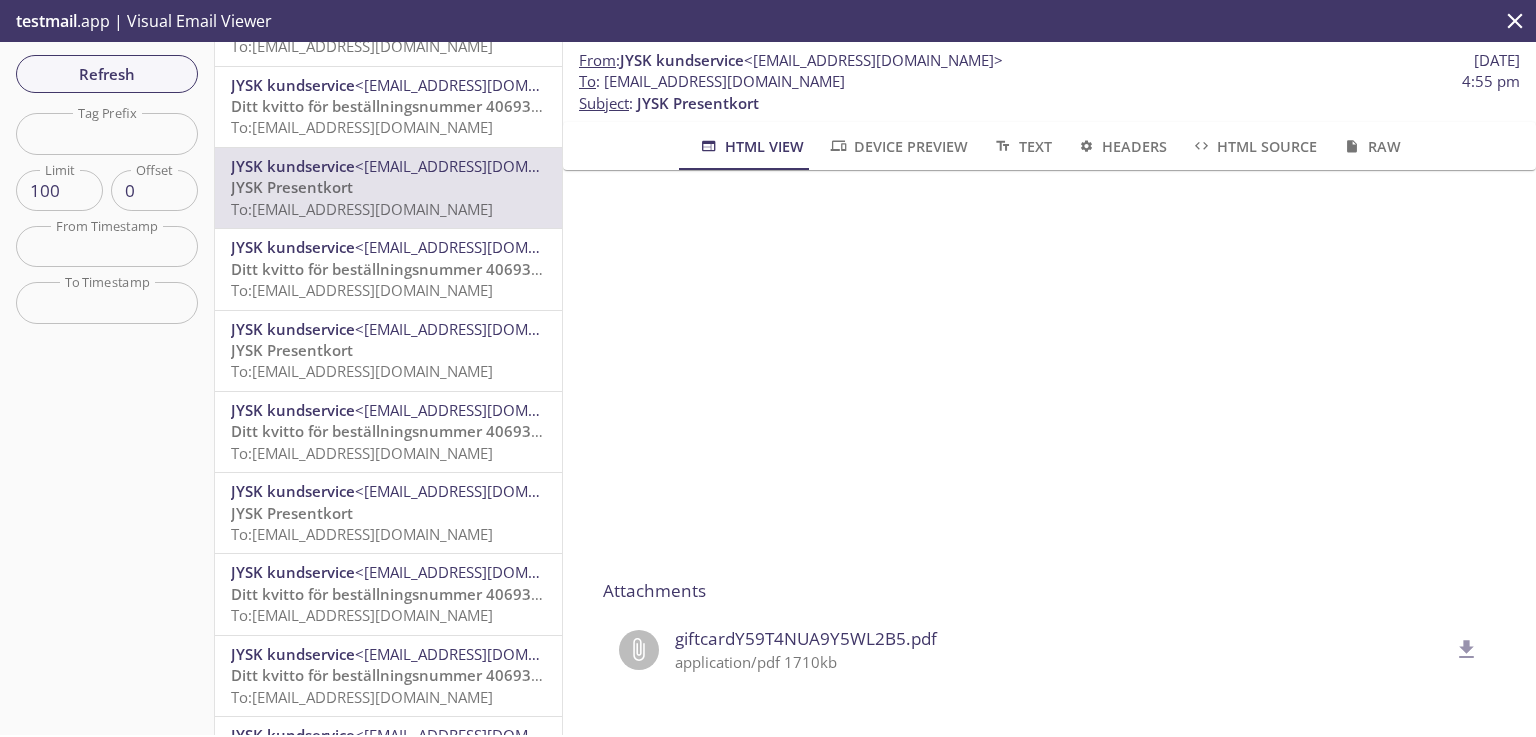 click on "To :   [EMAIL_ADDRESS][DOMAIN_NAME] 4:55 pm" at bounding box center (1049, 81) 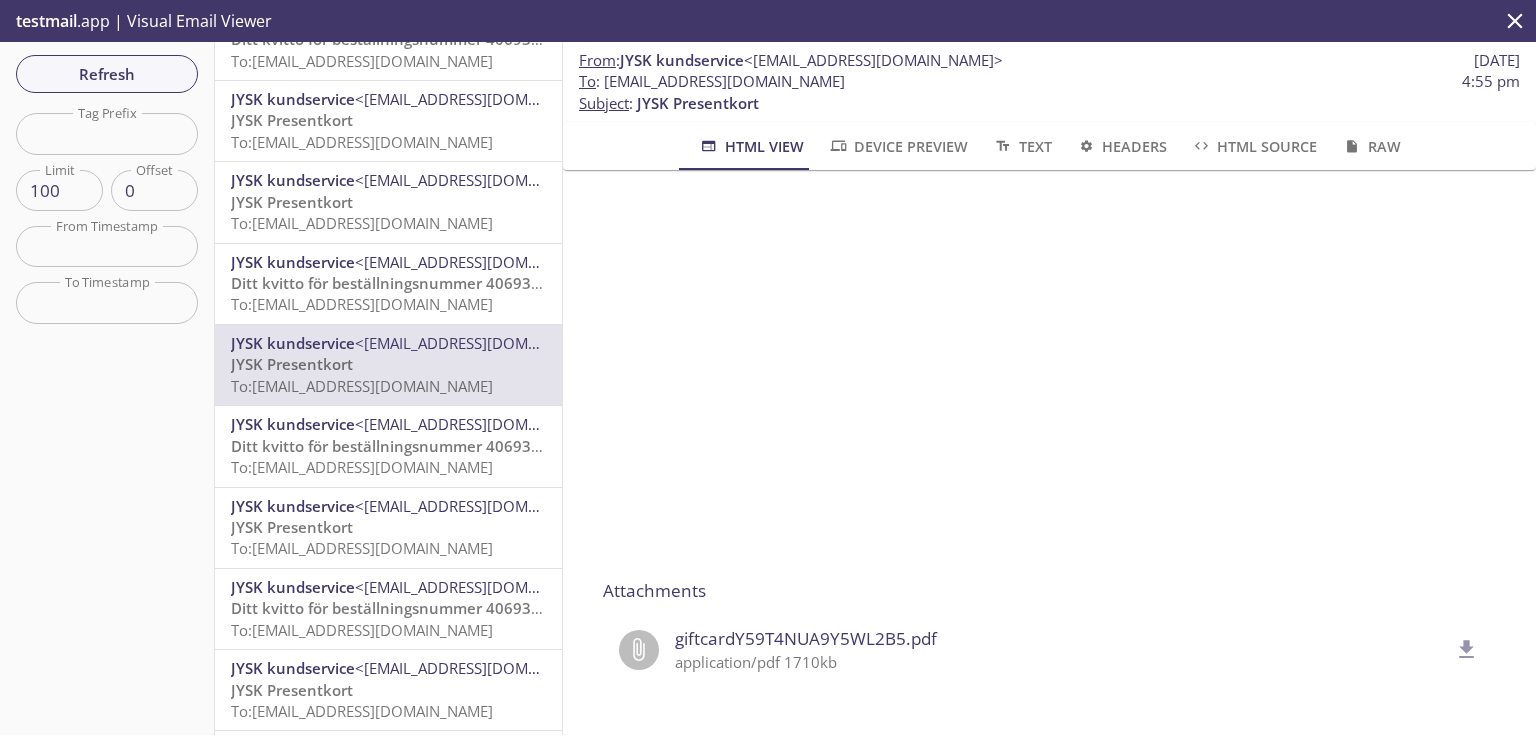 scroll, scrollTop: 1487, scrollLeft: 0, axis: vertical 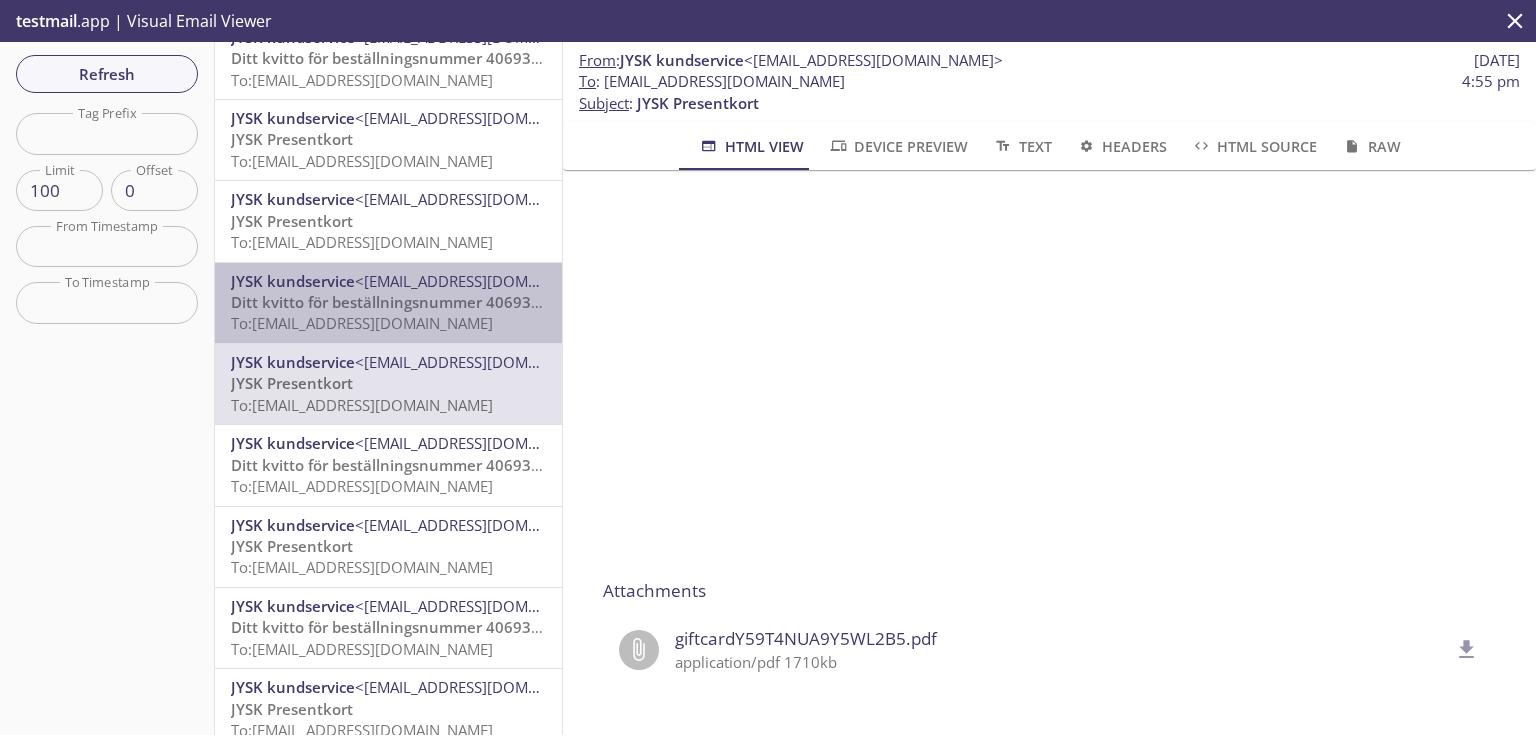 click on "Ditt kvitto för beställningsnummer 4069394614 To:  [EMAIL_ADDRESS][DOMAIN_NAME]" at bounding box center [388, 313] 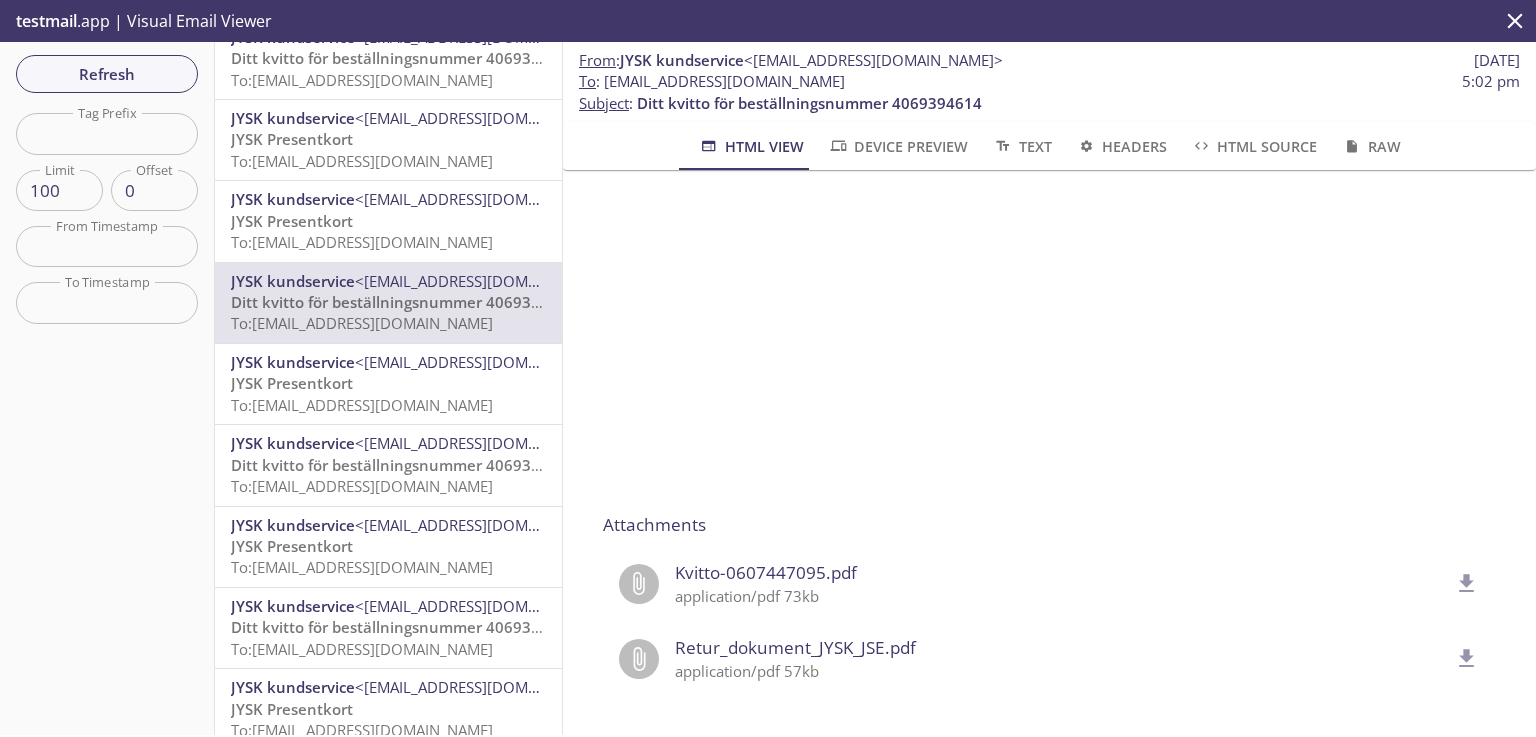 scroll, scrollTop: 788, scrollLeft: 0, axis: vertical 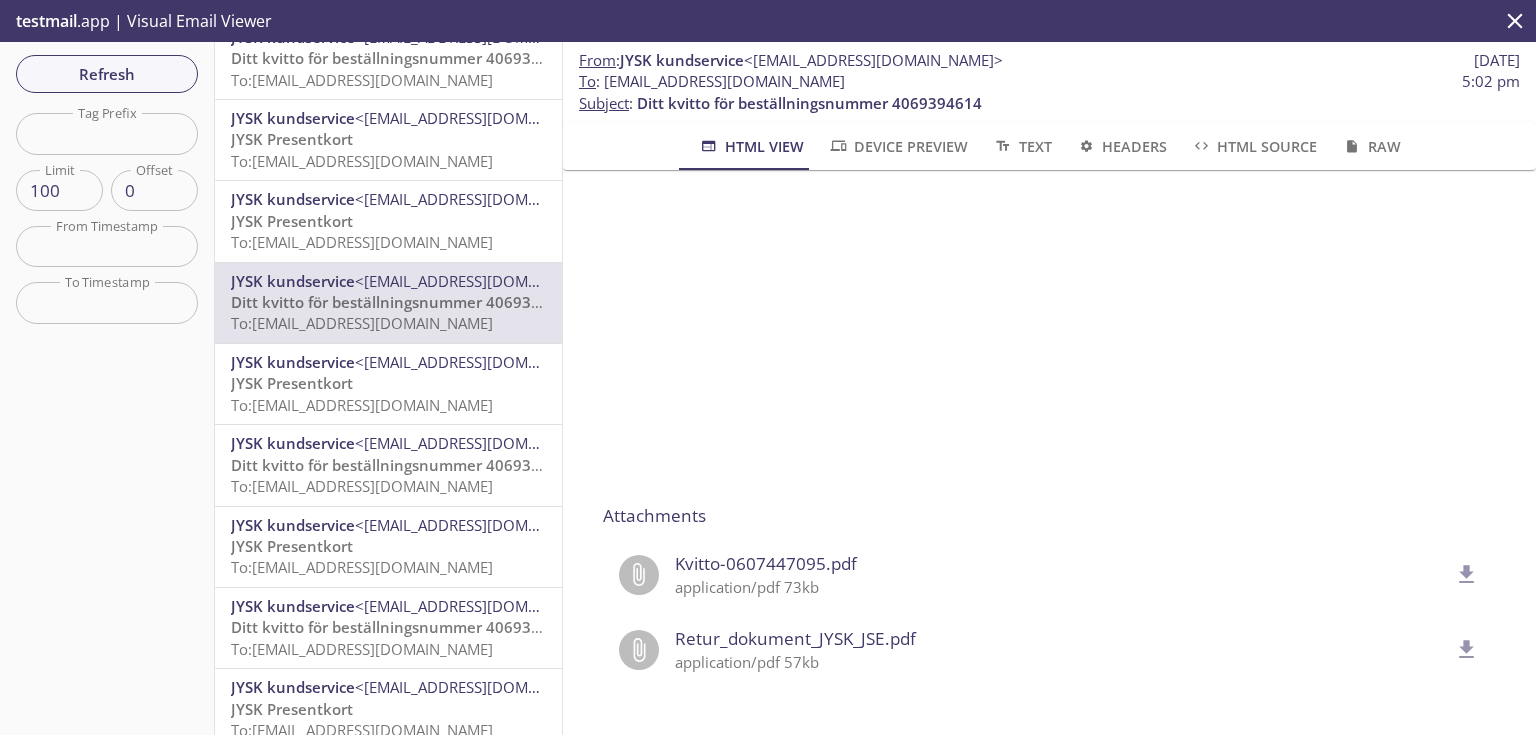 click on "JYSK Presentkort" at bounding box center (292, 221) 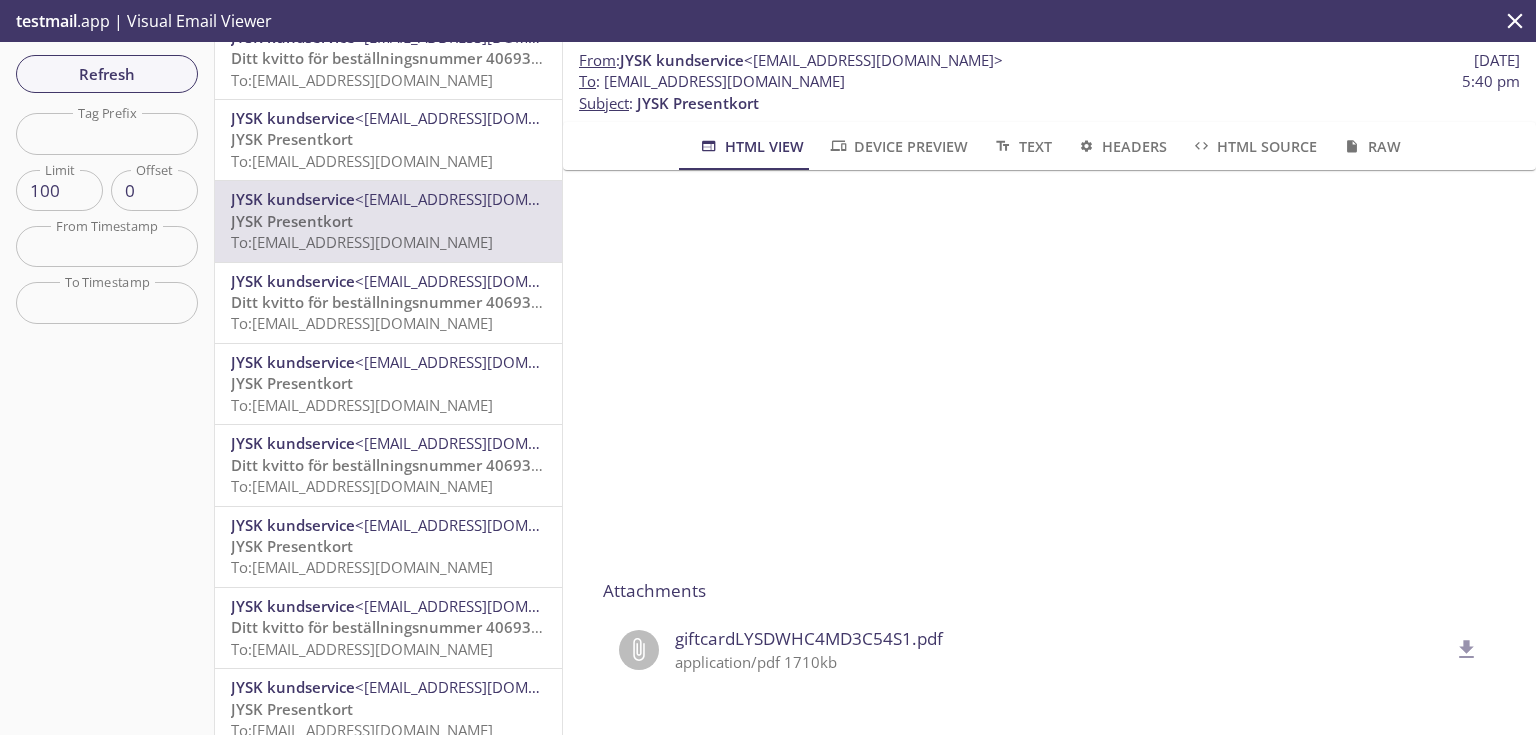 scroll, scrollTop: 320, scrollLeft: 0, axis: vertical 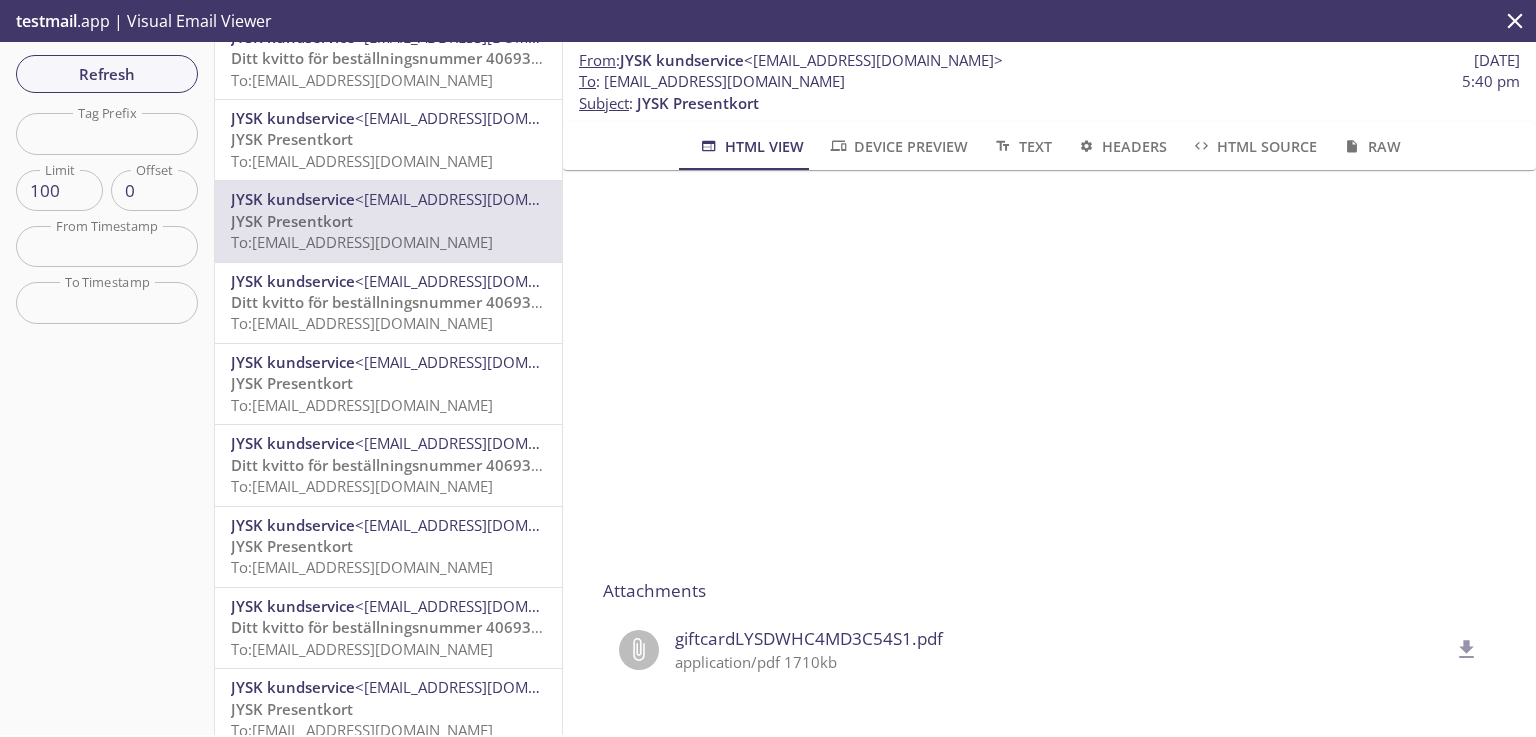 drag, startPoint x: 759, startPoint y: 81, endPoint x: 606, endPoint y: 81, distance: 153 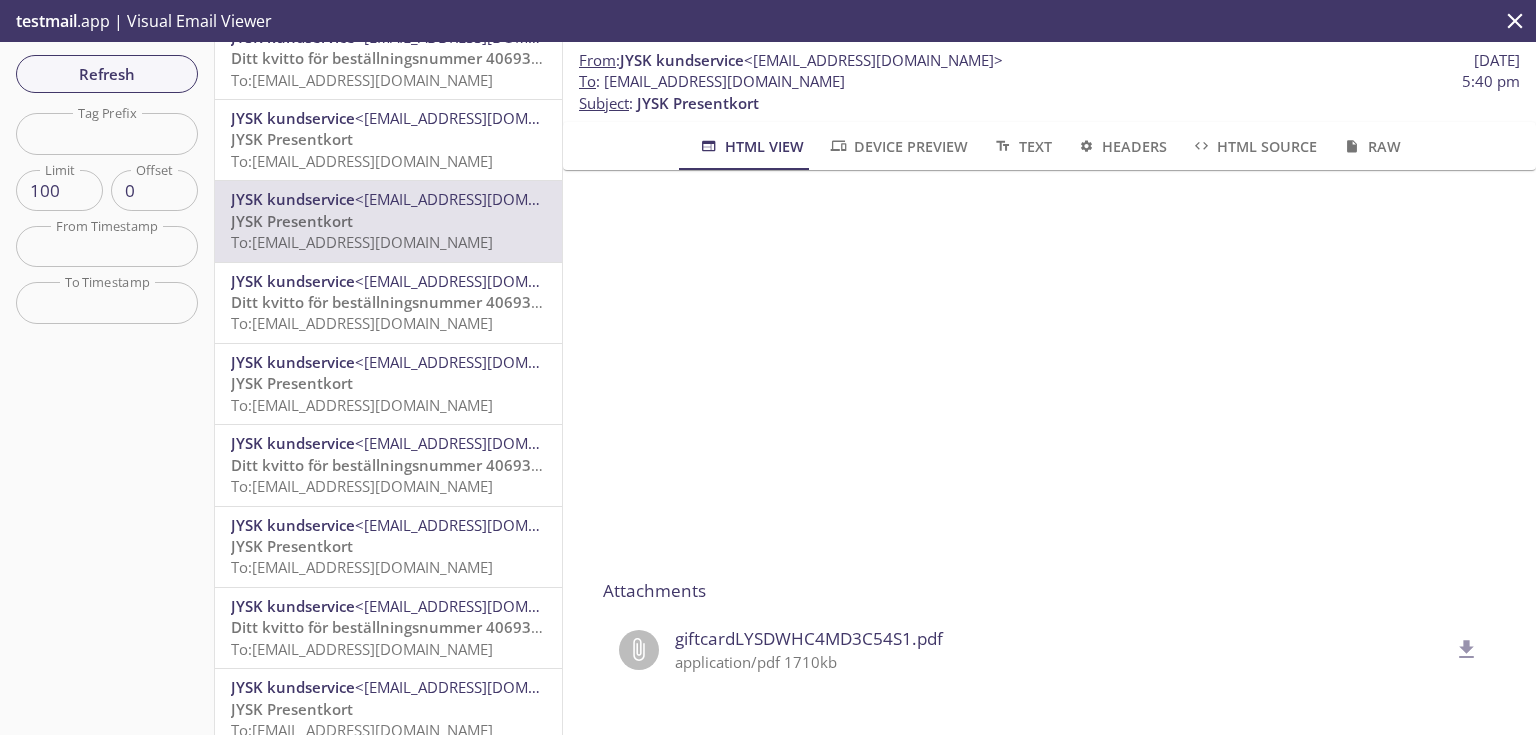 click on "To :   [EMAIL_ADDRESS][DOMAIN_NAME] 5:40 pm" at bounding box center [1049, 81] 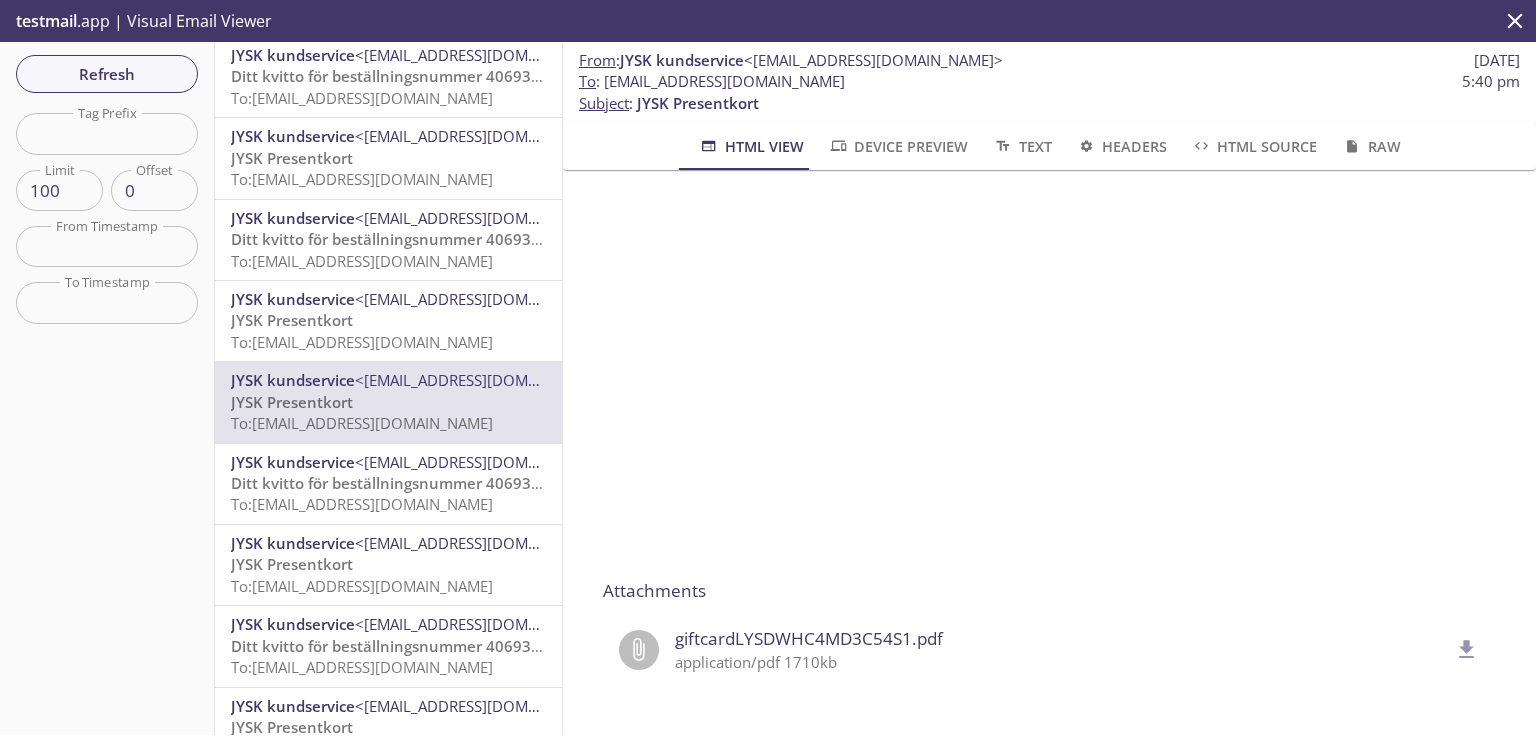 scroll, scrollTop: 1301, scrollLeft: 0, axis: vertical 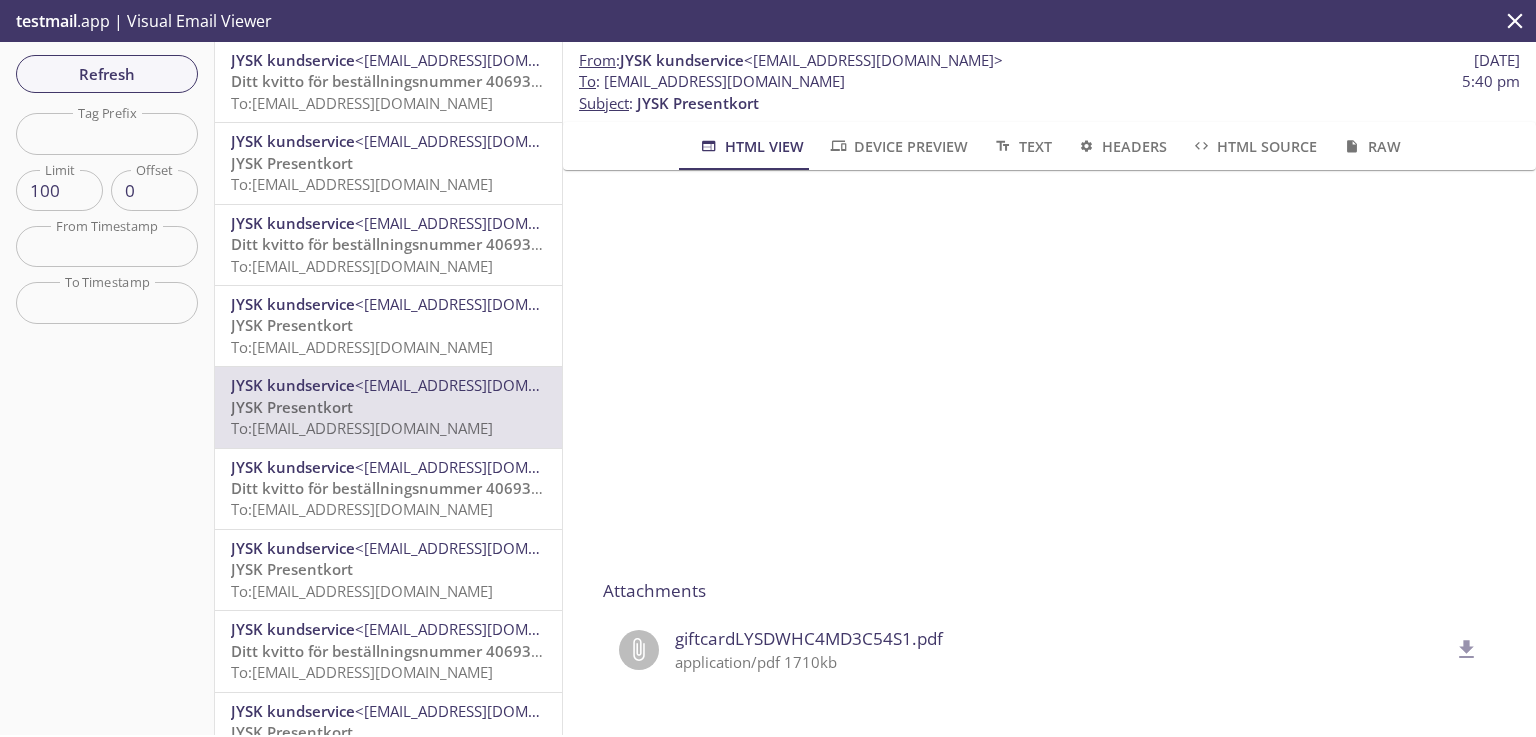 click on "JYSK Presentkort To:  [EMAIL_ADDRESS][DOMAIN_NAME]" at bounding box center (388, 336) 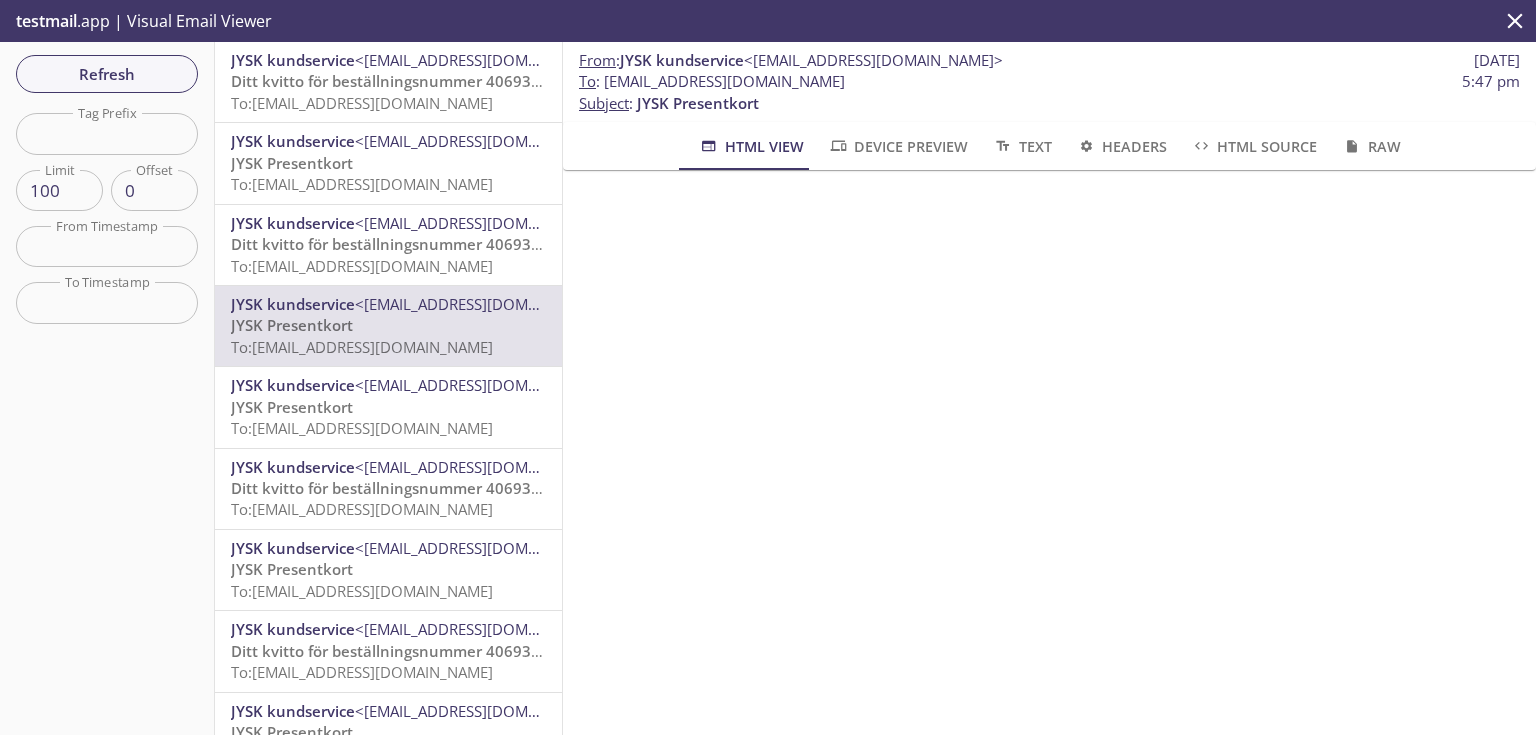 scroll, scrollTop: 320, scrollLeft: 0, axis: vertical 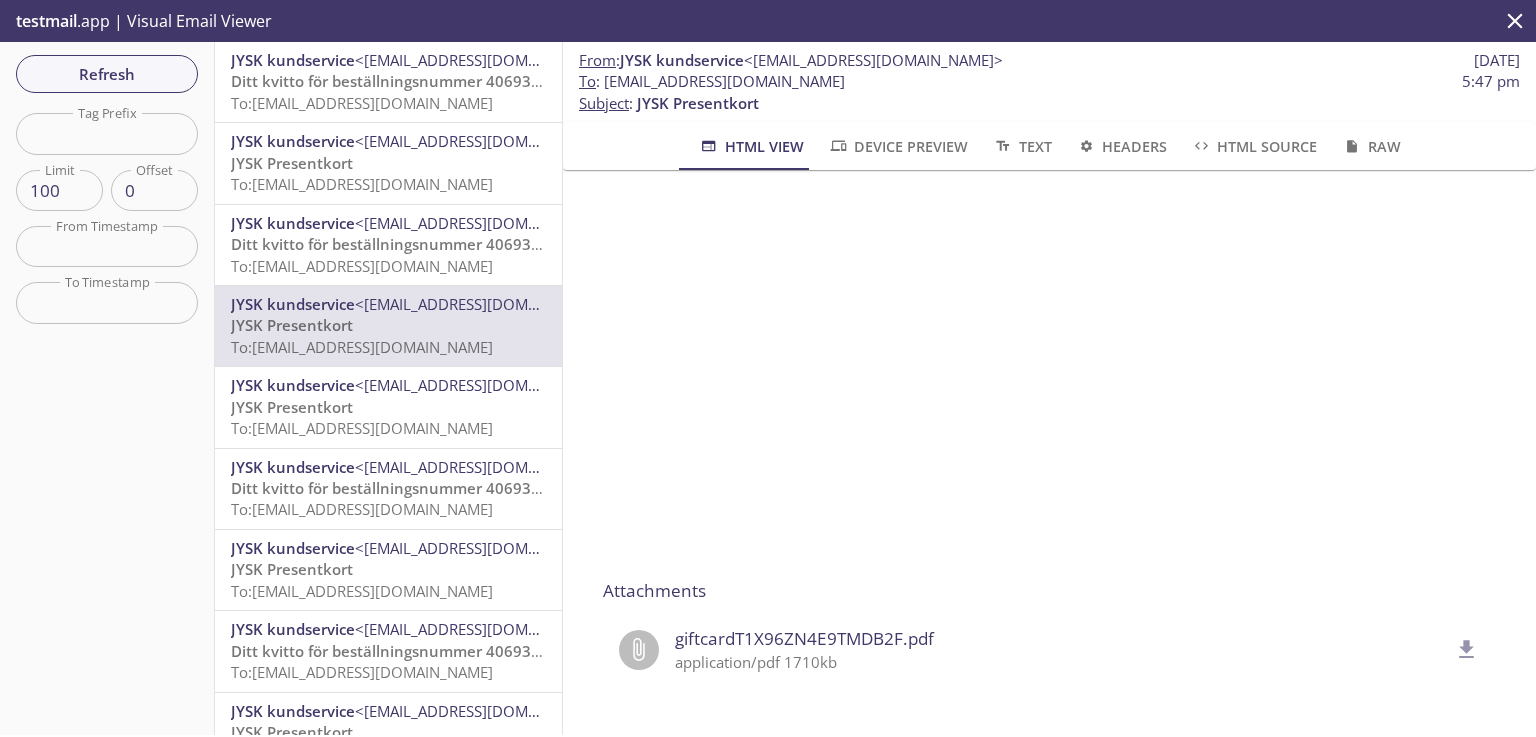 click 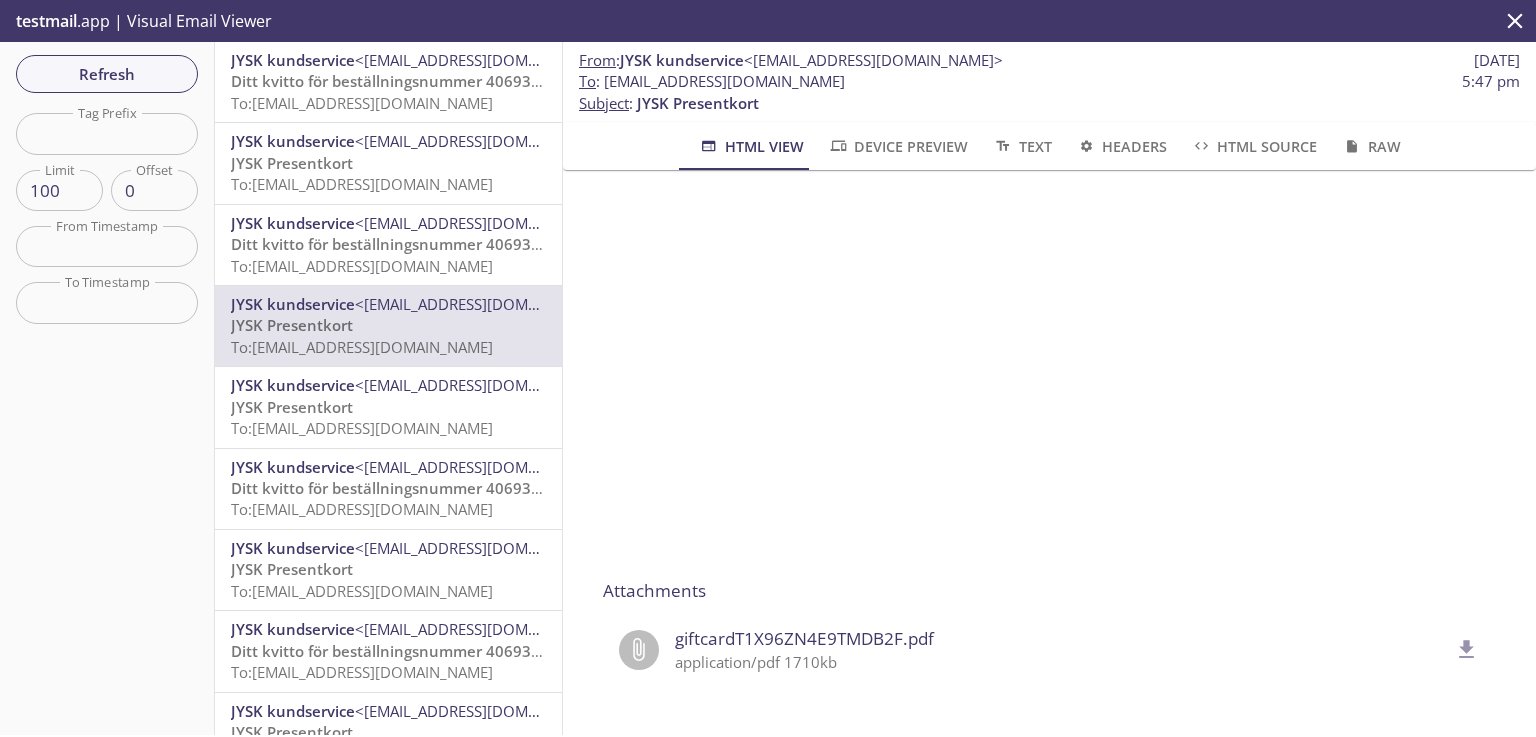 drag, startPoint x: 793, startPoint y: 70, endPoint x: 603, endPoint y: 84, distance: 190.51509 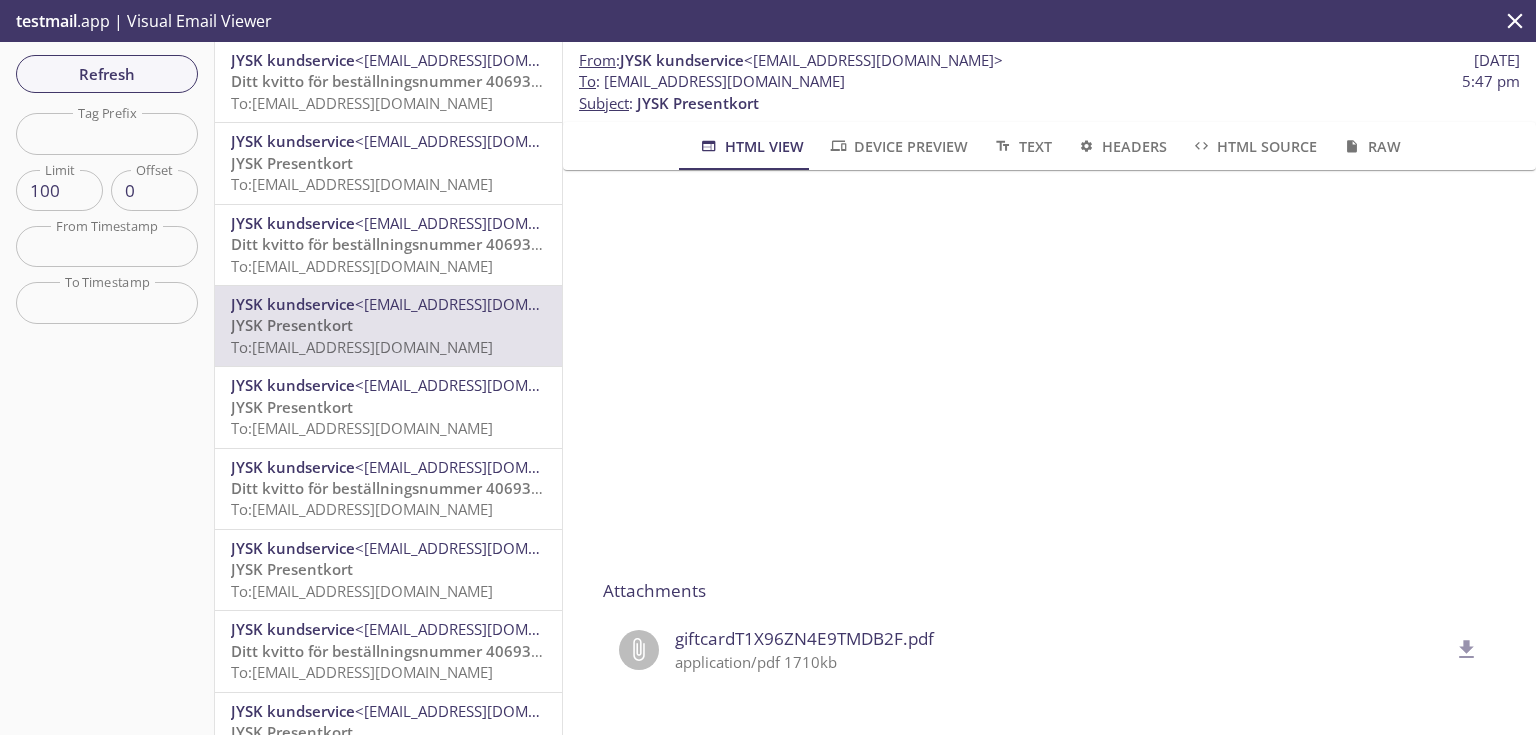 click on "To :   [EMAIL_ADDRESS][DOMAIN_NAME] 5:47 pm" at bounding box center [1049, 81] 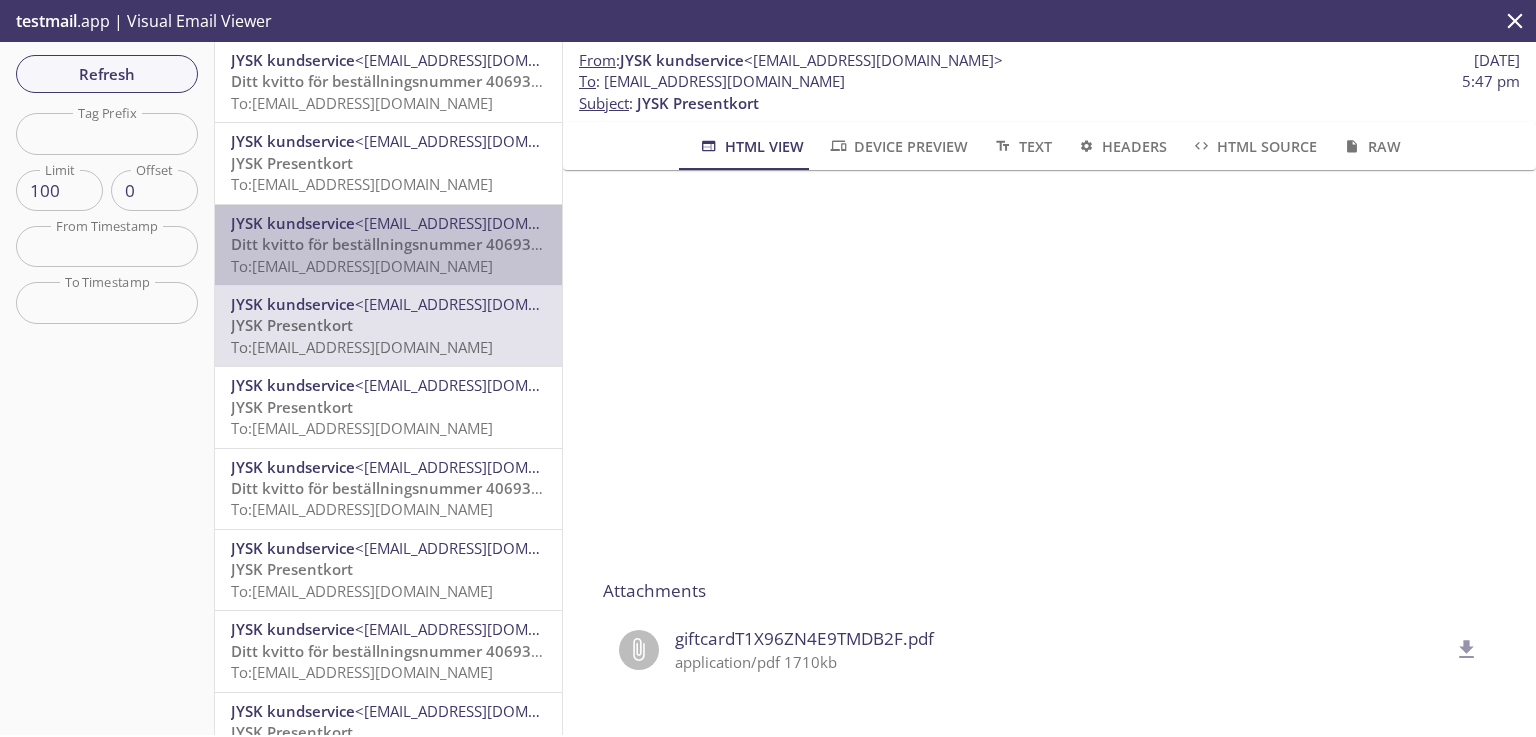 click on "Ditt kvitto för beställningsnummer 4069395342" at bounding box center [403, 244] 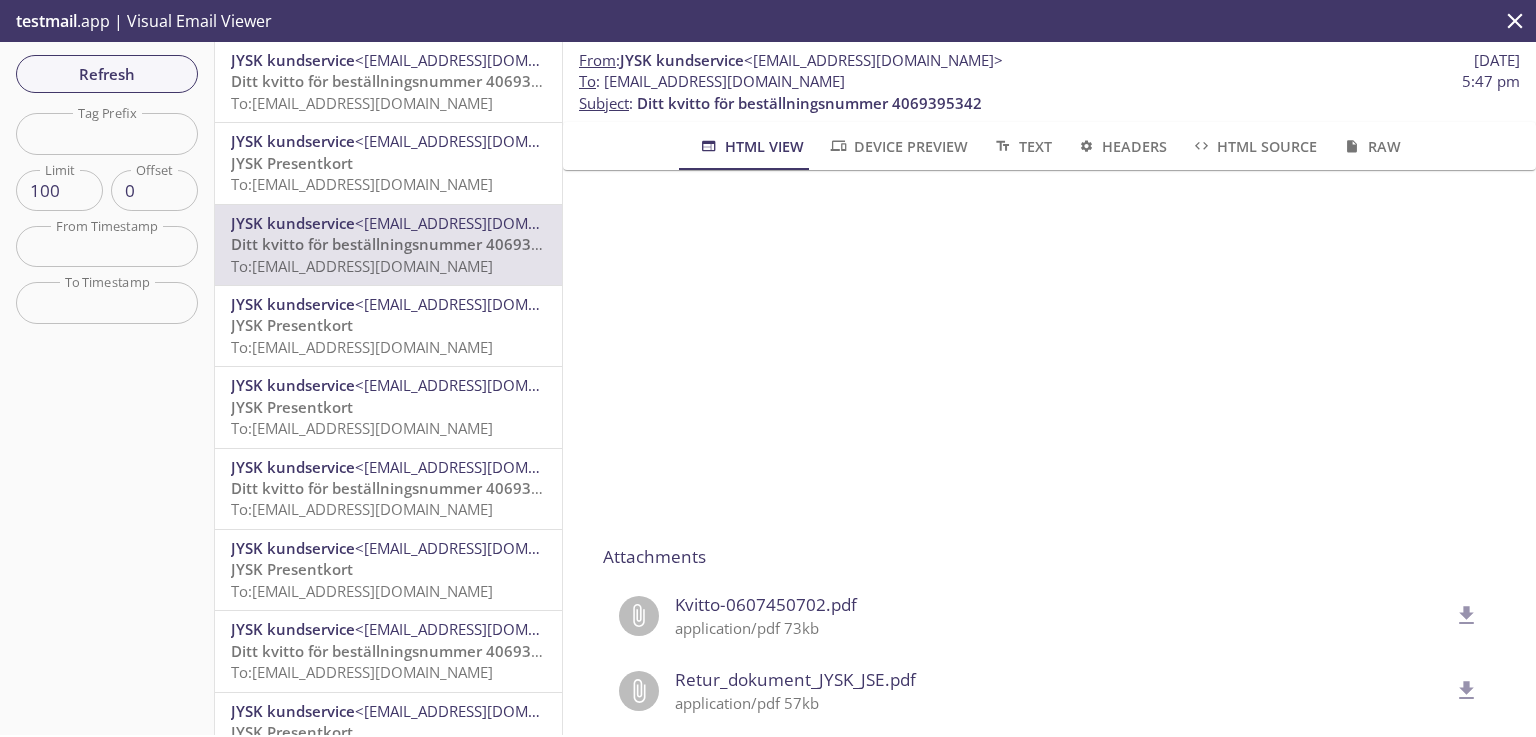 scroll, scrollTop: 788, scrollLeft: 0, axis: vertical 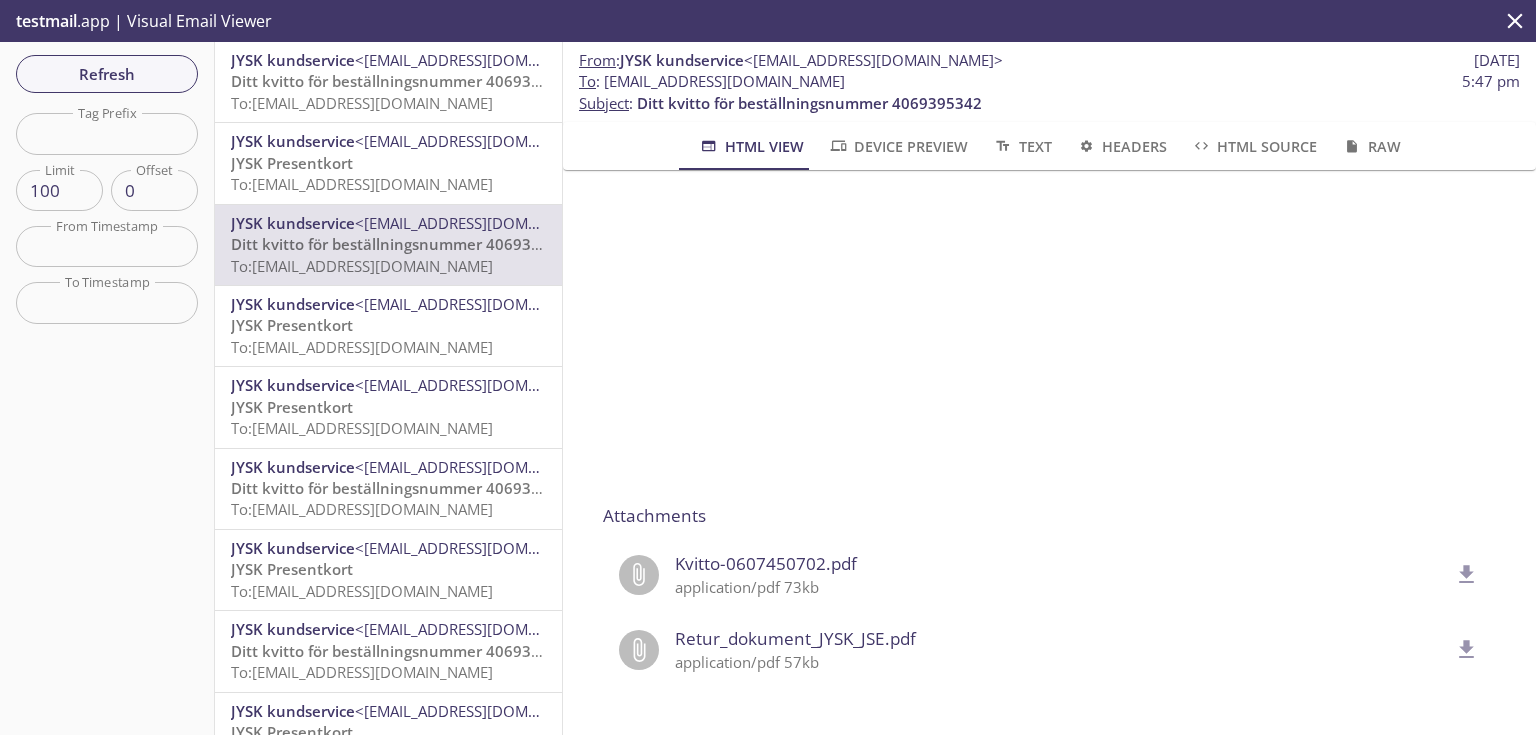 click on "JYSK Presentkort To:  [EMAIL_ADDRESS][DOMAIN_NAME]" at bounding box center (388, 174) 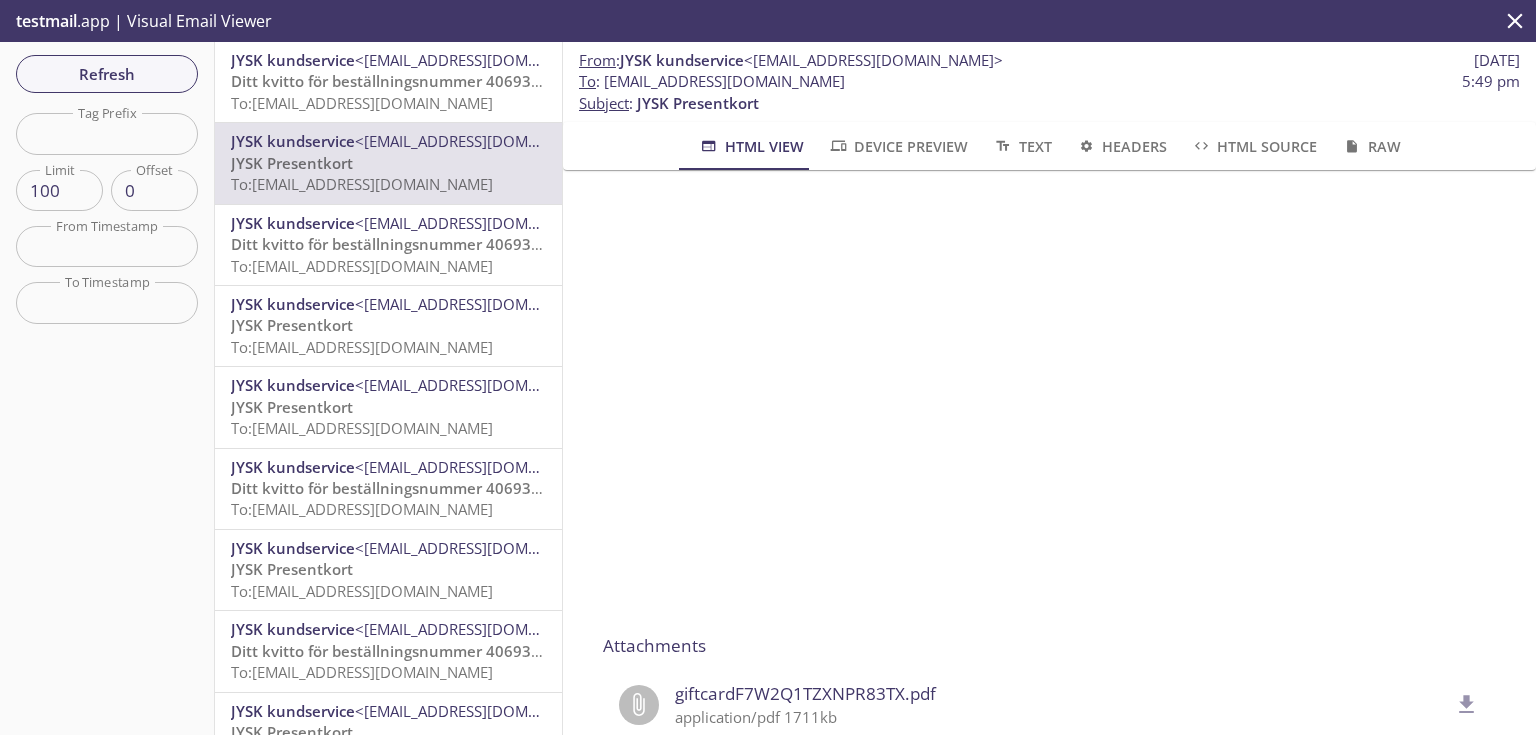 scroll, scrollTop: 320, scrollLeft: 0, axis: vertical 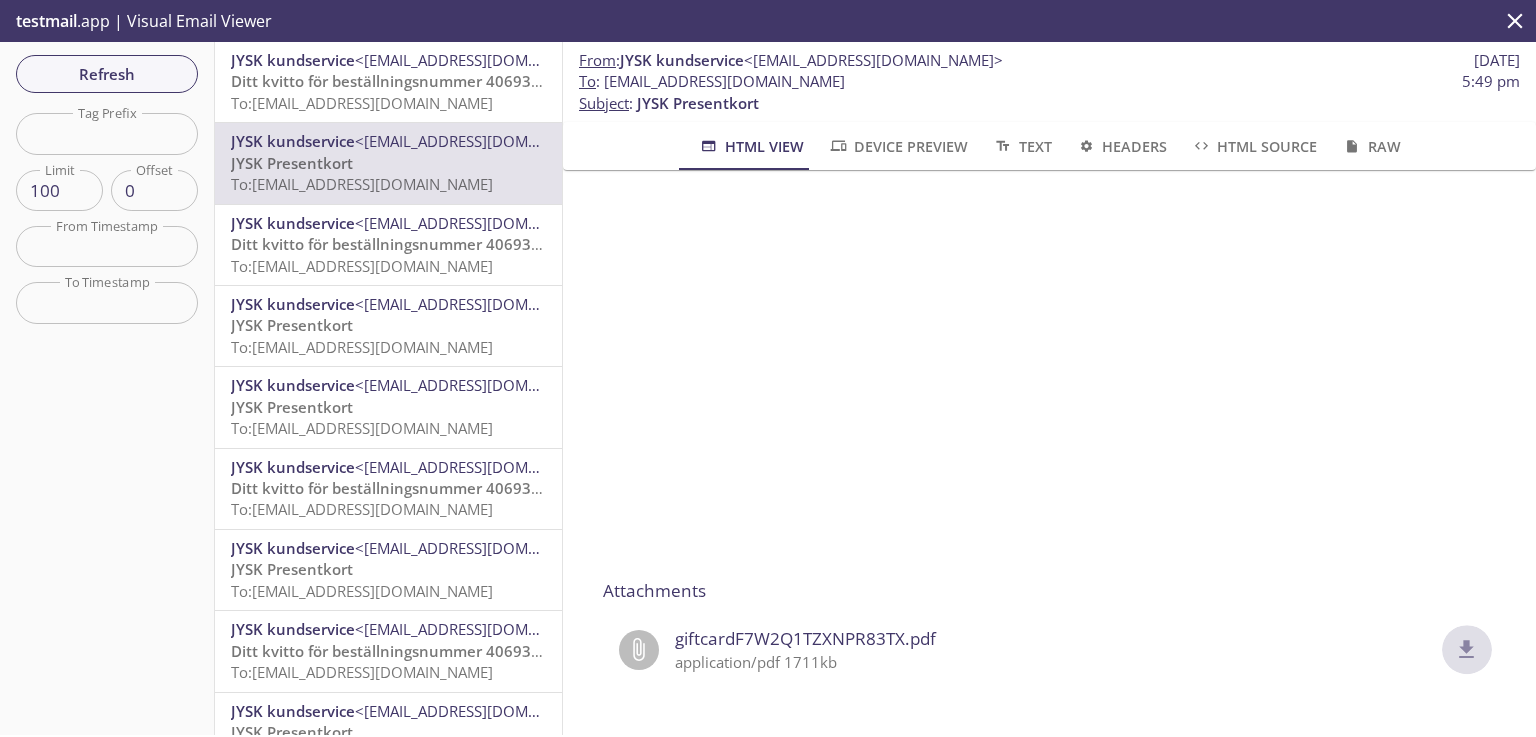 click 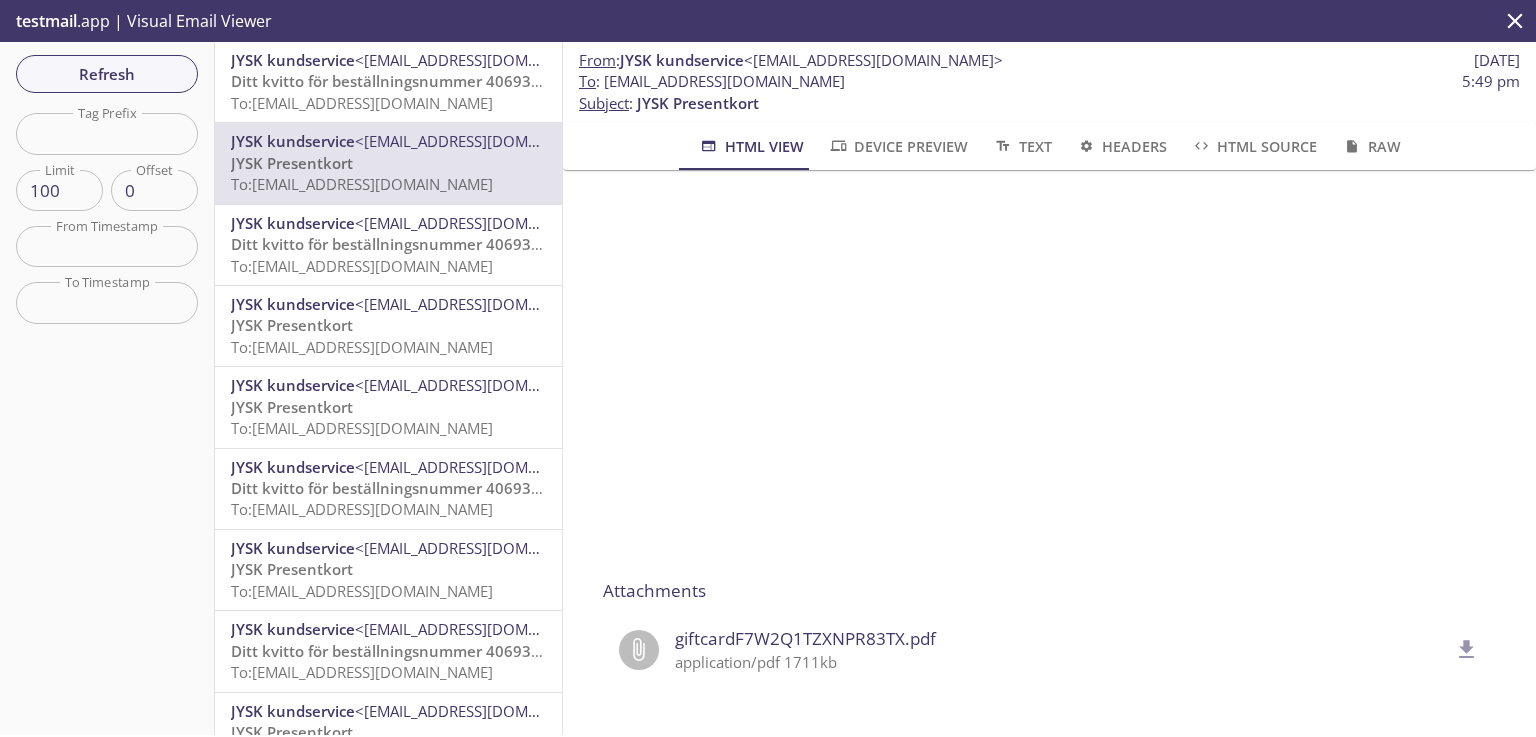 drag, startPoint x: 850, startPoint y: 80, endPoint x: 616, endPoint y: 85, distance: 234.0534 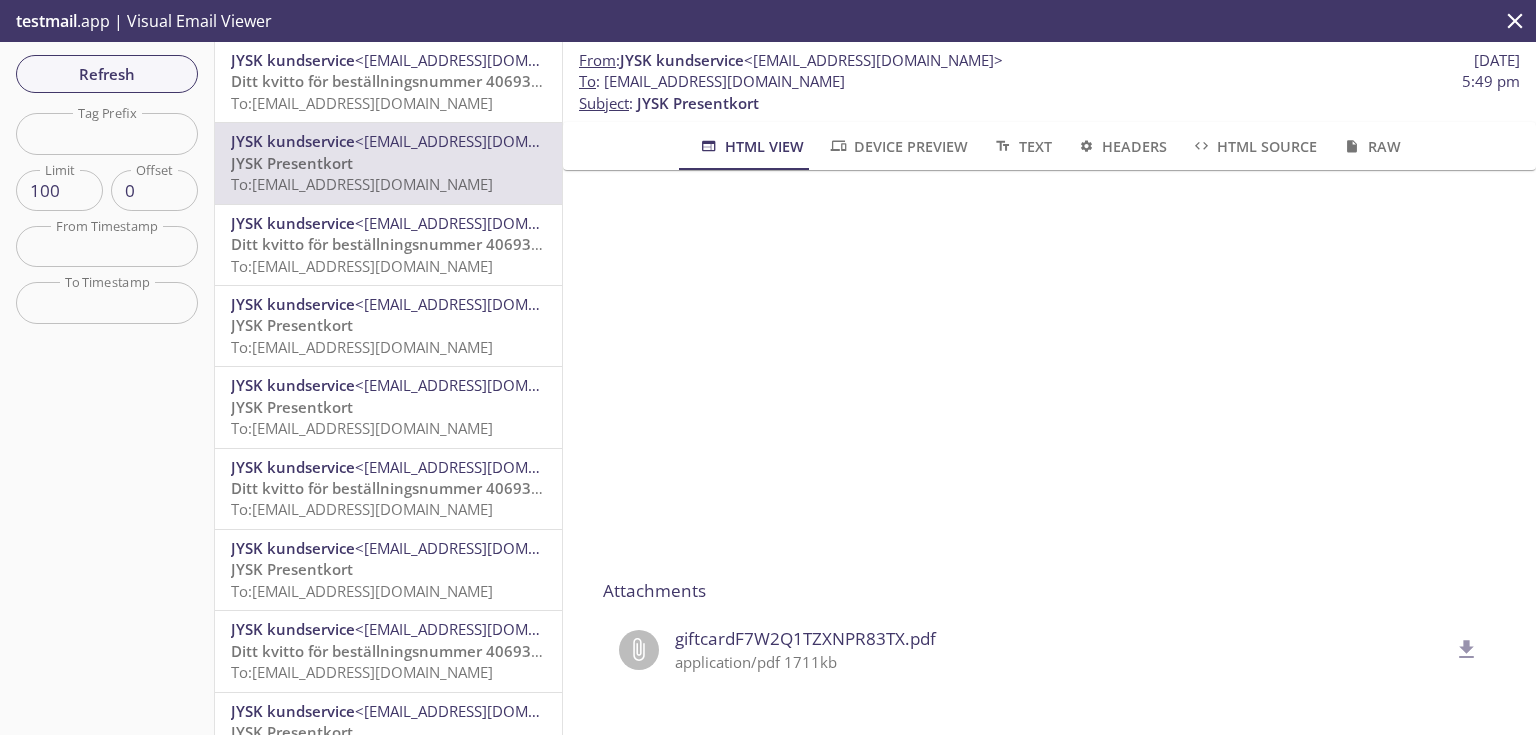 click on "To :   [EMAIL_ADDRESS][DOMAIN_NAME] 5:49 pm" at bounding box center [1049, 81] 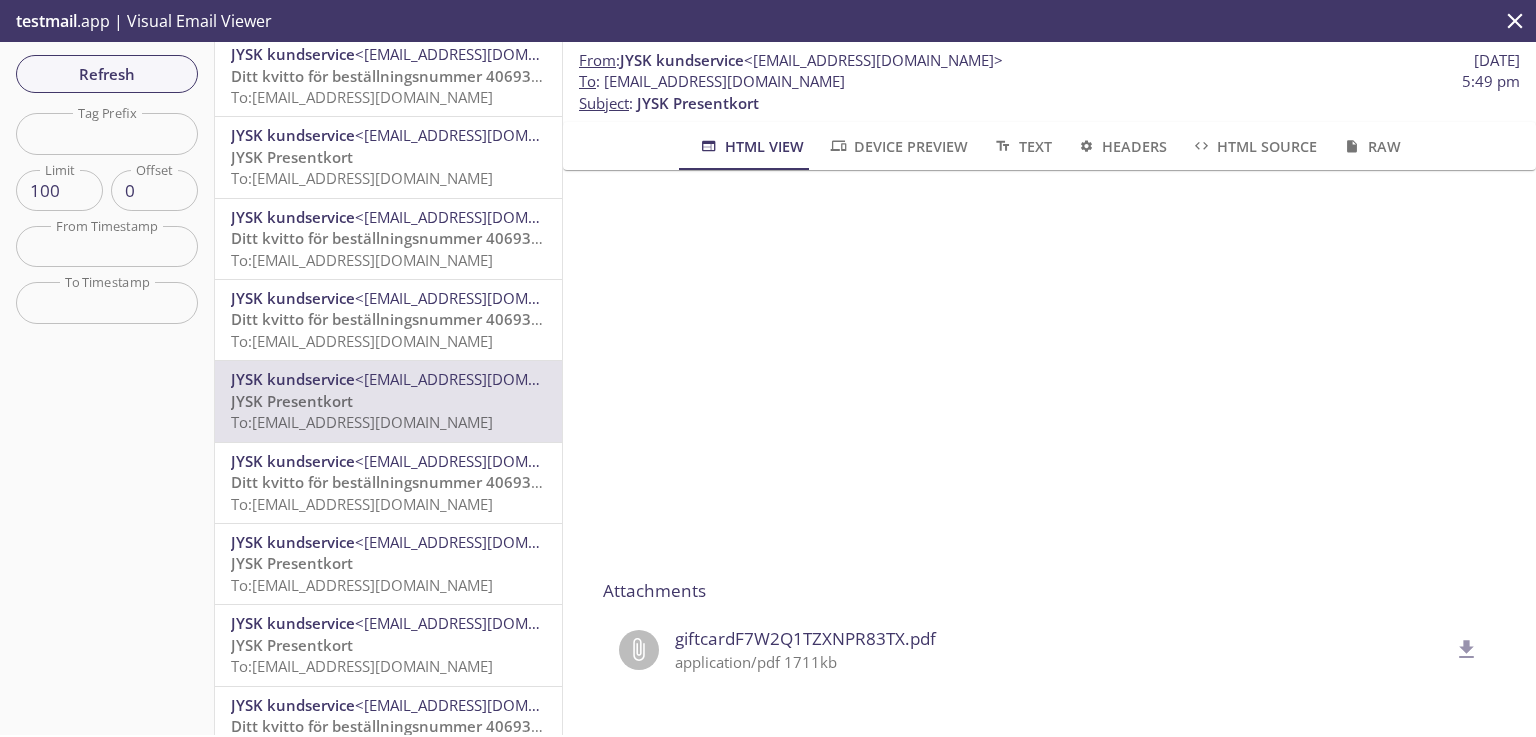 scroll, scrollTop: 1058, scrollLeft: 0, axis: vertical 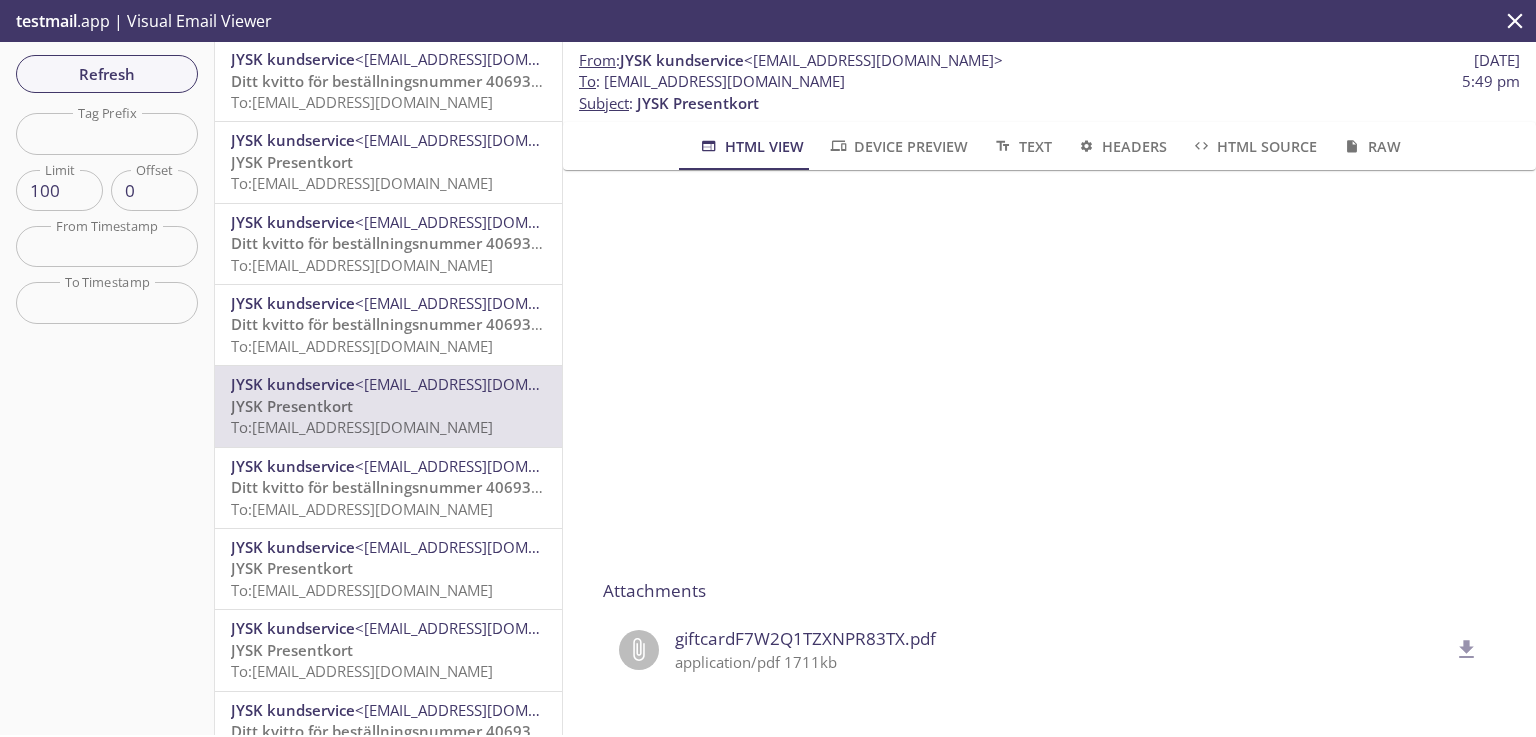 click on "Ditt kvitto för beställningsnummer 4069395490" at bounding box center (403, 324) 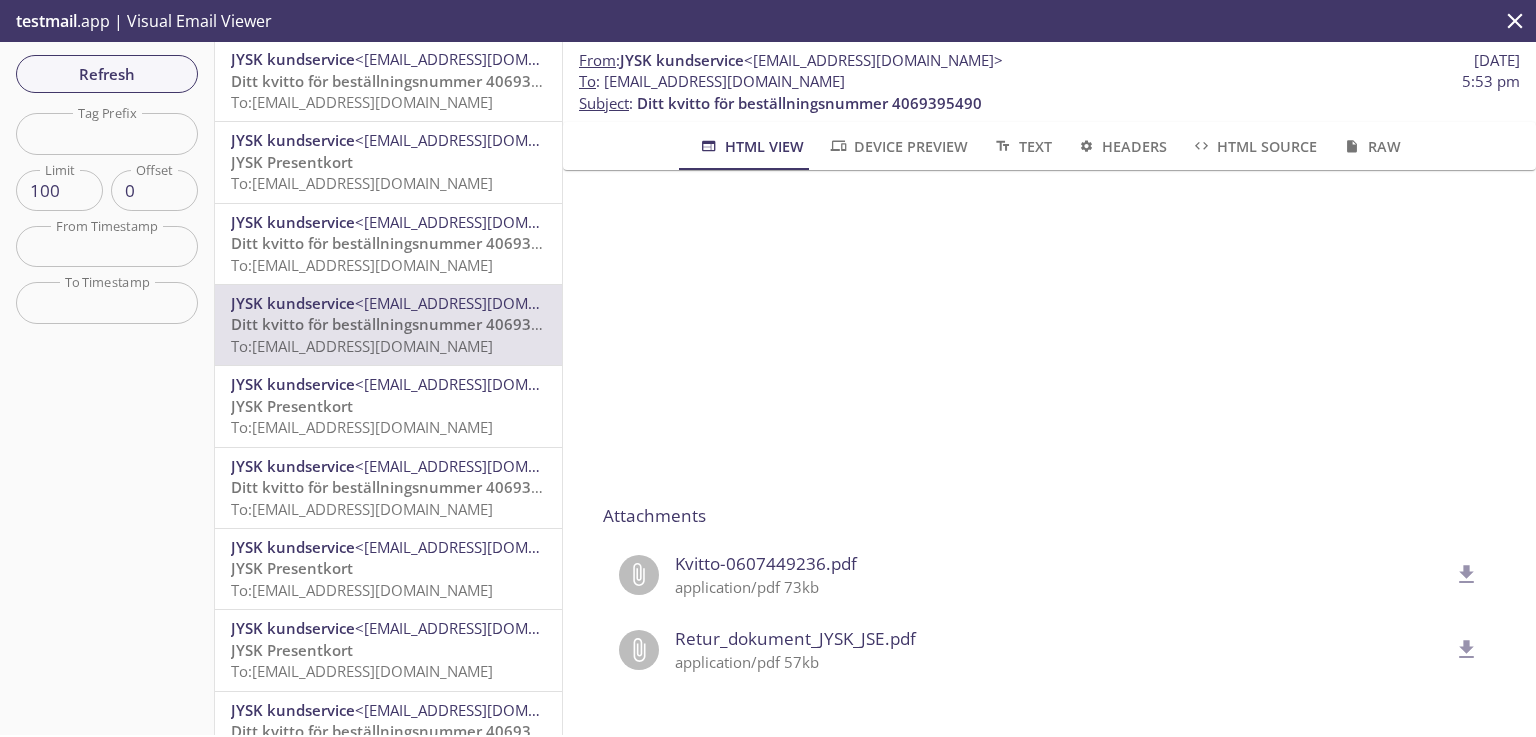 scroll, scrollTop: 788, scrollLeft: 0, axis: vertical 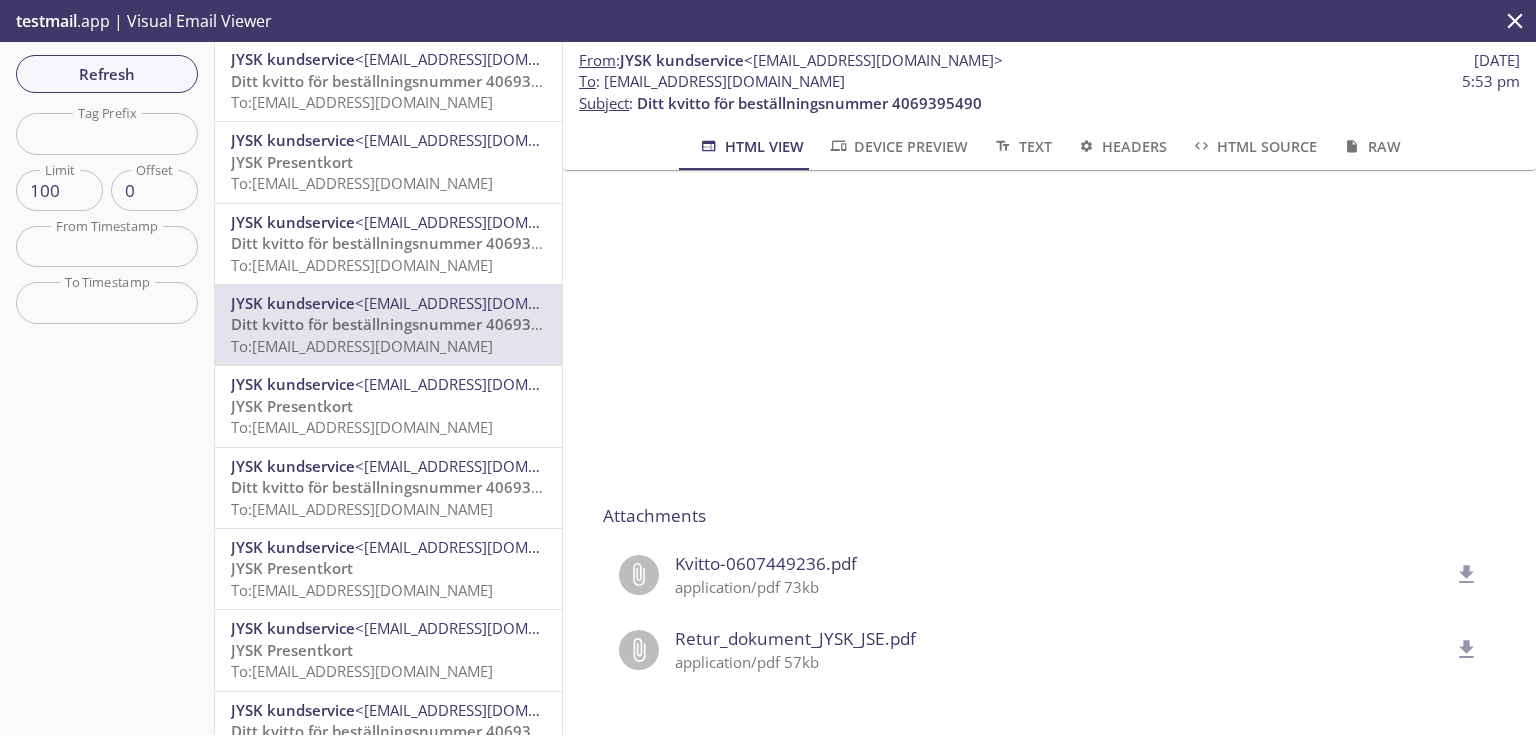 click on "Ditt kvitto för beställningsnummer 4069395522" at bounding box center [403, 243] 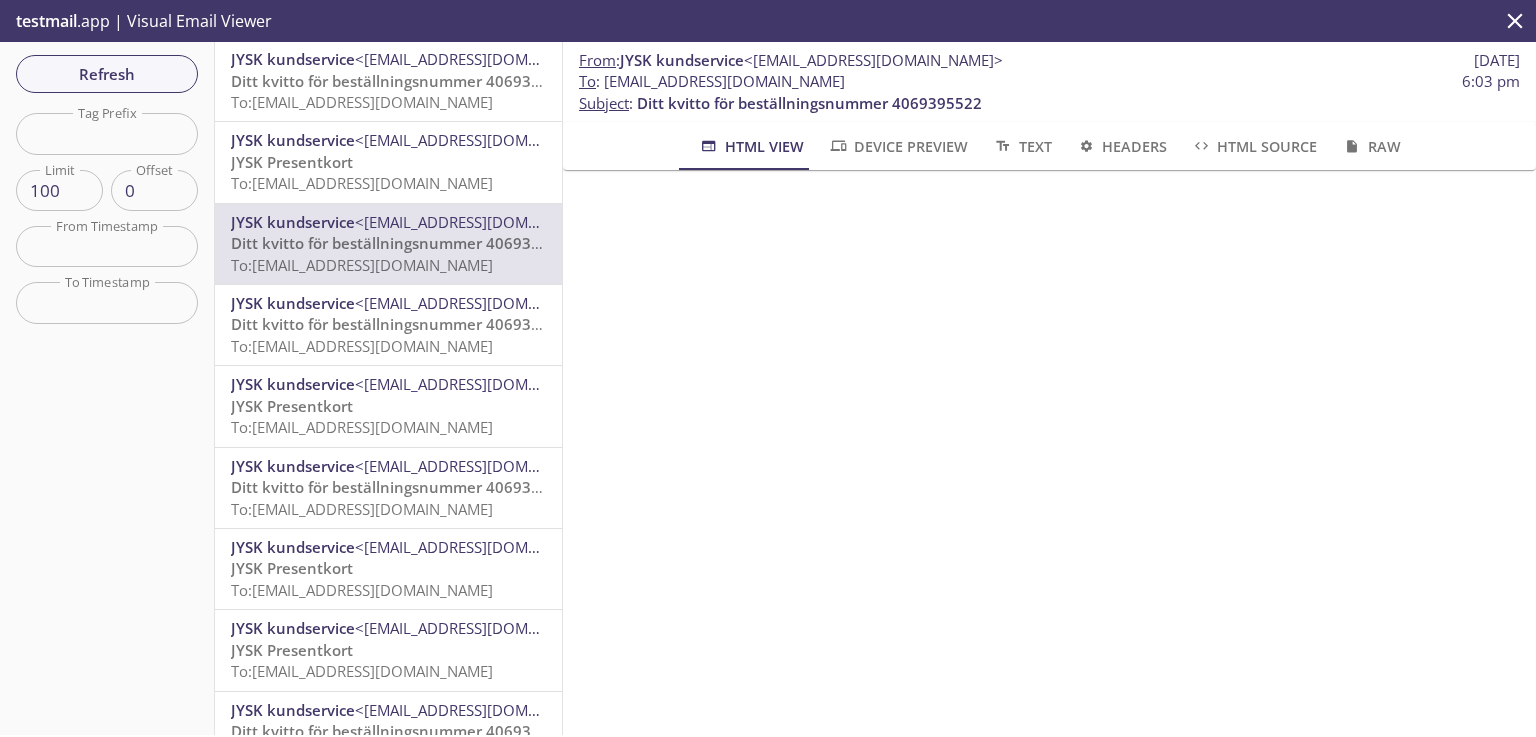 scroll, scrollTop: 788, scrollLeft: 0, axis: vertical 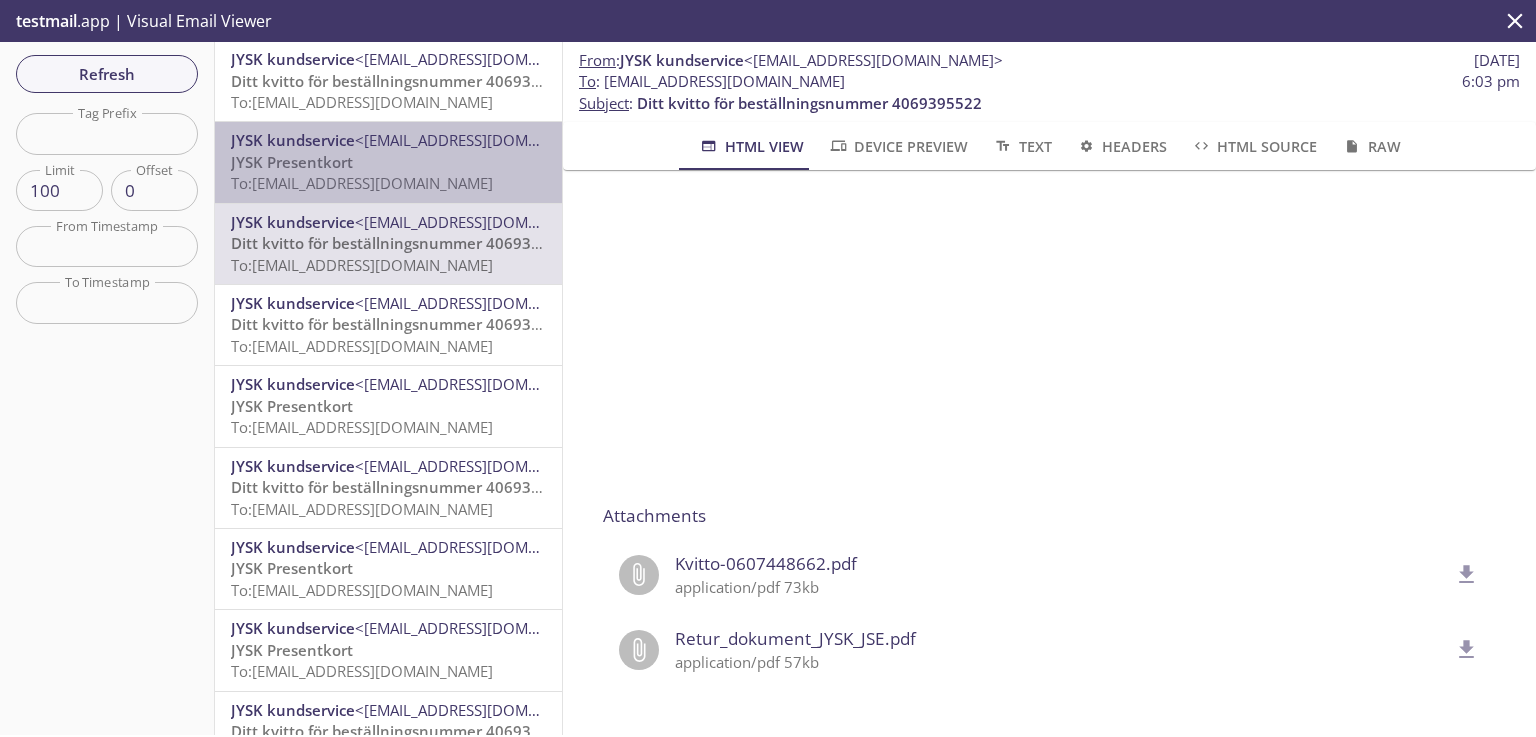 click on "JYSK Presentkort To:  [EMAIL_ADDRESS][DOMAIN_NAME]" at bounding box center [388, 173] 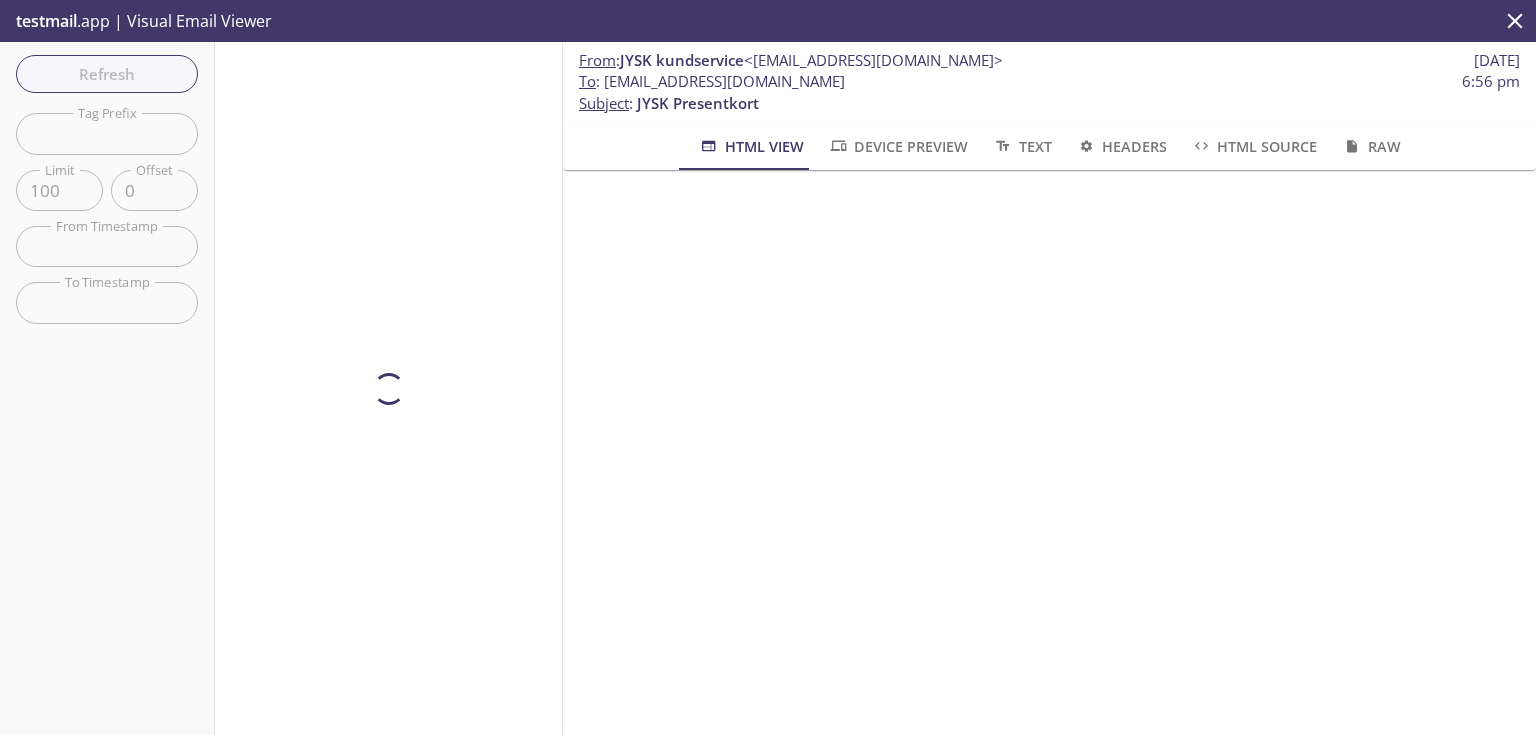 scroll, scrollTop: 0, scrollLeft: 0, axis: both 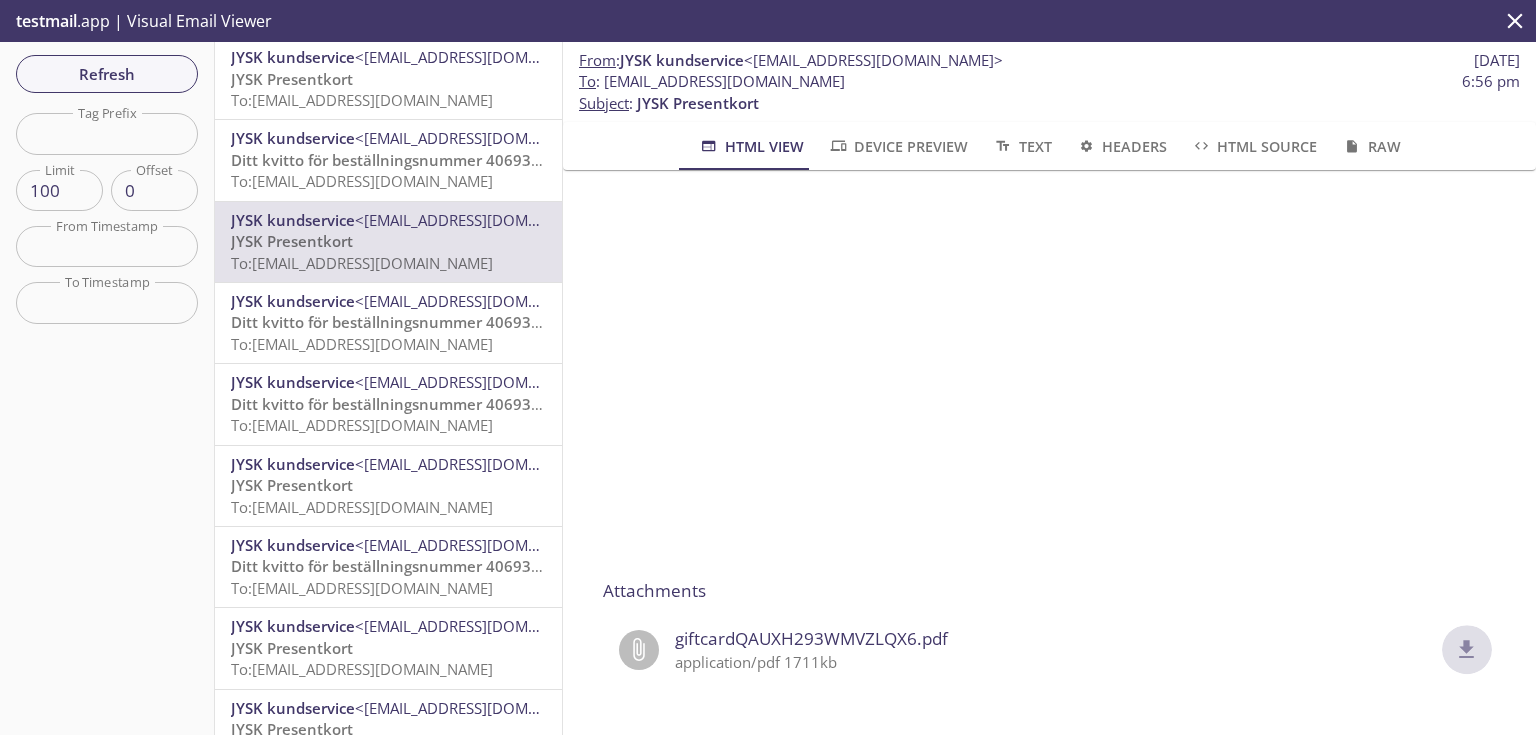 click 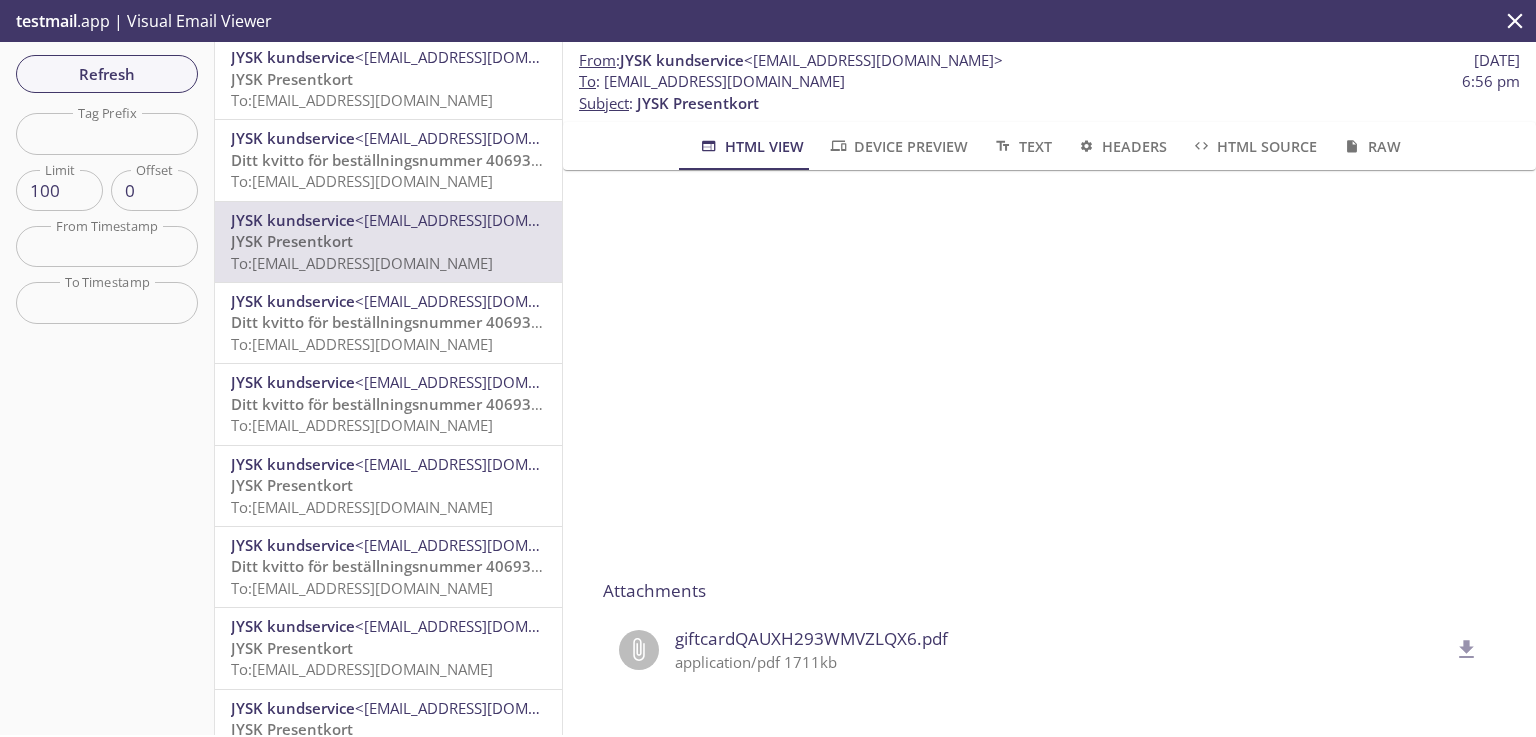 drag, startPoint x: 864, startPoint y: 87, endPoint x: 606, endPoint y: 85, distance: 258.00775 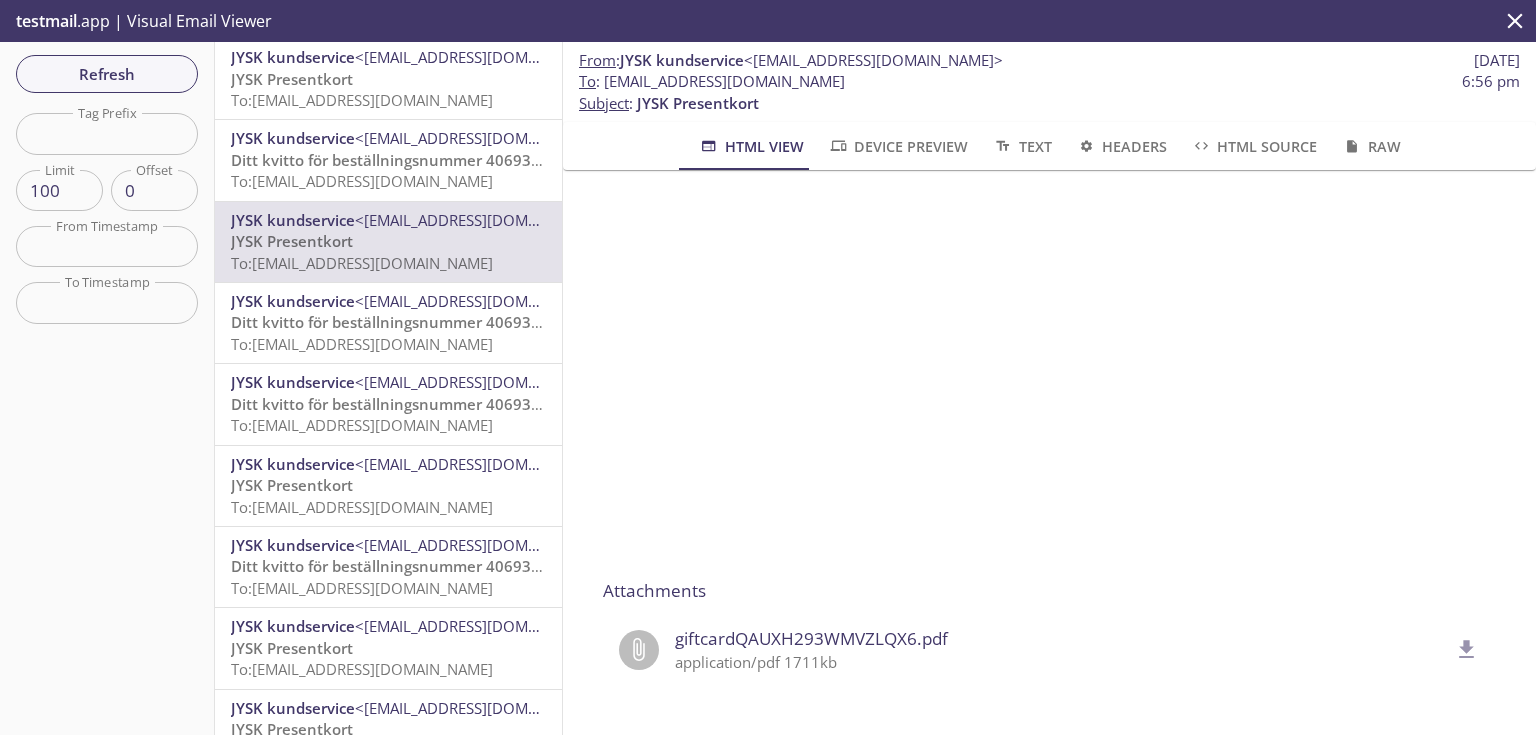 click on "To :   [EMAIL_ADDRESS][DOMAIN_NAME] 6:56 pm" at bounding box center [1049, 81] 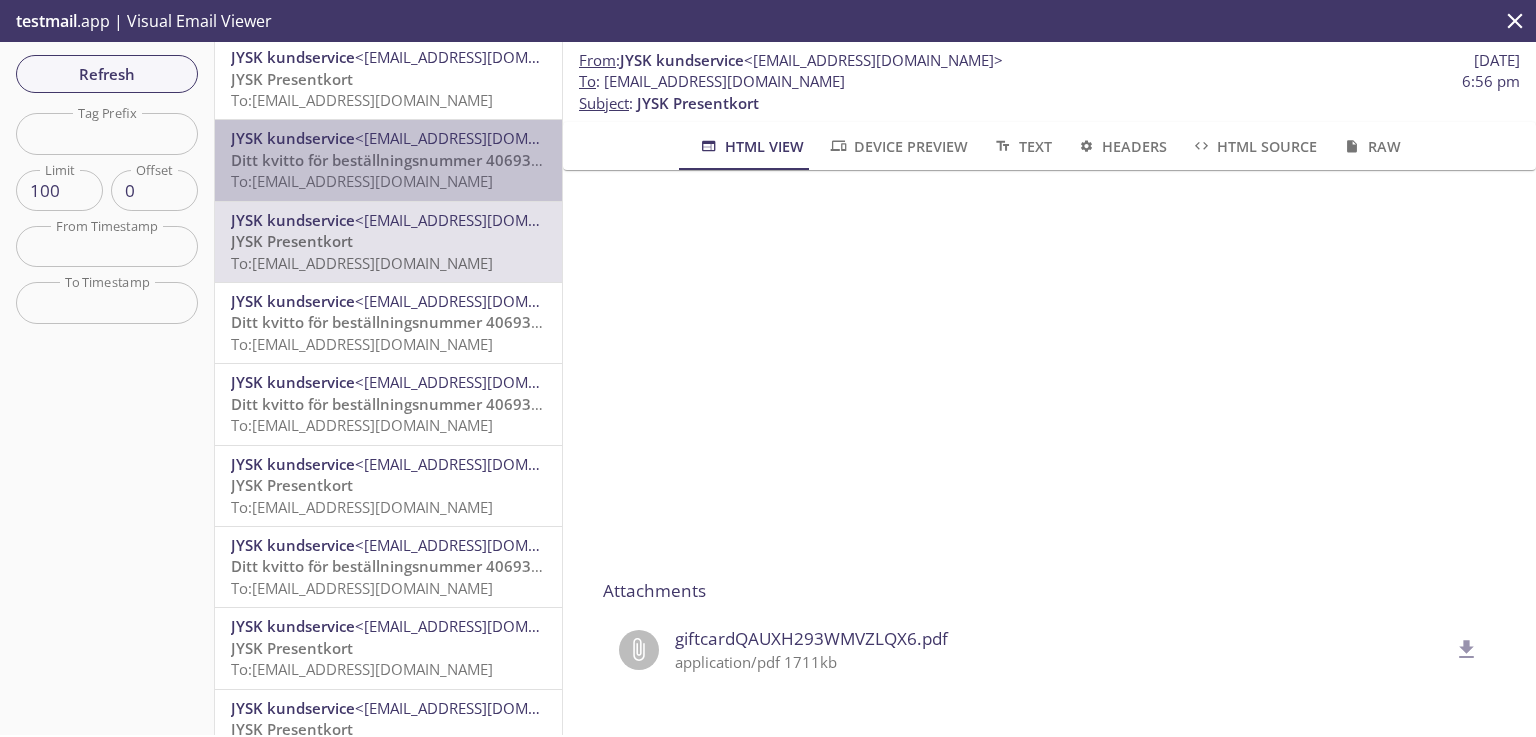 click on "To:  [EMAIL_ADDRESS][DOMAIN_NAME]" at bounding box center (362, 181) 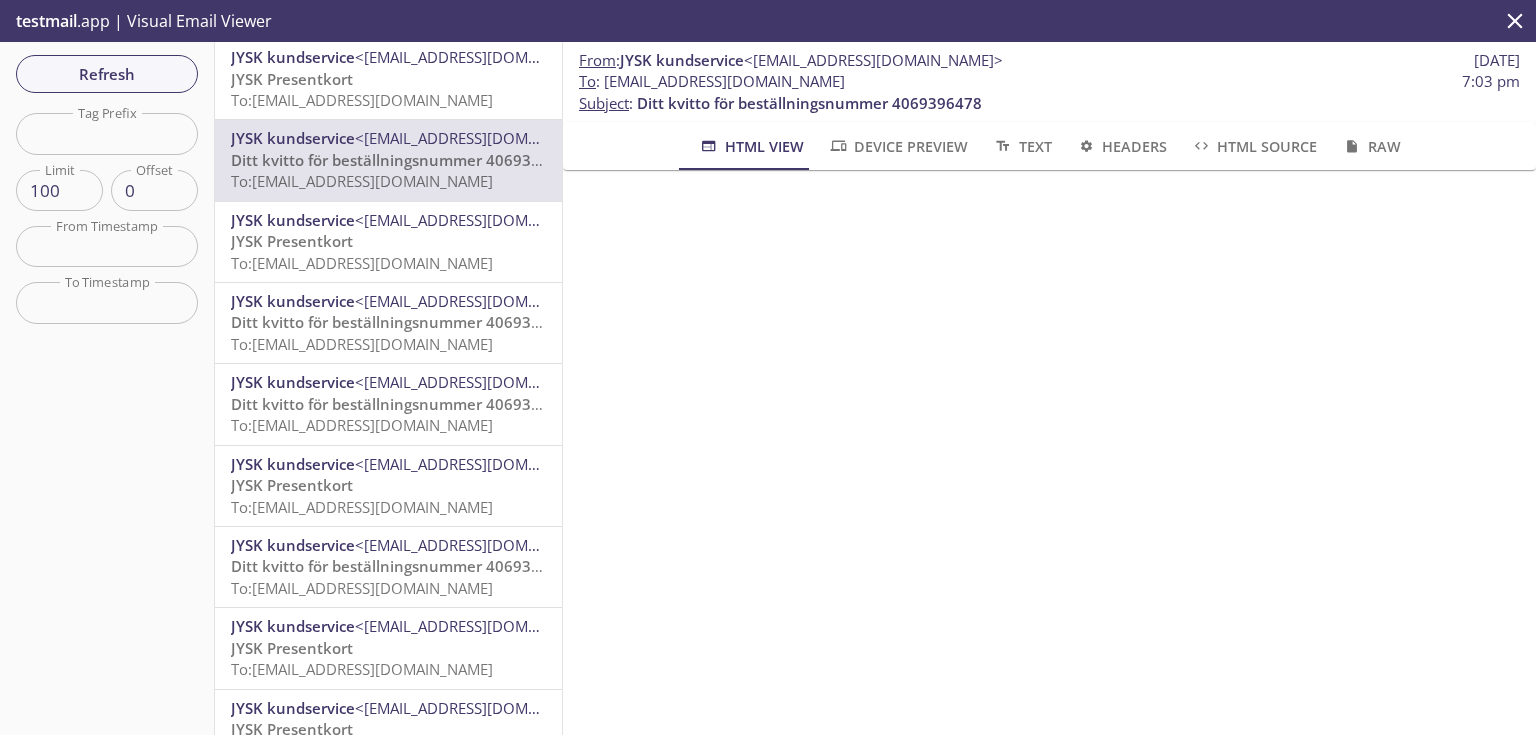 scroll, scrollTop: 788, scrollLeft: 0, axis: vertical 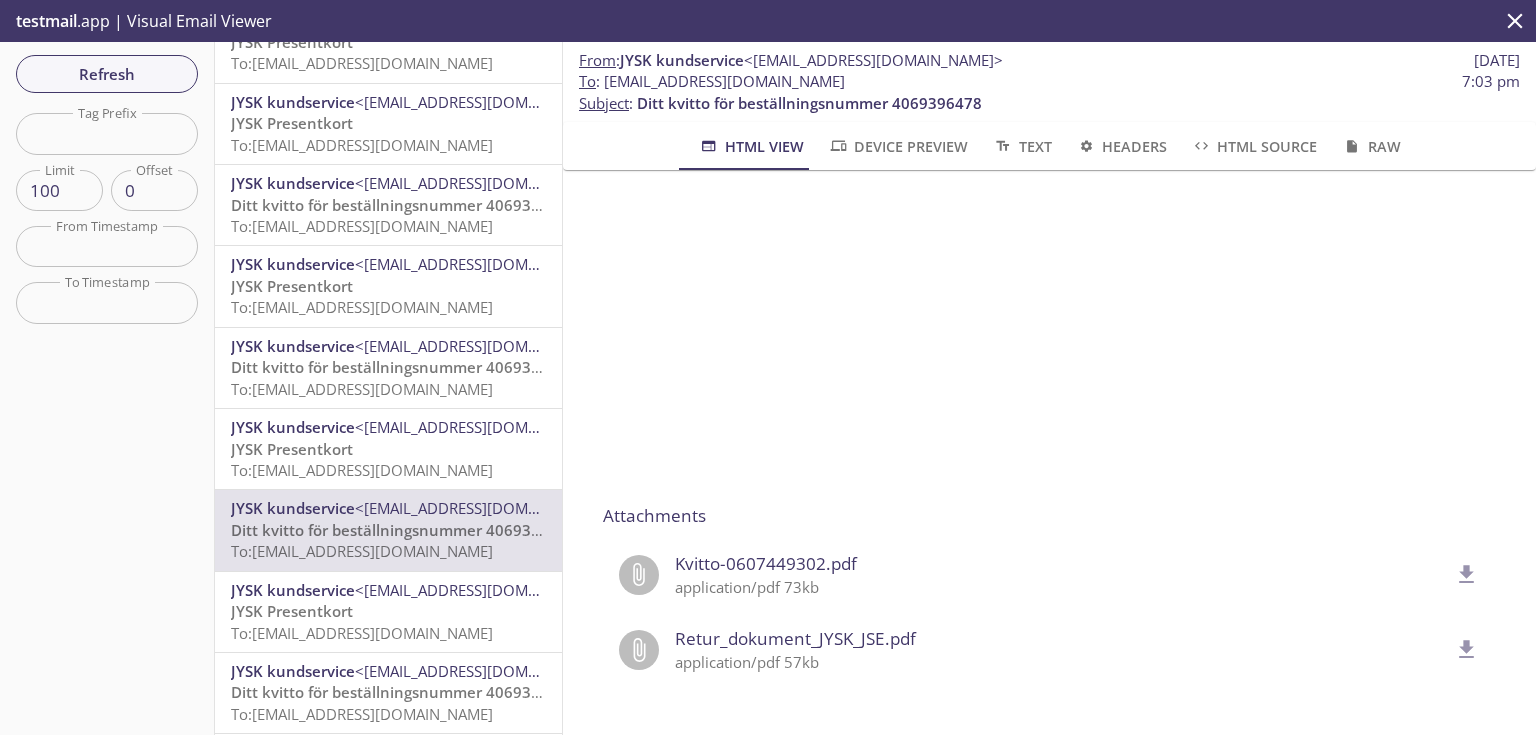 click on "JYSK Presentkort To:  [EMAIL_ADDRESS][DOMAIN_NAME]" at bounding box center (388, 460) 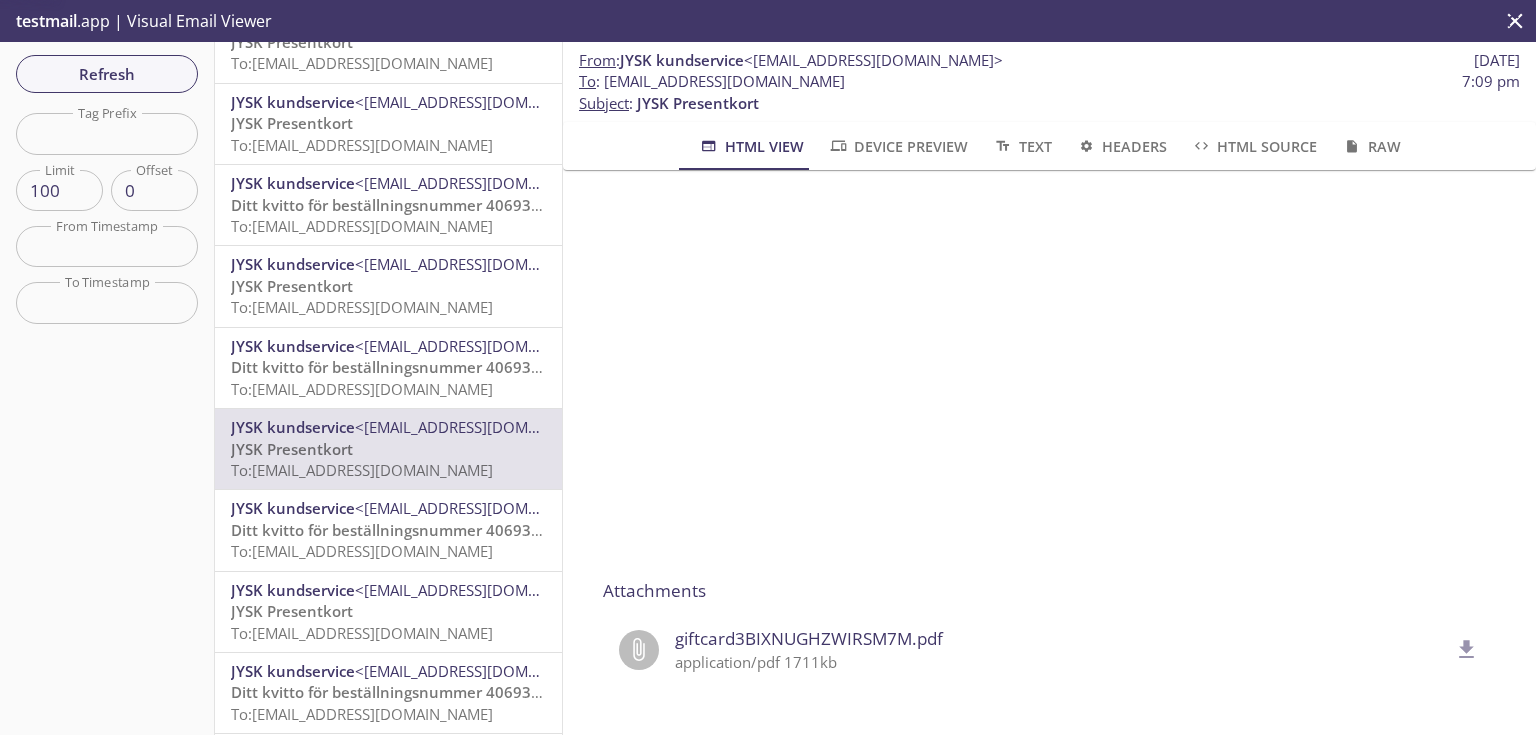 scroll, scrollTop: 320, scrollLeft: 0, axis: vertical 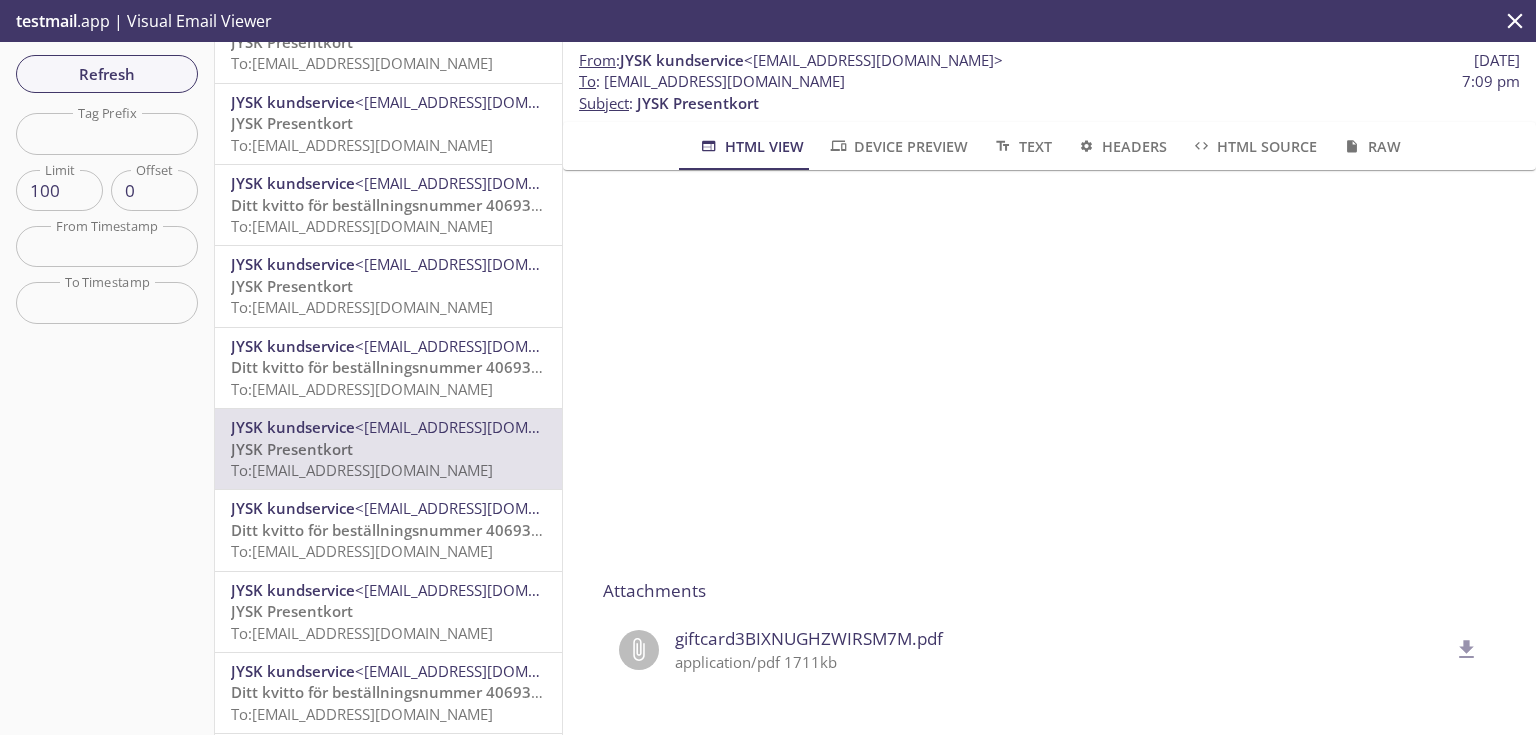 click 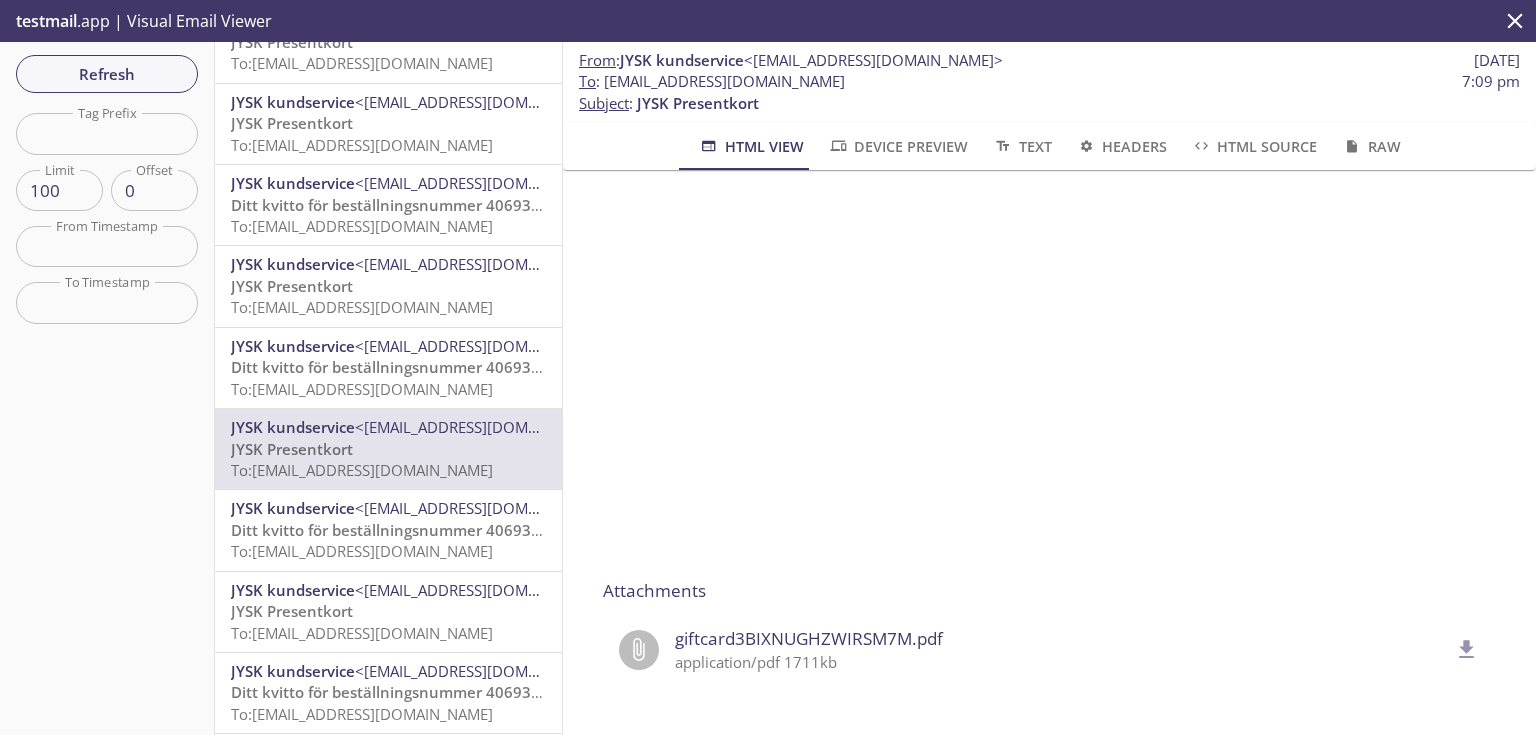 drag, startPoint x: 748, startPoint y: 86, endPoint x: 604, endPoint y: 85, distance: 144.00348 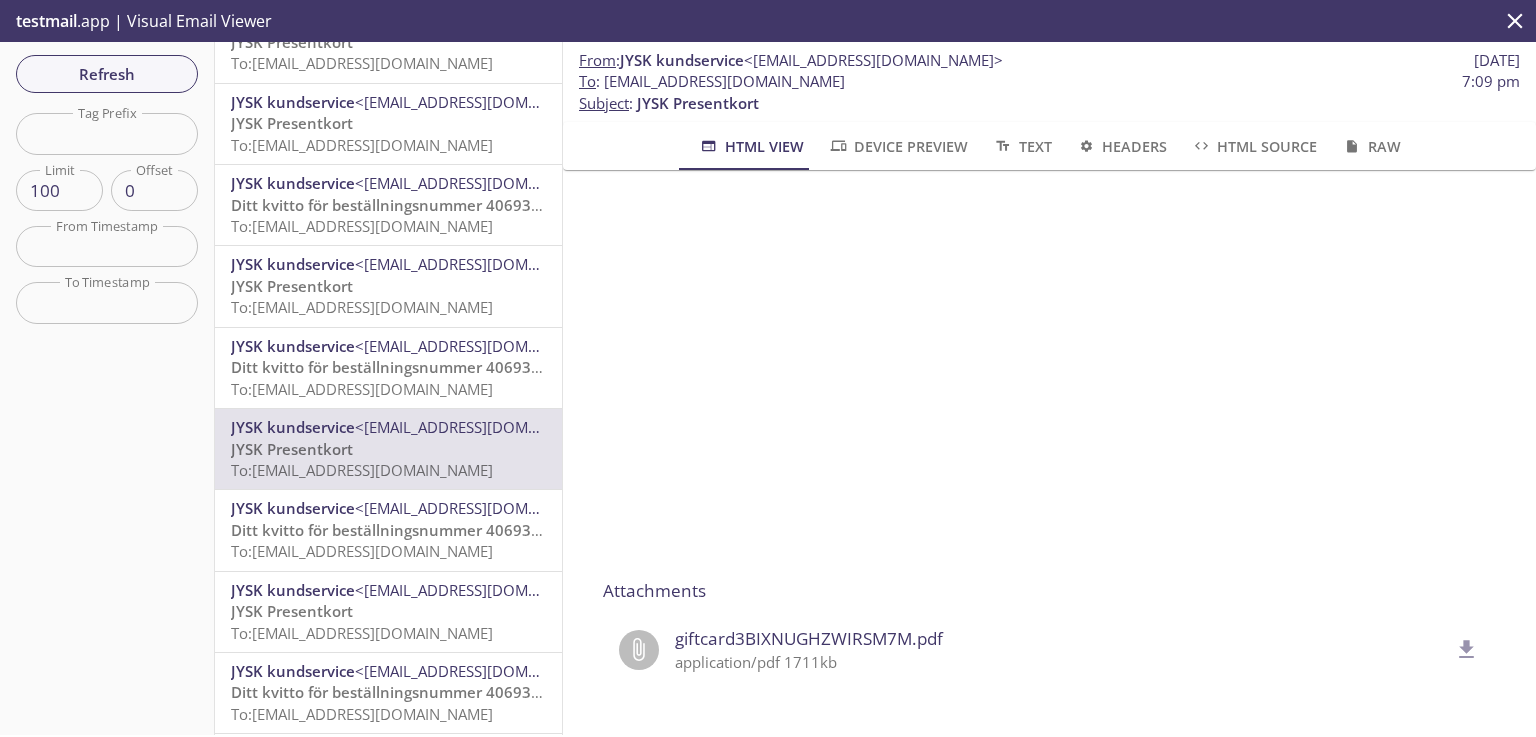 click on "To :   [EMAIL_ADDRESS][DOMAIN_NAME] 7:09 pm" at bounding box center (1049, 81) 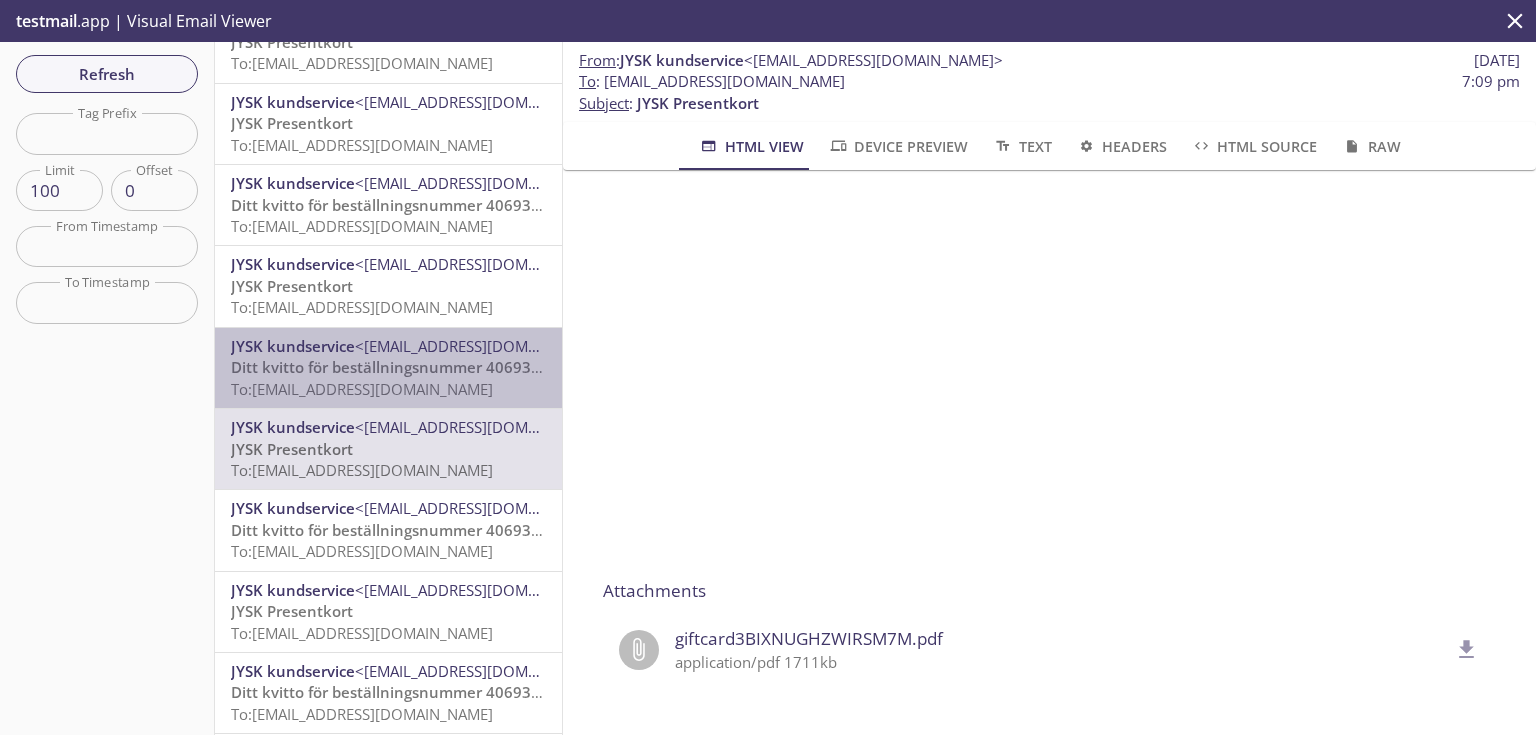 click on "Ditt kvitto för beställningsnummer 4069396620" at bounding box center [403, 367] 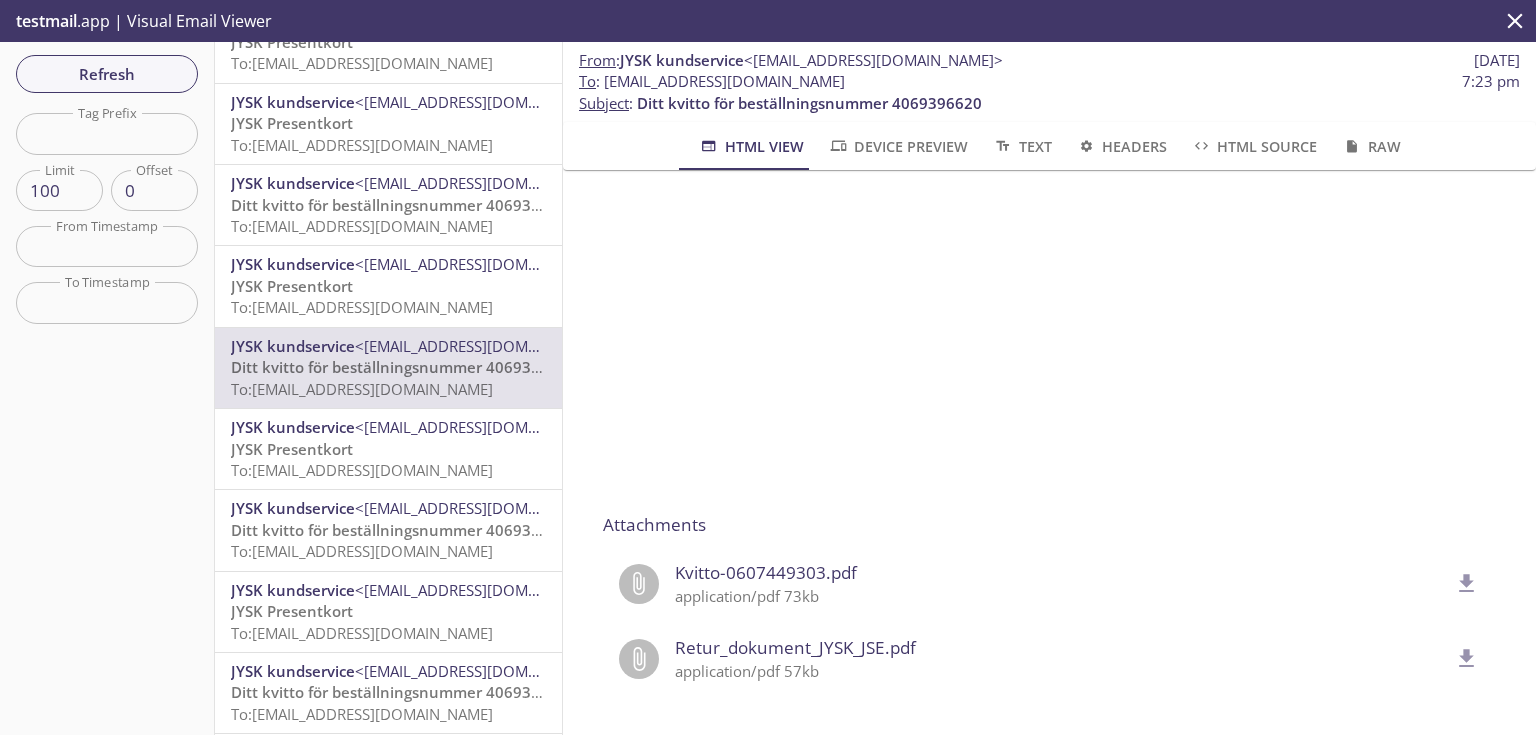 scroll, scrollTop: 762, scrollLeft: 0, axis: vertical 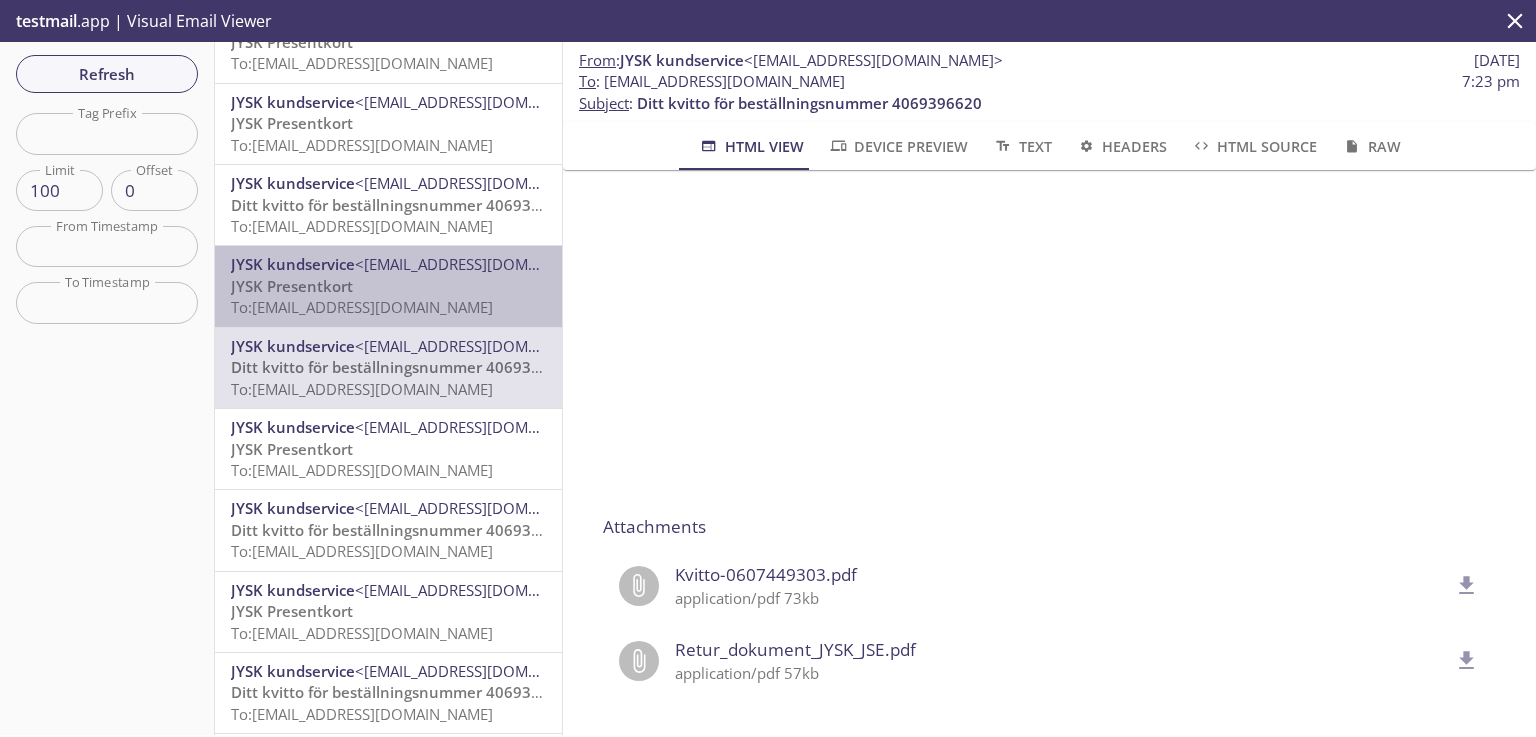 click on "JYSK Presentkort To:  [EMAIL_ADDRESS][DOMAIN_NAME]" at bounding box center [388, 297] 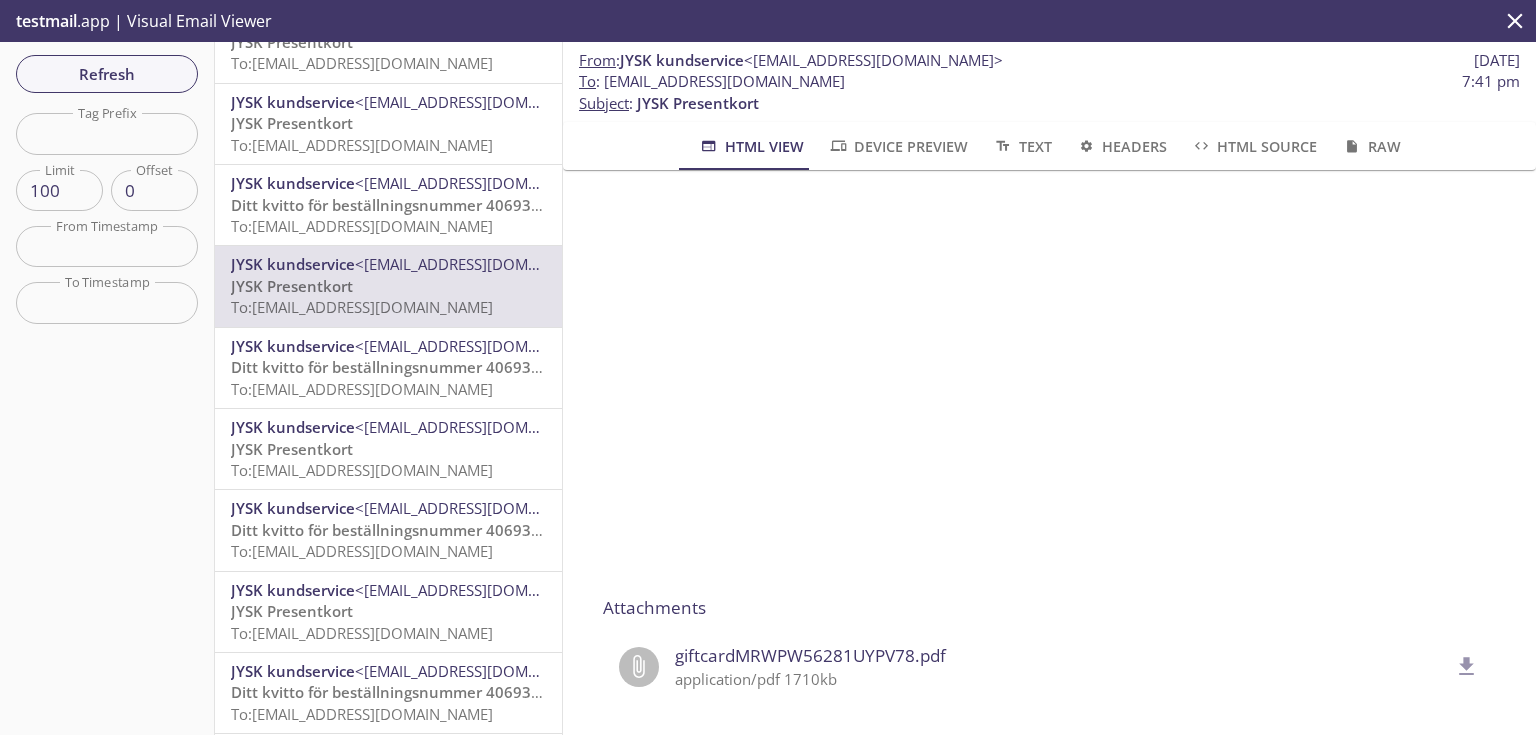 scroll, scrollTop: 320, scrollLeft: 0, axis: vertical 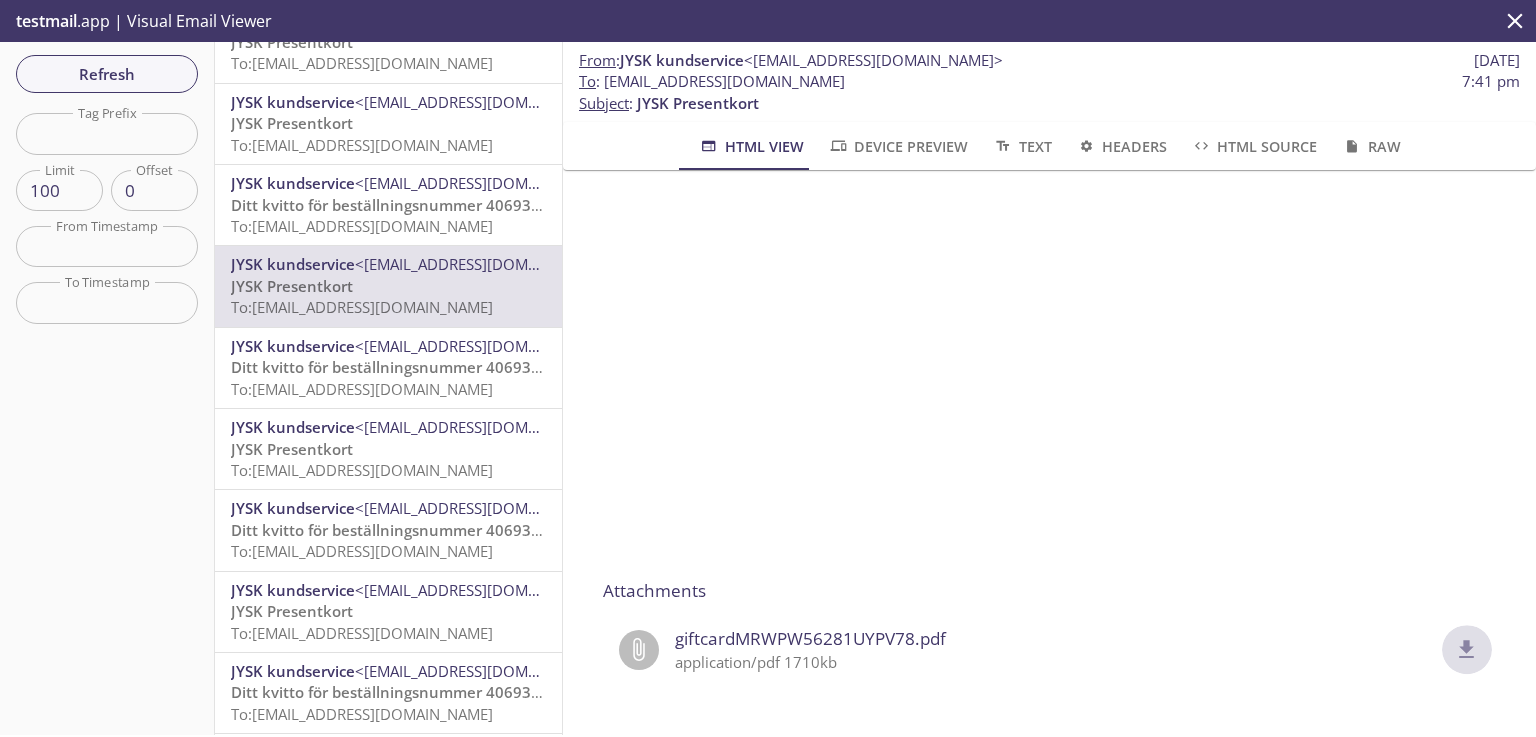 click 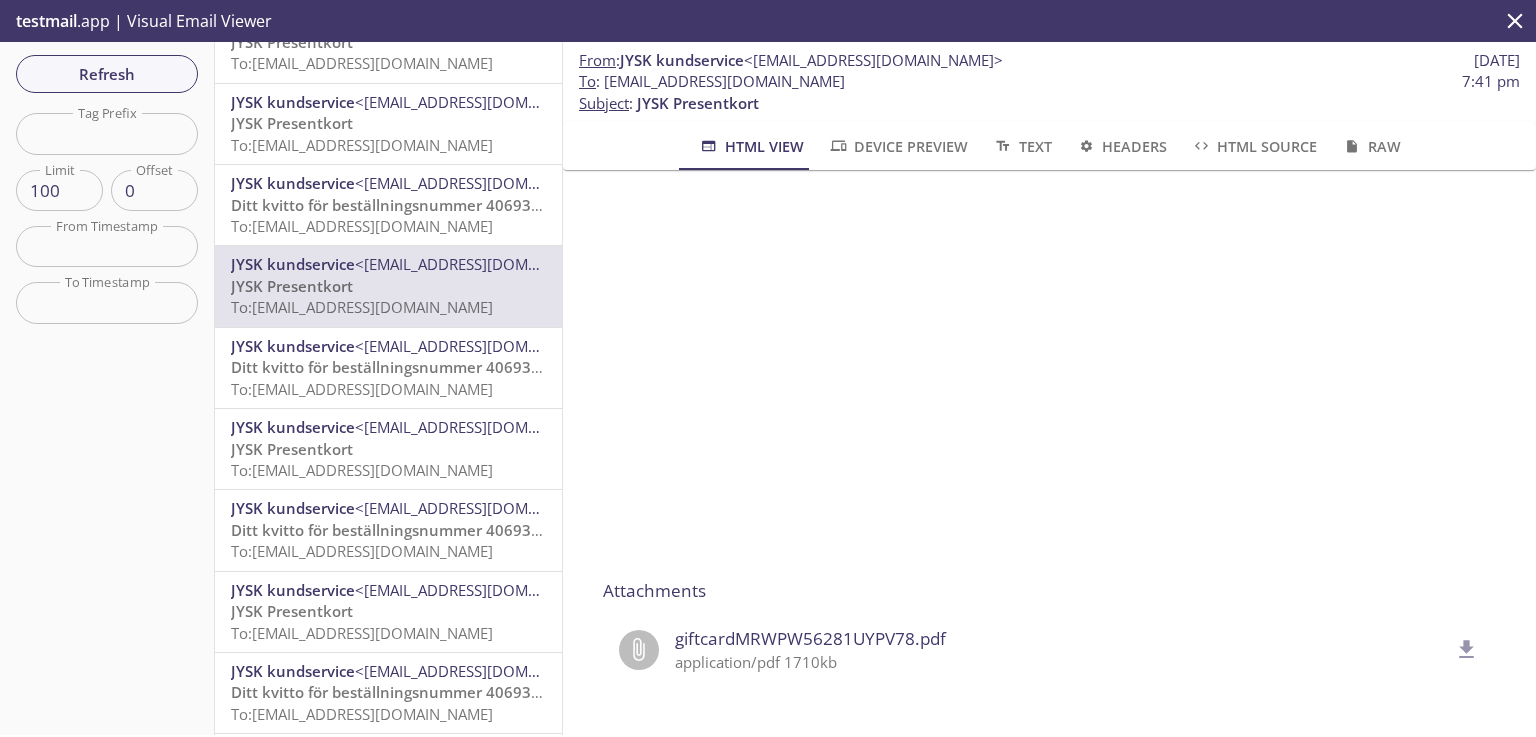 drag, startPoint x: 851, startPoint y: 81, endPoint x: 604, endPoint y: 85, distance: 247.03238 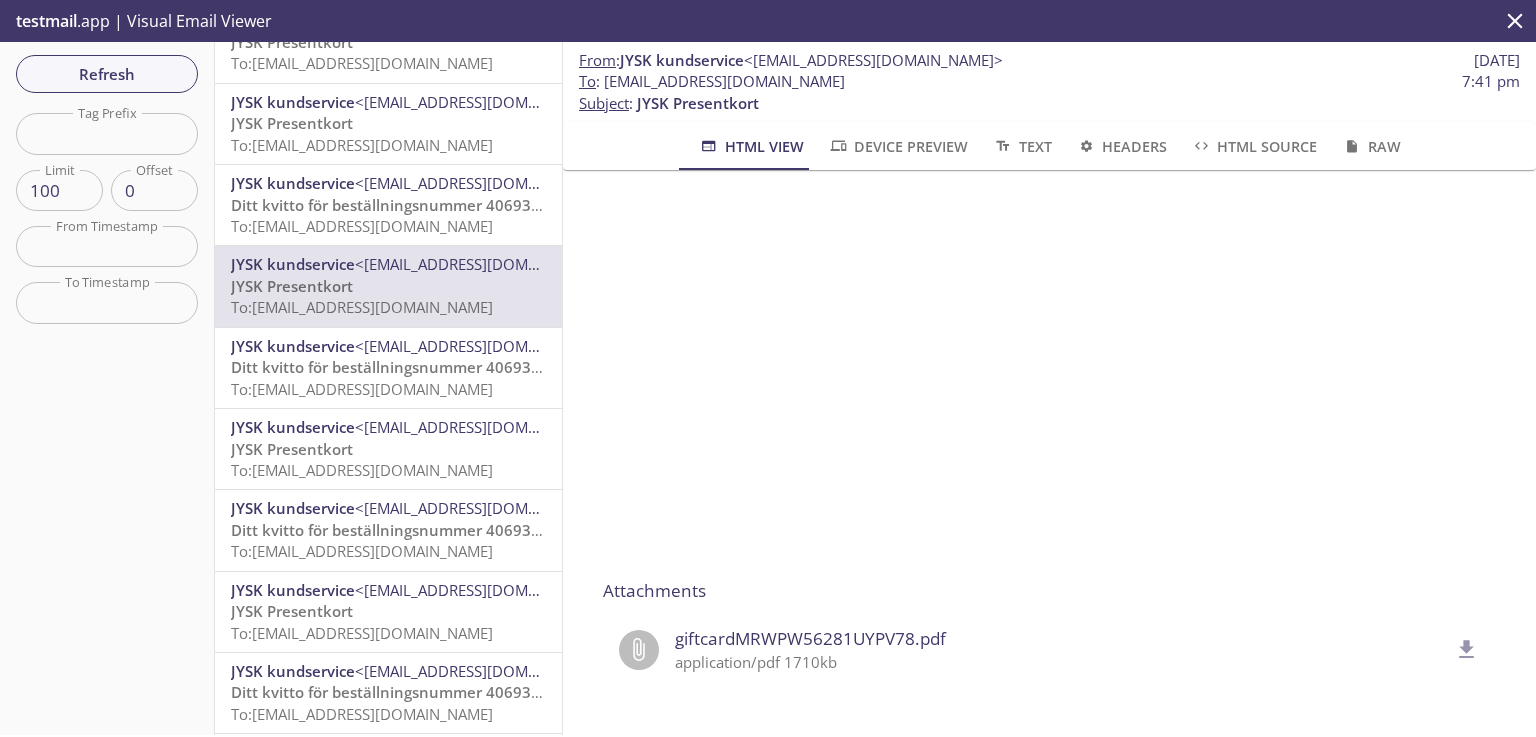 click on "To :   [EMAIL_ADDRESS][DOMAIN_NAME] 7:41 pm" at bounding box center [1049, 81] 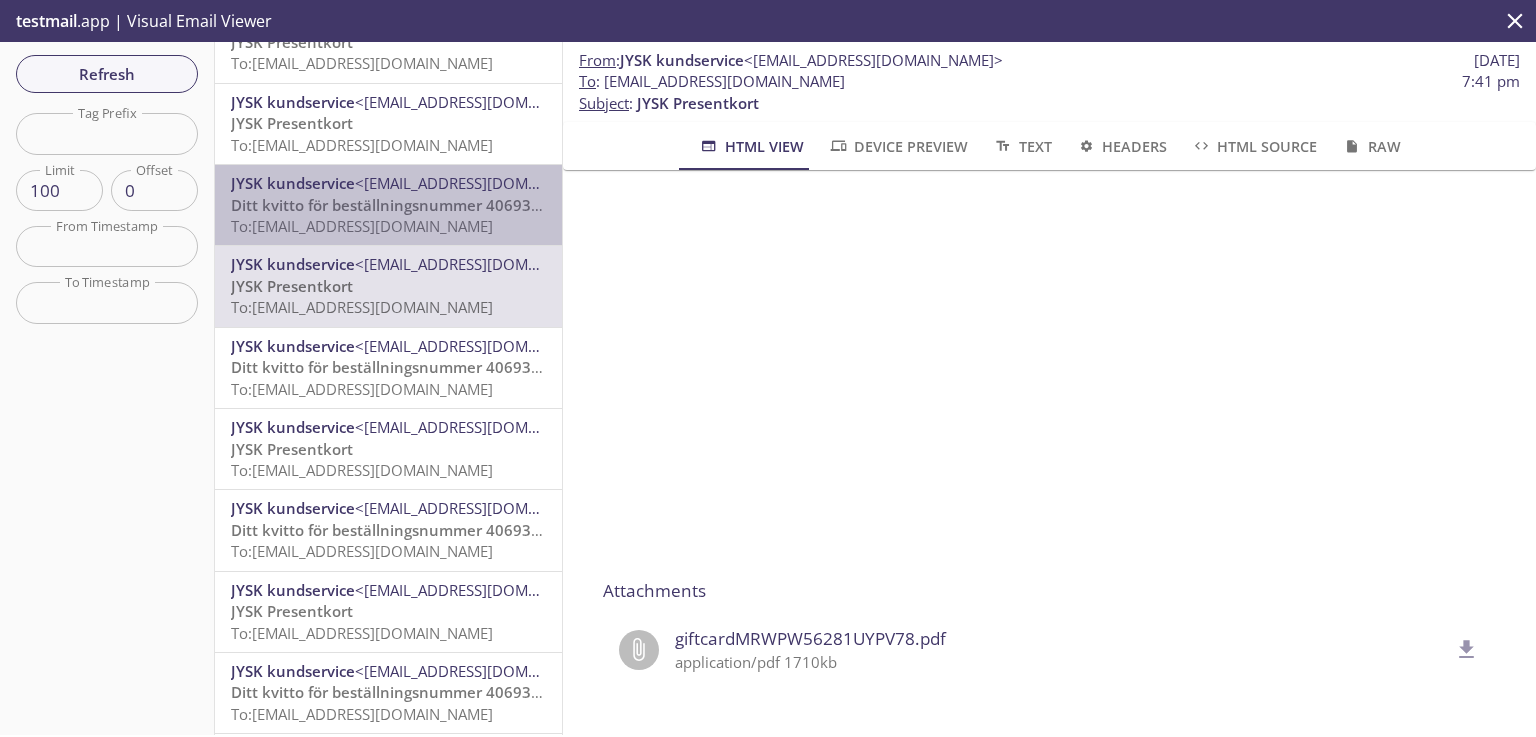 click on "To:  [EMAIL_ADDRESS][DOMAIN_NAME]" at bounding box center (362, 226) 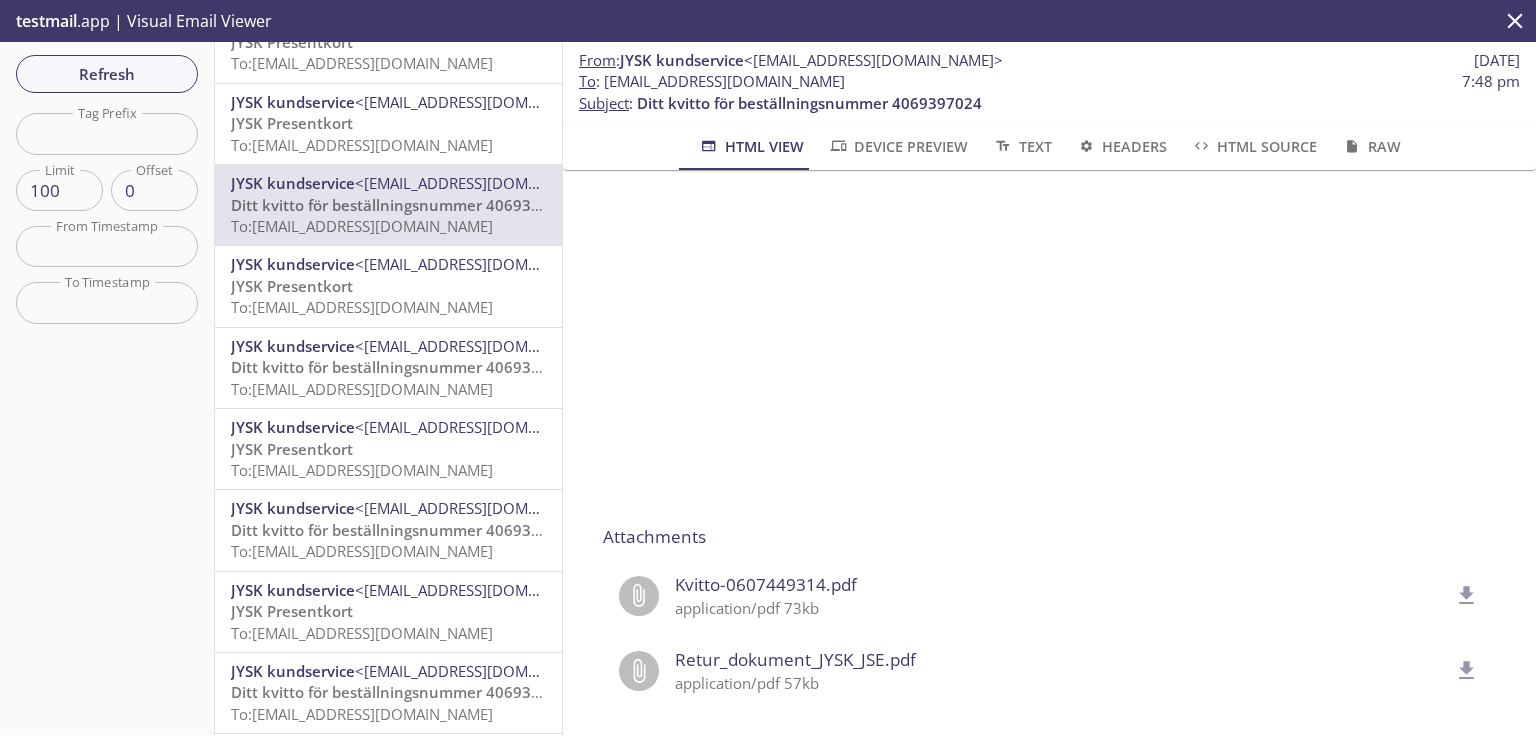 scroll, scrollTop: 788, scrollLeft: 0, axis: vertical 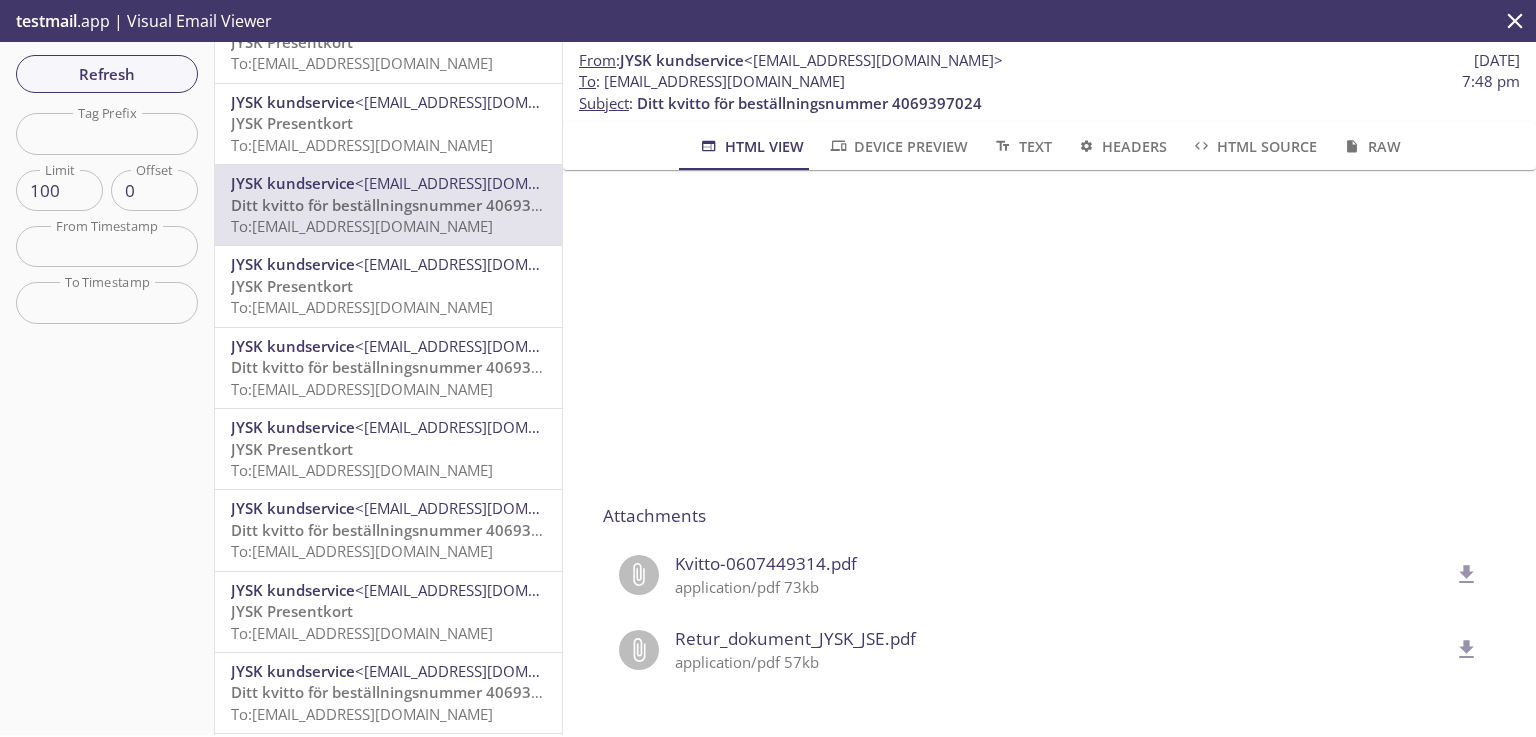 click on "To:  [EMAIL_ADDRESS][DOMAIN_NAME]" at bounding box center [362, 145] 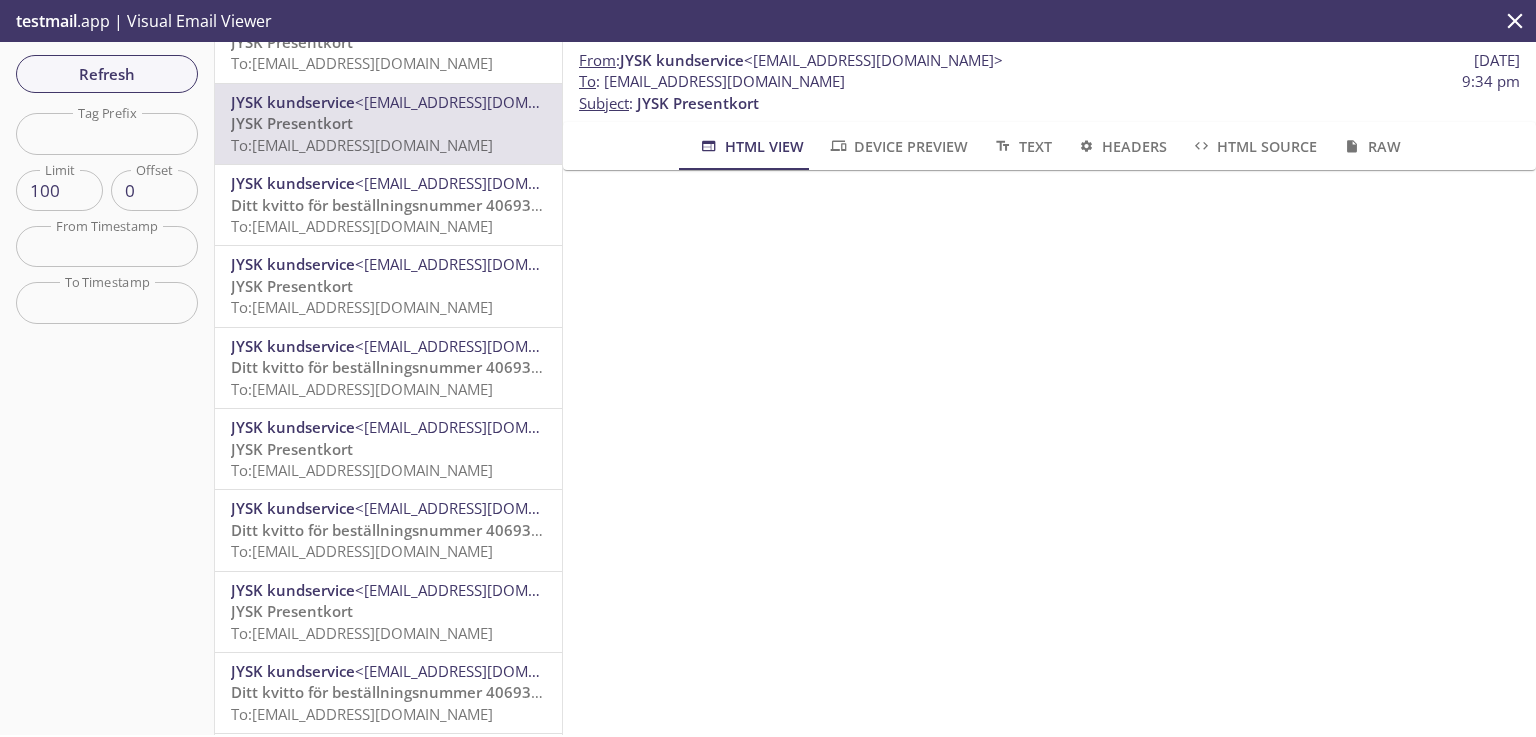 scroll, scrollTop: 320, scrollLeft: 0, axis: vertical 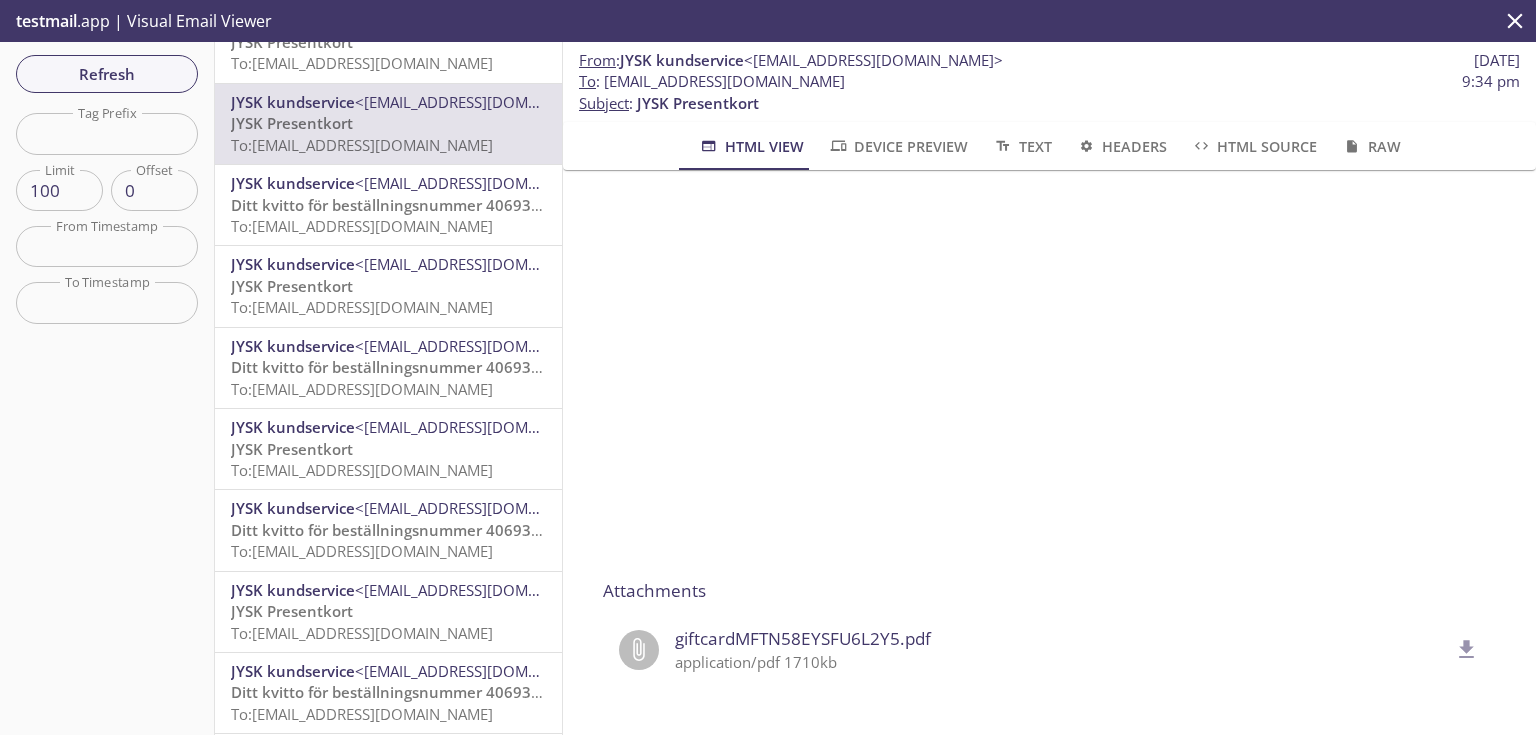 click 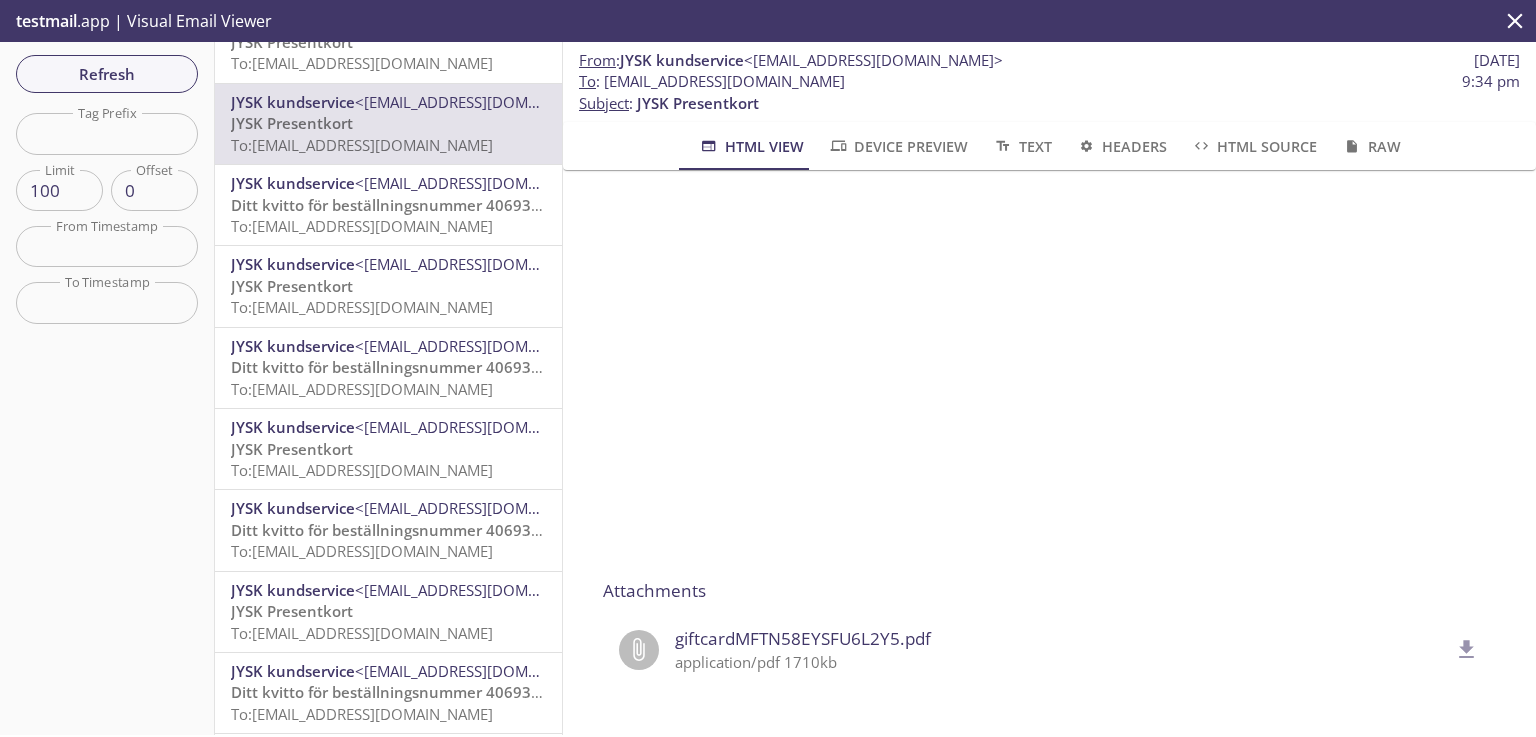 drag, startPoint x: 873, startPoint y: 80, endPoint x: 598, endPoint y: 77, distance: 275.01636 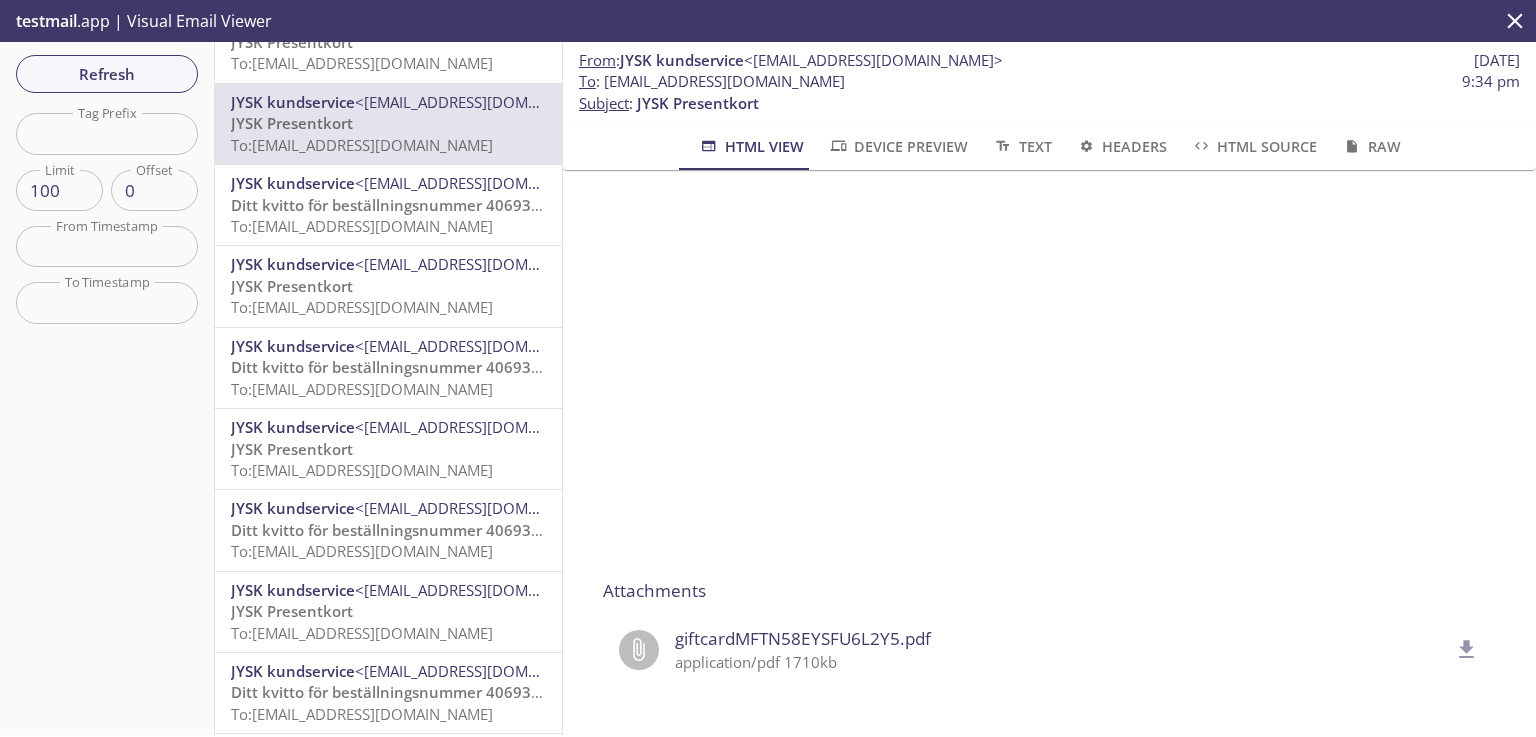 click on "To :   [EMAIL_ADDRESS][DOMAIN_NAME] 9:34 pm" at bounding box center (1049, 81) 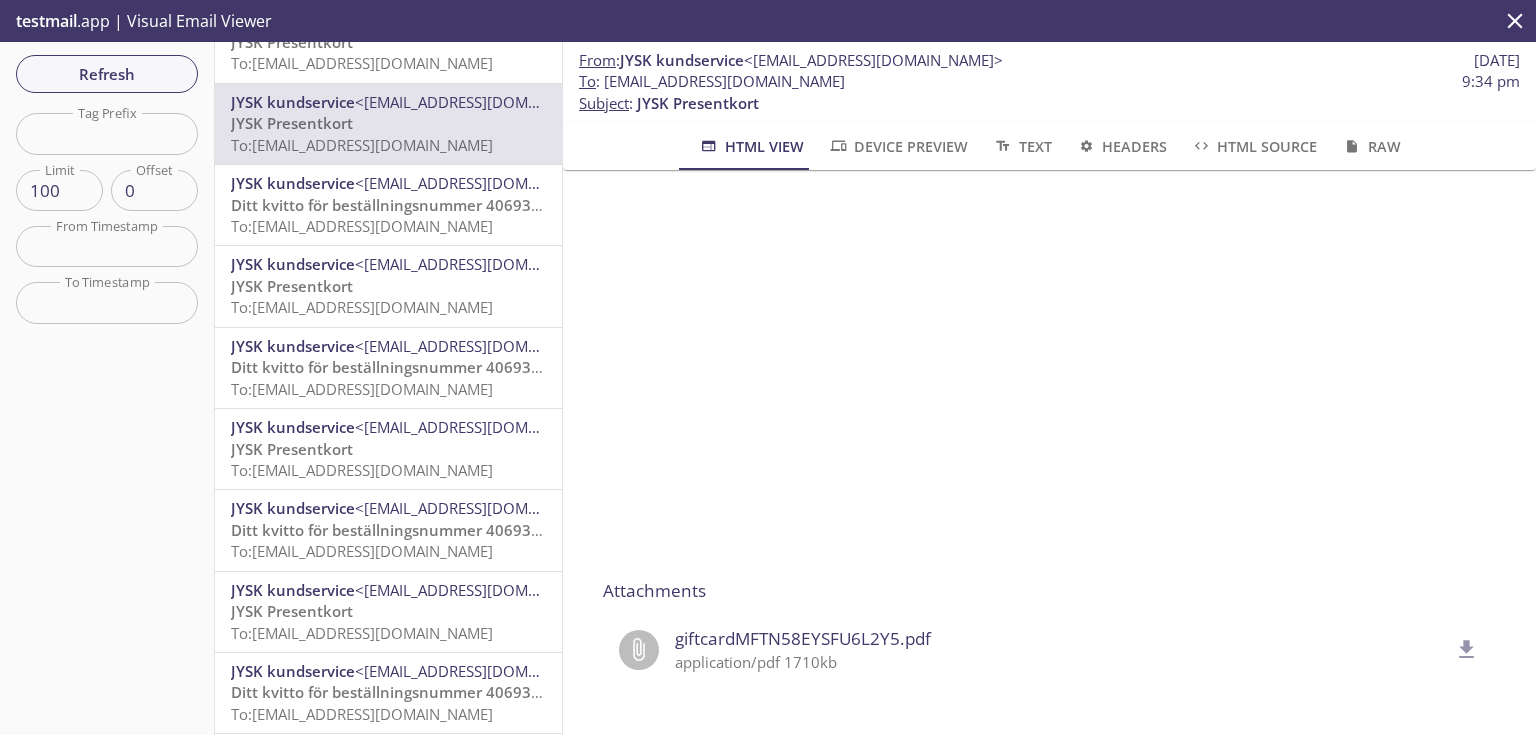 drag, startPoint x: 955, startPoint y: 84, endPoint x: 603, endPoint y: 88, distance: 352.02274 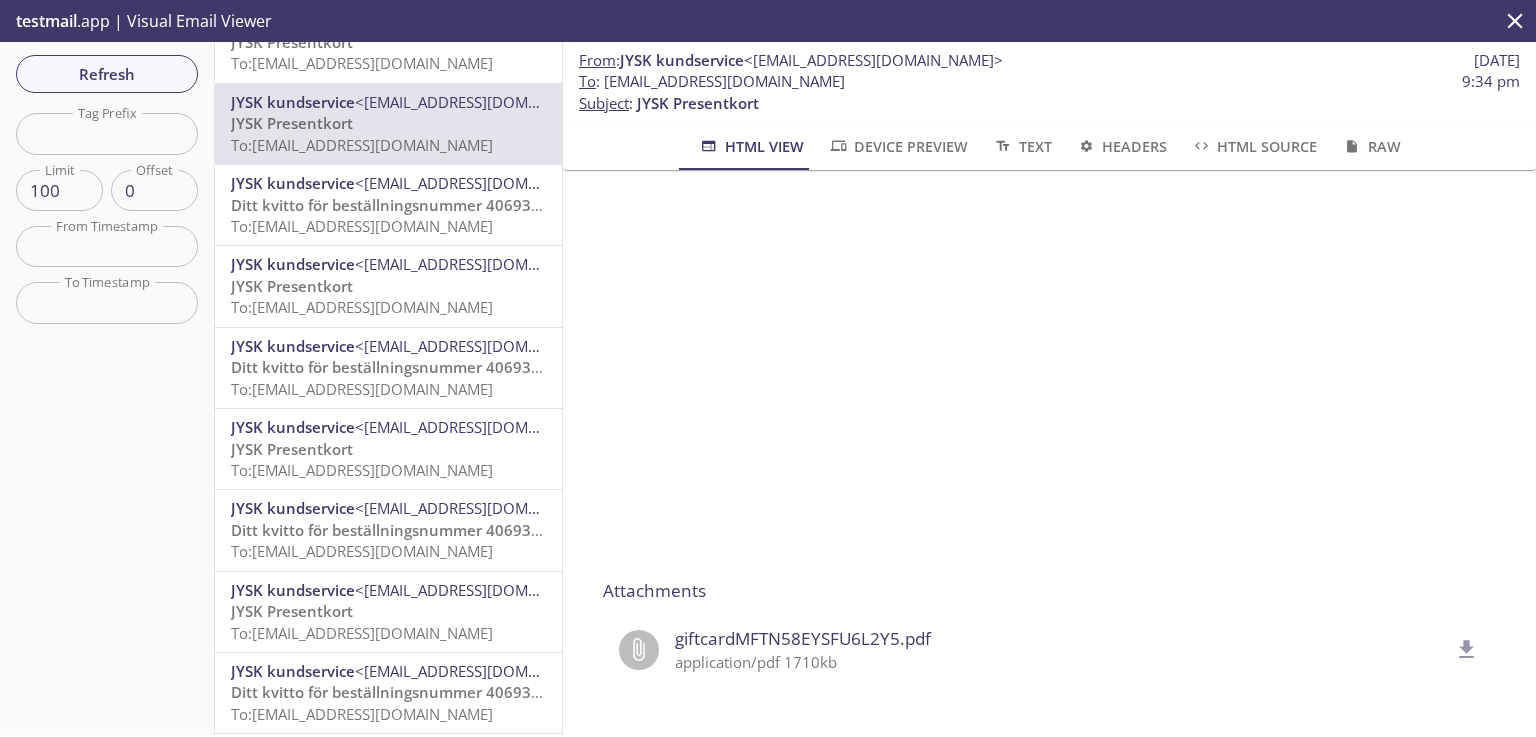 click on "To :   [EMAIL_ADDRESS][DOMAIN_NAME] 9:34 pm" at bounding box center [1049, 81] 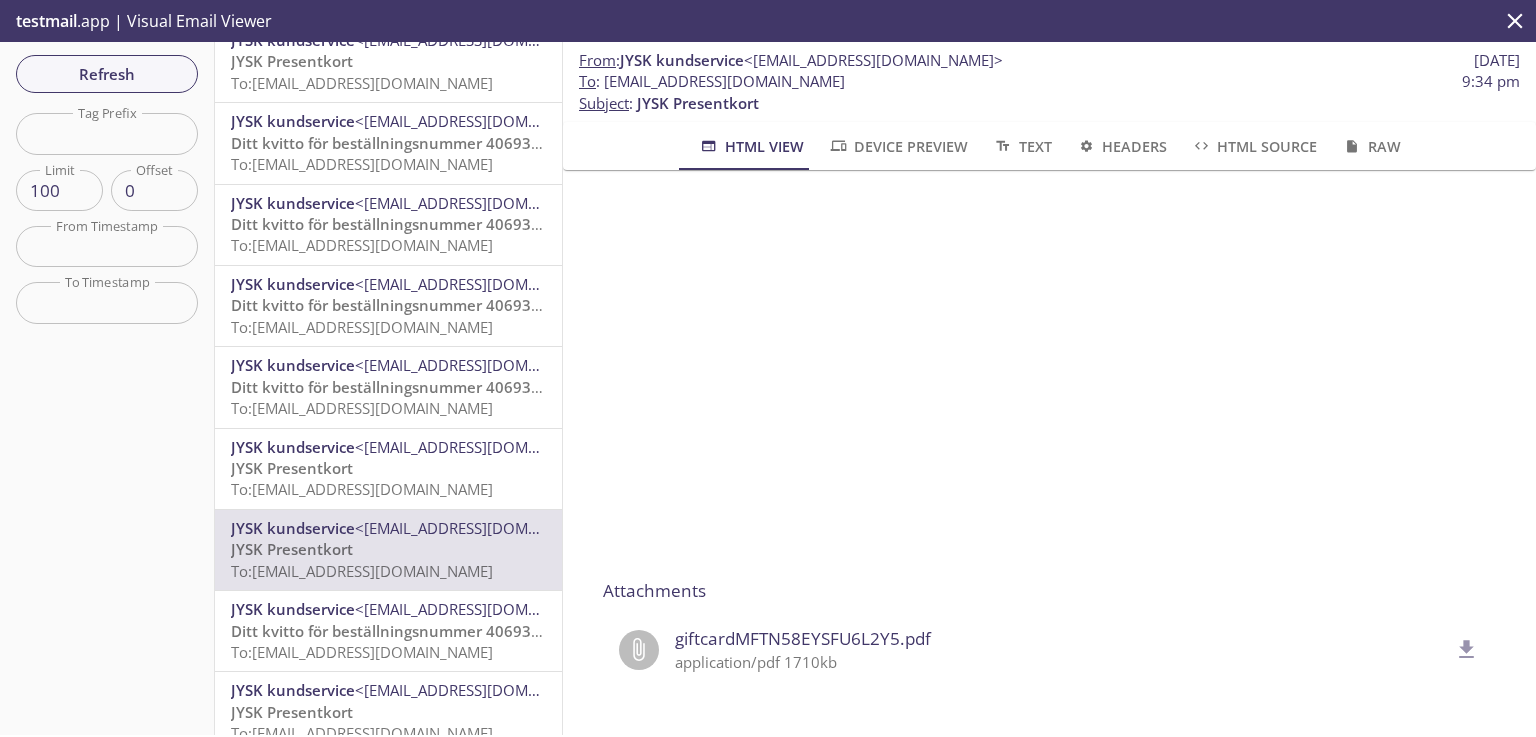 scroll, scrollTop: 231, scrollLeft: 0, axis: vertical 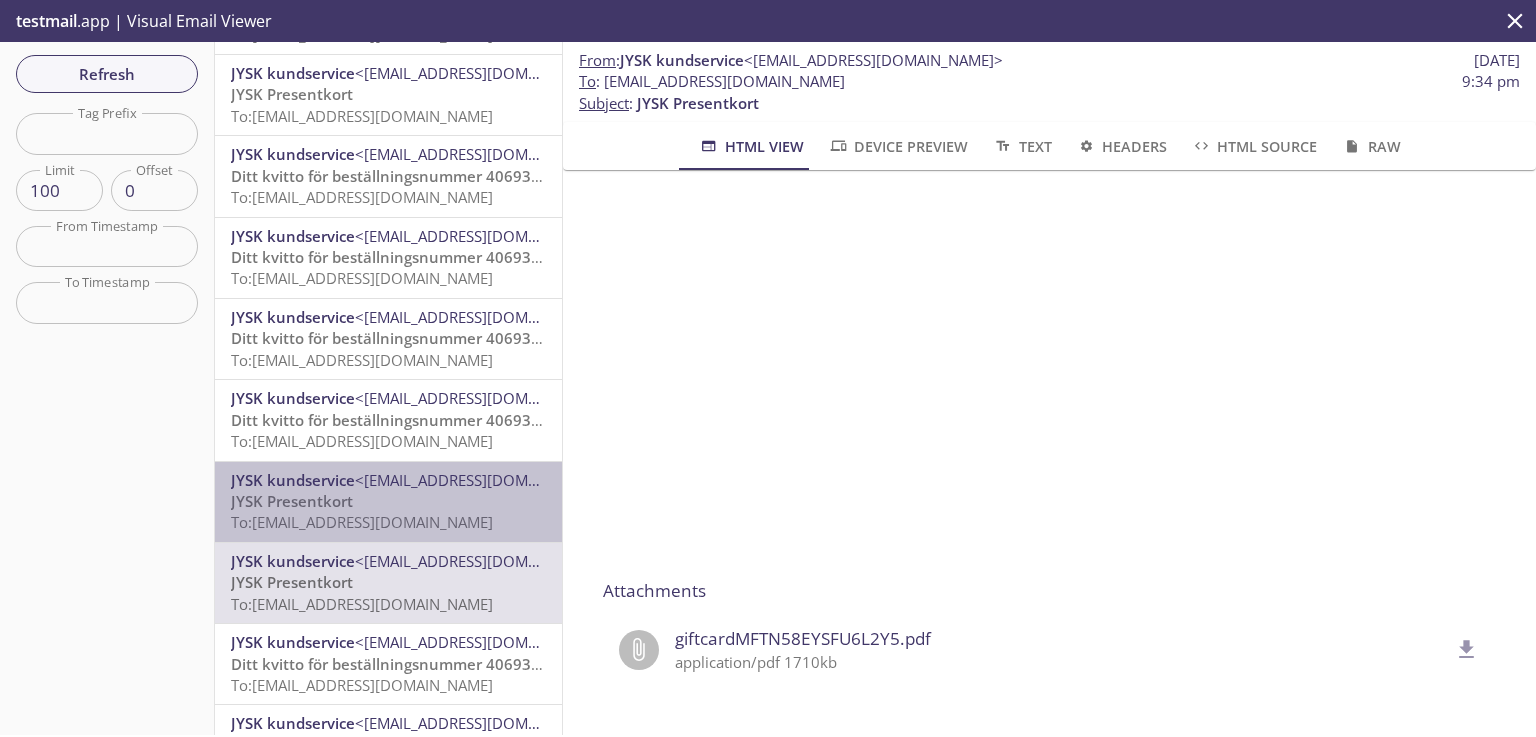 click on "JYSK Presentkort To:  [EMAIL_ADDRESS][DOMAIN_NAME]" at bounding box center (388, 512) 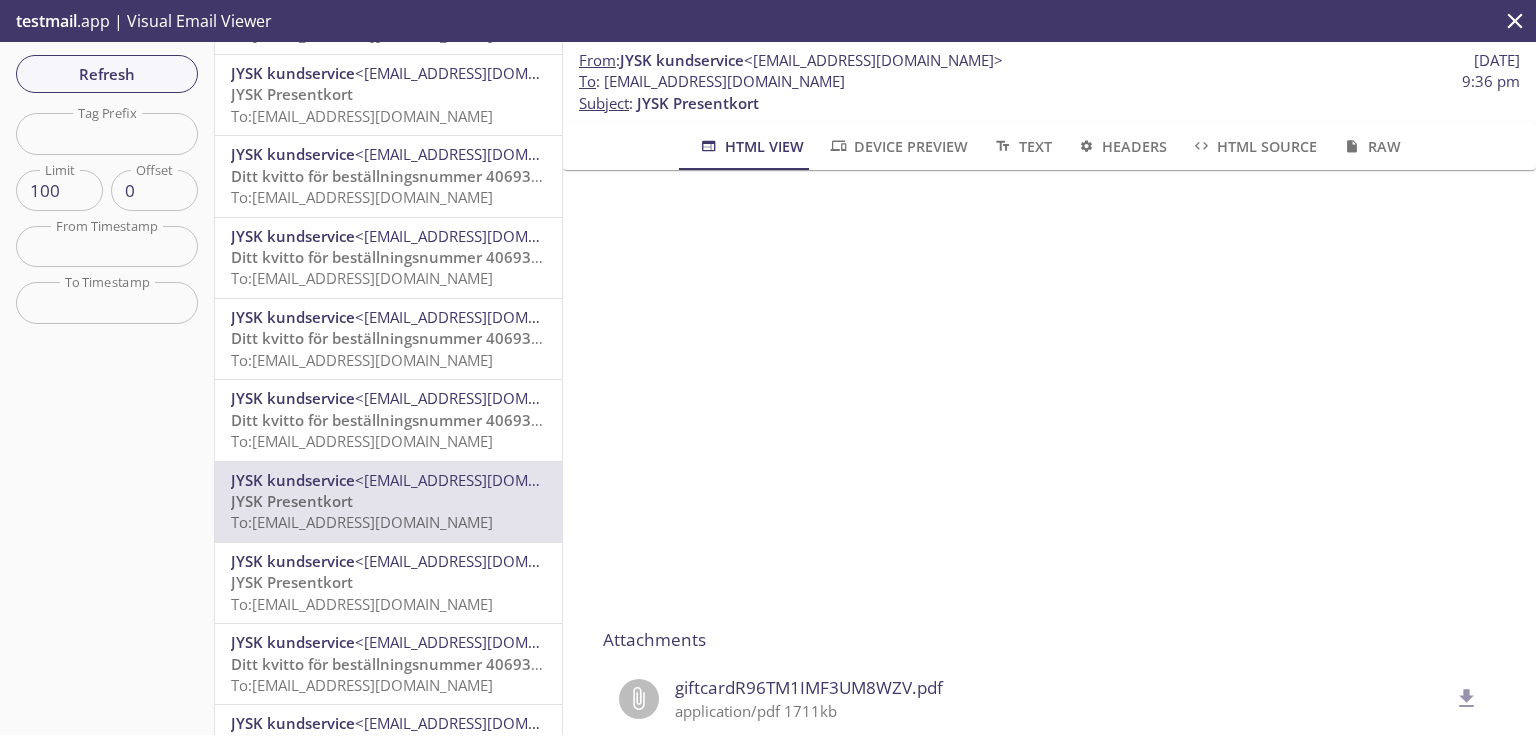 scroll, scrollTop: 320, scrollLeft: 0, axis: vertical 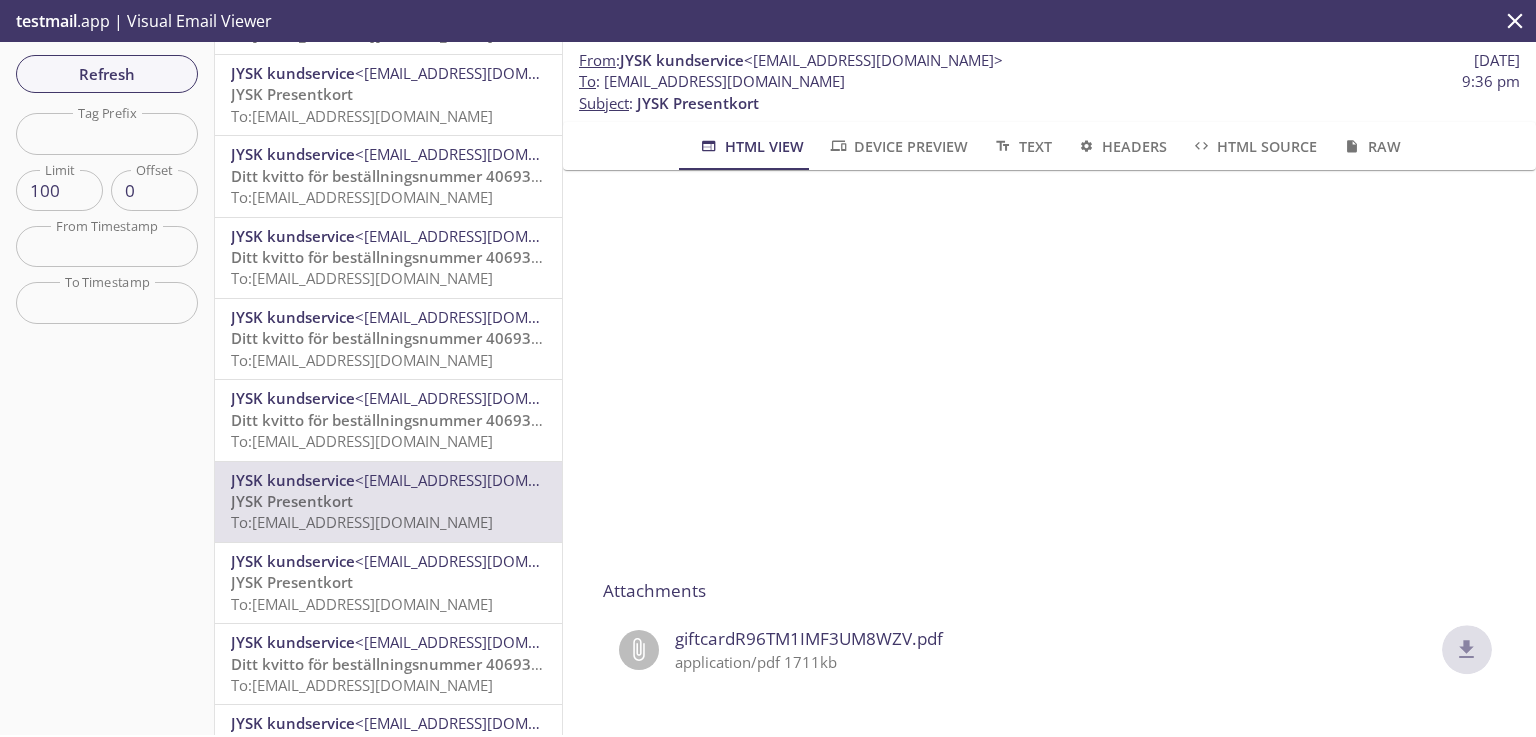 click 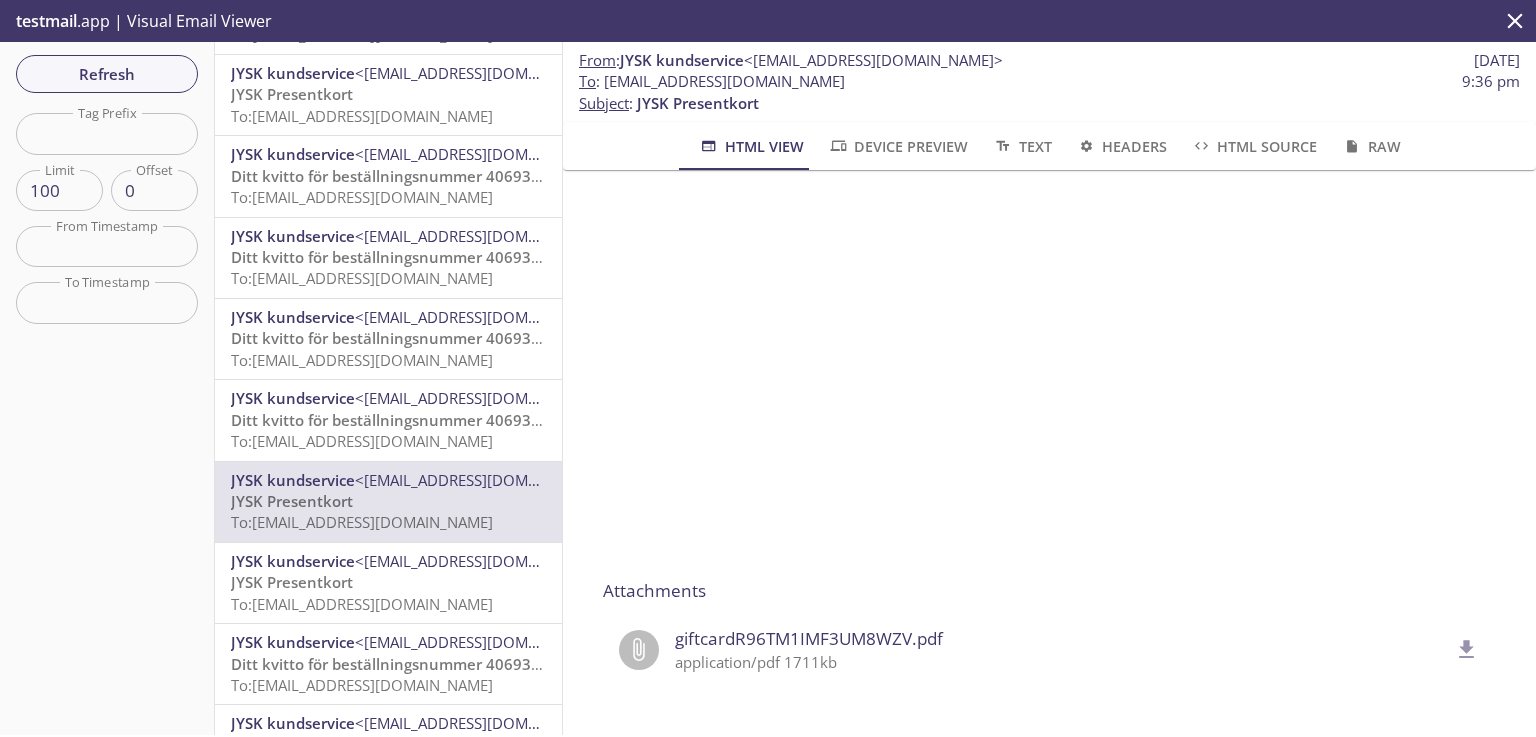 drag, startPoint x: 868, startPoint y: 85, endPoint x: 603, endPoint y: 81, distance: 265.03018 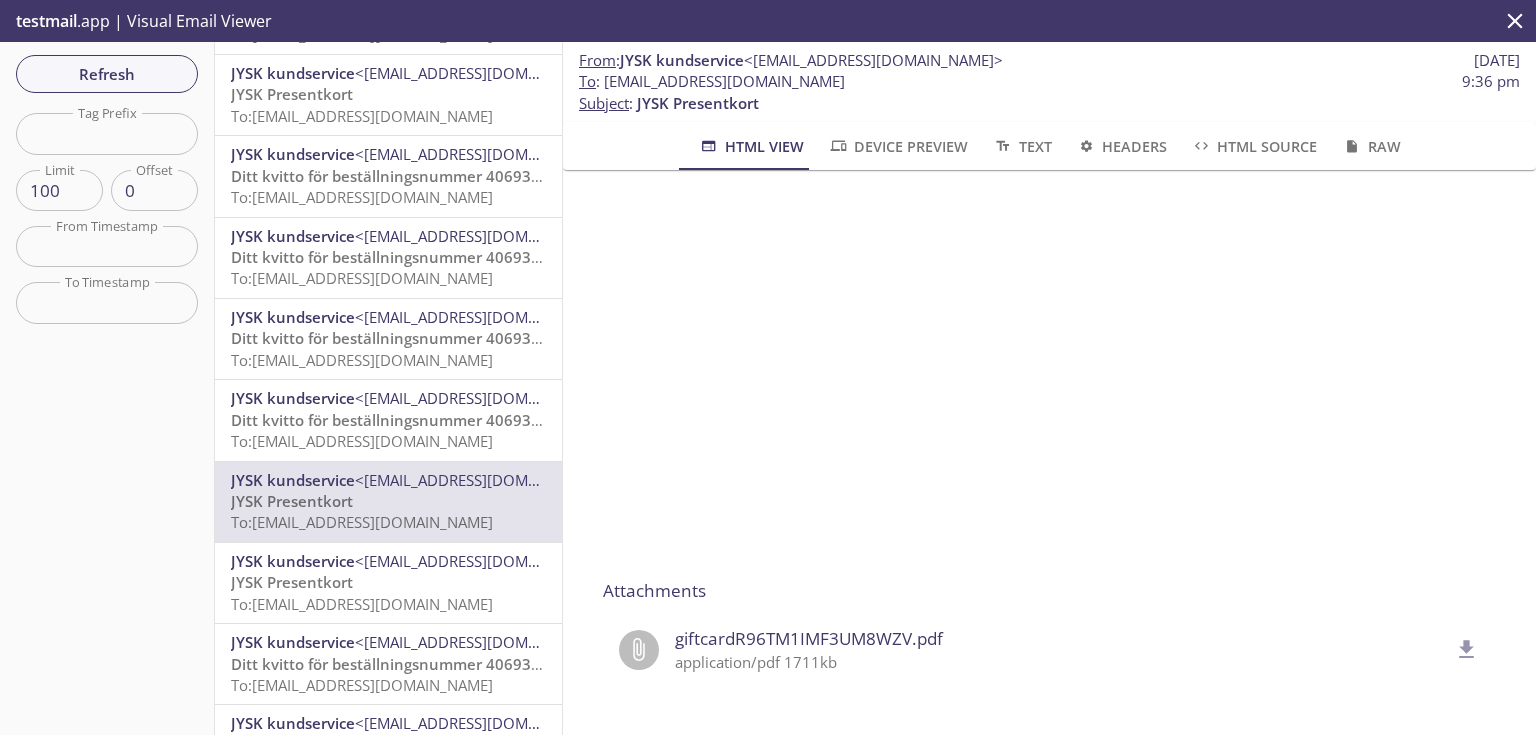 click on "To :   [EMAIL_ADDRESS][DOMAIN_NAME] 9:36 pm" at bounding box center (1049, 81) 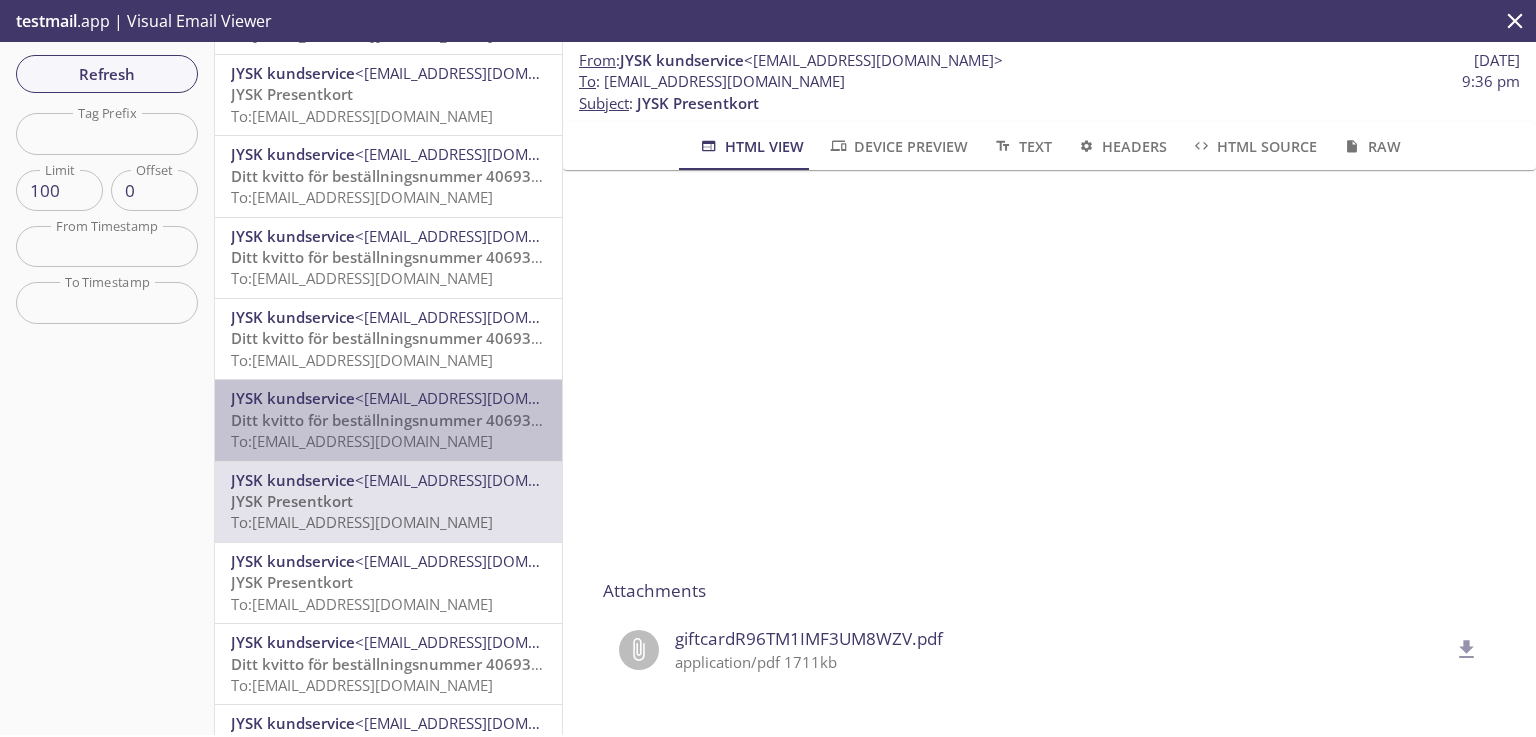 click on "Ditt kvitto för beställningsnummer 4069398770" at bounding box center (403, 420) 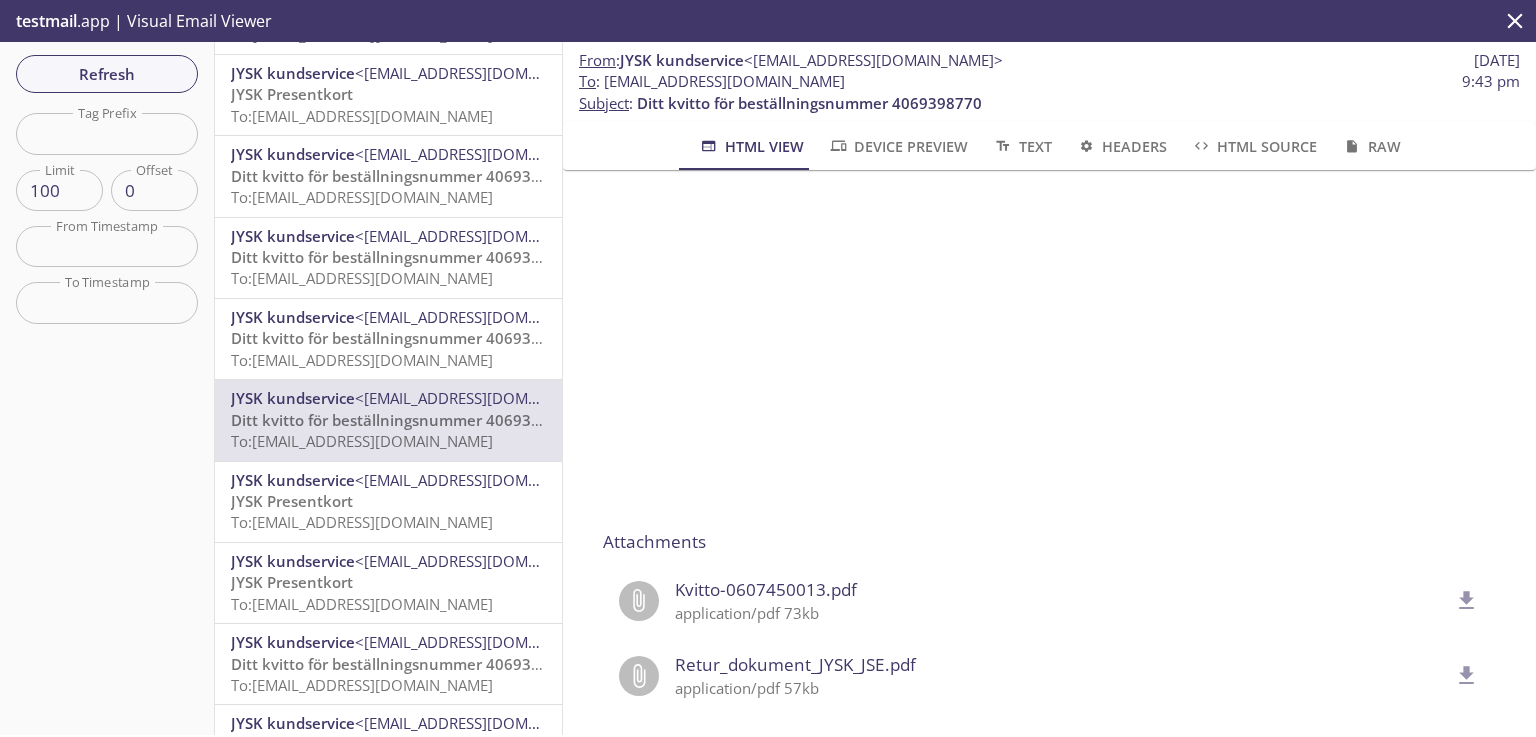 scroll, scrollTop: 769, scrollLeft: 0, axis: vertical 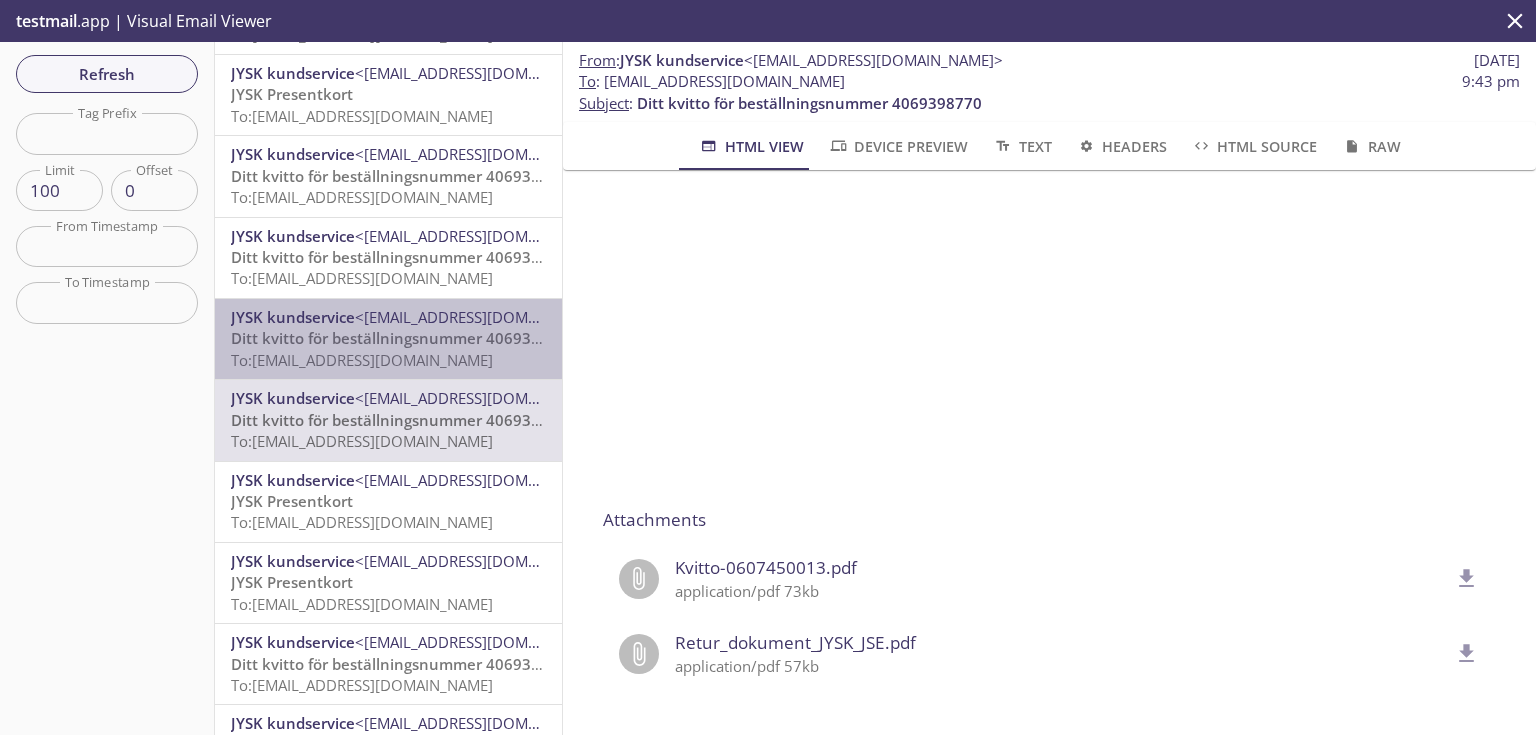 click on "Ditt kvitto för beställningsnummer 4069398830" at bounding box center [403, 338] 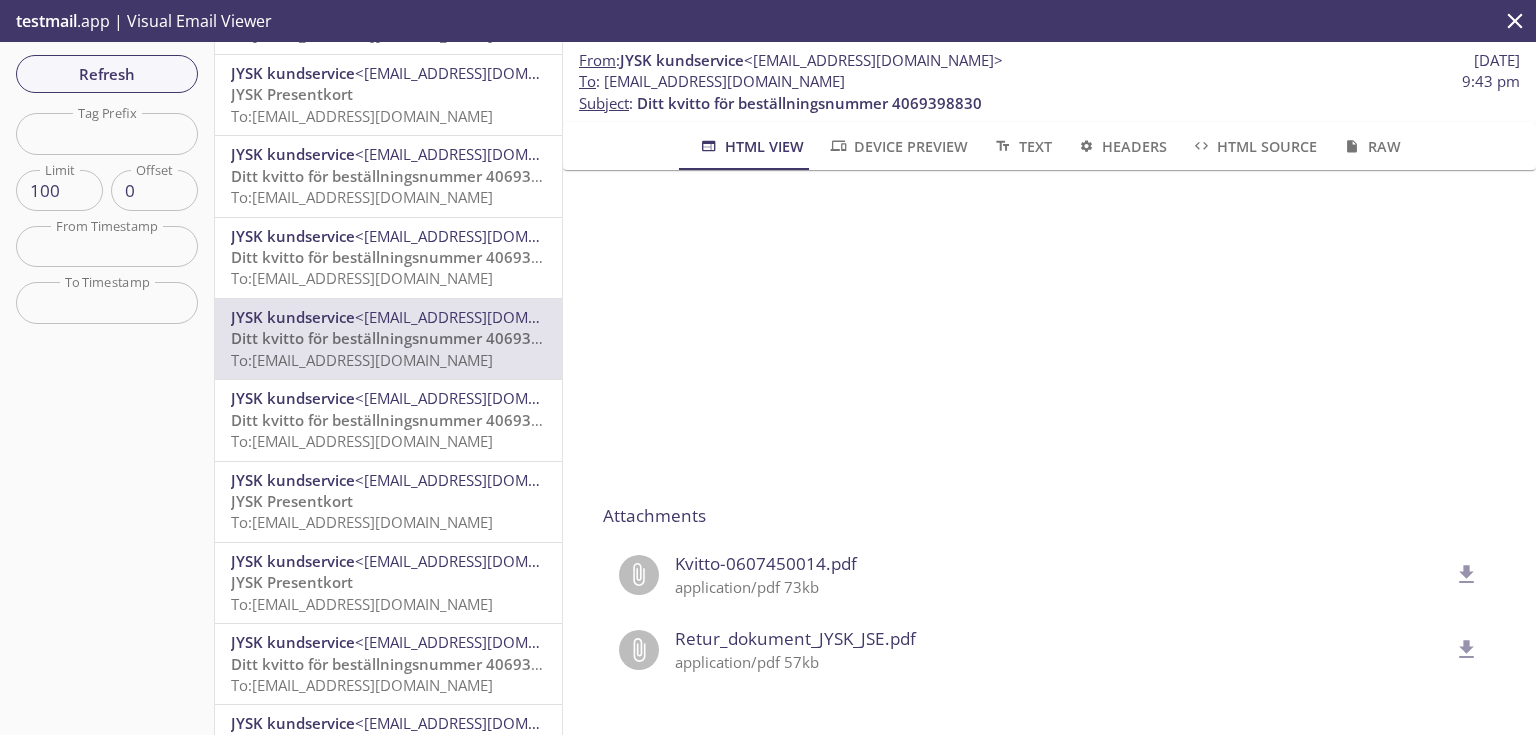scroll, scrollTop: 788, scrollLeft: 0, axis: vertical 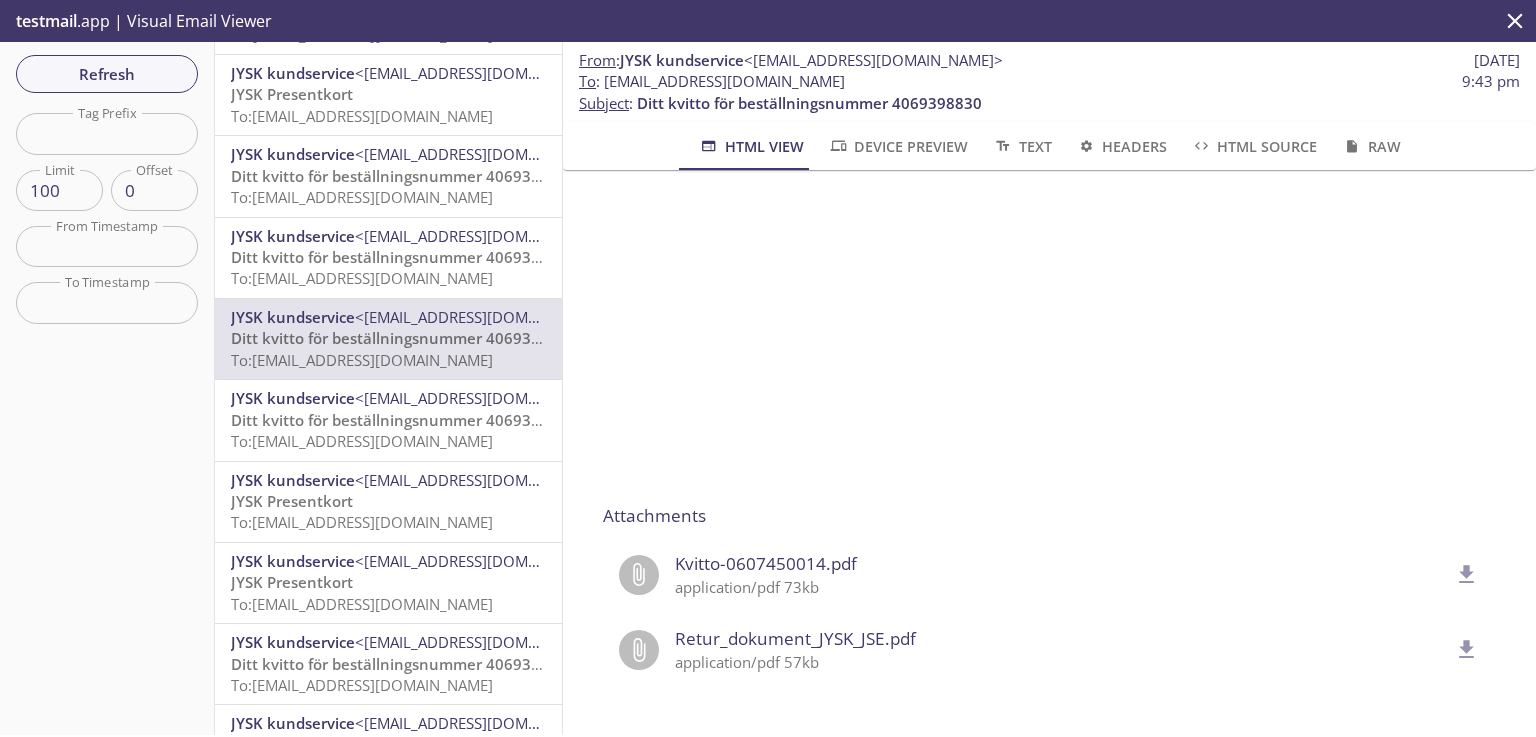 click on "Ditt kvitto för beställningsnummer 4069398842" at bounding box center [403, 257] 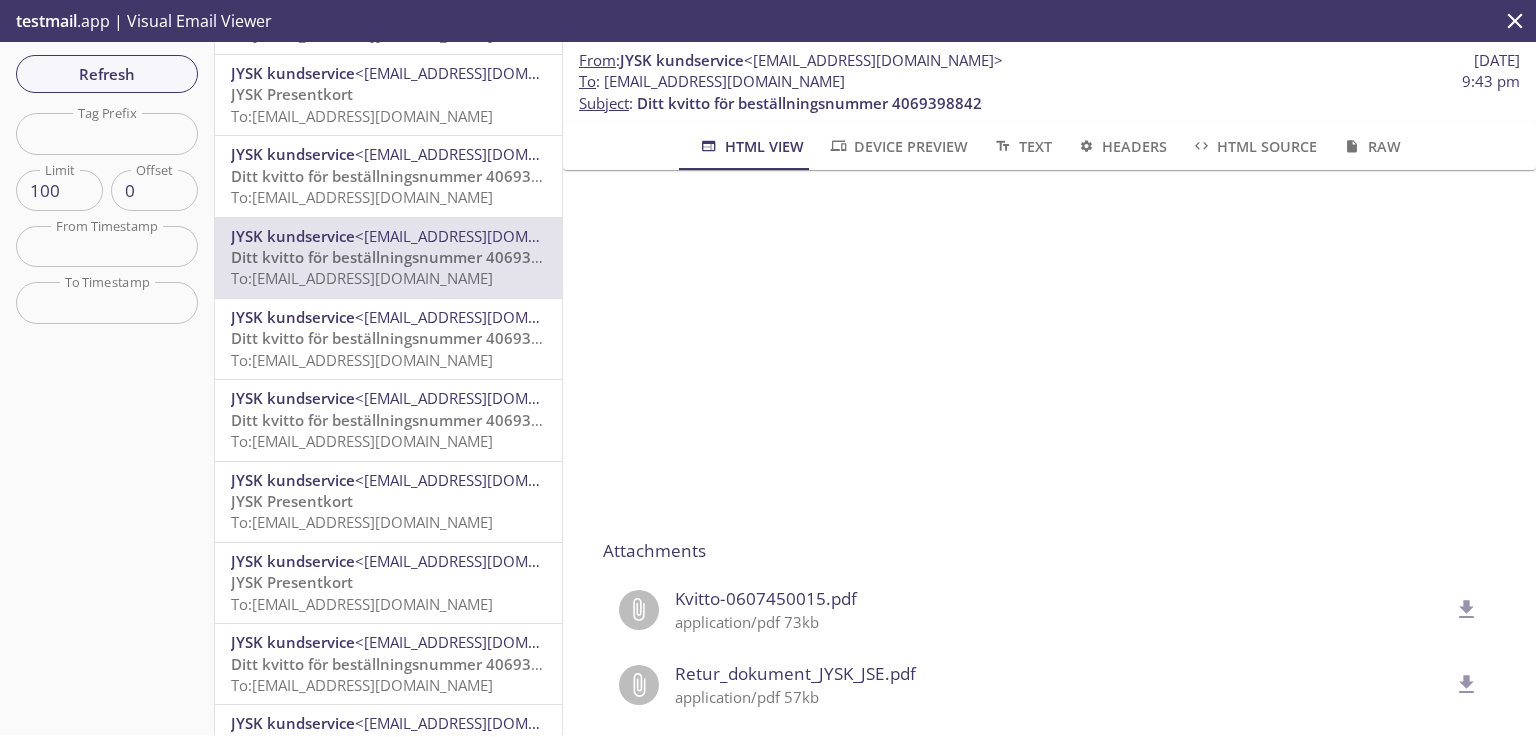 scroll, scrollTop: 742, scrollLeft: 0, axis: vertical 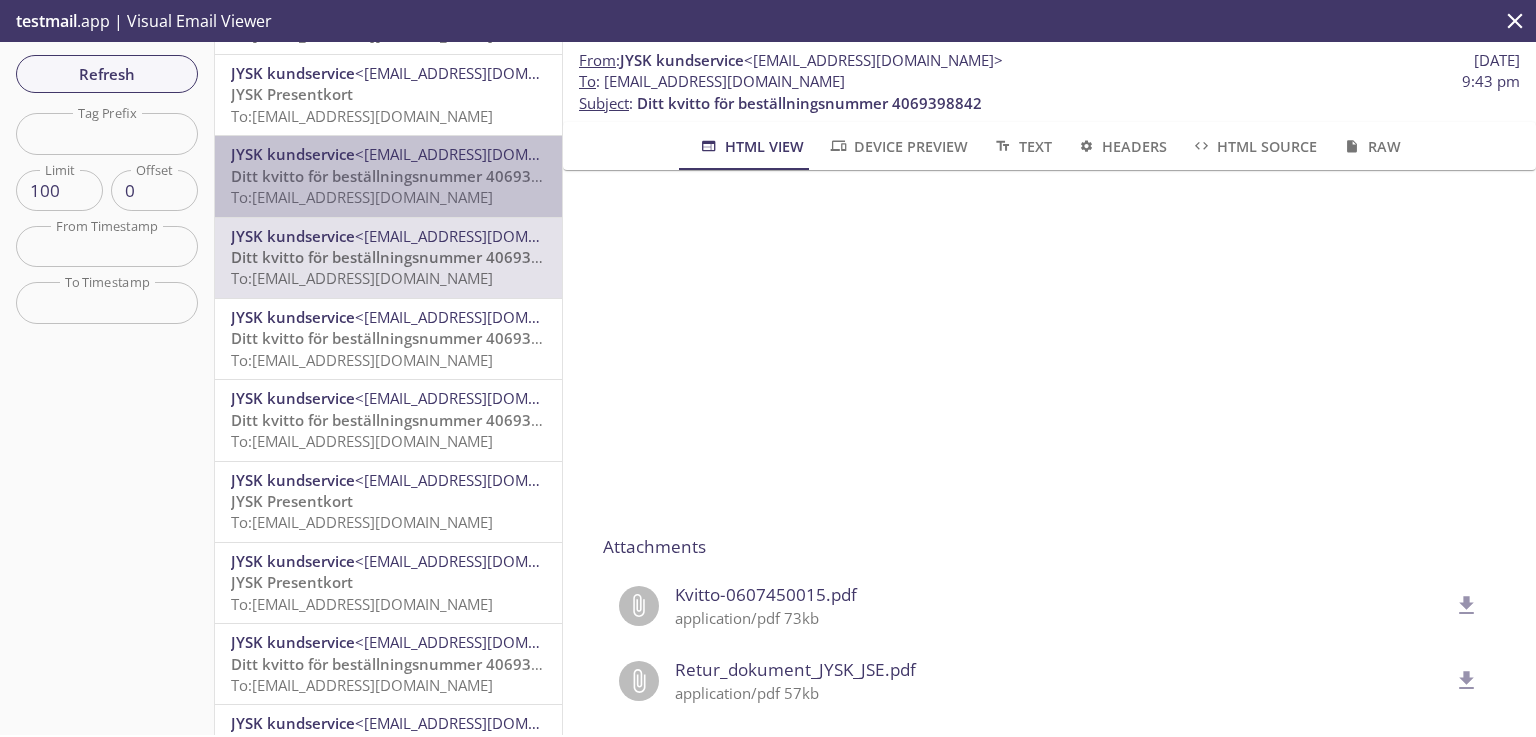 click on "To:  [EMAIL_ADDRESS][DOMAIN_NAME]" at bounding box center [362, 197] 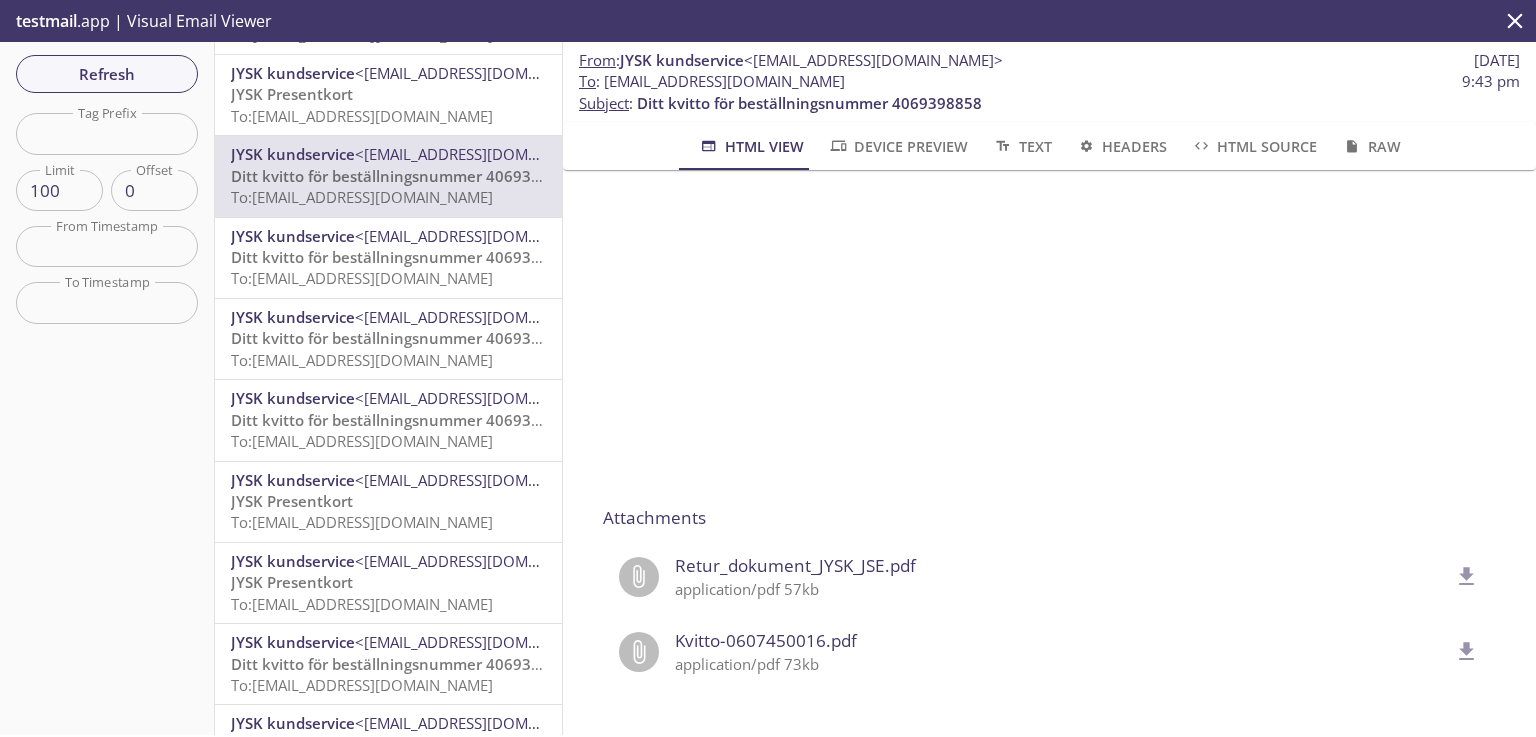 scroll, scrollTop: 788, scrollLeft: 0, axis: vertical 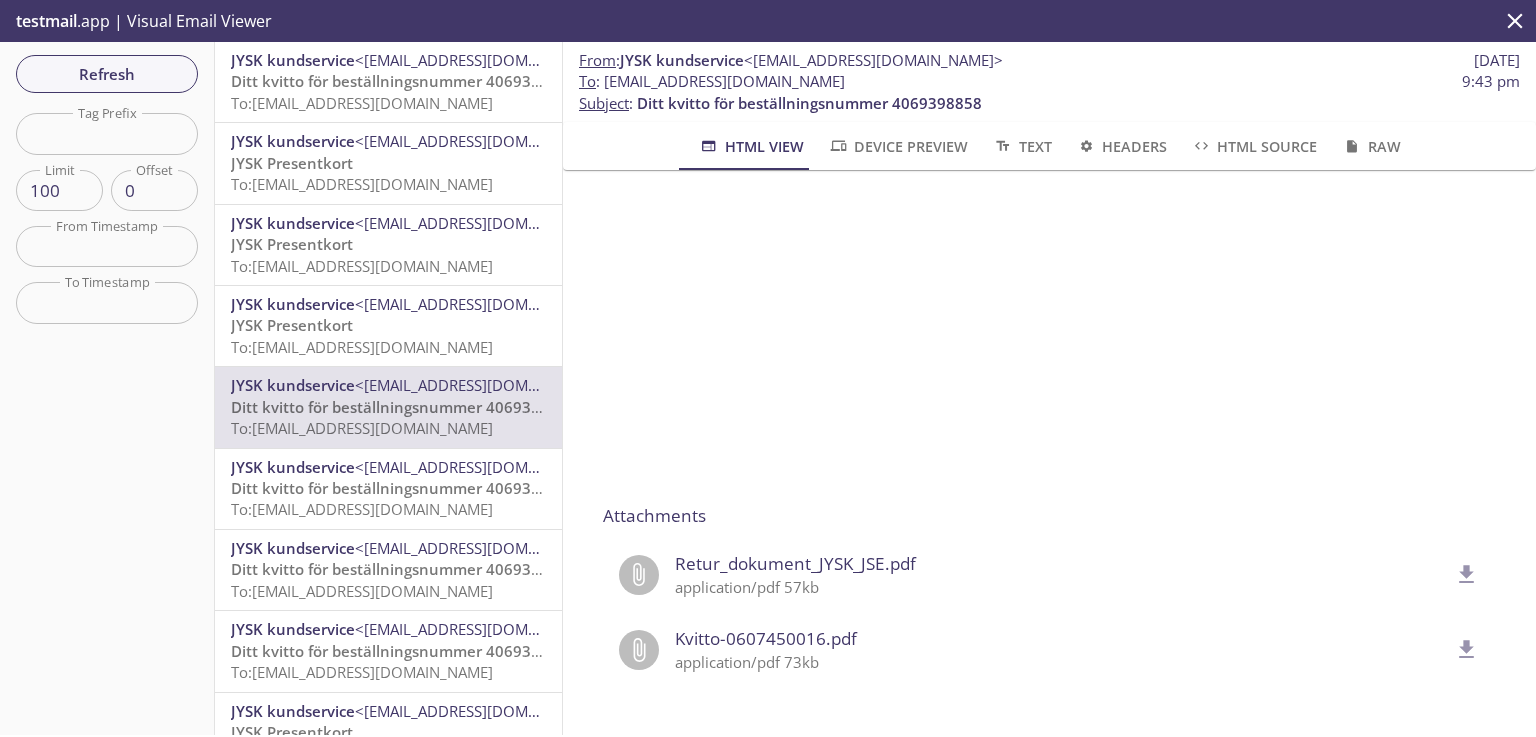 click on "JYSK Presentkort To:  [EMAIL_ADDRESS][DOMAIN_NAME]" at bounding box center [388, 336] 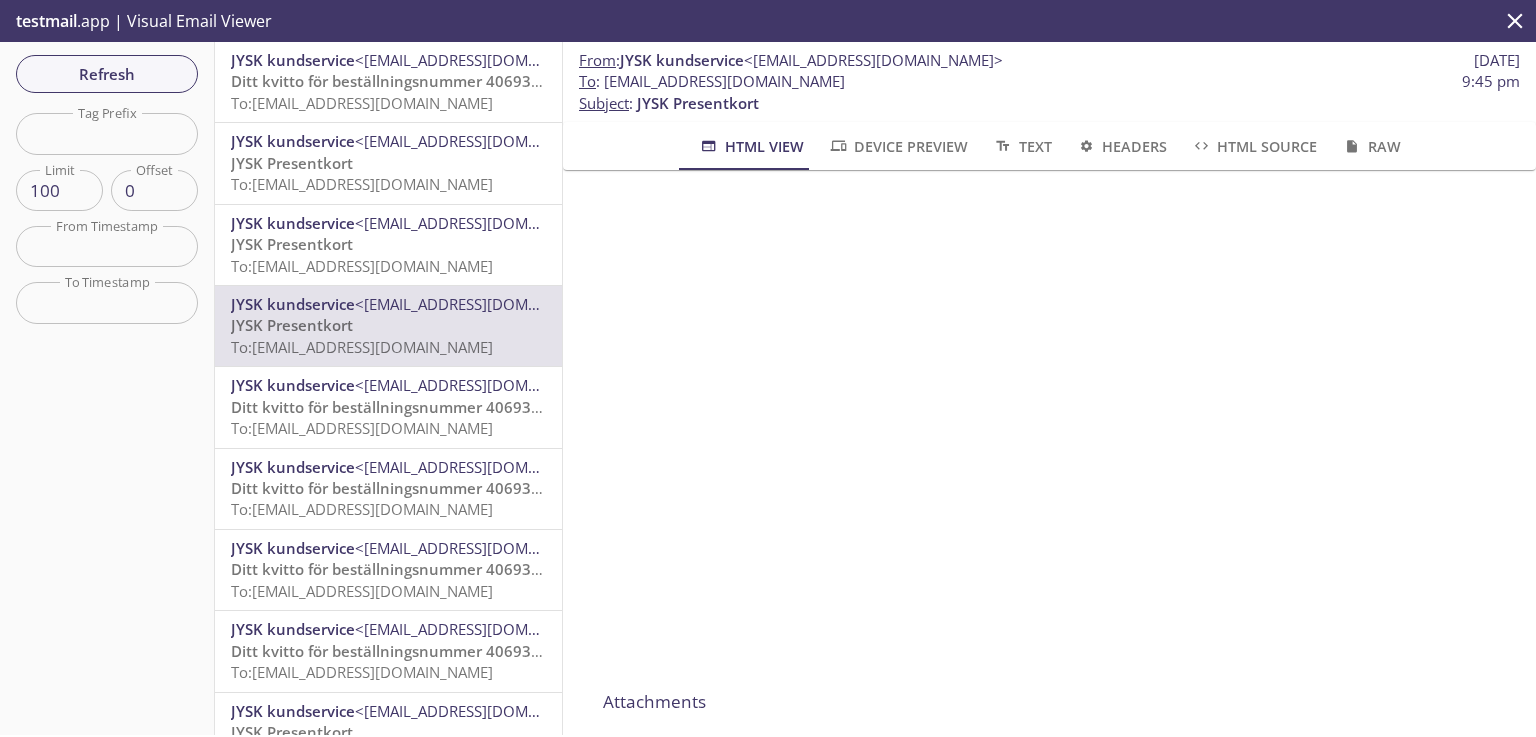 scroll, scrollTop: 320, scrollLeft: 0, axis: vertical 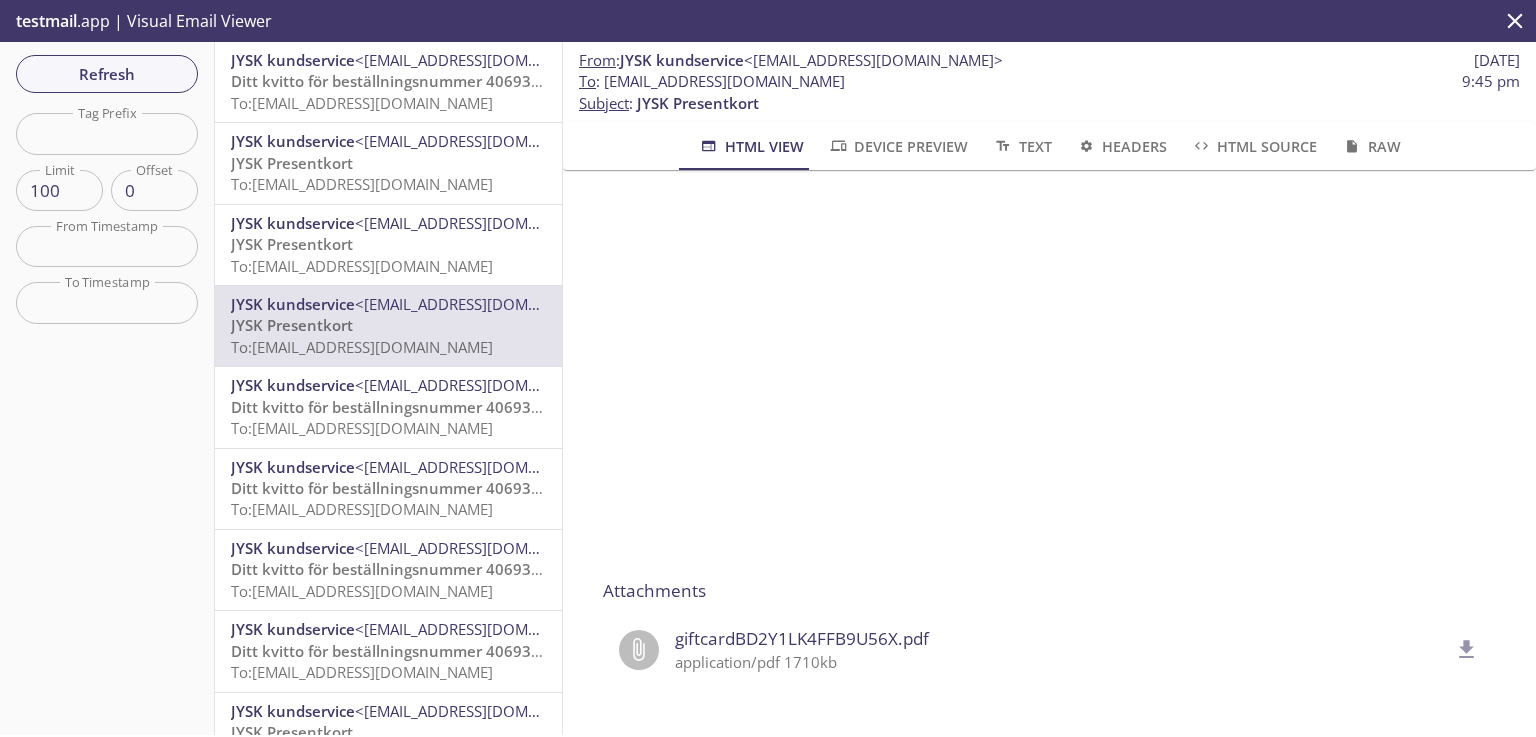click 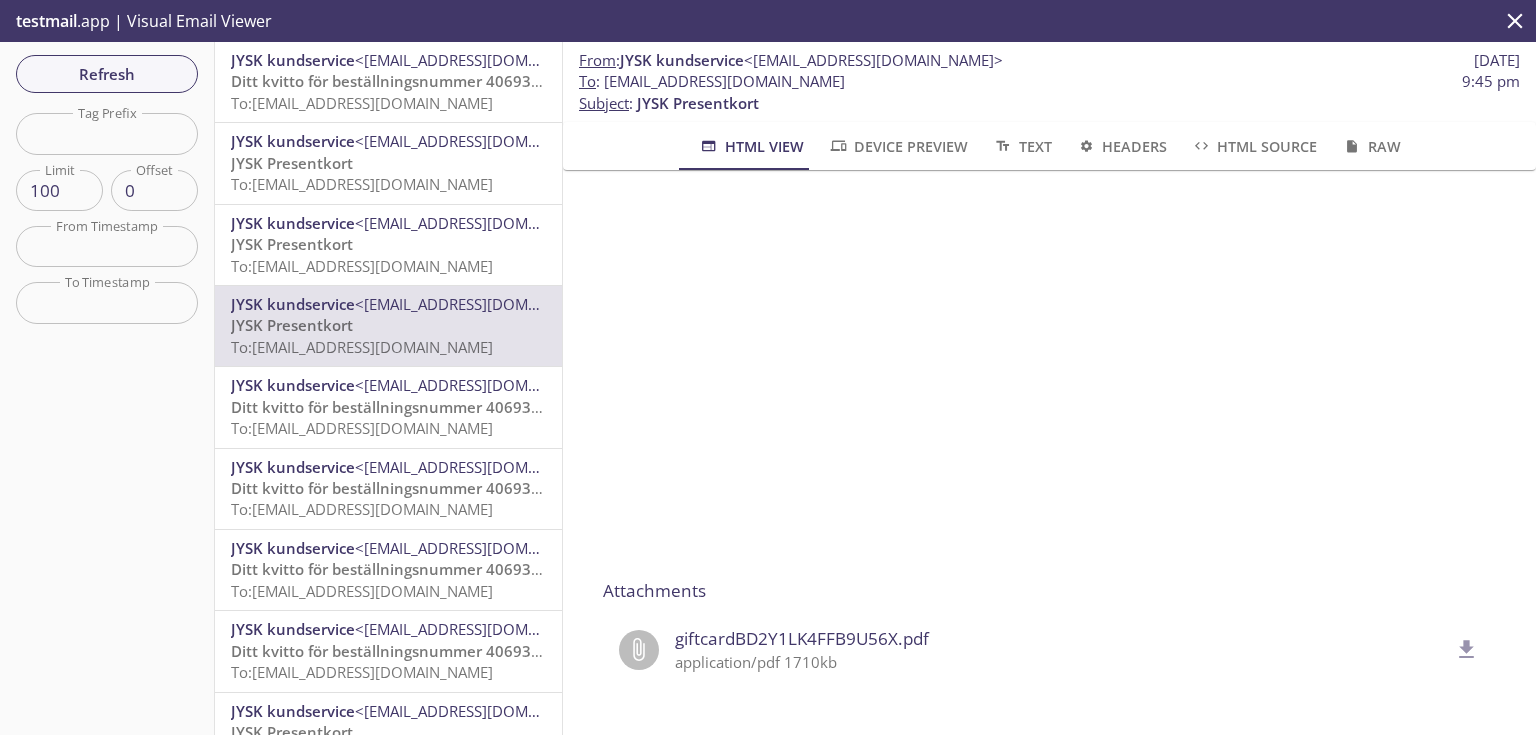 drag, startPoint x: 852, startPoint y: 83, endPoint x: 604, endPoint y: 83, distance: 248 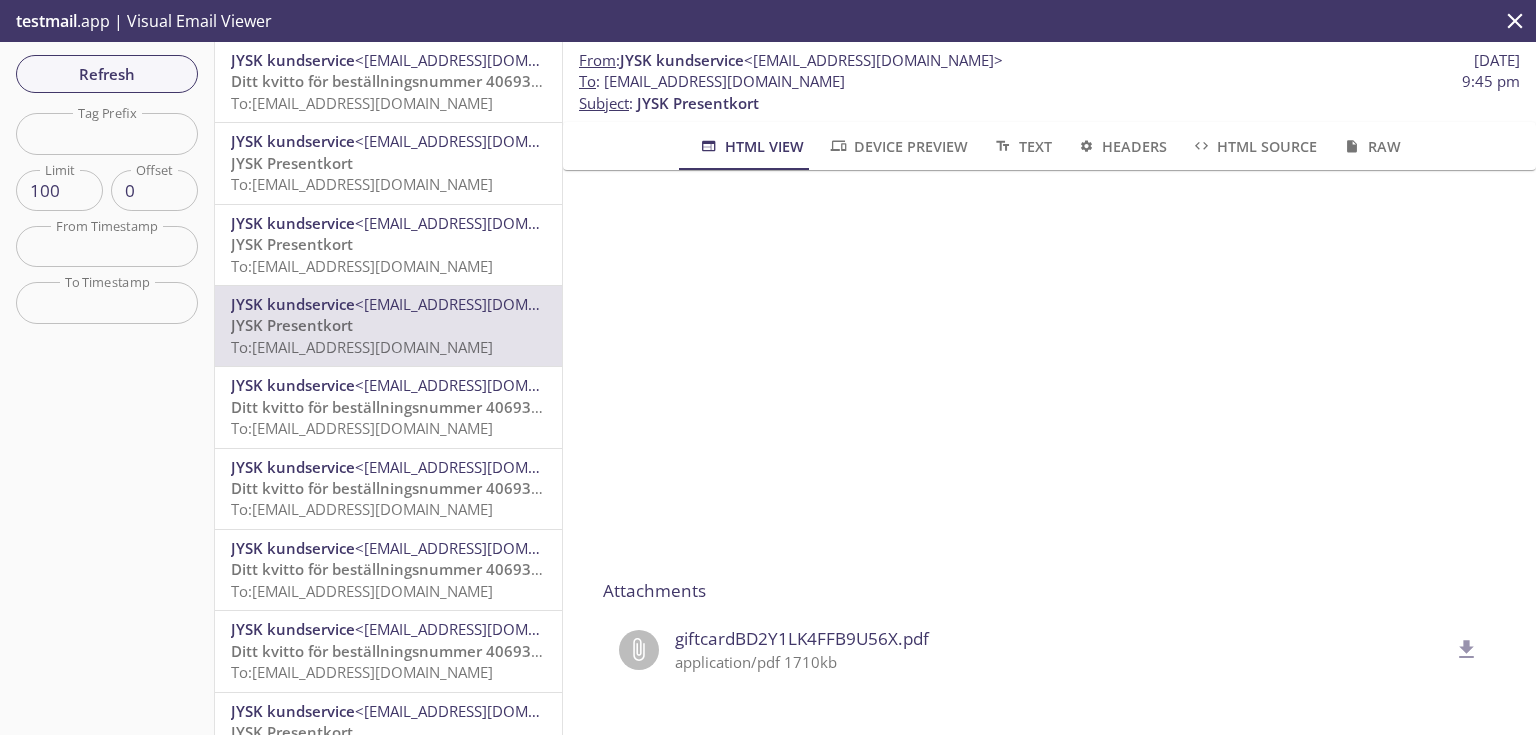 click on "To :   [EMAIL_ADDRESS][DOMAIN_NAME] 9:45 pm" at bounding box center (1049, 81) 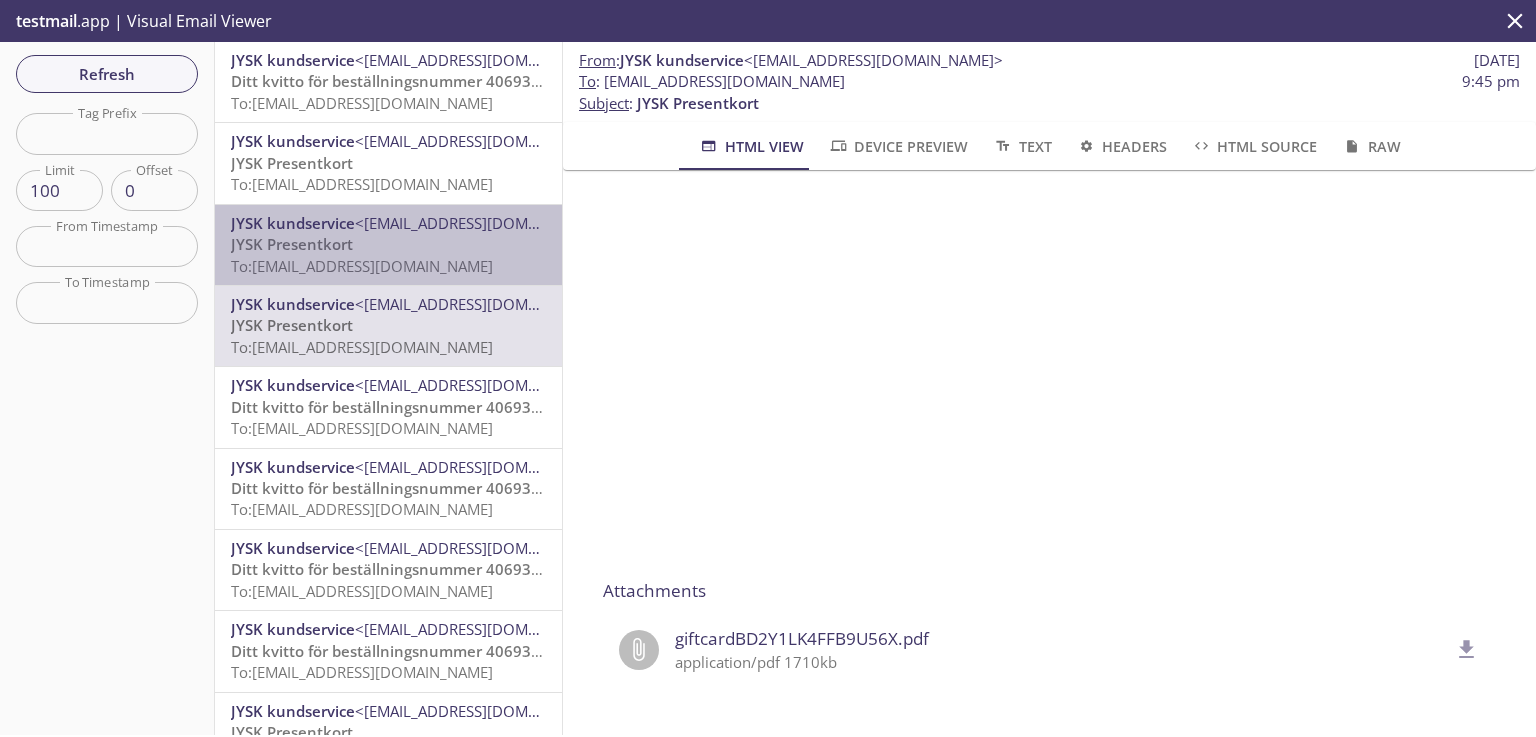 click on "JYSK Presentkort To:  [EMAIL_ADDRESS][DOMAIN_NAME]" at bounding box center [388, 255] 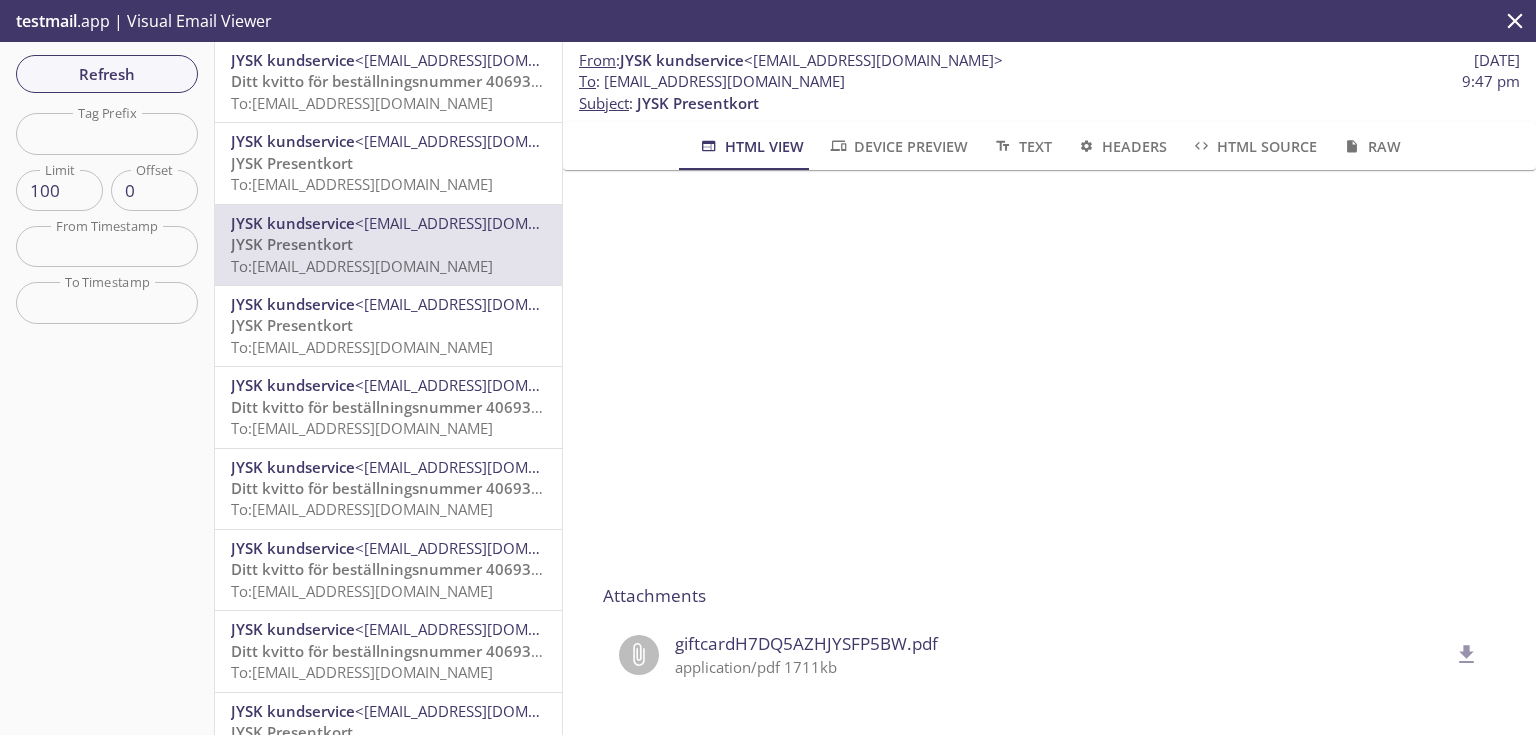 scroll, scrollTop: 320, scrollLeft: 0, axis: vertical 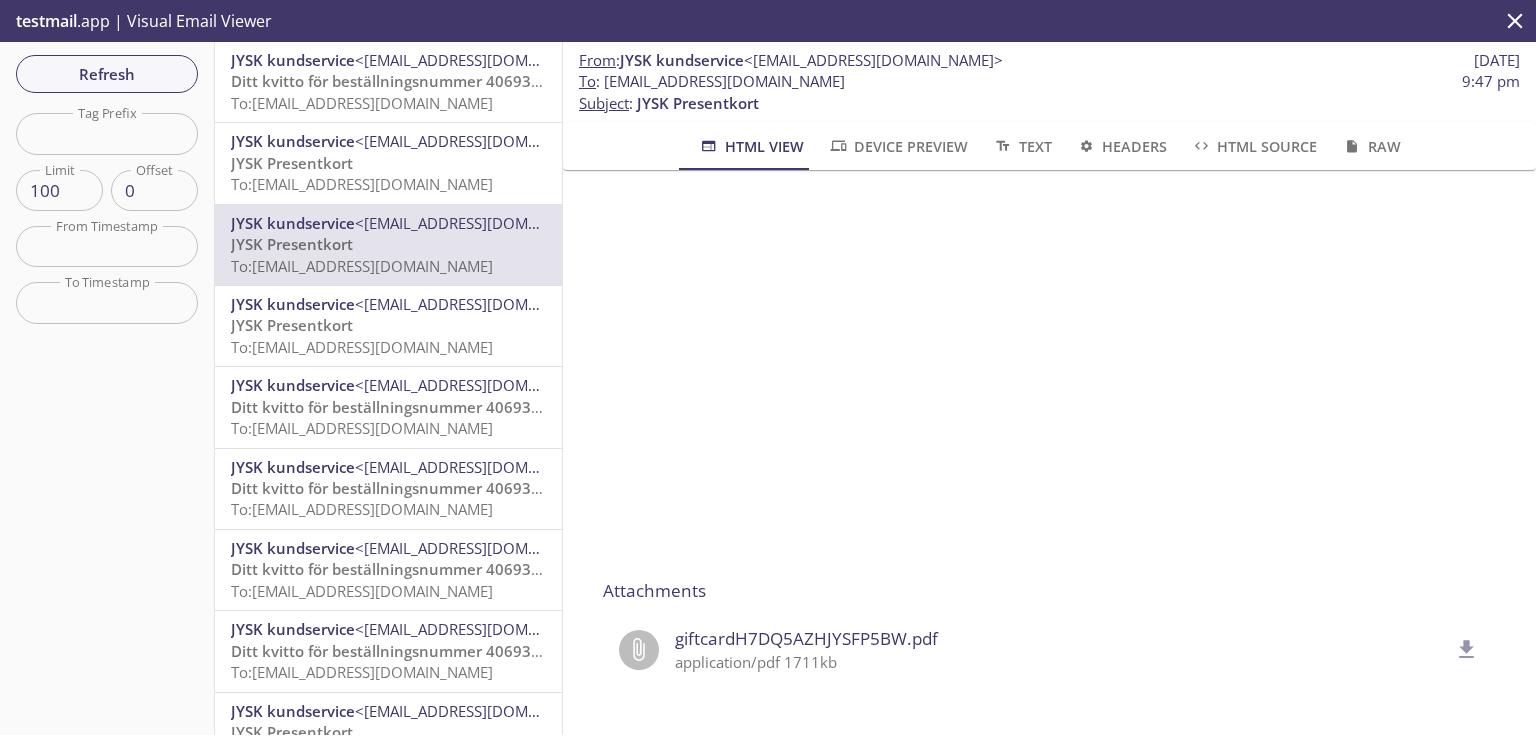 click 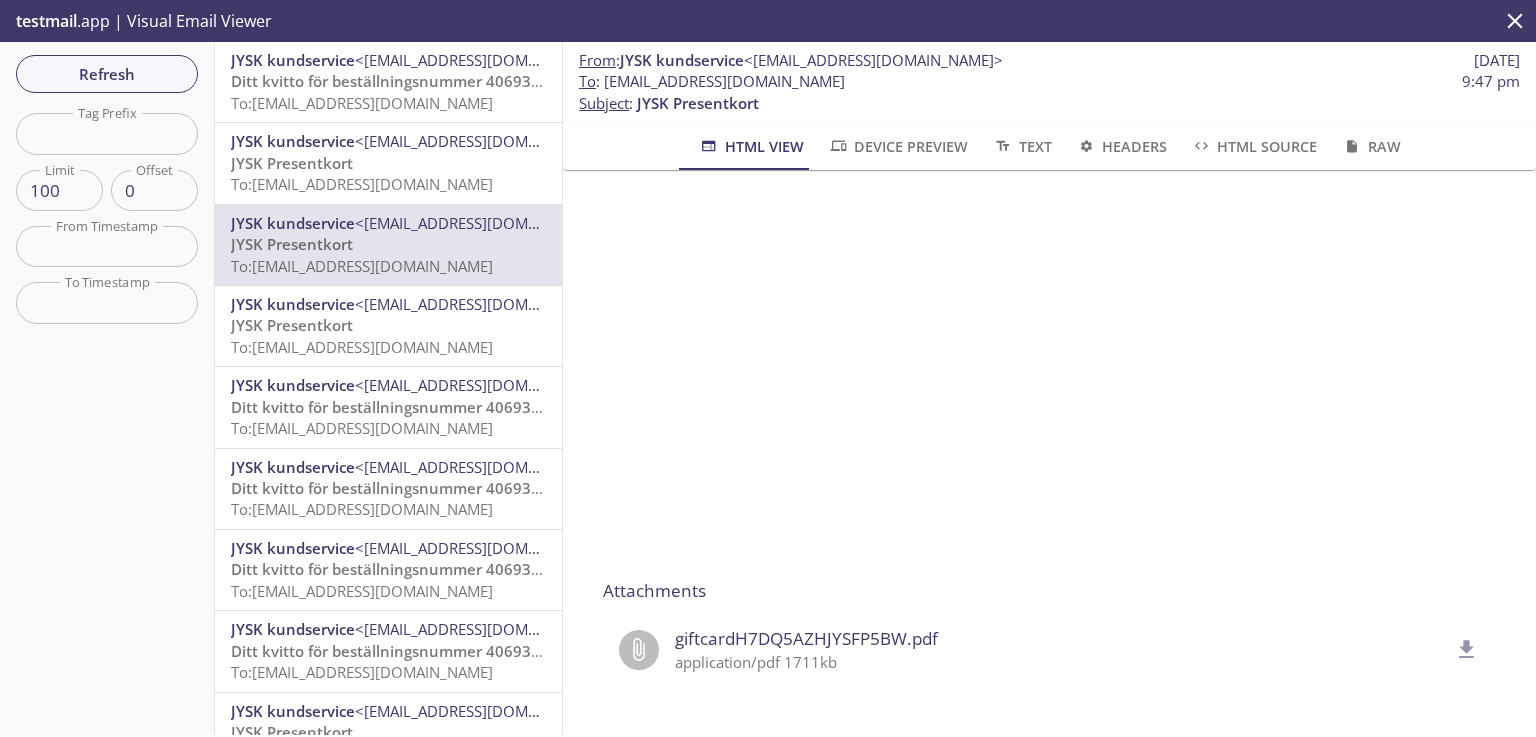 drag, startPoint x: 858, startPoint y: 79, endPoint x: 602, endPoint y: 82, distance: 256.01758 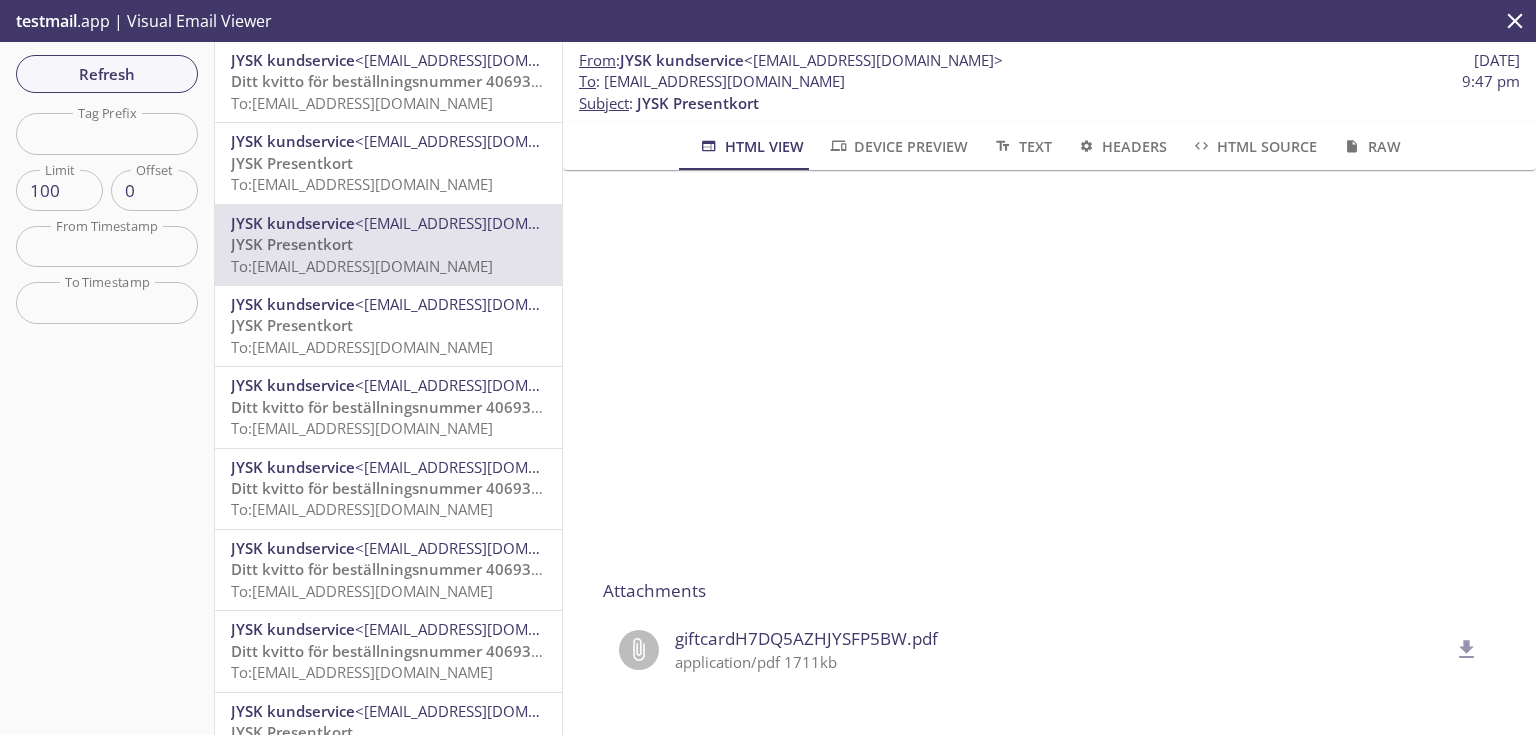 click on "To :   [EMAIL_ADDRESS][DOMAIN_NAME] 9:47 pm" at bounding box center [1049, 81] 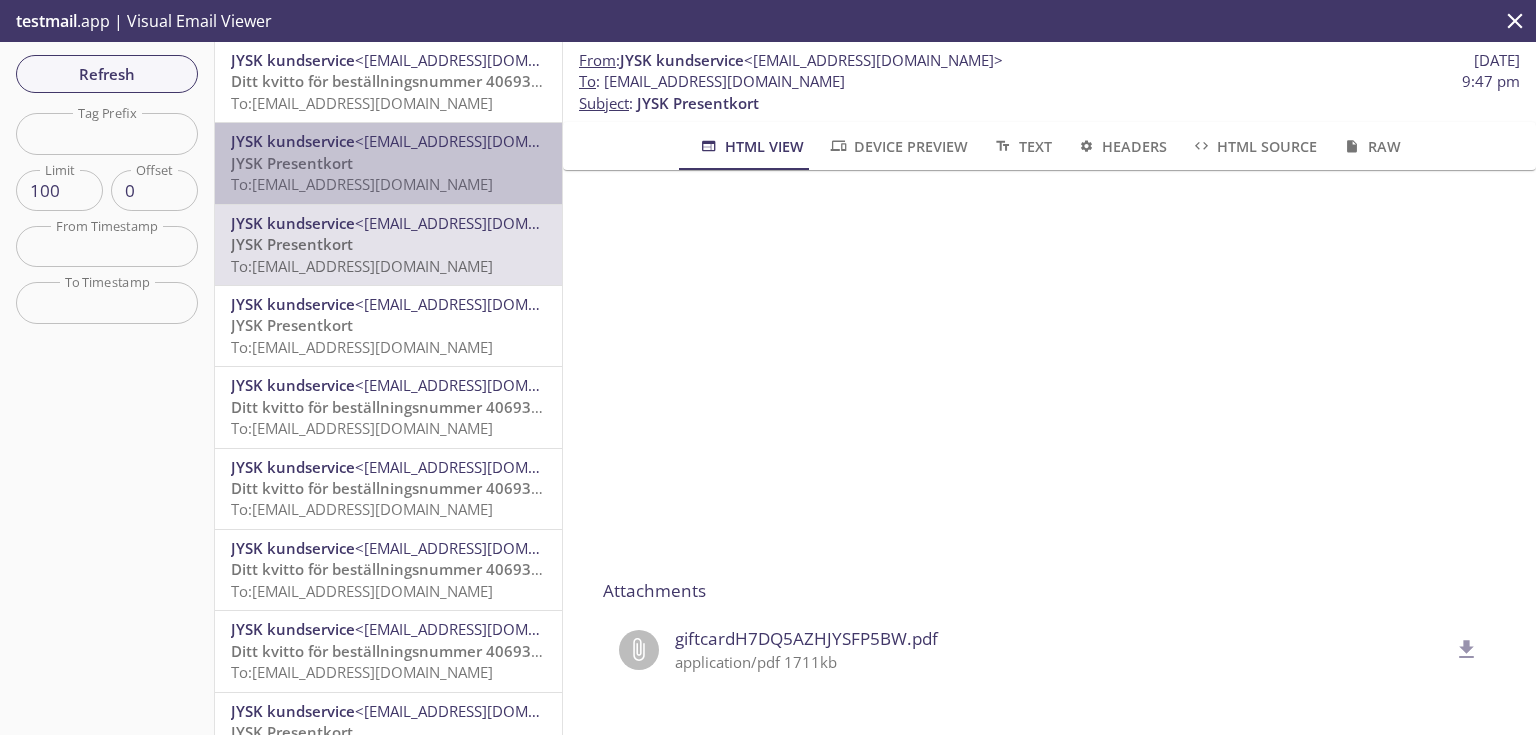 click on "To:  [EMAIL_ADDRESS][DOMAIN_NAME]" at bounding box center [362, 184] 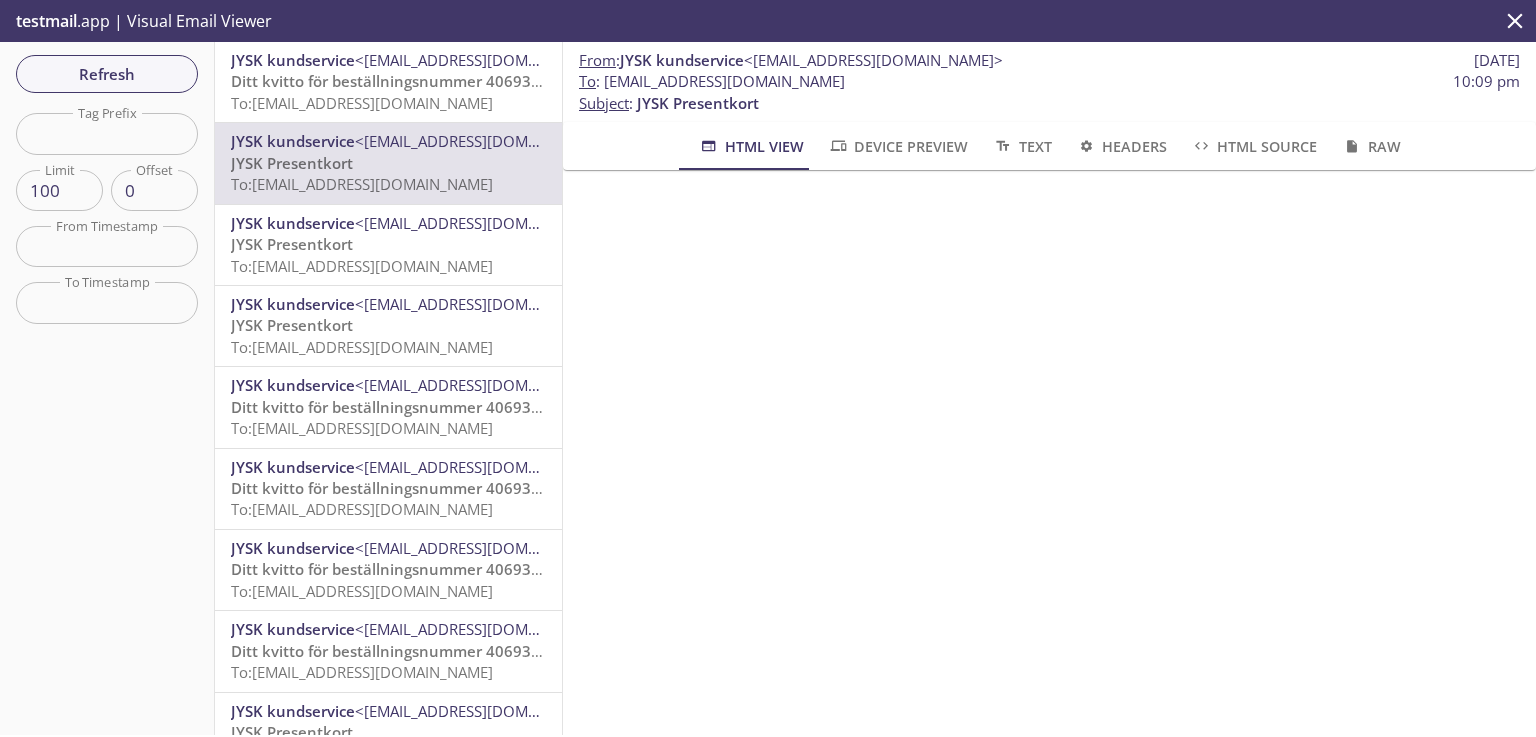scroll, scrollTop: 320, scrollLeft: 0, axis: vertical 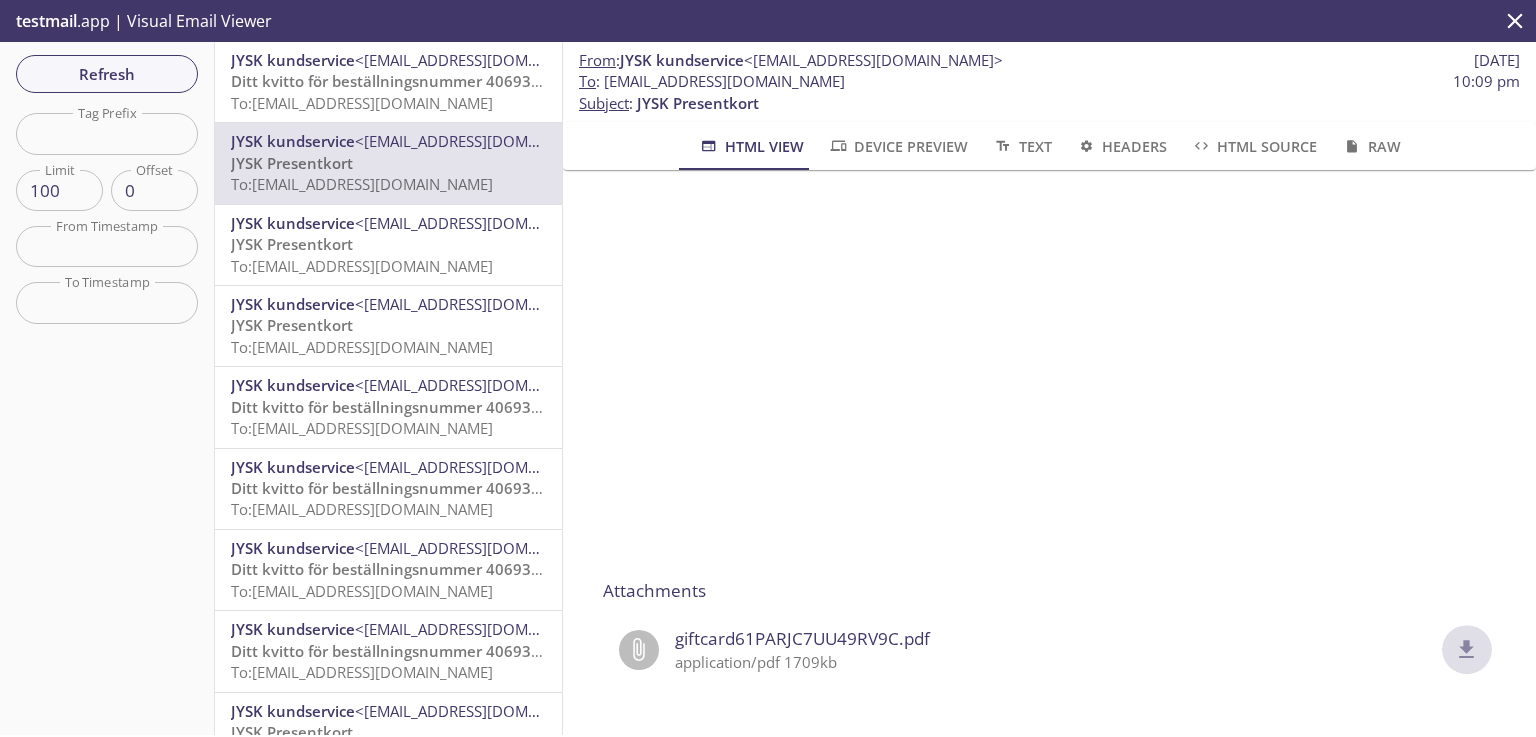 click 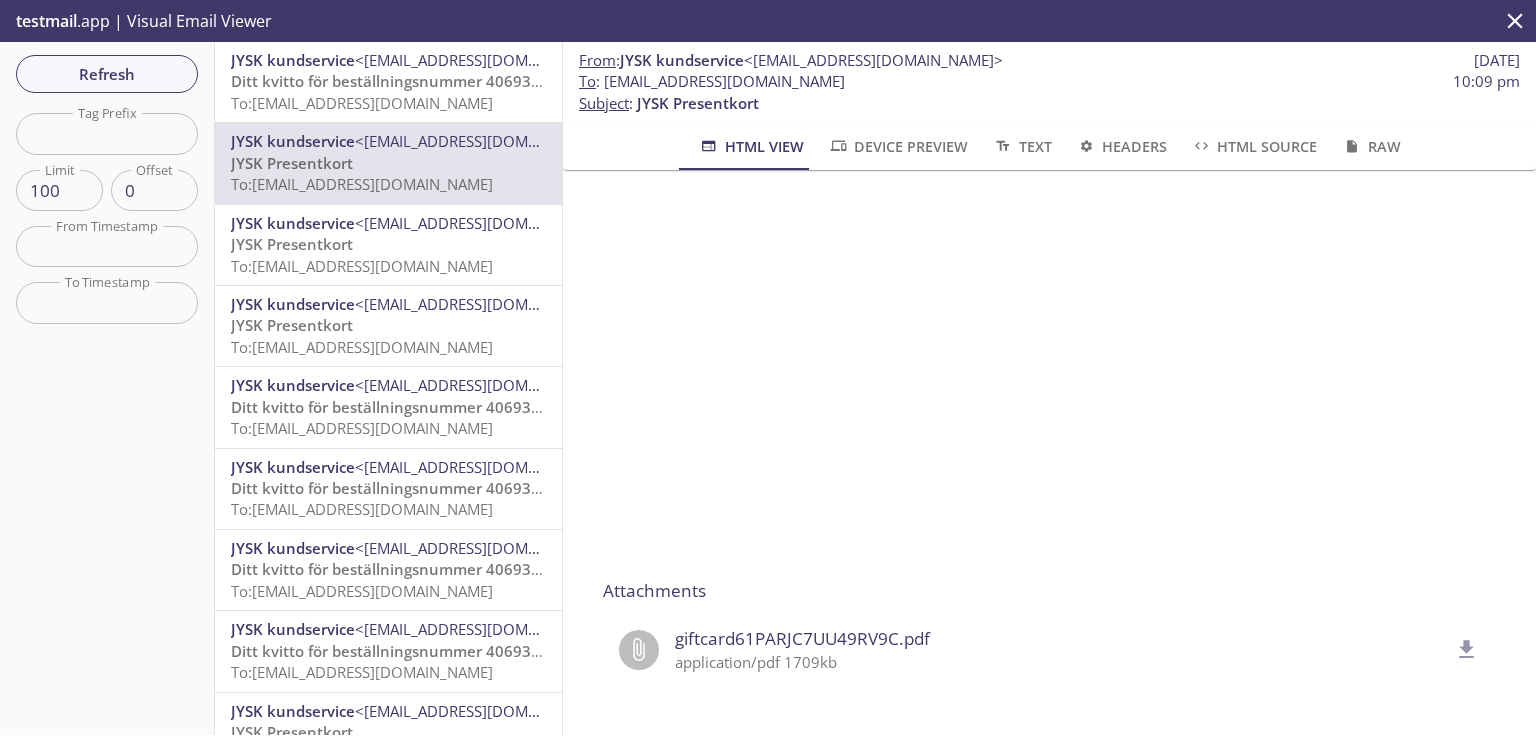 drag, startPoint x: 844, startPoint y: 76, endPoint x: 602, endPoint y: 88, distance: 242.29733 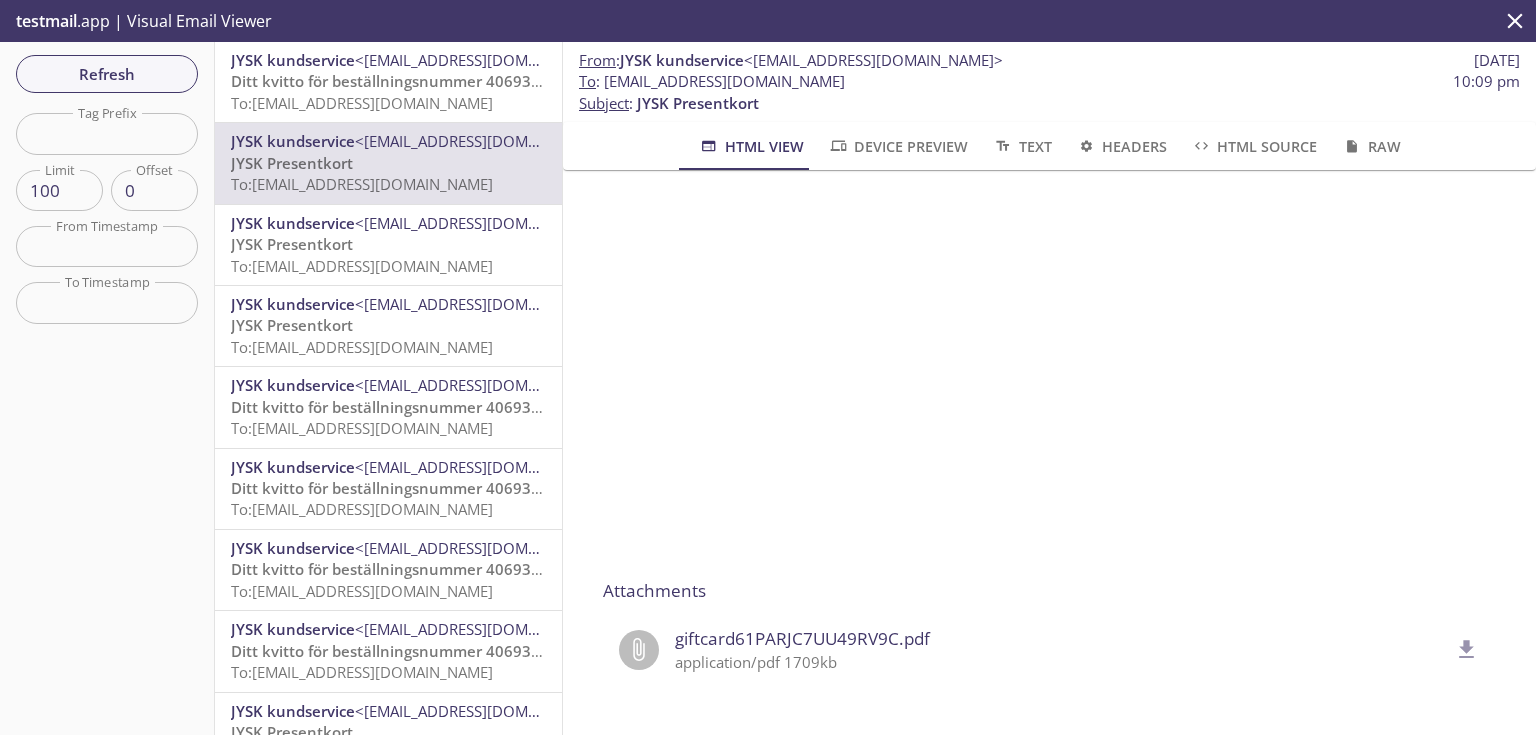click on "To :   [EMAIL_ADDRESS][DOMAIN_NAME] 10:09 pm" at bounding box center (1049, 81) 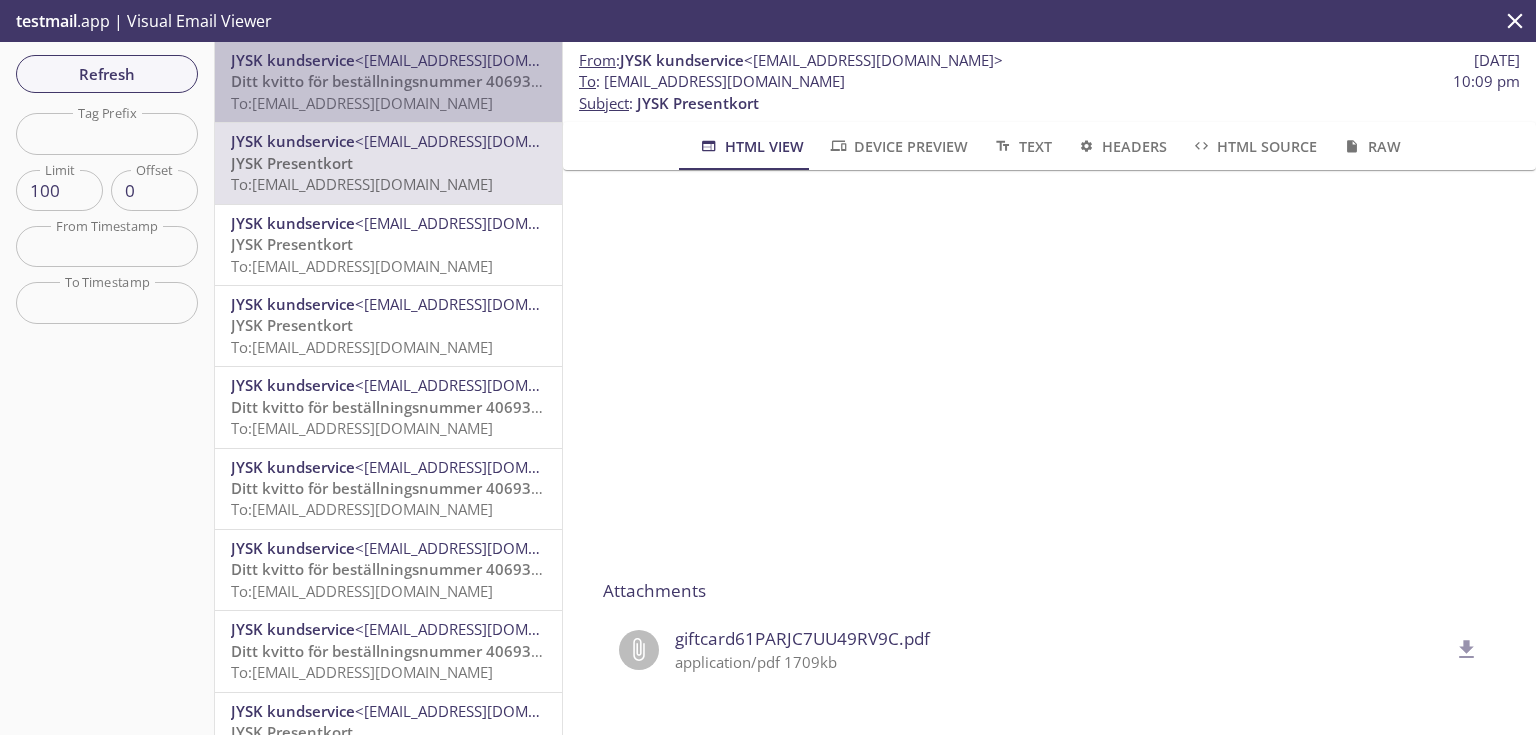 click on "Ditt kvitto för beställningsnummer 4069399524" at bounding box center (403, 81) 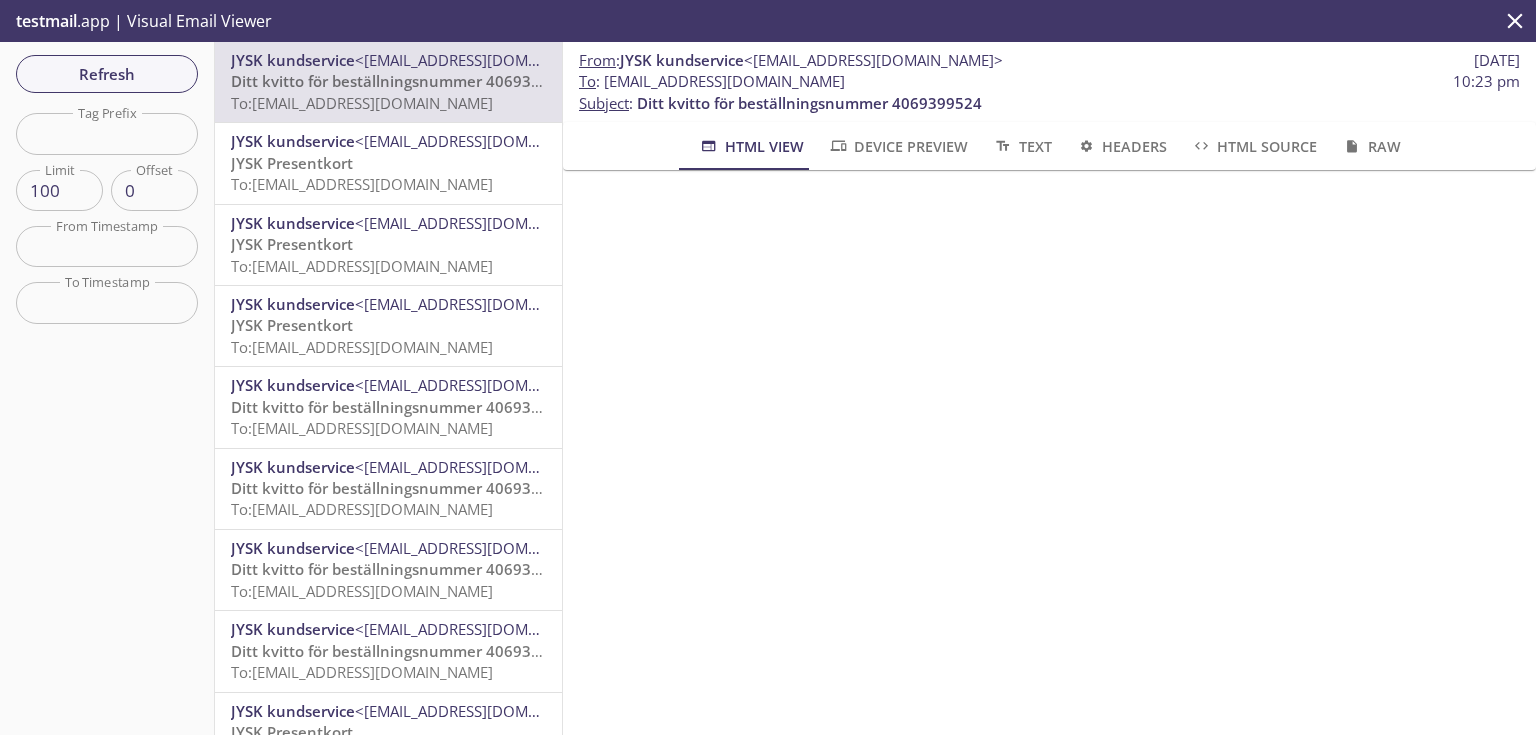 scroll, scrollTop: 788, scrollLeft: 0, axis: vertical 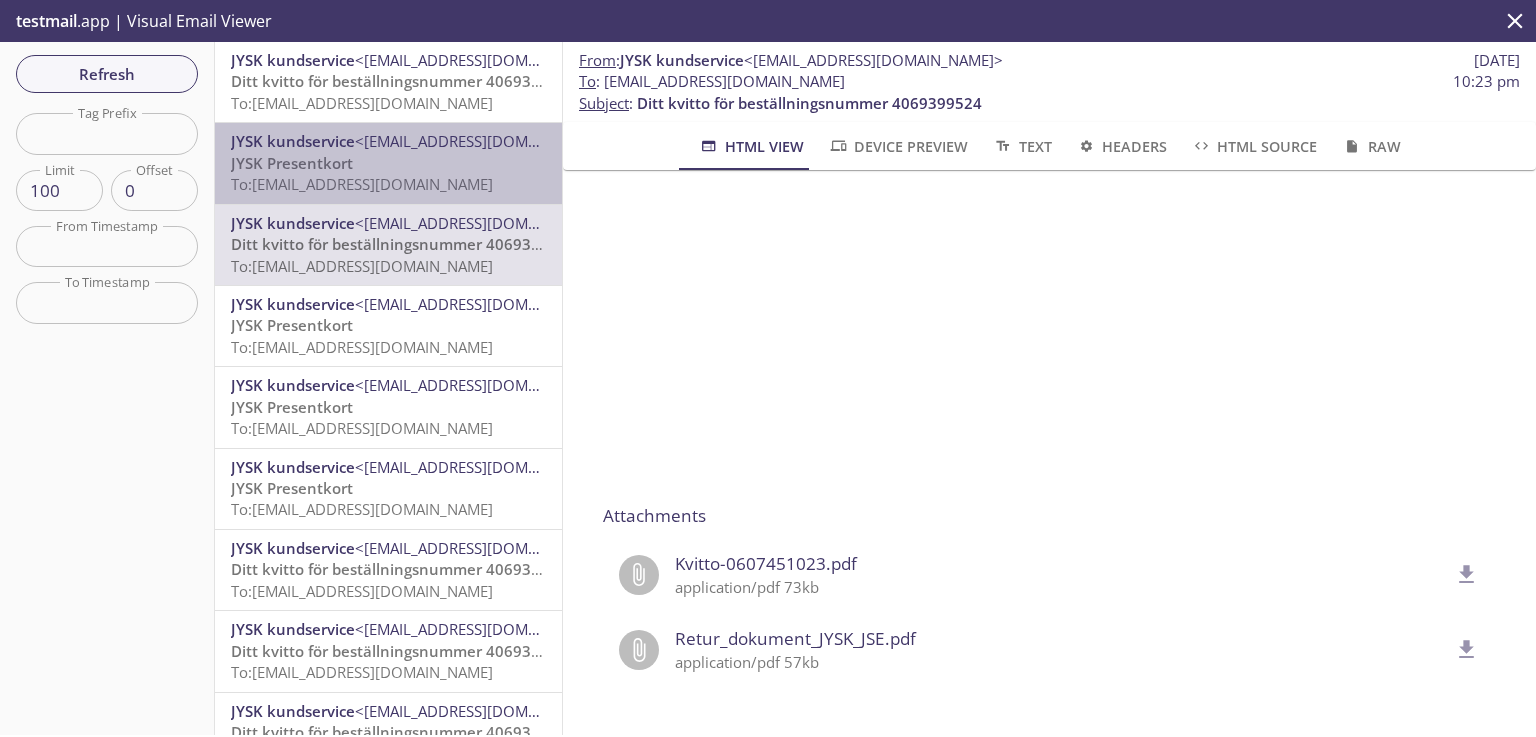 click on "JYSK Presentkort To:  [EMAIL_ADDRESS][DOMAIN_NAME]" at bounding box center [388, 174] 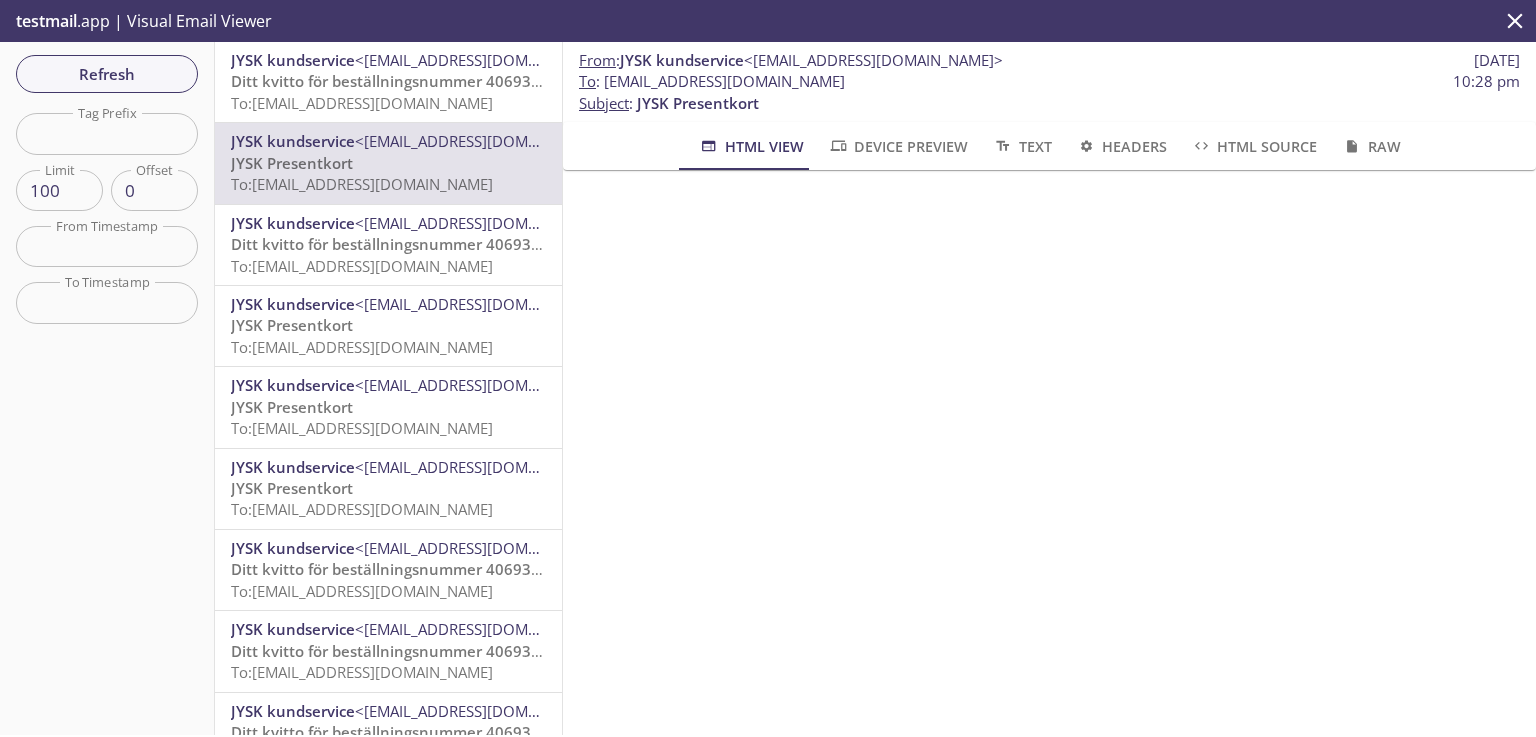 scroll, scrollTop: 320, scrollLeft: 0, axis: vertical 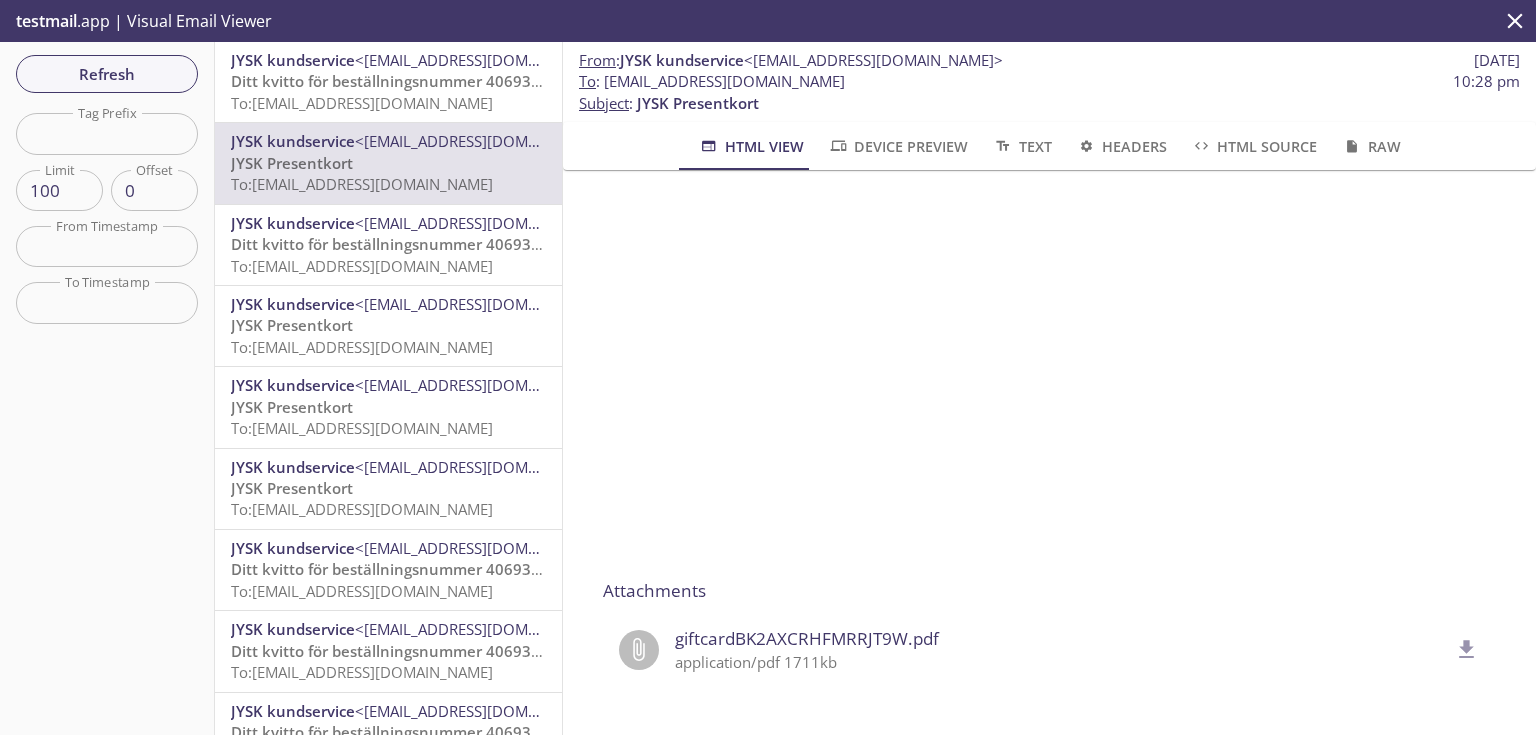 click on "To:  [EMAIL_ADDRESS][DOMAIN_NAME]" at bounding box center (362, 103) 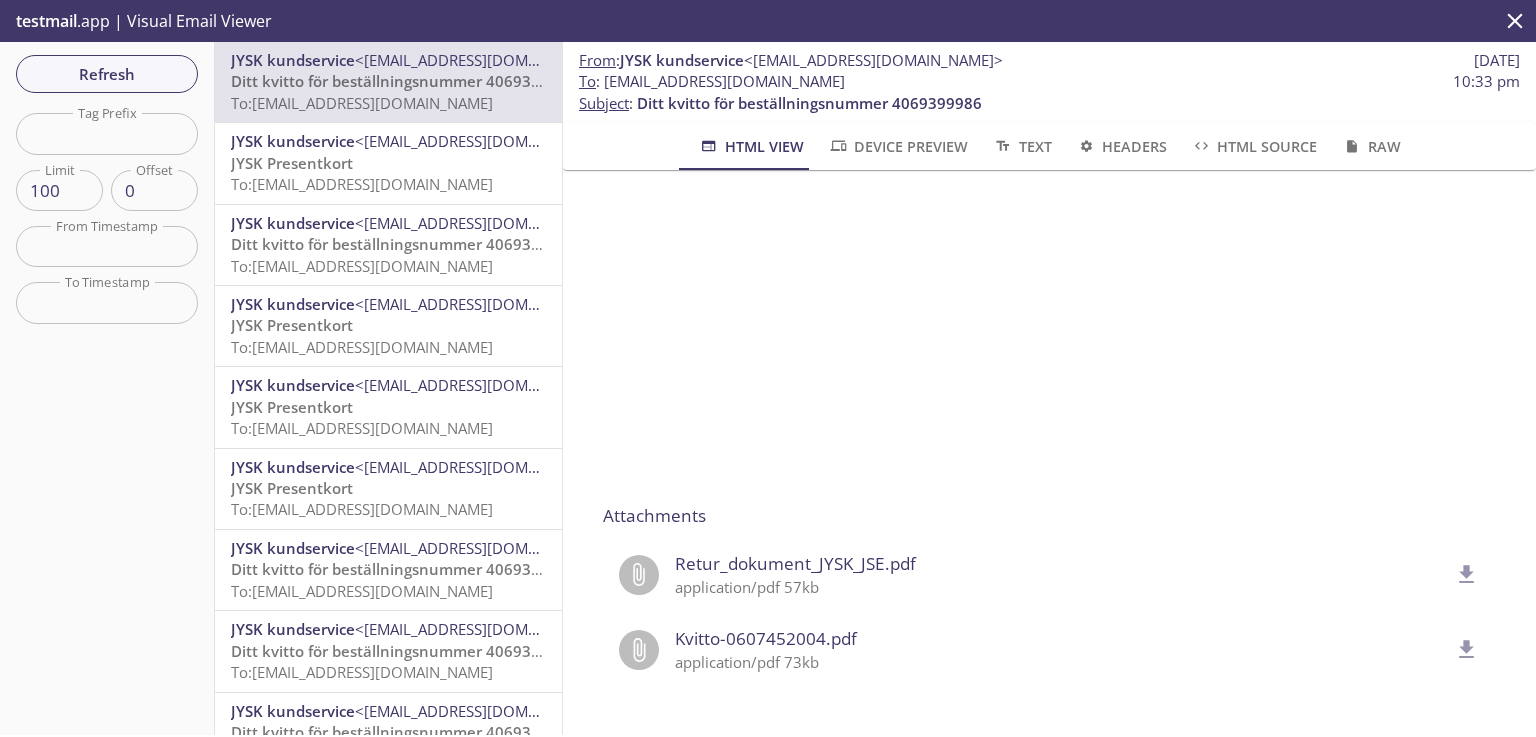 scroll, scrollTop: 788, scrollLeft: 0, axis: vertical 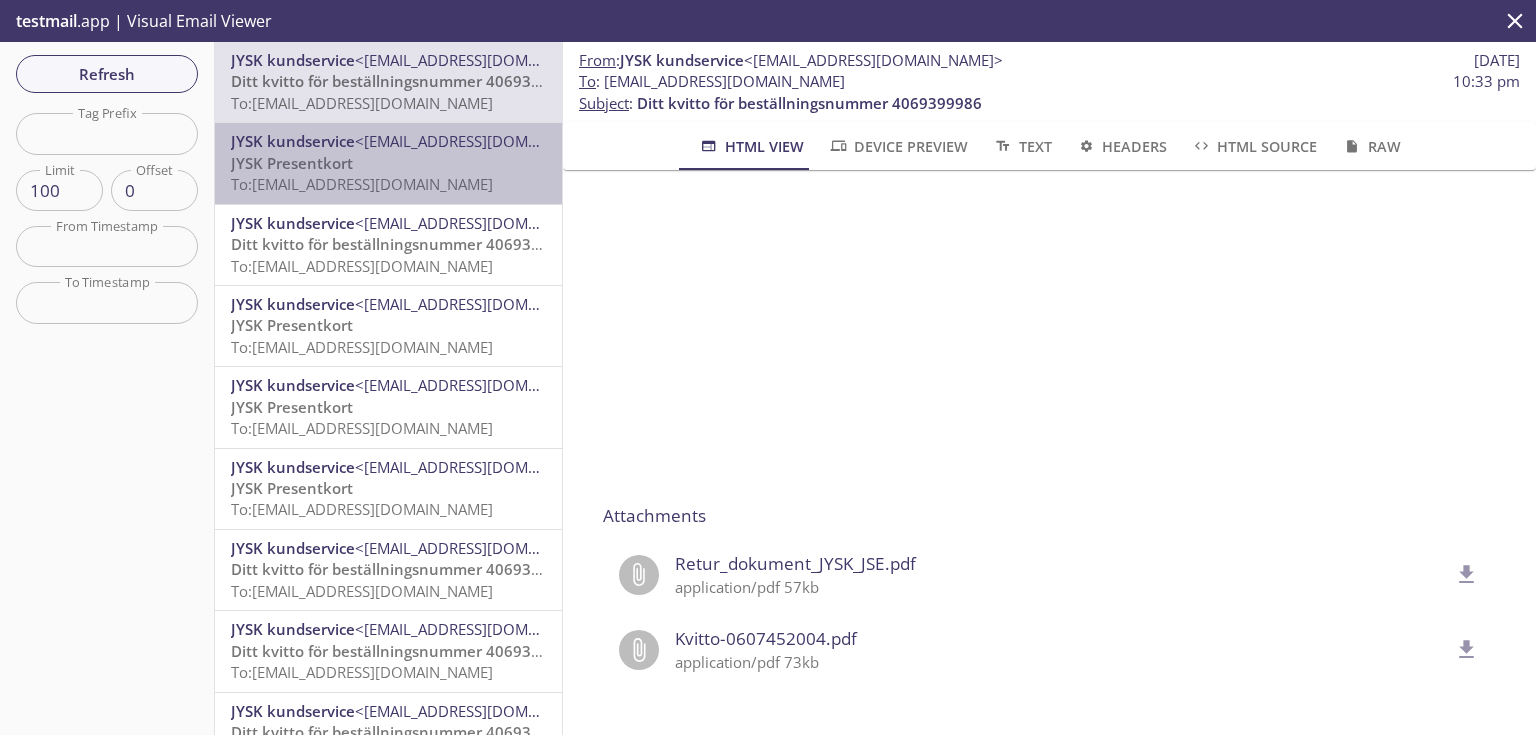 click on "JYSK Presentkort To:  [EMAIL_ADDRESS][DOMAIN_NAME]" at bounding box center (388, 174) 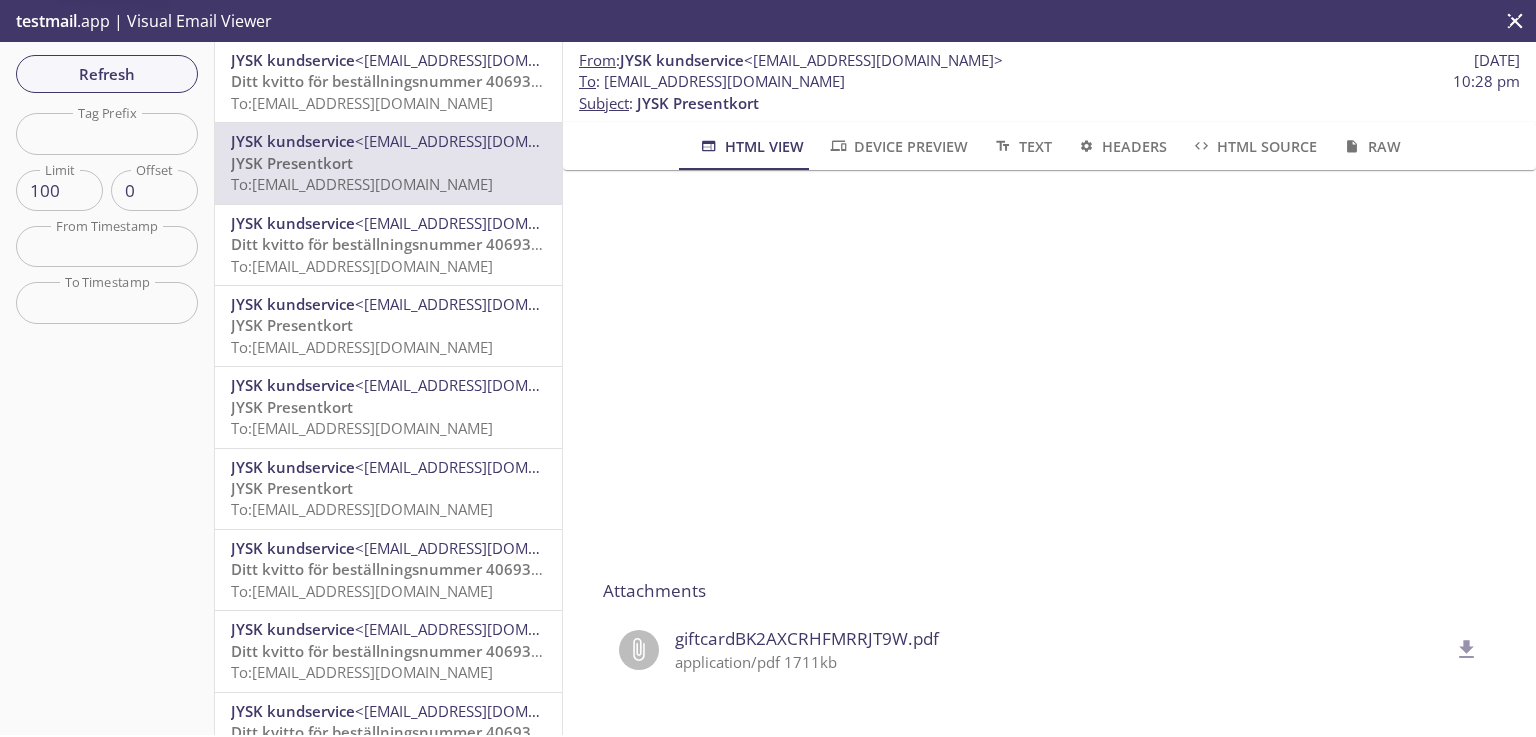 scroll, scrollTop: 320, scrollLeft: 0, axis: vertical 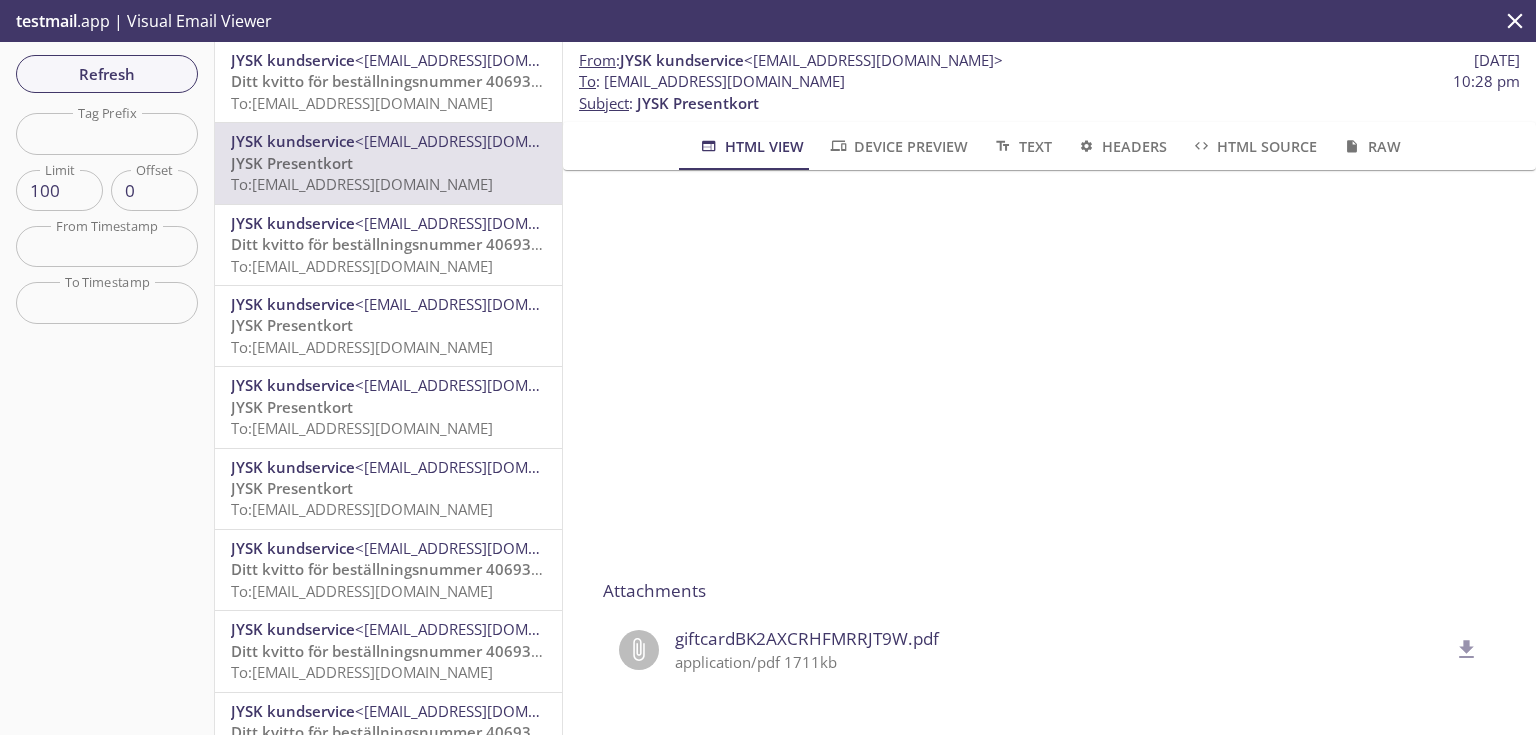click 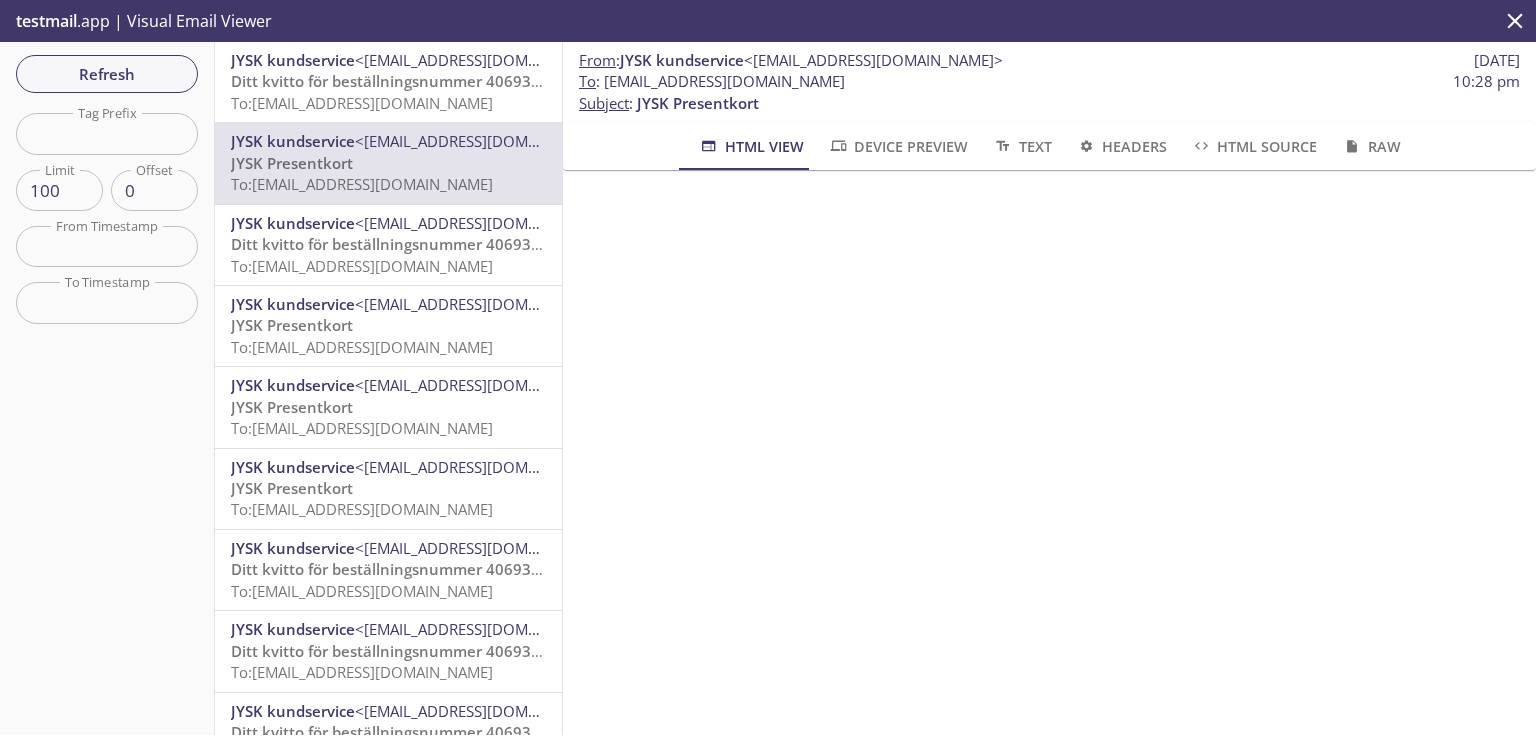 scroll, scrollTop: 0, scrollLeft: 0, axis: both 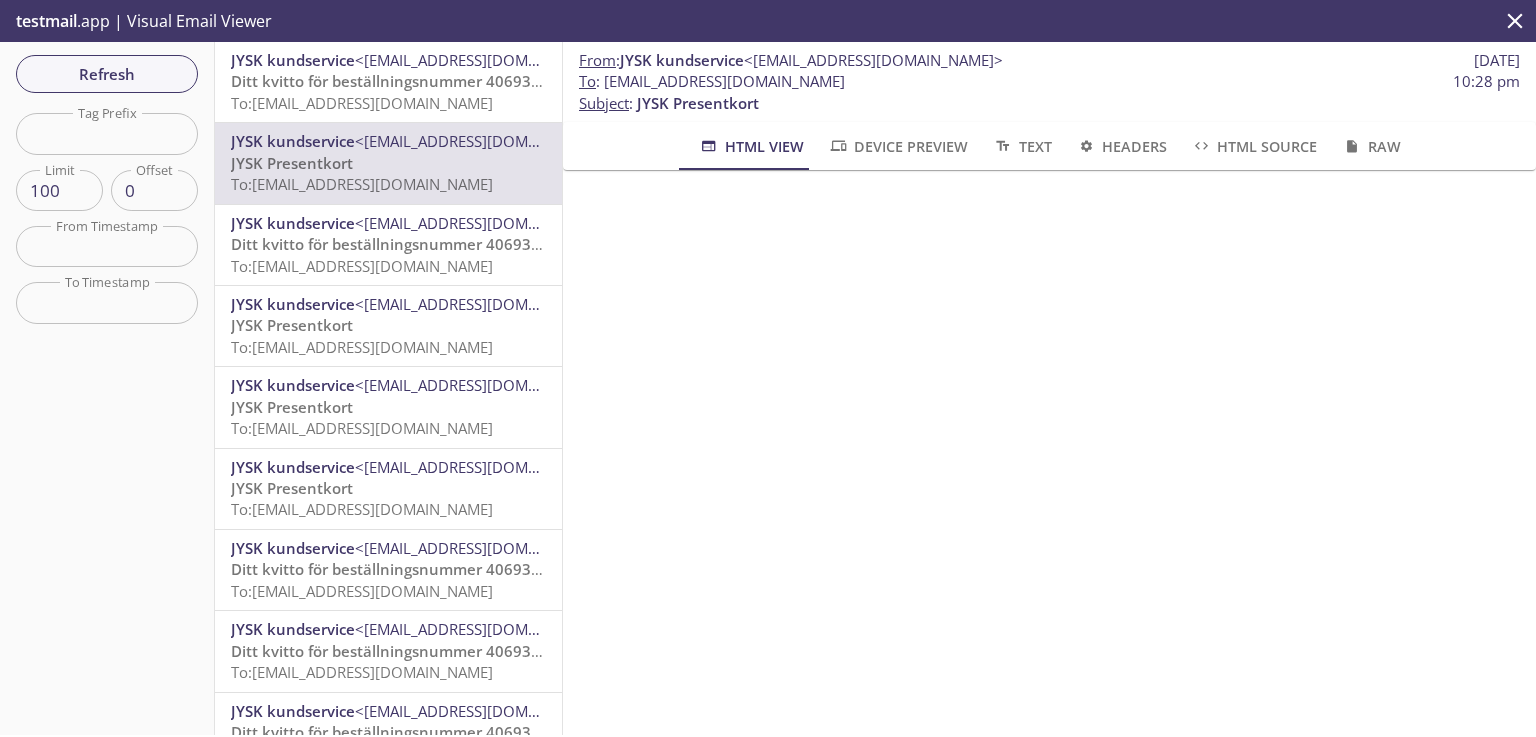 click on "To :   [EMAIL_ADDRESS][DOMAIN_NAME] 10:28 pm" at bounding box center [1049, 81] 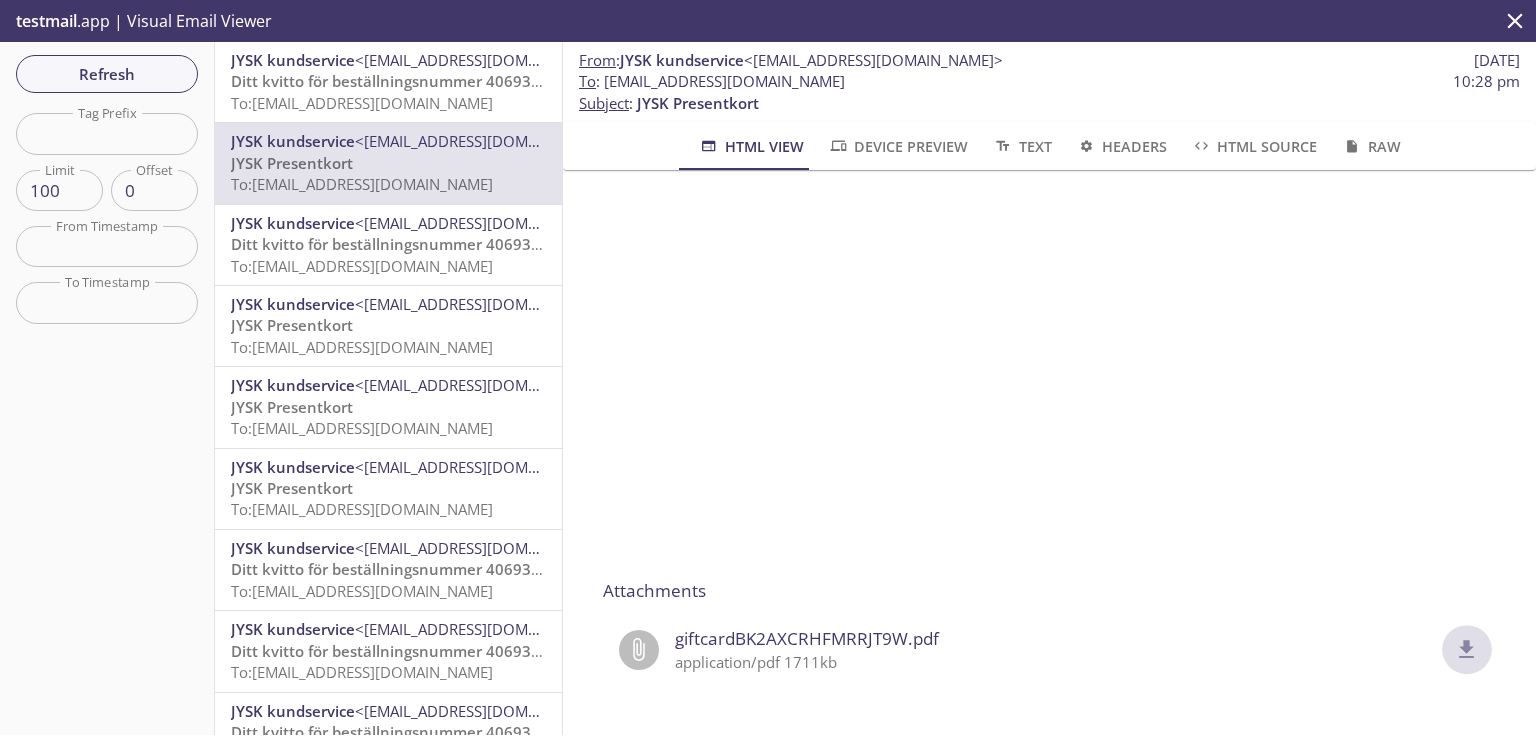 click 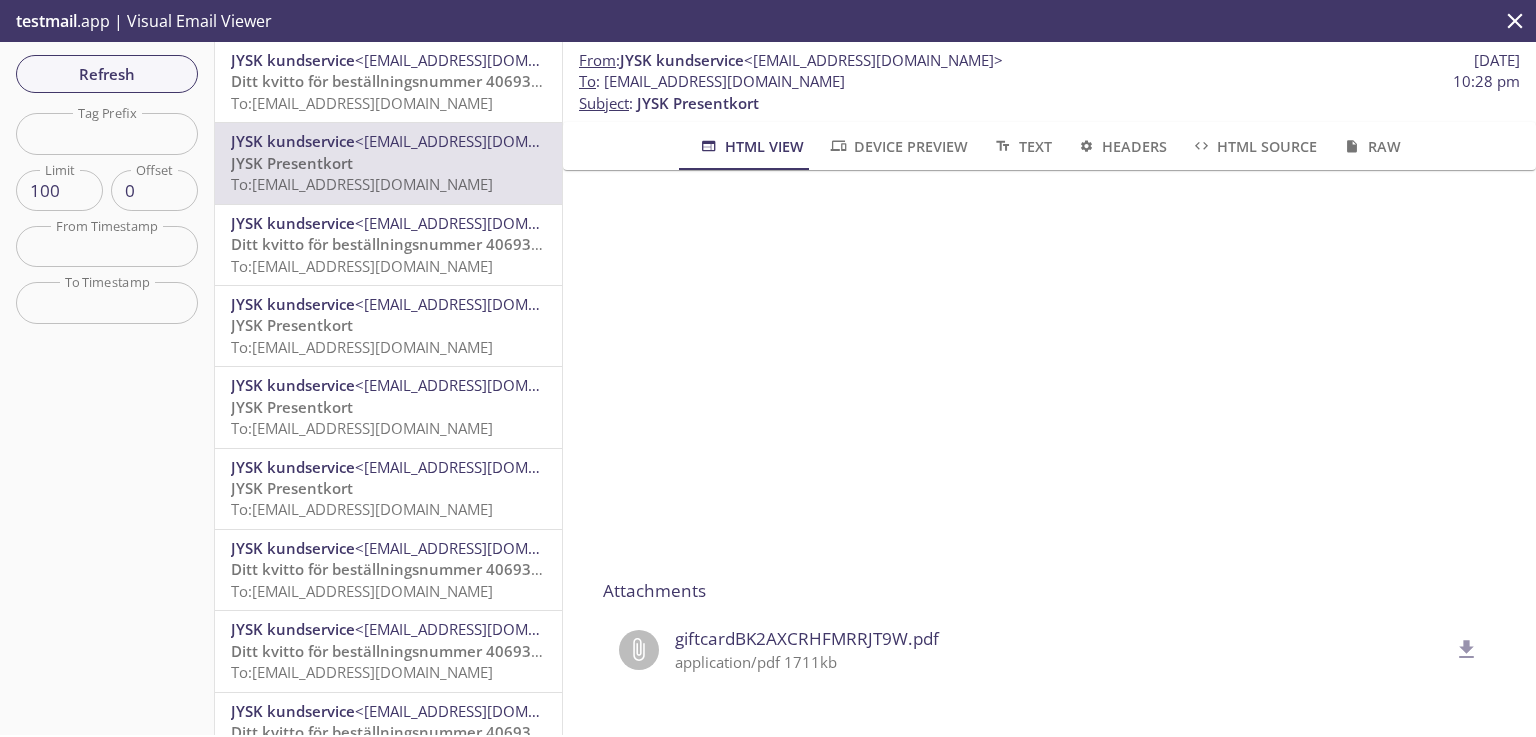 type 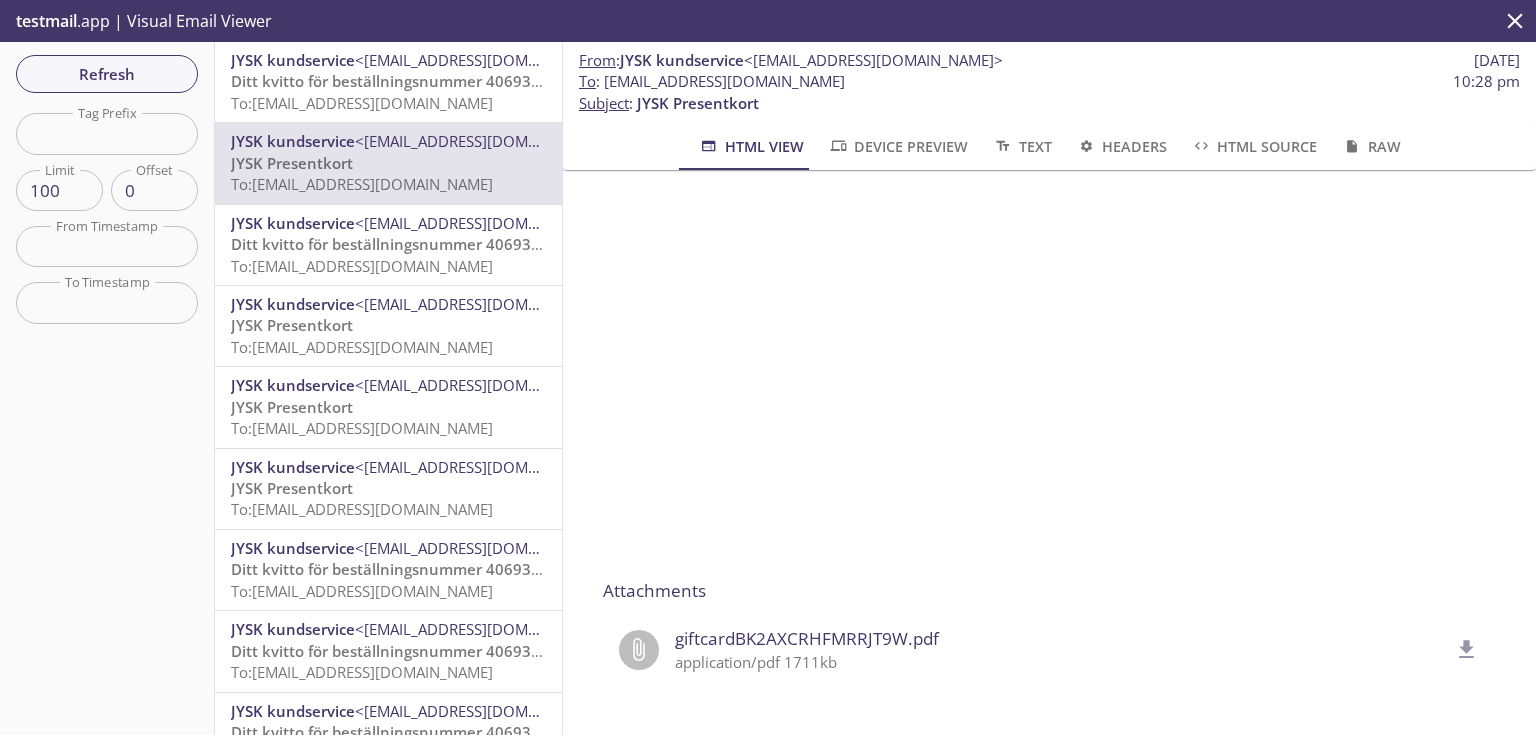 click on "To :   [EMAIL_ADDRESS][DOMAIN_NAME] 10:28 pm" at bounding box center [1049, 81] 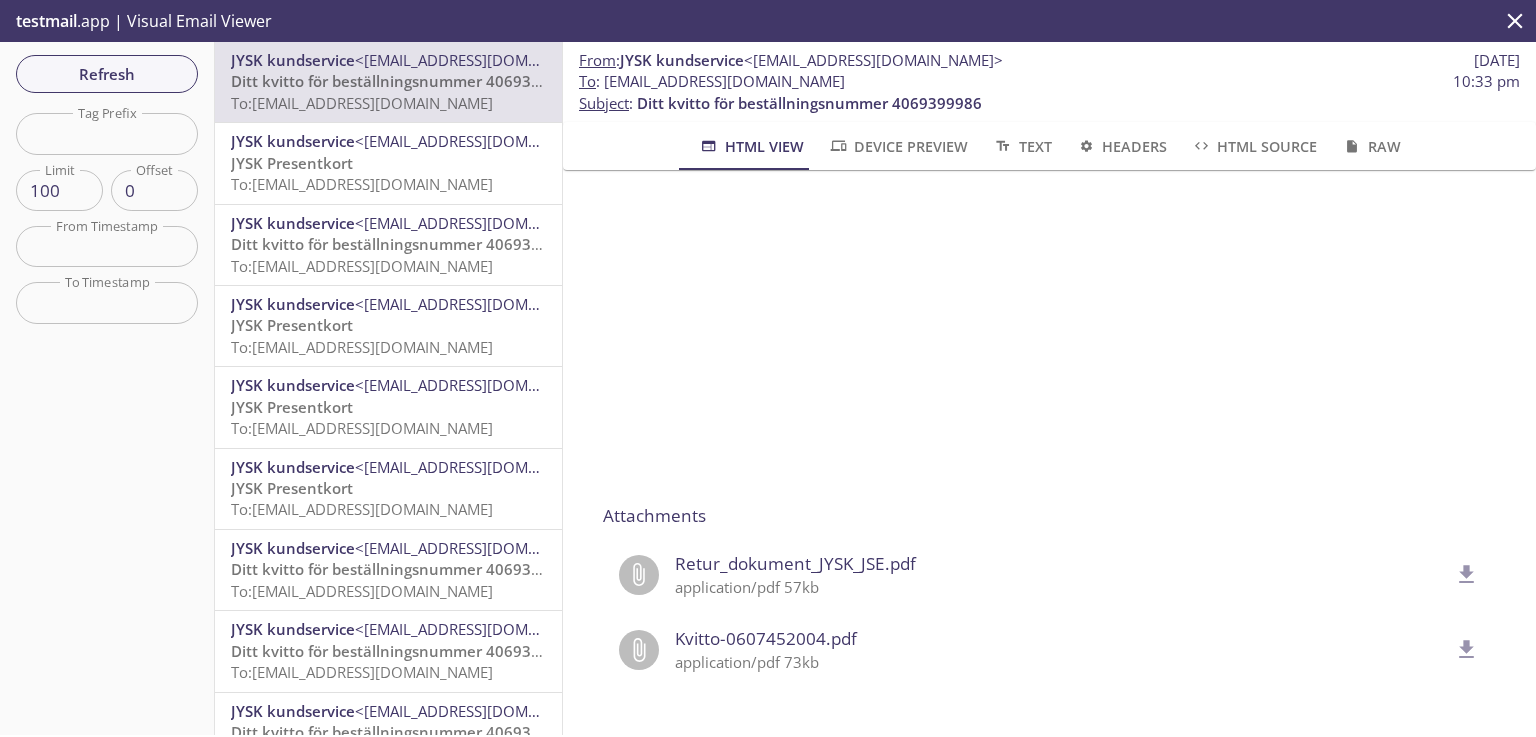 scroll, scrollTop: 788, scrollLeft: 0, axis: vertical 